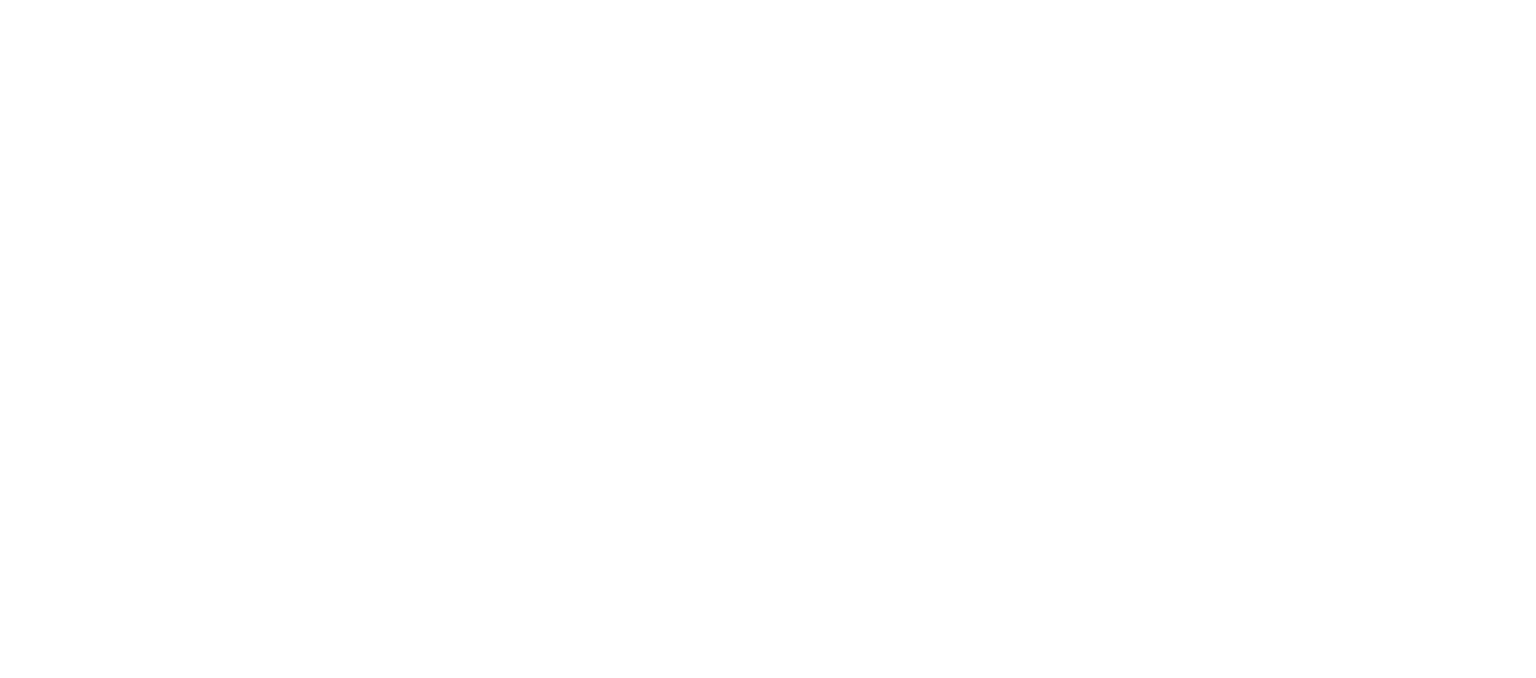 scroll, scrollTop: 0, scrollLeft: 0, axis: both 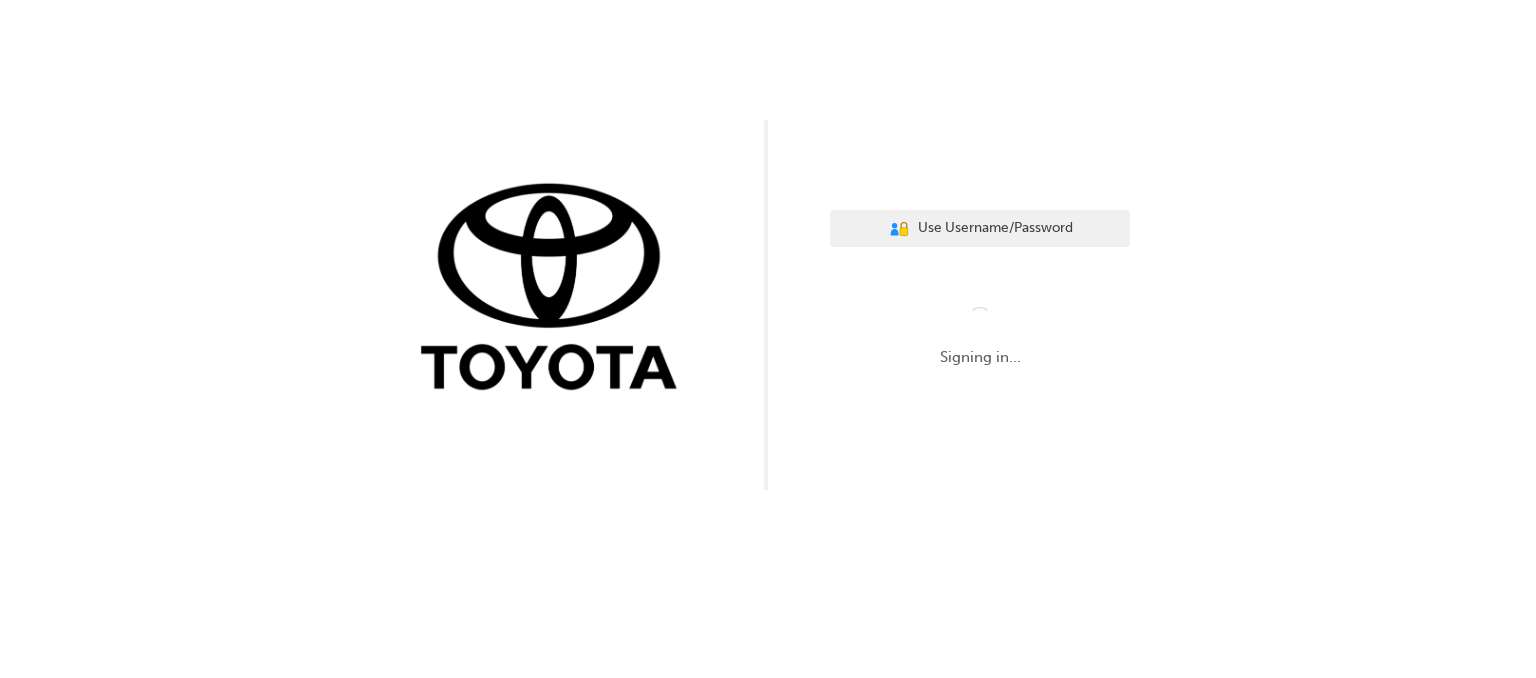 click on "User Authentication Icon - Blue Person, Gold Lock     Use Username/Password Signing in..." at bounding box center (768, 245) 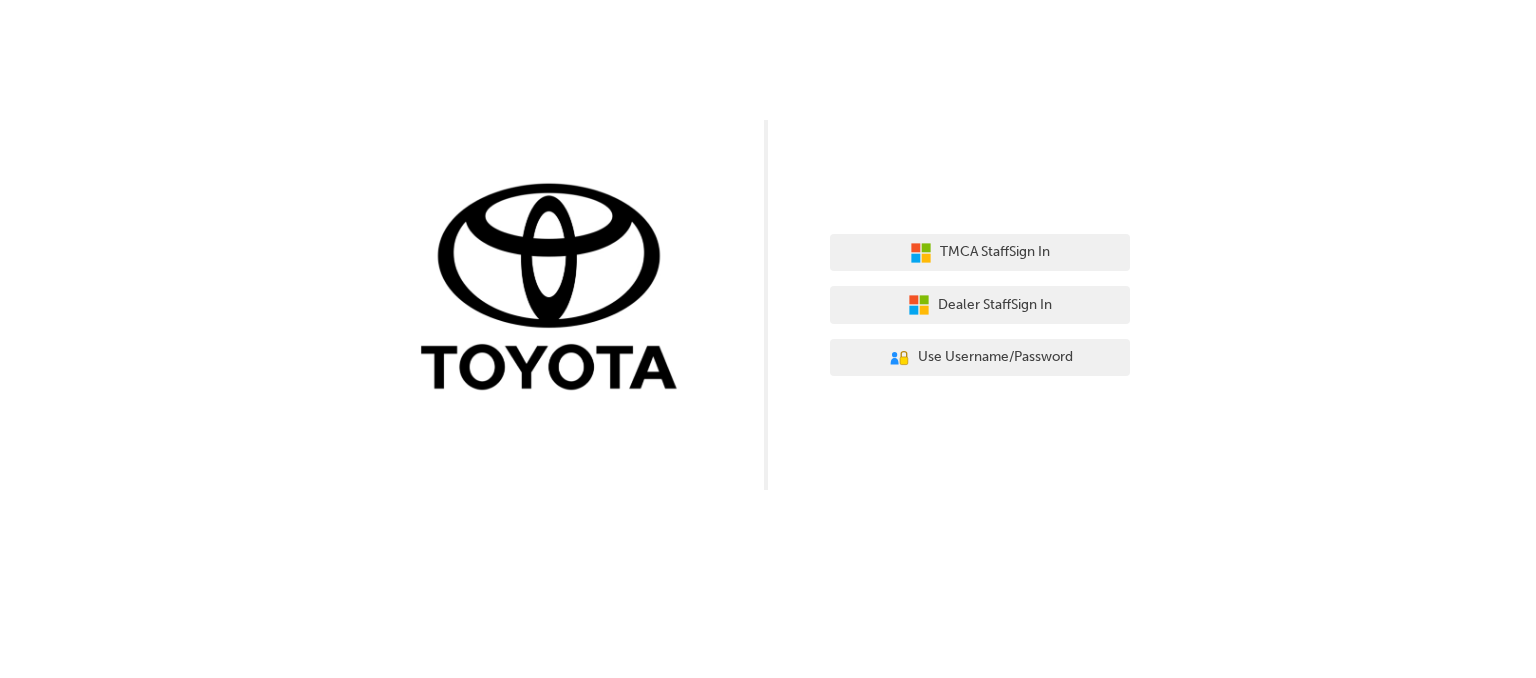 click on "TMCA Staff  Sign In Dealer Staff  Sign In User Authentication Icon - Blue Person, Gold Lock     Use Username/Password" at bounding box center (768, 245) 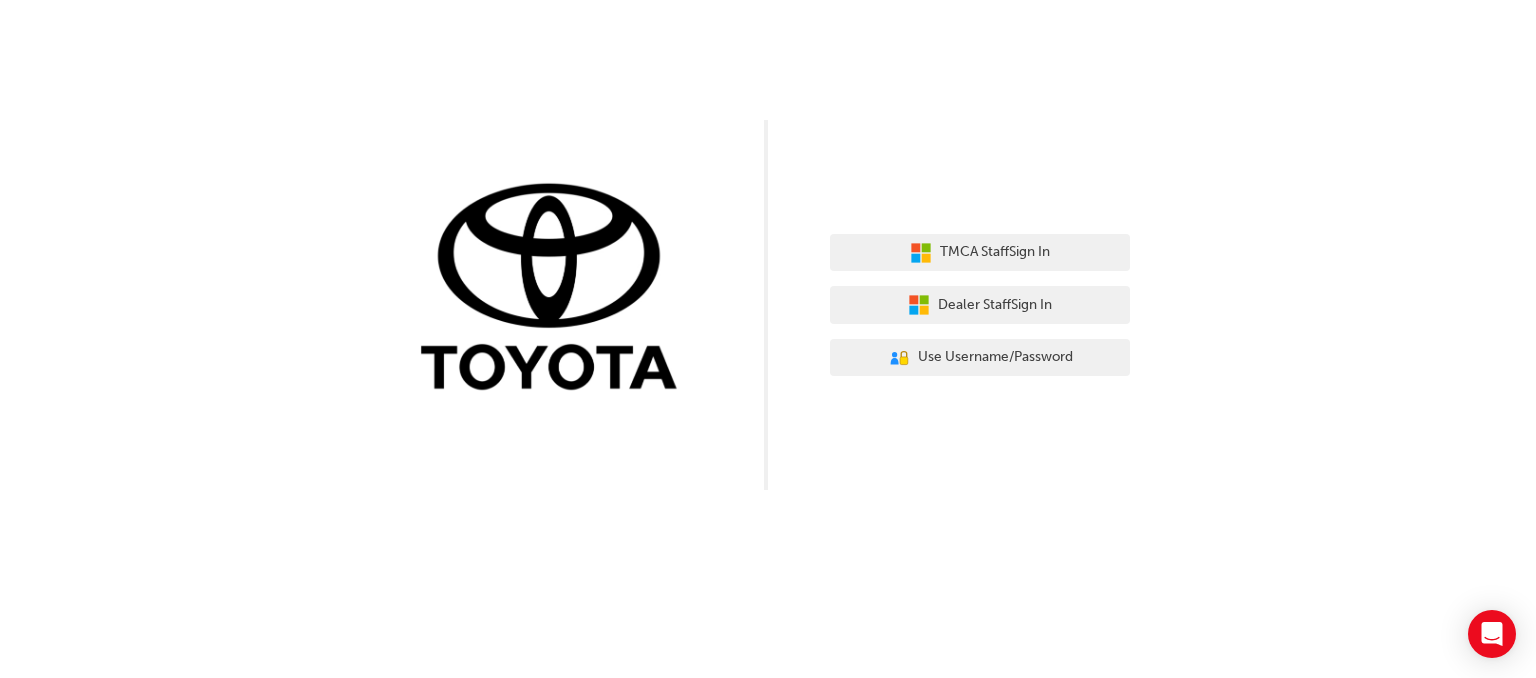 click on "TMCA Staff  Sign In Dealer Staff  Sign In User Authentication Icon - Blue Person, Gold Lock     Use Username/Password" at bounding box center (768, 245) 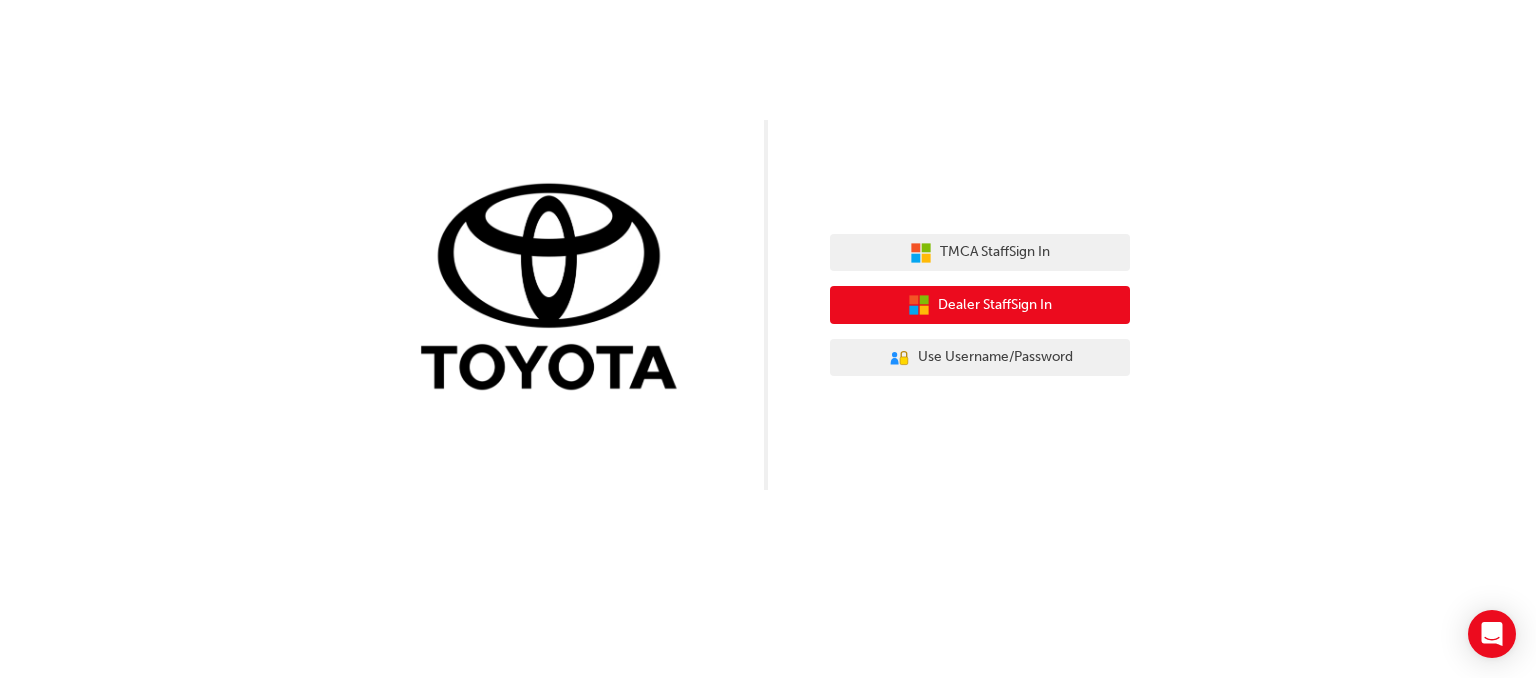 click on "Dealer Staff  Sign In" at bounding box center (995, 305) 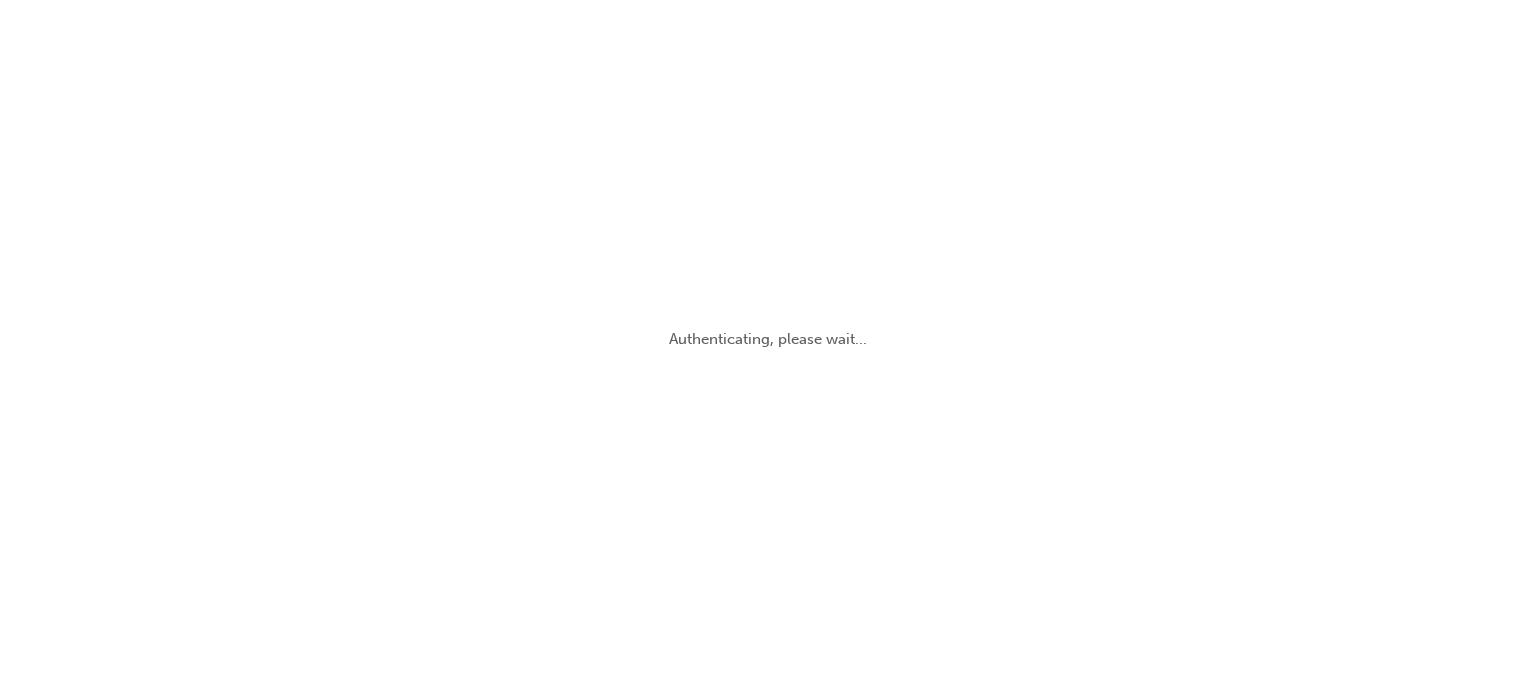 scroll, scrollTop: 0, scrollLeft: 0, axis: both 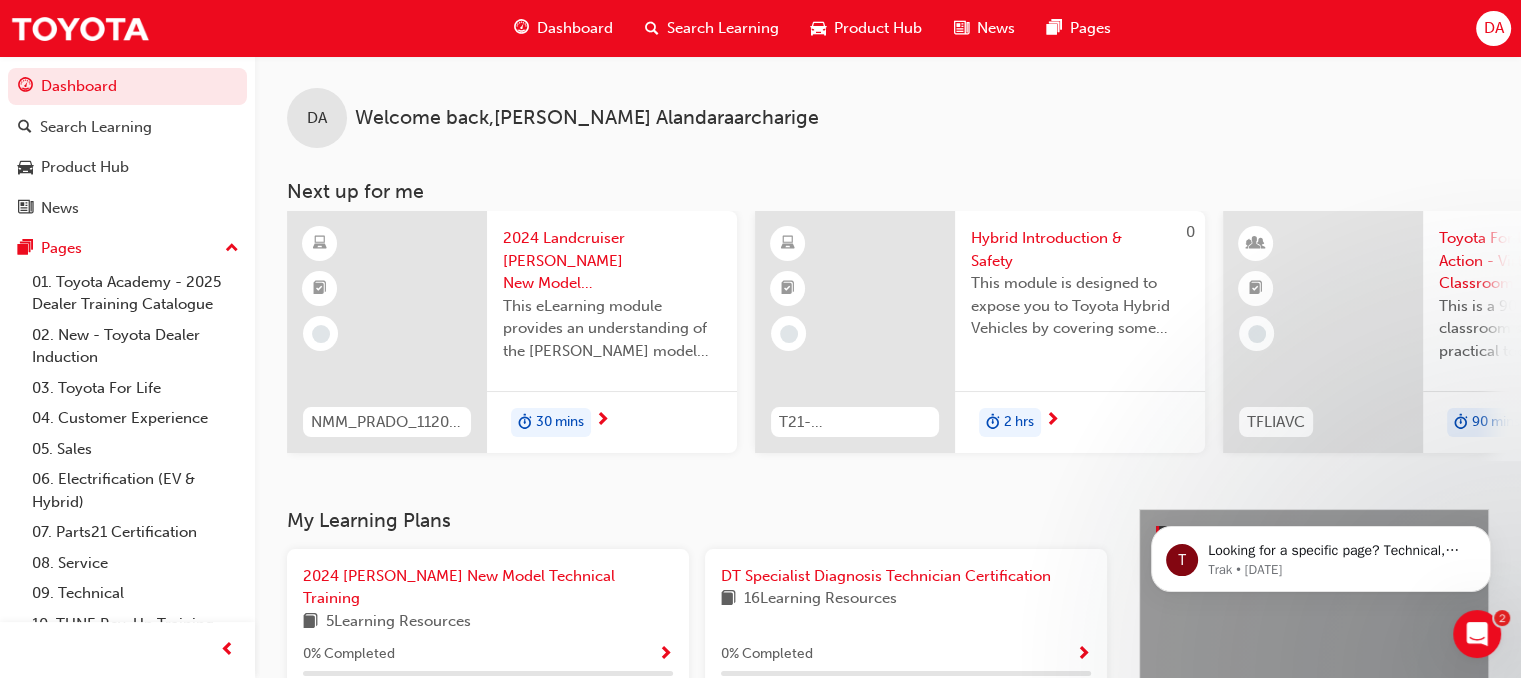click on "Dashboard" at bounding box center (575, 28) 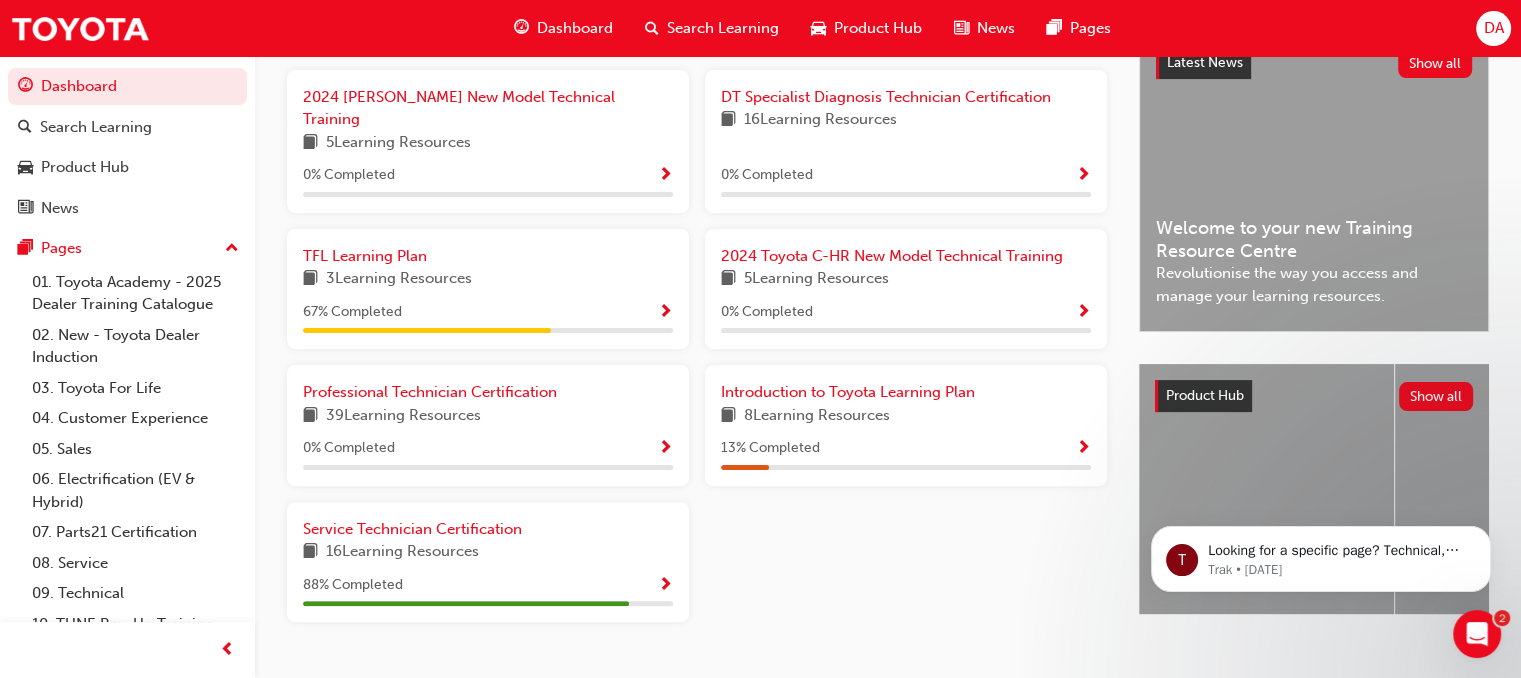 scroll, scrollTop: 516, scrollLeft: 0, axis: vertical 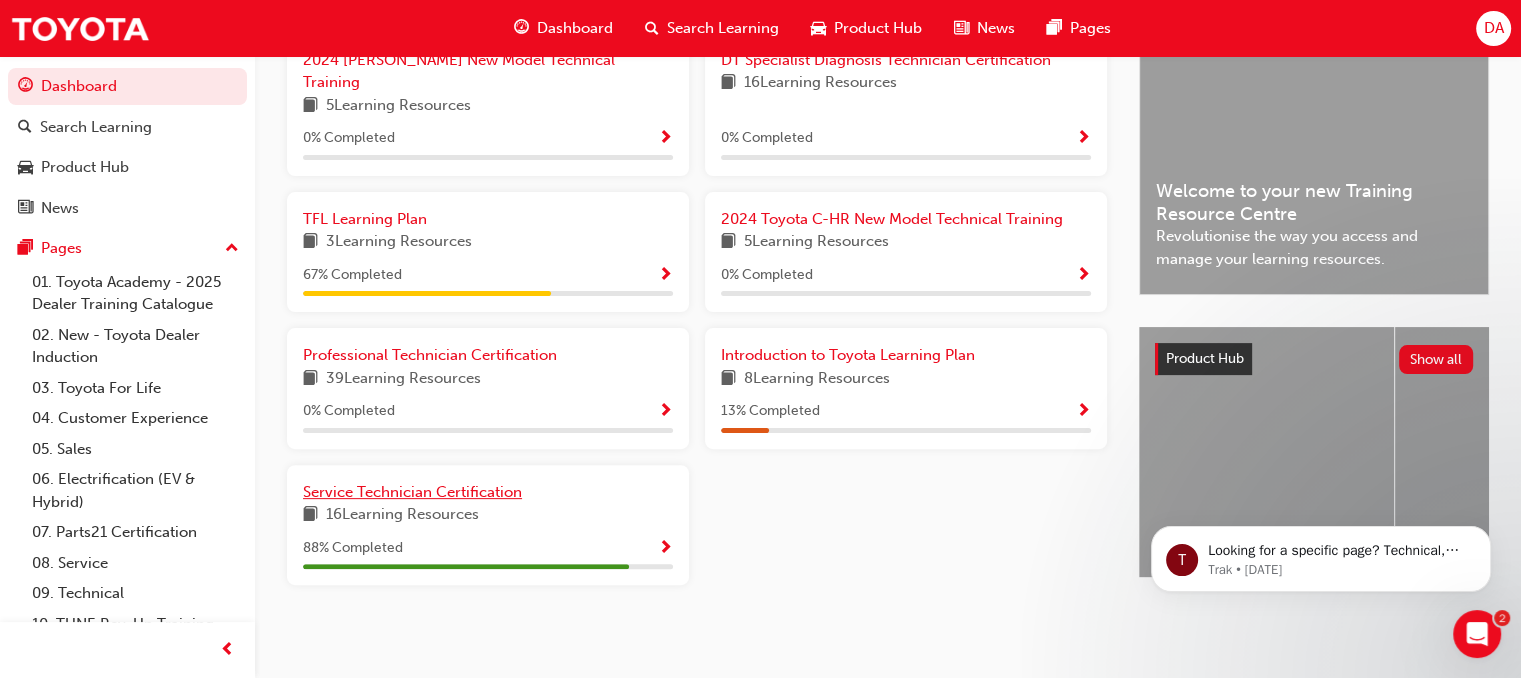 click on "Service Technician Certification" at bounding box center [412, 492] 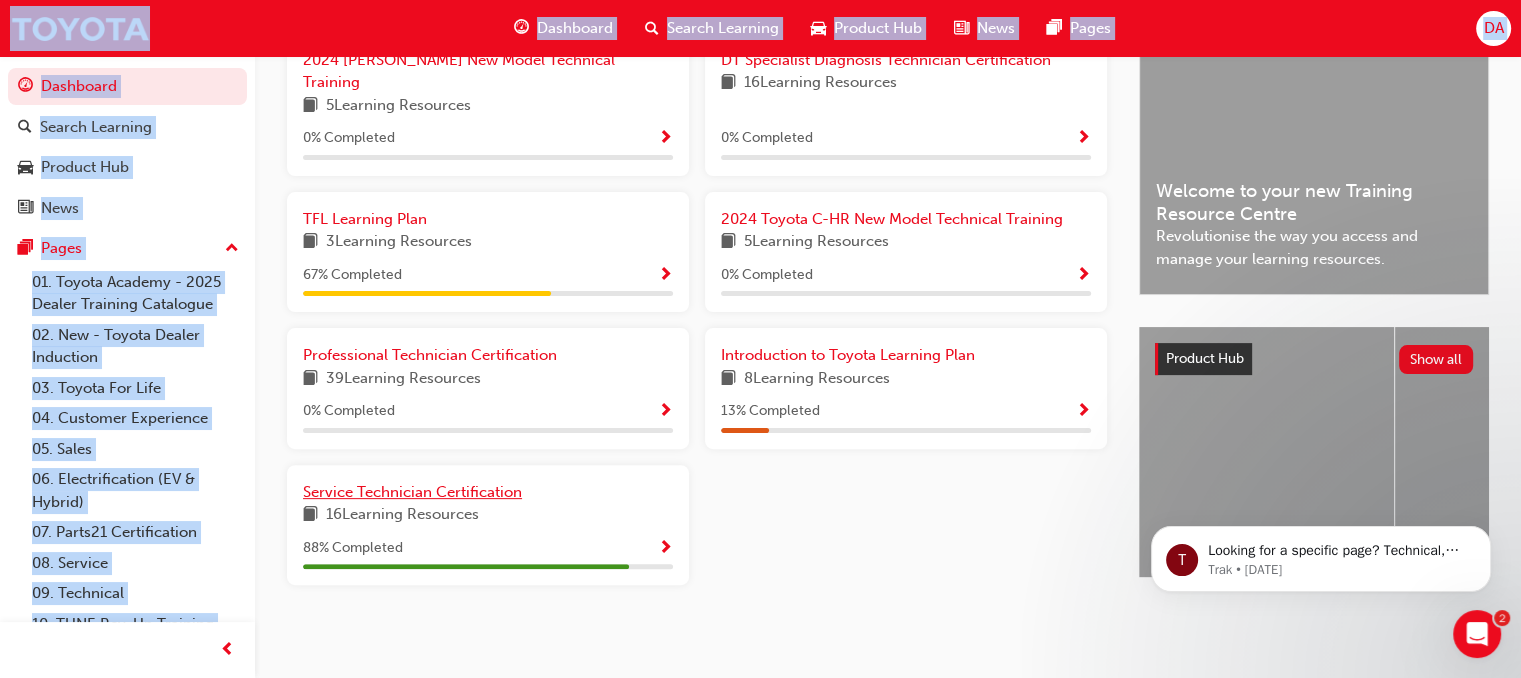 scroll, scrollTop: 0, scrollLeft: 0, axis: both 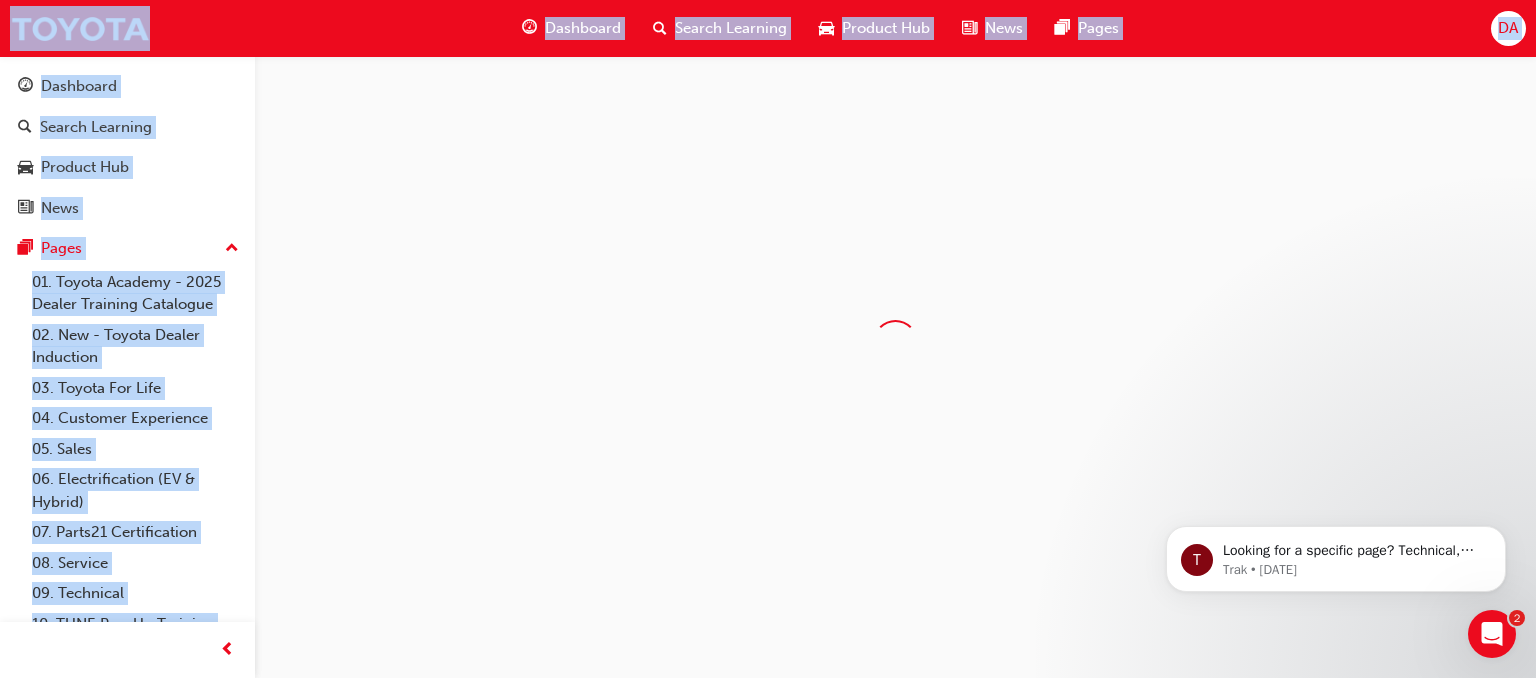 click at bounding box center (895, 342) 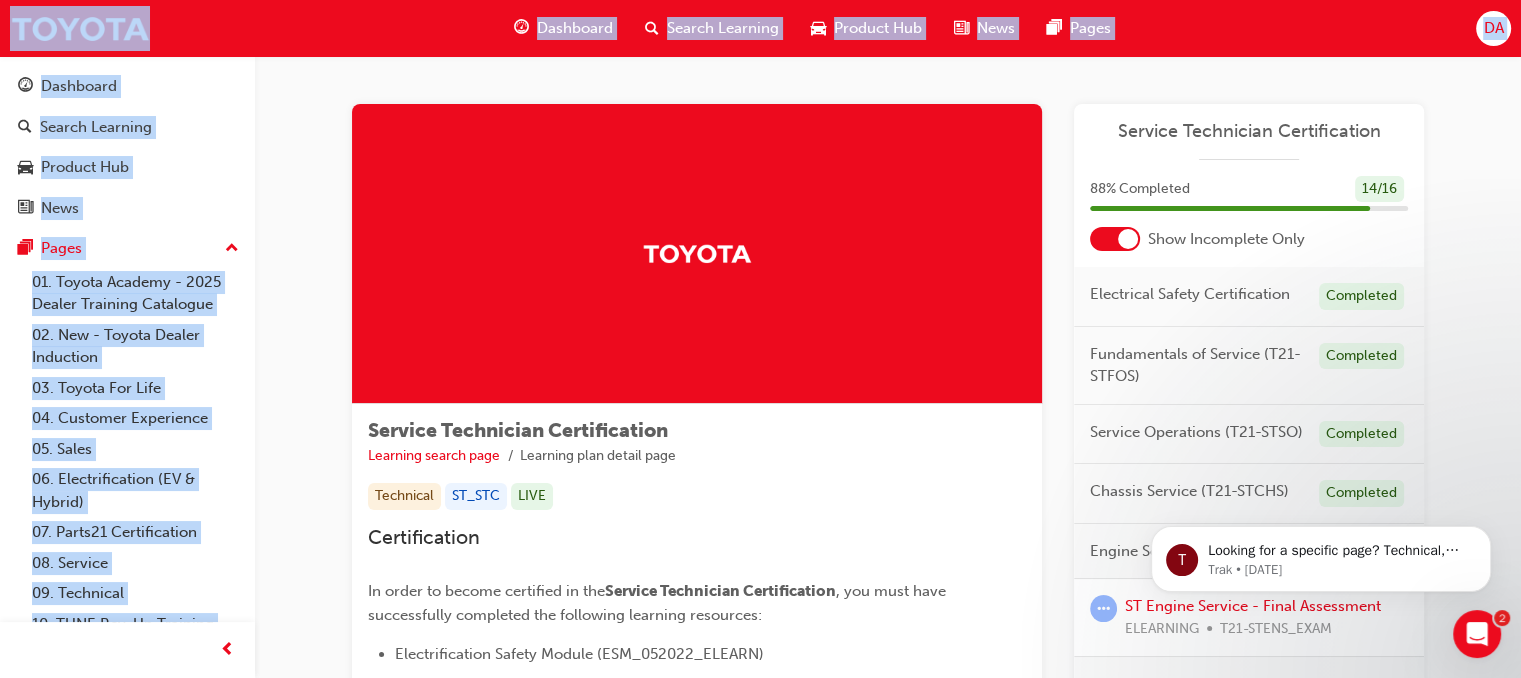 click on "Service Technician Certification   Learning search page Learning plan detail page Technical ST_STC LIVE Certification In order to become certified in the  Service Technician Certification , you must have successfully completed the following learning resources: Electrification Safety Module (ESM_052022_ELEARN) ST Fundamentals of Service - Final Assessment (T21-STFOS_EXAM) ST Service Operations - Final Assessment (T21-STSO_EXAM) ST Chassis Service - Final Assessment (T21-STCHS_EXAM) ST Engine Service - Final Assessment (T21-STENS_EXAM) ST Driveline Service - Final Assessment (T21-STDLS_EXAM) Learning Plan Service Technician Certification 88 % Completed 14 / 16 Show Incomplete Only Electrical Safety Certification Completed Fundamentals of Service (T21-STFOS) Completed Service Operations (T21-STSO) Completed Chassis Service (T21-STCHS) Completed Engine Service (T21-STENS) ST Engine Service - Final Assessment ELEARNING T21-STENS_EXAM Driveline Service (T21-STDLS) ST Driveline Service - Final Assessment ELEARNING" at bounding box center (888, 479) 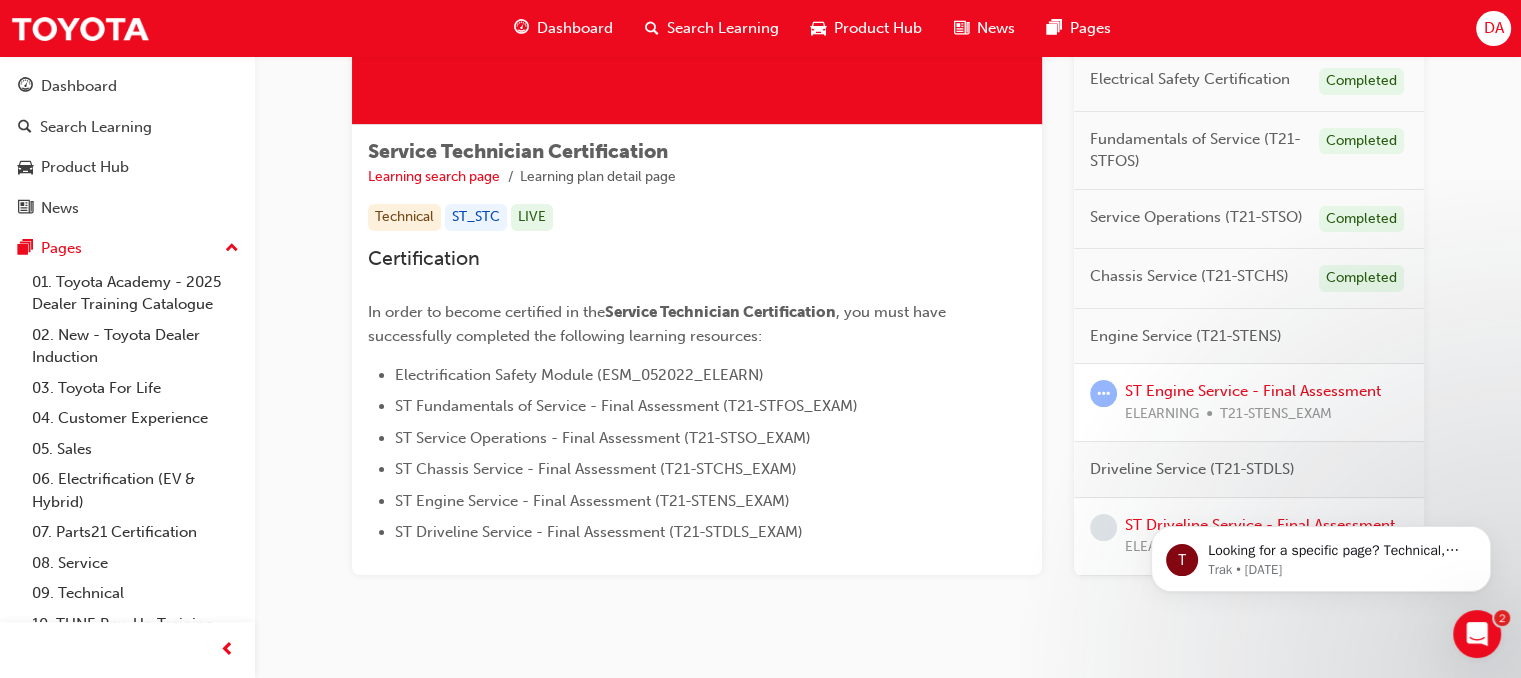 scroll, scrollTop: 320, scrollLeft: 0, axis: vertical 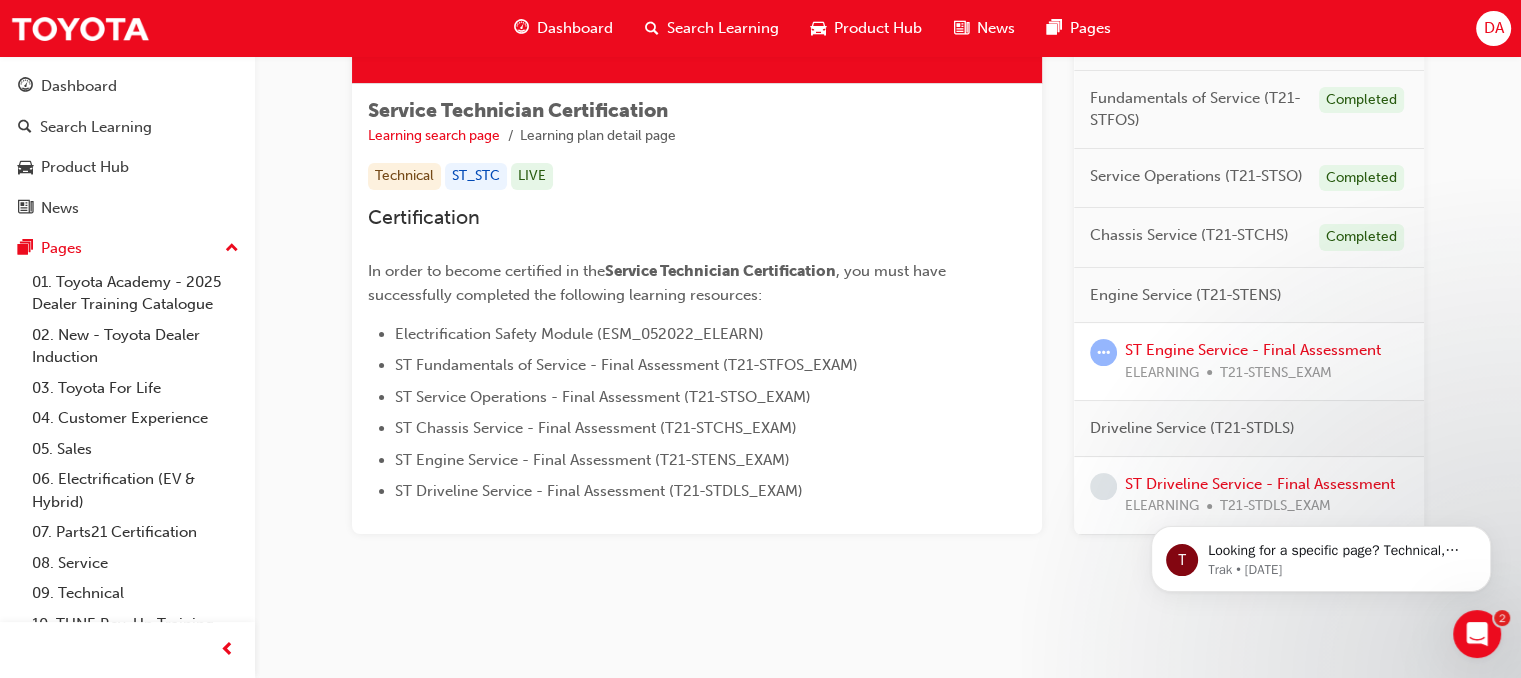 click on "Engine Service (T21-STENS)" at bounding box center (1186, 294) 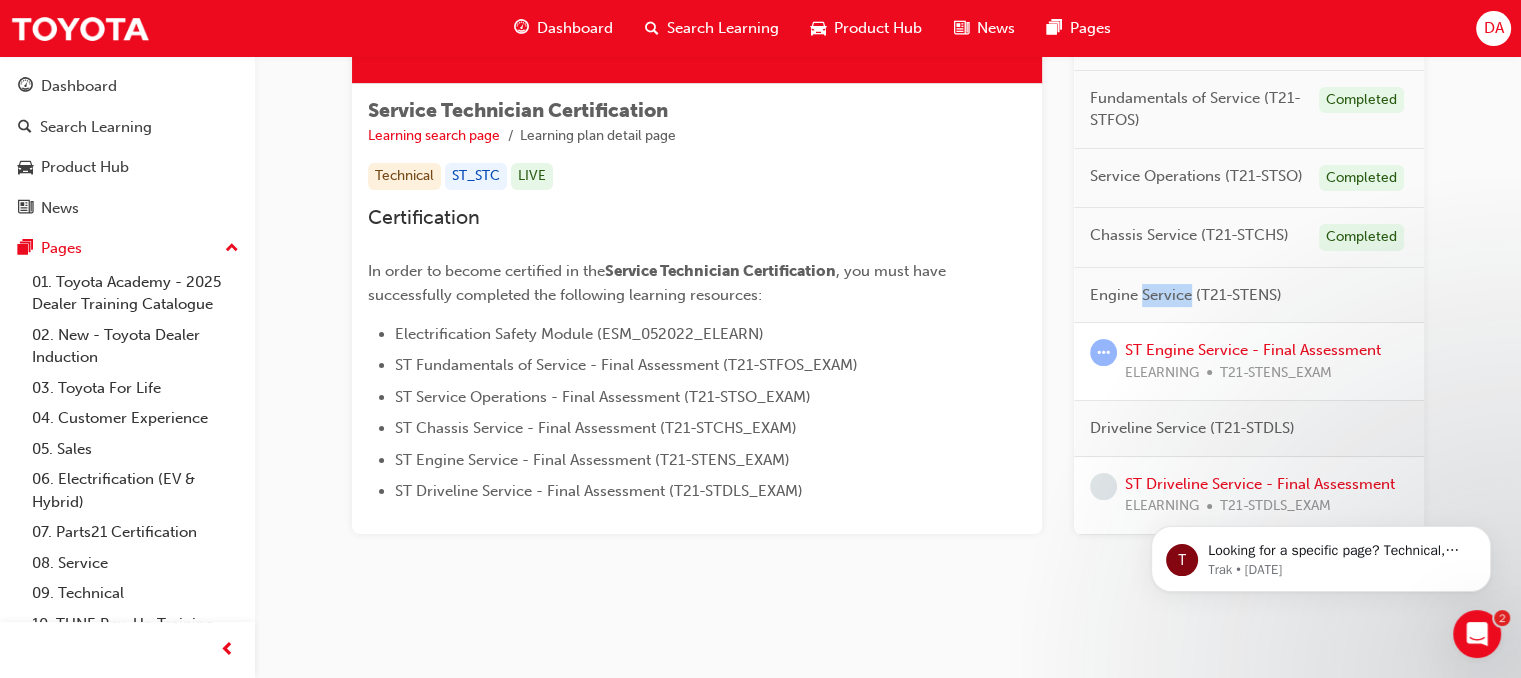 click on "Engine Service (T21-STENS)" at bounding box center (1186, 294) 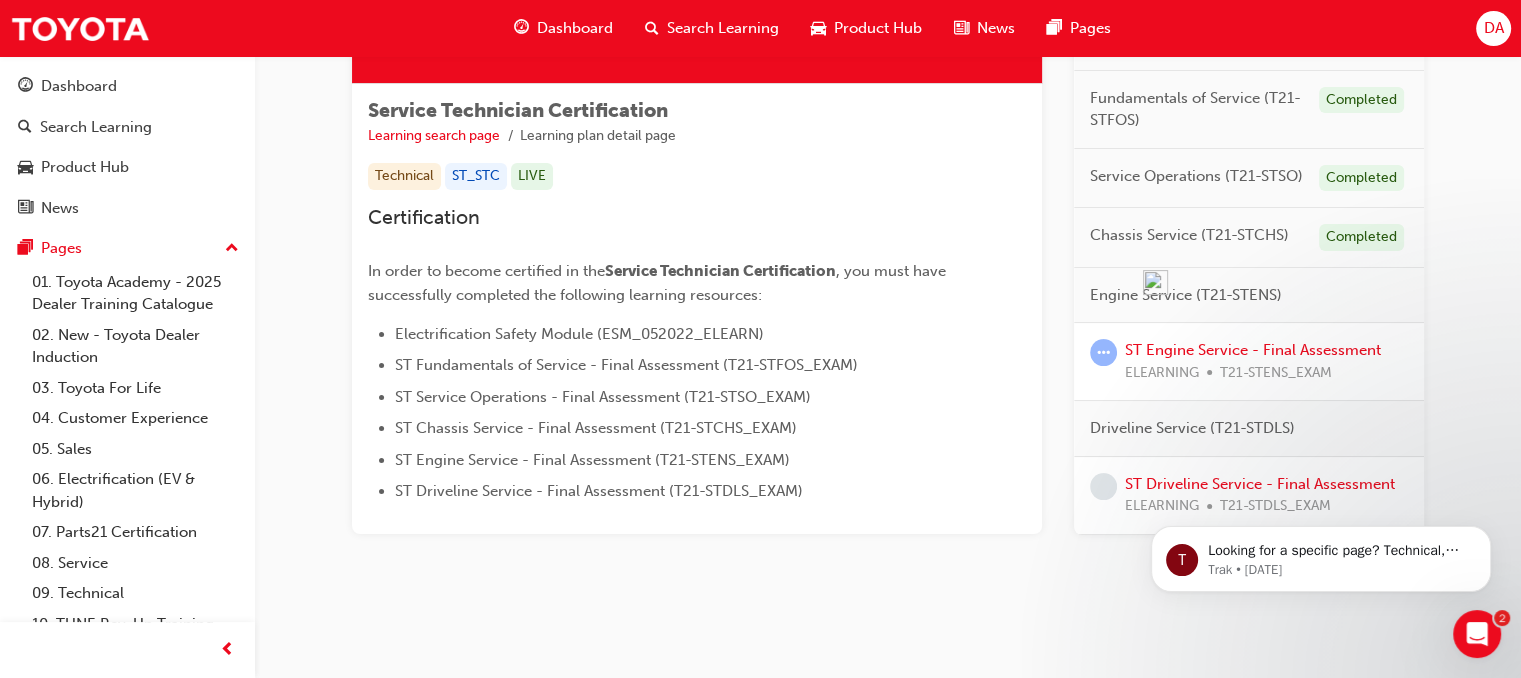 click on "Service Technician Certification   Learning search page Learning plan detail page Service Technician Certification   Learning search page Learning plan detail page Technical ST_STC LIVE Certification In order to become certified in the  Service Technician Certification , you must have successfully completed the following learning resources: Electrification Safety Module (ESM_052022_ELEARN) ST Fundamentals of Service - Final Assessment (T21-STFOS_EXAM) ST Service Operations - Final Assessment (T21-STSO_EXAM) ST Chassis Service - Final Assessment (T21-STCHS_EXAM) ST Engine Service - Final Assessment (T21-STENS_EXAM) ST Driveline Service - Final Assessment (T21-STDLS_EXAM) Learning Plan Service Technician Certification 88 % Completed 14 / 16 Show Incomplete Only Electrical Safety Certification Completed Fundamentals of Service (T21-STFOS) Completed Service Operations (T21-STSO) Completed Chassis Service (T21-STCHS) Completed Engine Service (T21-STENS) ST Engine Service - Final Assessment ELEARNING T21-STENS_EXAM" at bounding box center (888, 183) 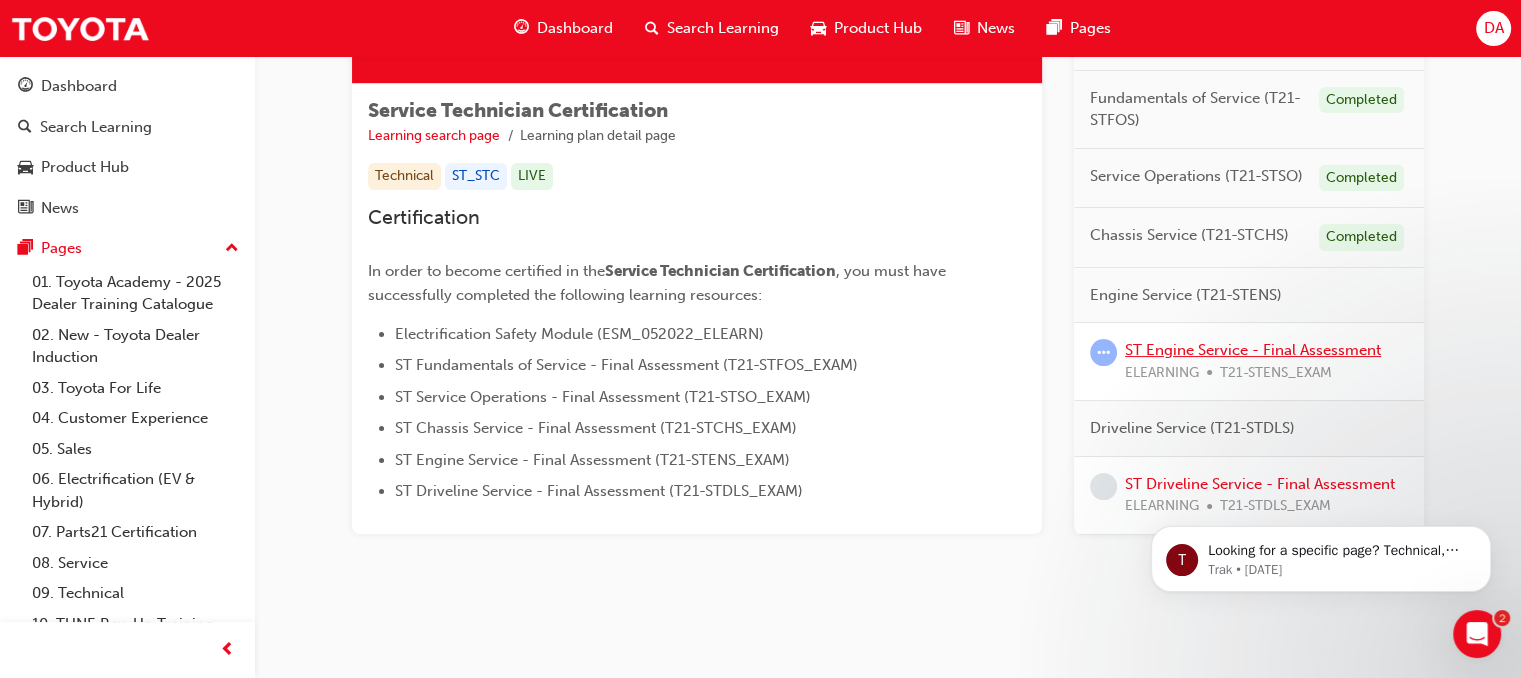 click on "ST Engine Service - Final Assessment" at bounding box center (1253, 350) 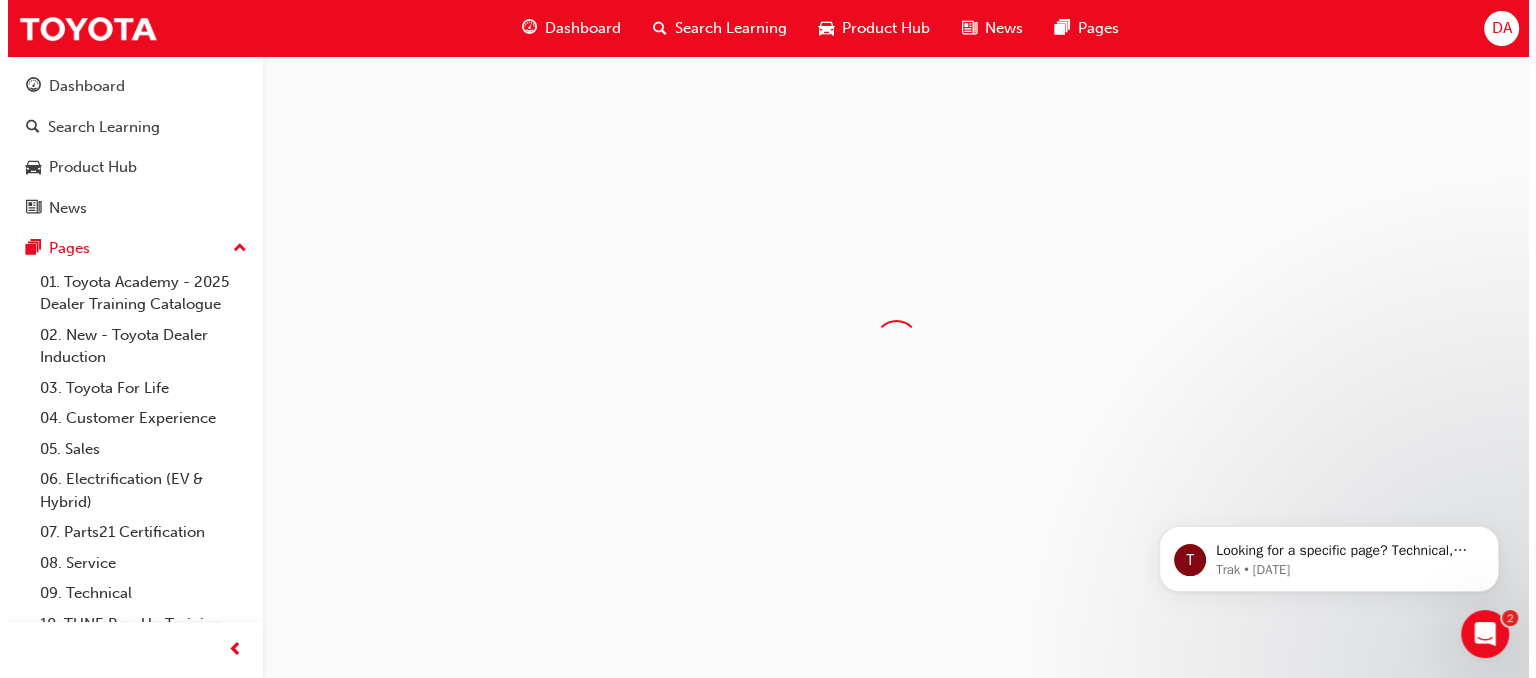 scroll, scrollTop: 0, scrollLeft: 0, axis: both 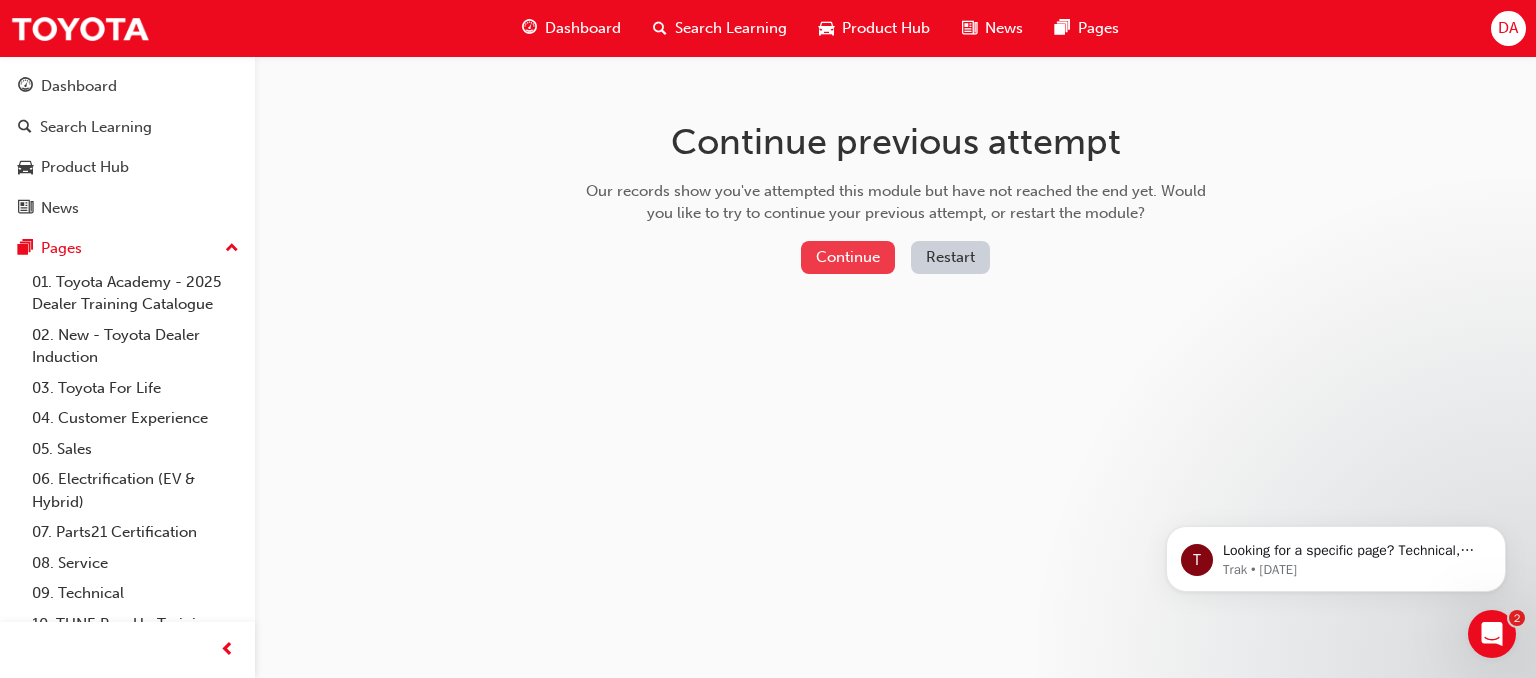 click on "Continue" at bounding box center (848, 257) 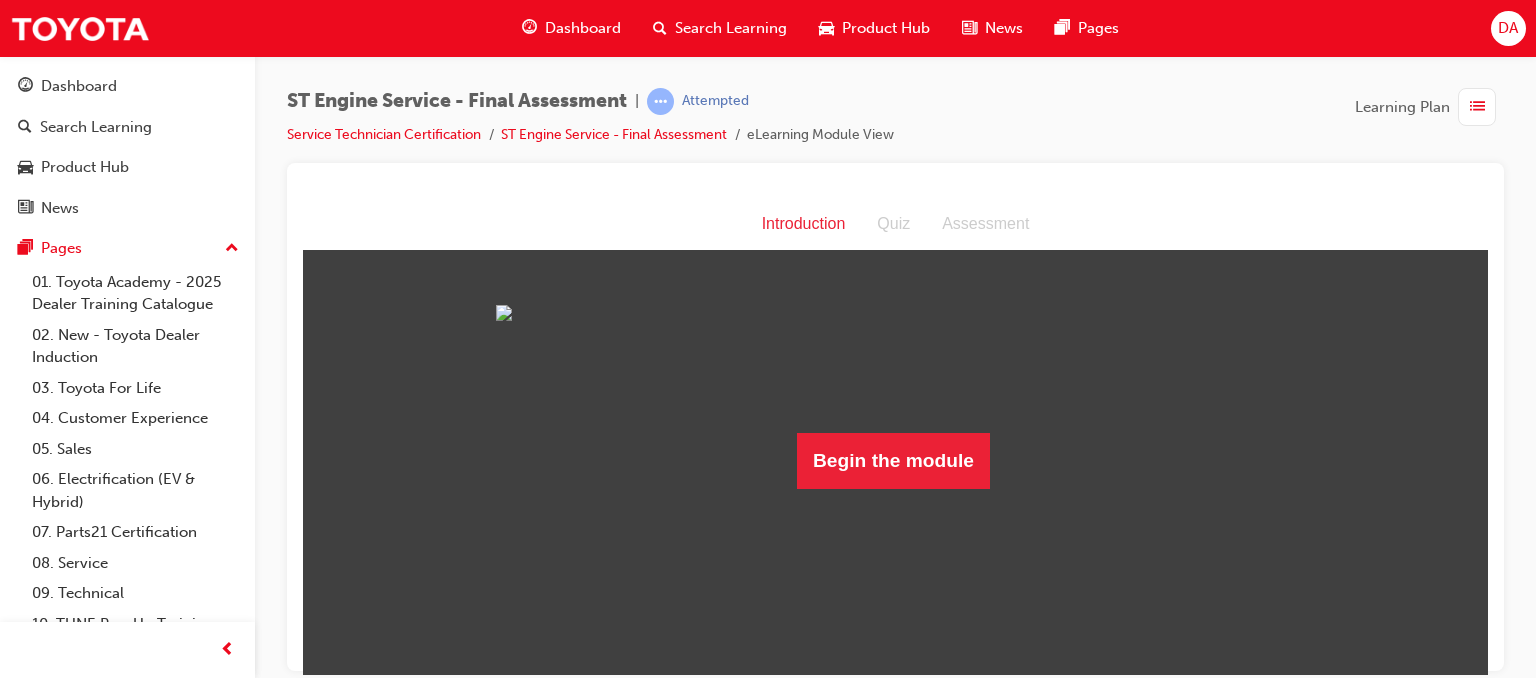 scroll, scrollTop: 47, scrollLeft: 0, axis: vertical 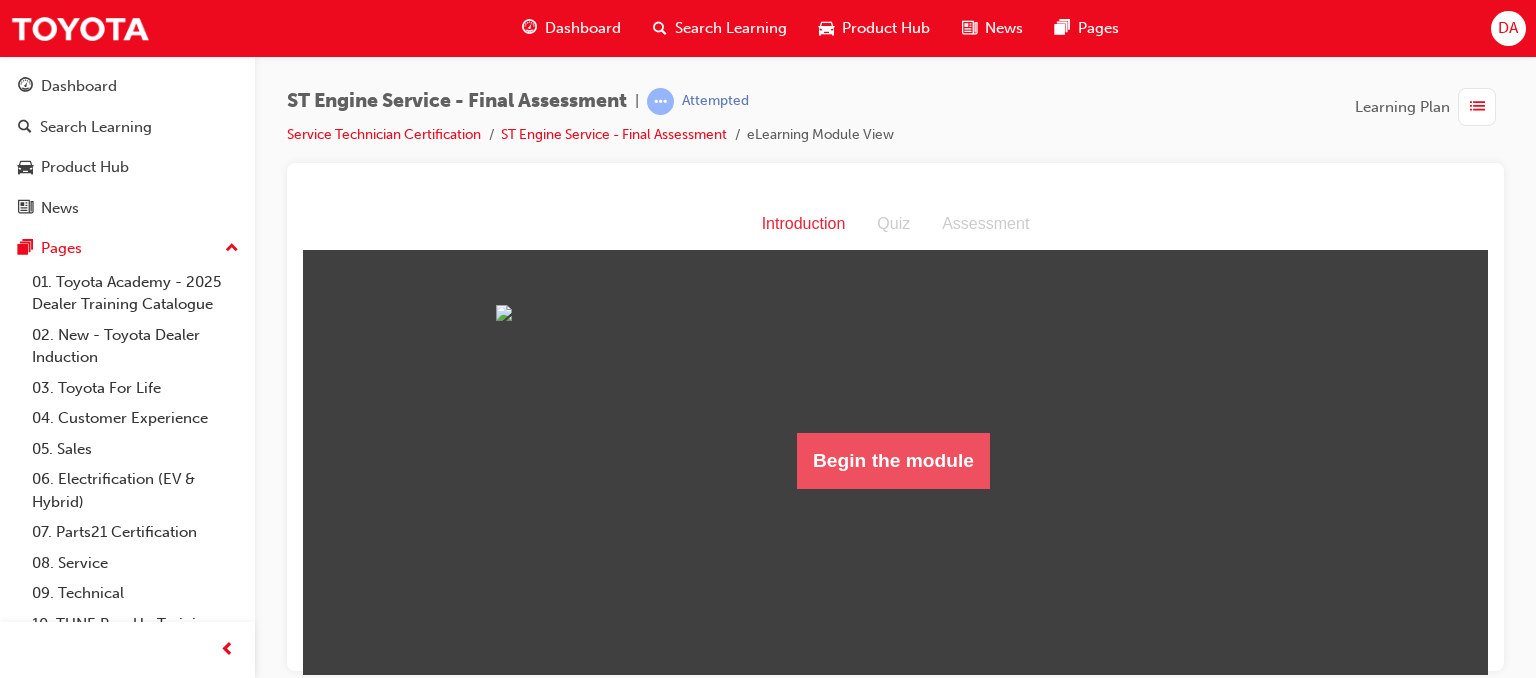 click on "Begin the module" at bounding box center (893, 460) 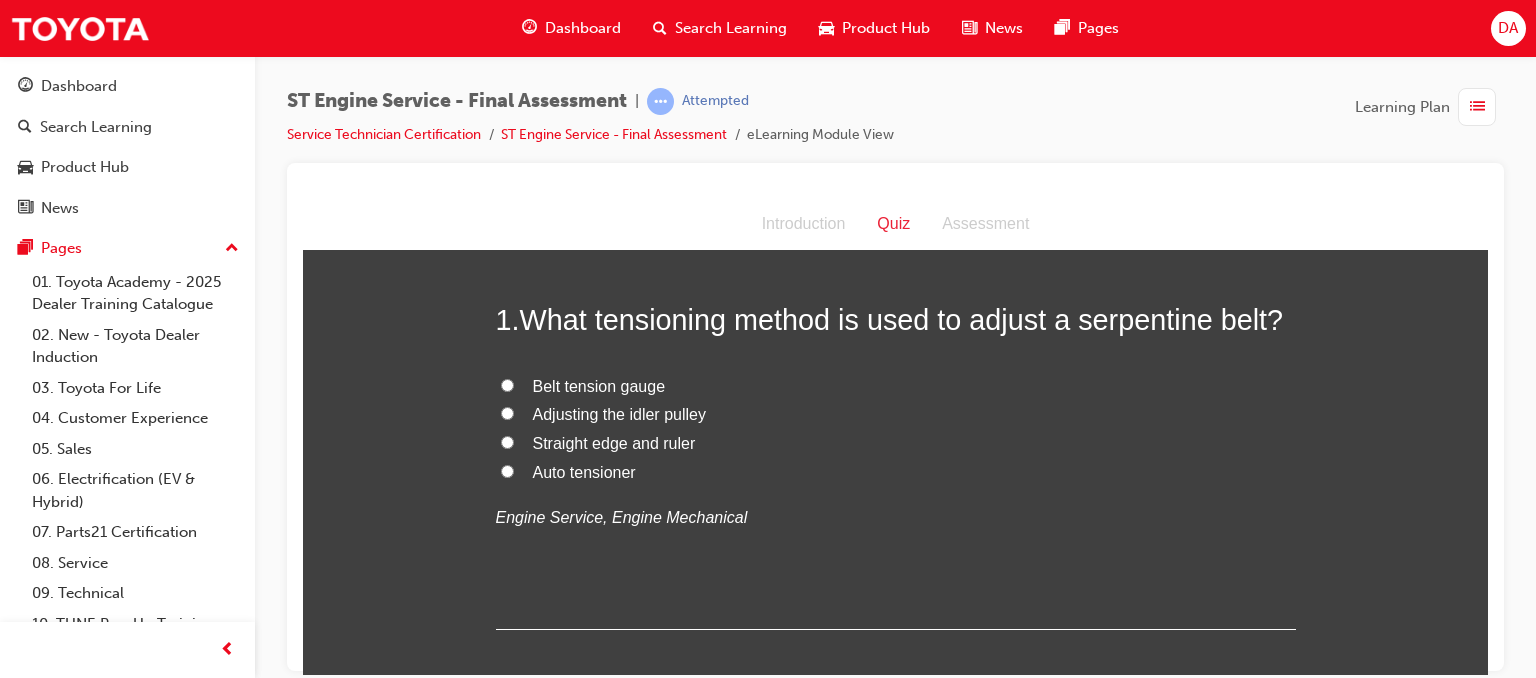 scroll, scrollTop: 80, scrollLeft: 0, axis: vertical 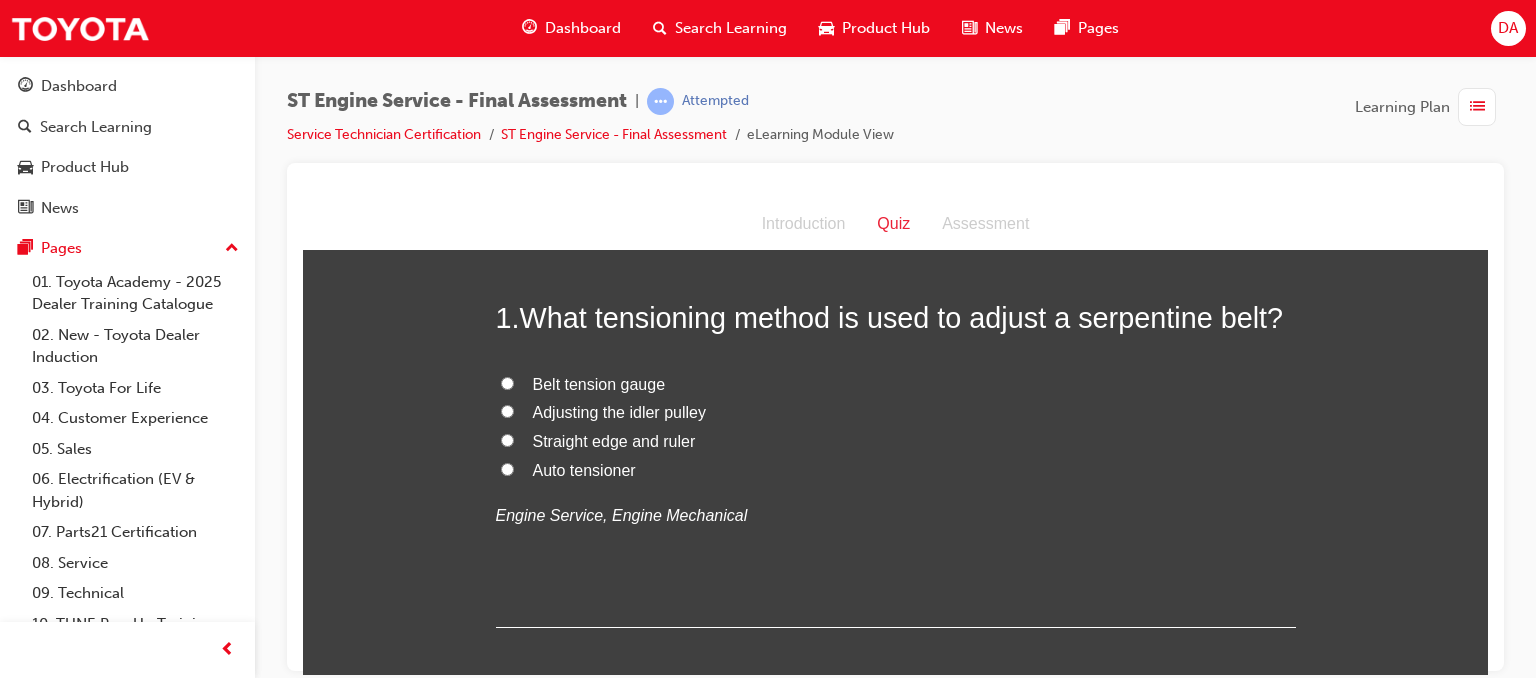 click on "Auto tensioner" at bounding box center (507, 468) 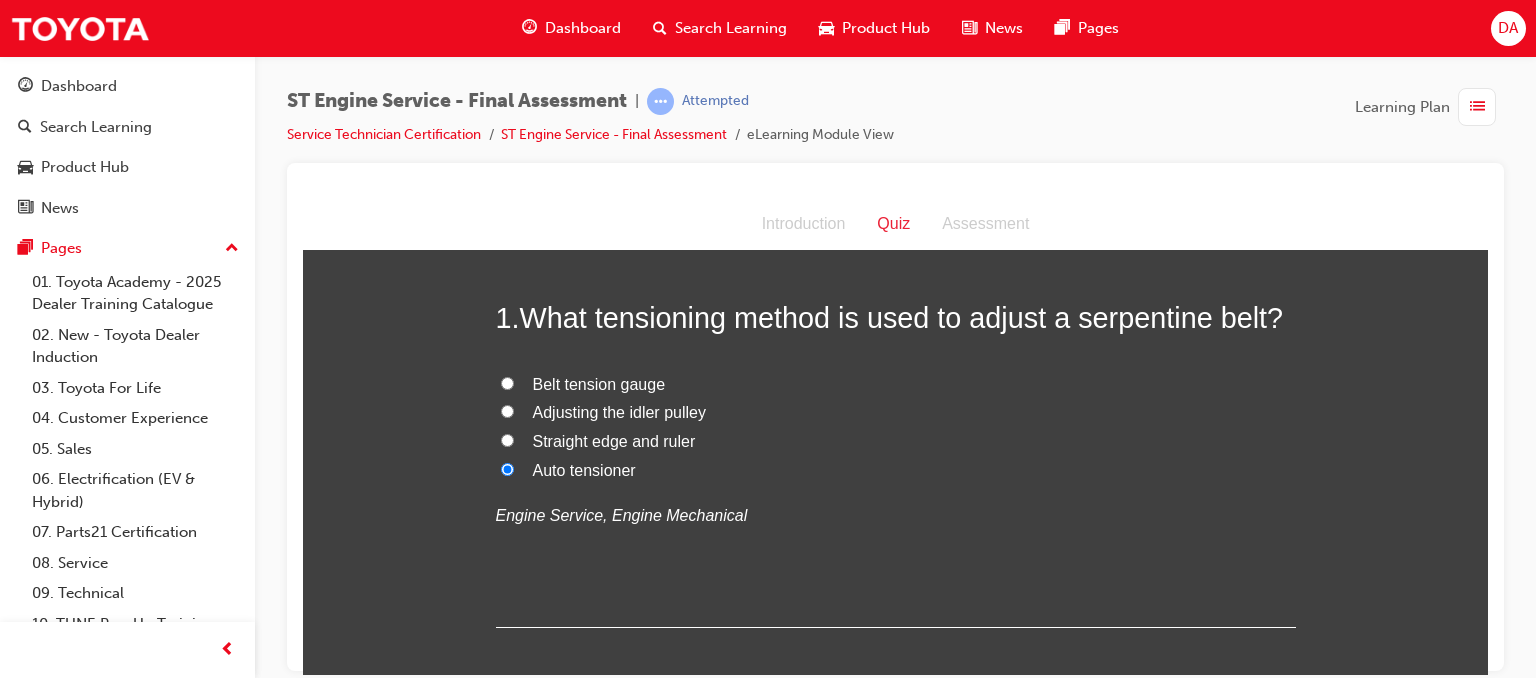 click on "Belt tension gauge" at bounding box center [507, 382] 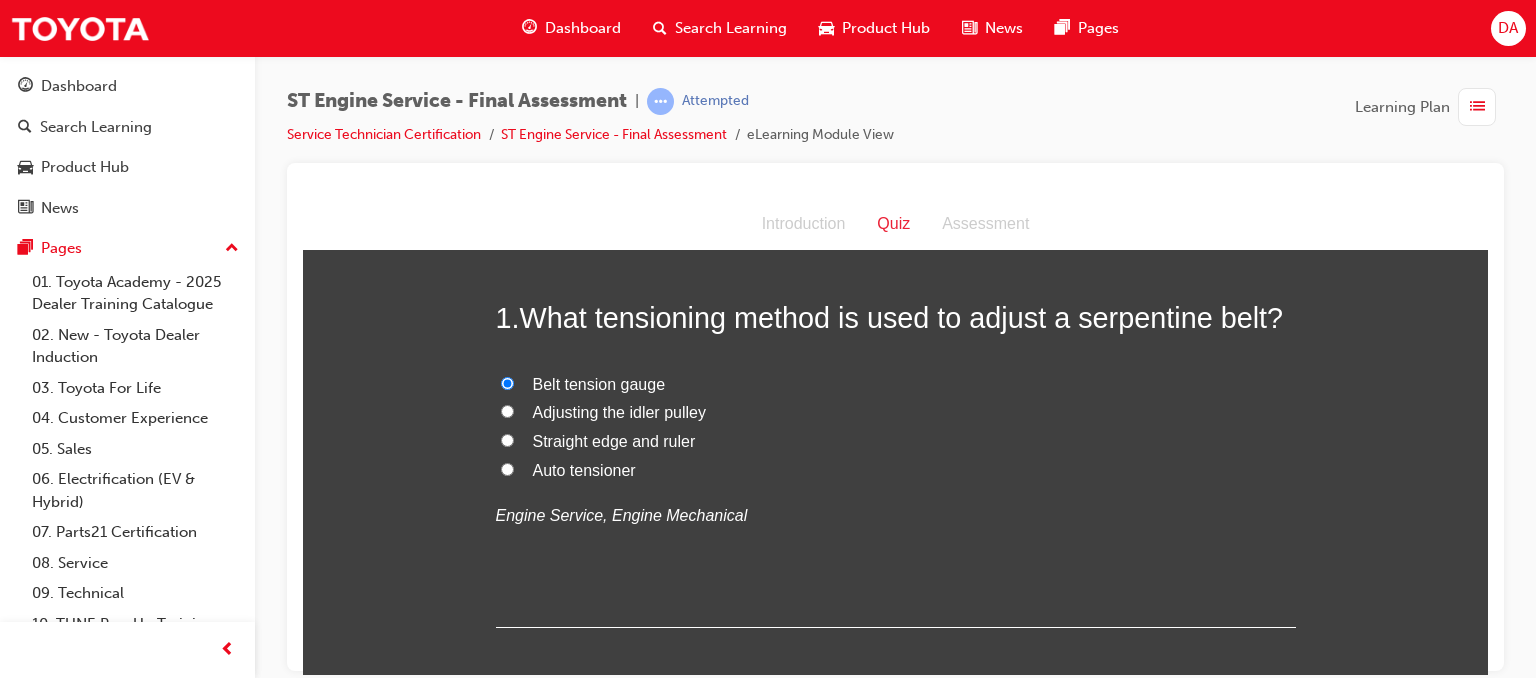 click on "Adjusting the idler pulley" at bounding box center [507, 410] 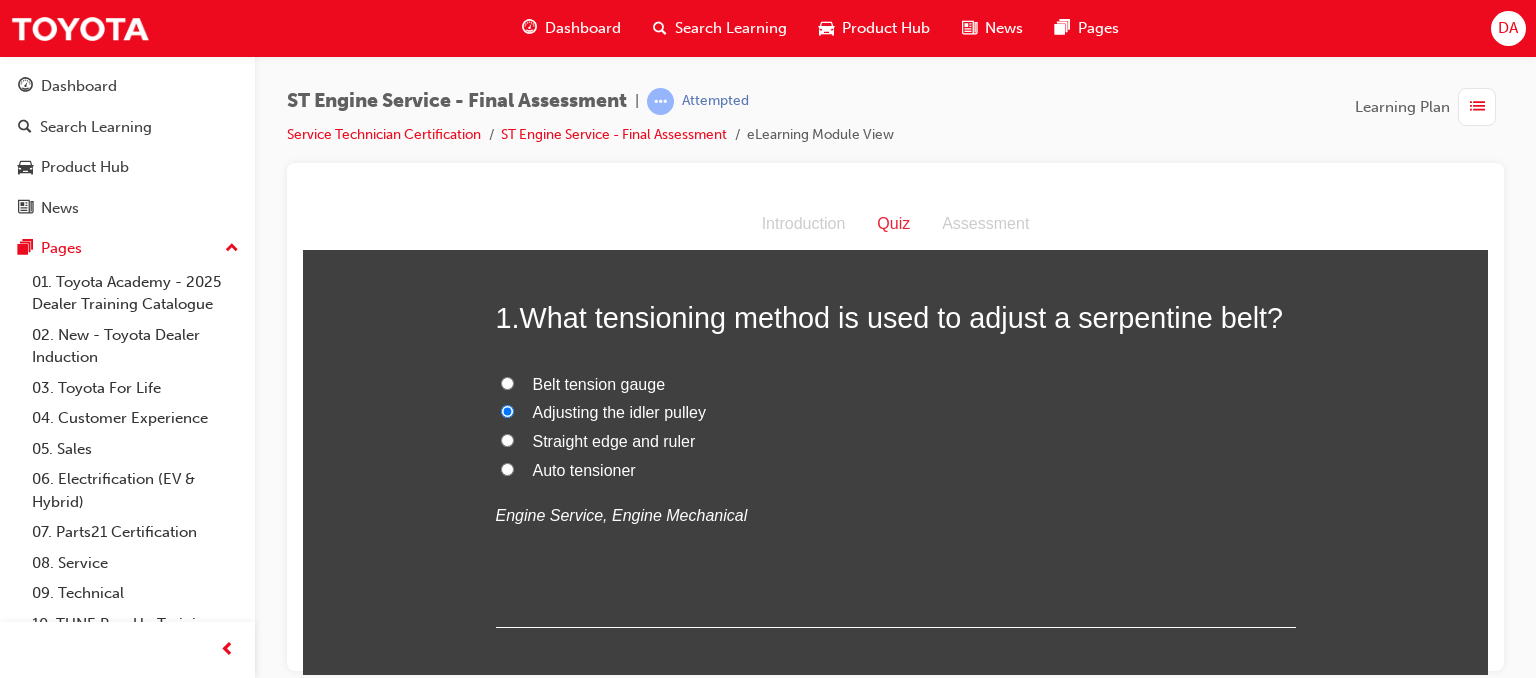 click on "Straight edge and ruler" at bounding box center (507, 439) 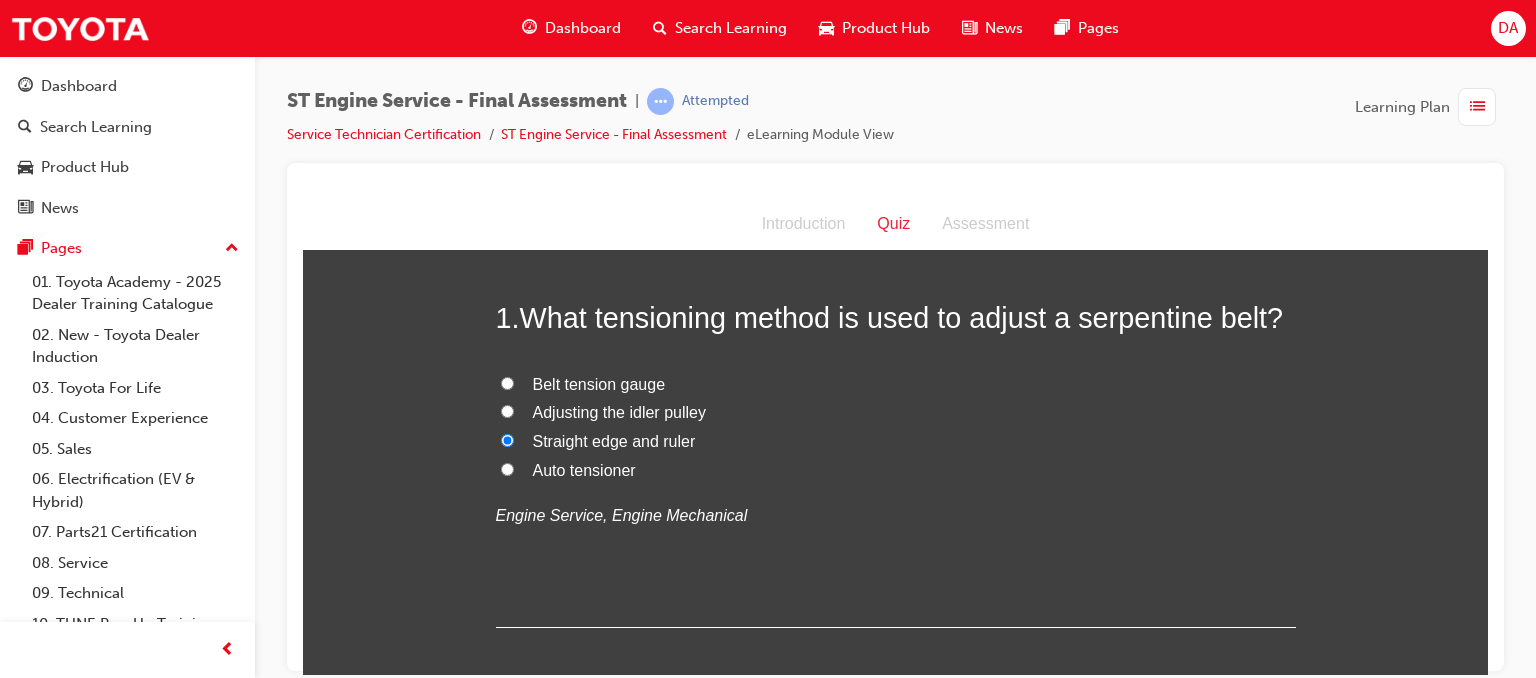 click on "Auto tensioner" at bounding box center [507, 468] 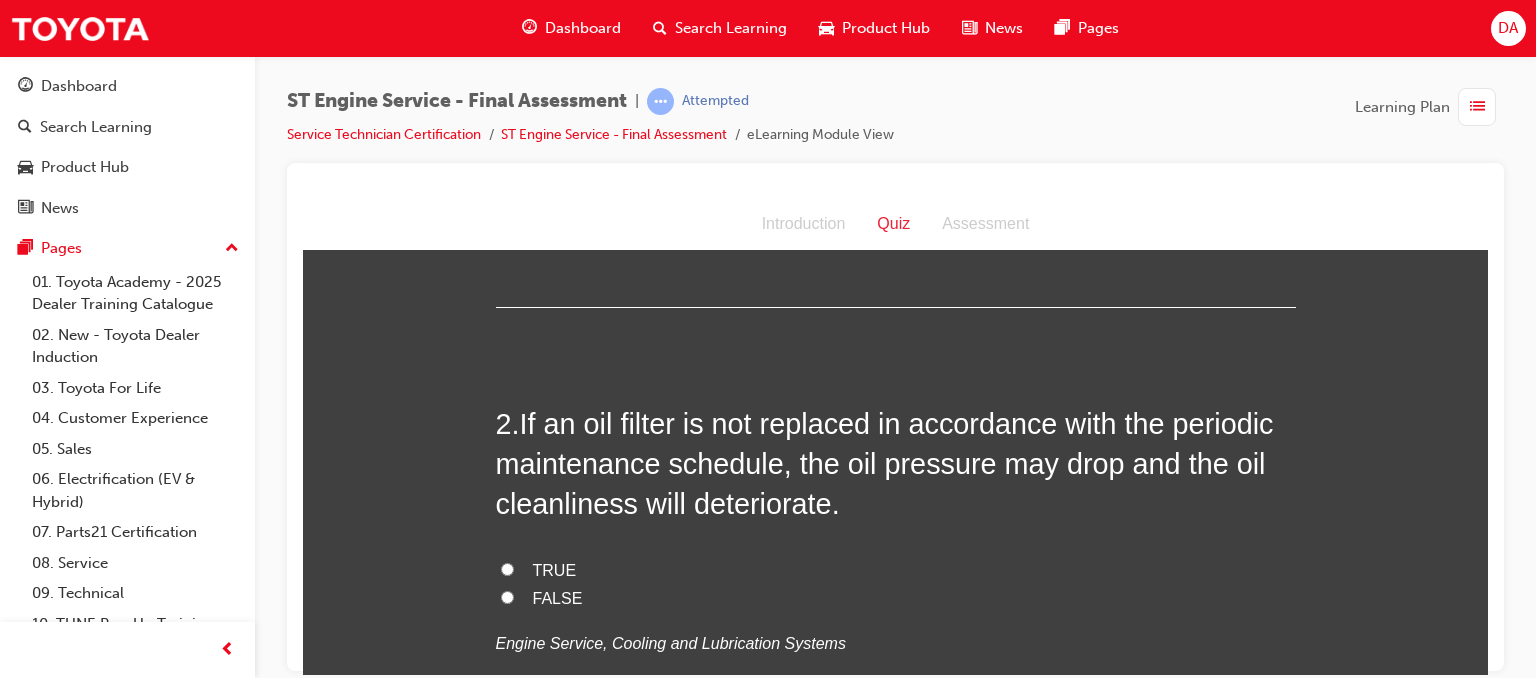 scroll, scrollTop: 440, scrollLeft: 0, axis: vertical 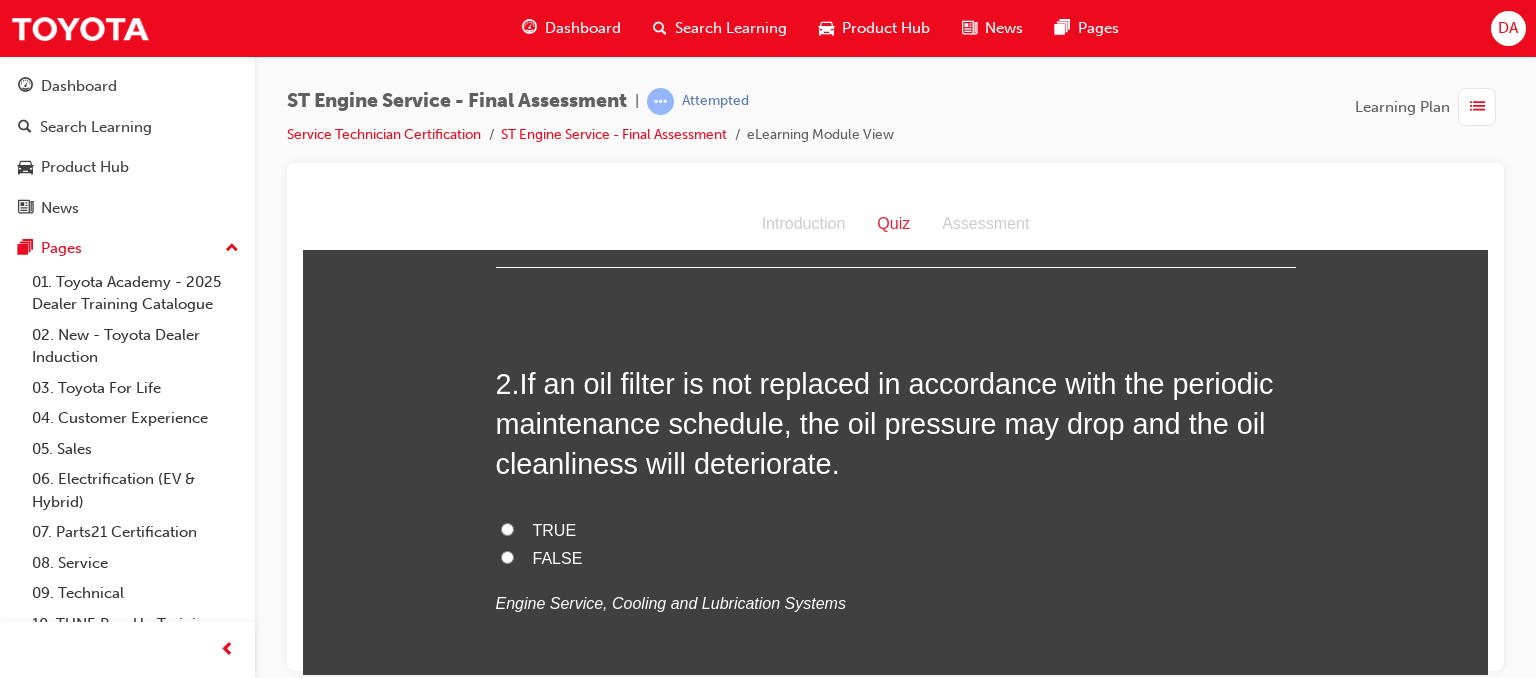 click on "You must select an answer for each question before you can submit. Please note, you will need 14 correct answers in order to pass this quiz. Good luck. 1 .  What tensioning method is used to adjust a serpentine belt? Belt tension gauge Adjusting the idler pulley Straight edge and ruler Auto tensioner
Engine Service, Engine Mechanical 2 .  If an oil filter is not replaced in accordance with the periodic maintenance schedule, the oil pressure may drop and the oil cleanliness will deteriorate. TRUE FALSE
Engine Service, Cooling and Lubrication Systems 3 .  What are the three elements required for a petrol fire to burn? Fuel supply, Ignition source, Oxygen Fuel supply, combustible material, and Oxygen Fuel supply, an ignition source and a closed container Combustible material such as wood, an ignition source and nitrogen
Engine Service, Fuel and Electrical Systems 4 .  The thermostat allows the engine to warm quickly and regulates the temperature of the coolant. TRUE FALSE
5 .  Retighten the handle" at bounding box center (895, 3948) 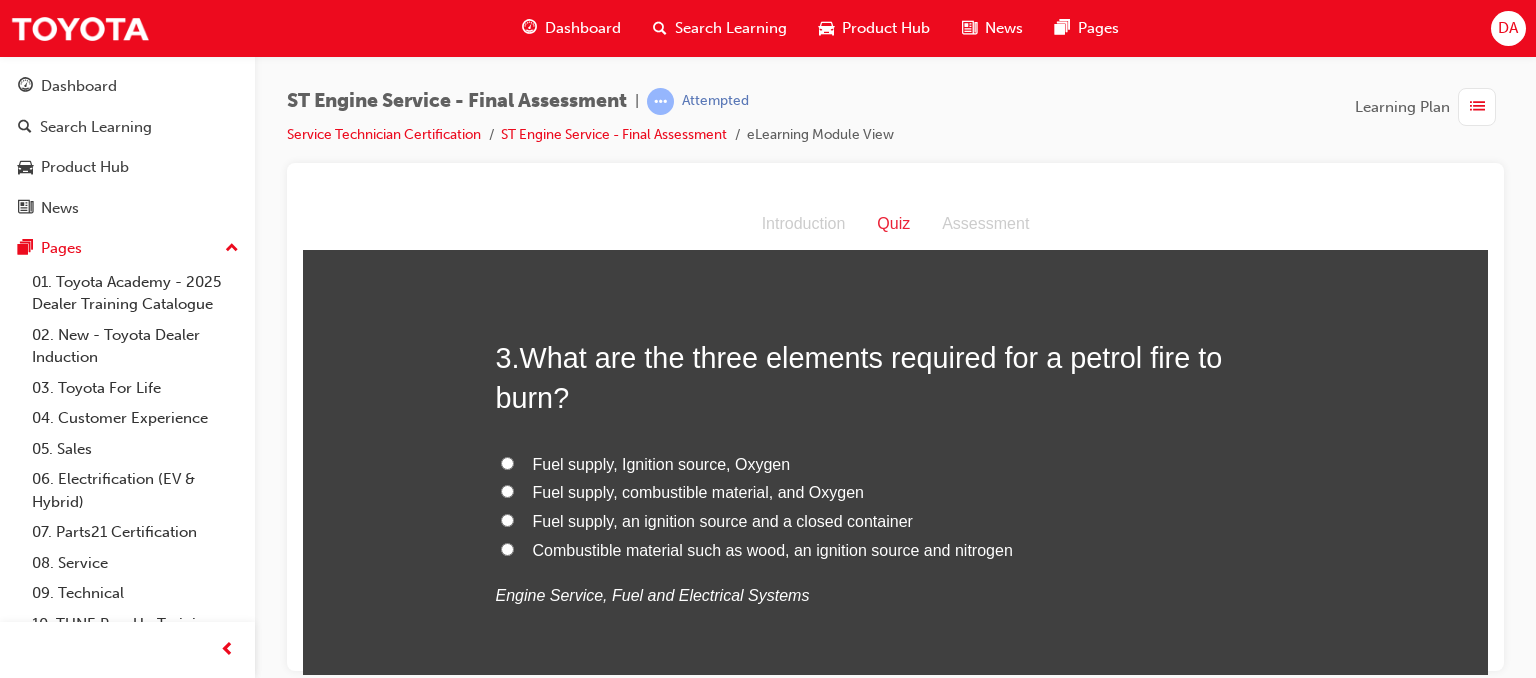 scroll, scrollTop: 918, scrollLeft: 0, axis: vertical 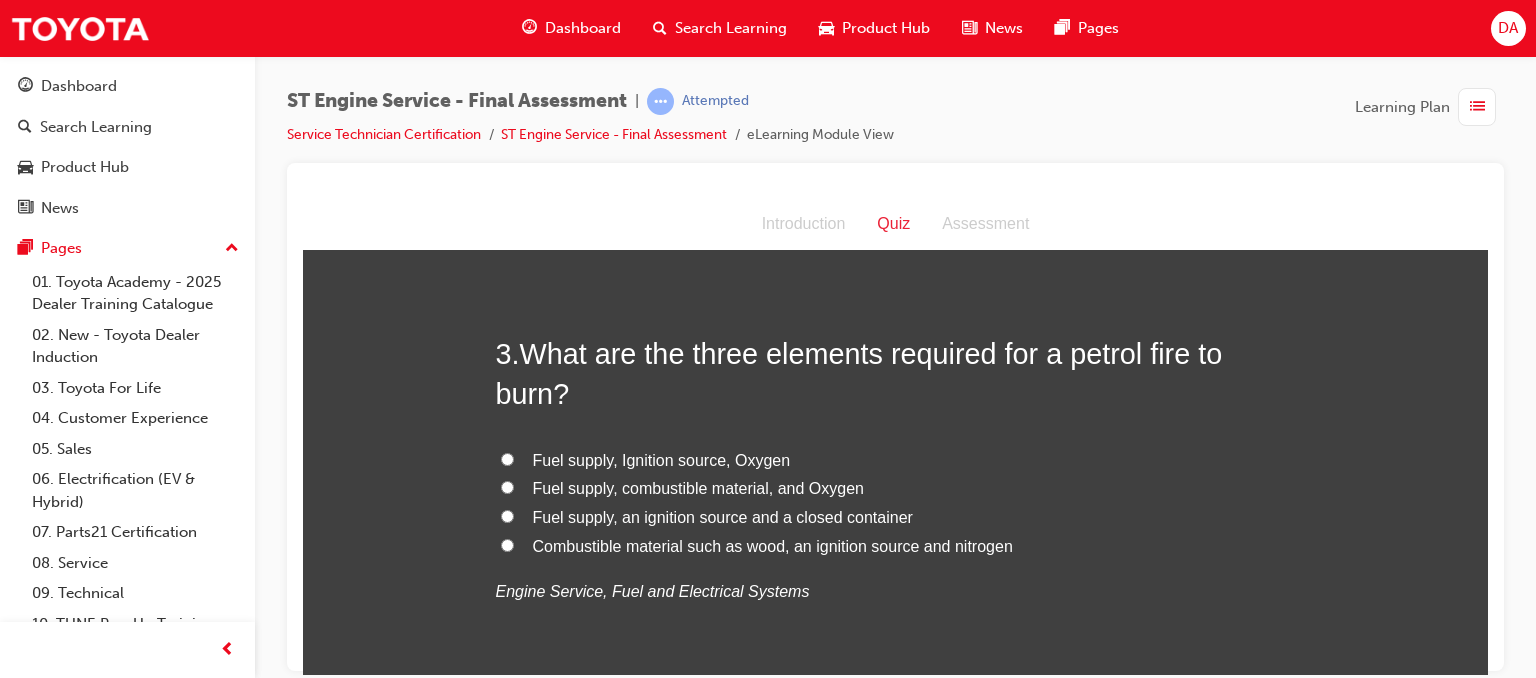 click on "Fuel supply, Ignition source, Oxygen" at bounding box center (507, 458) 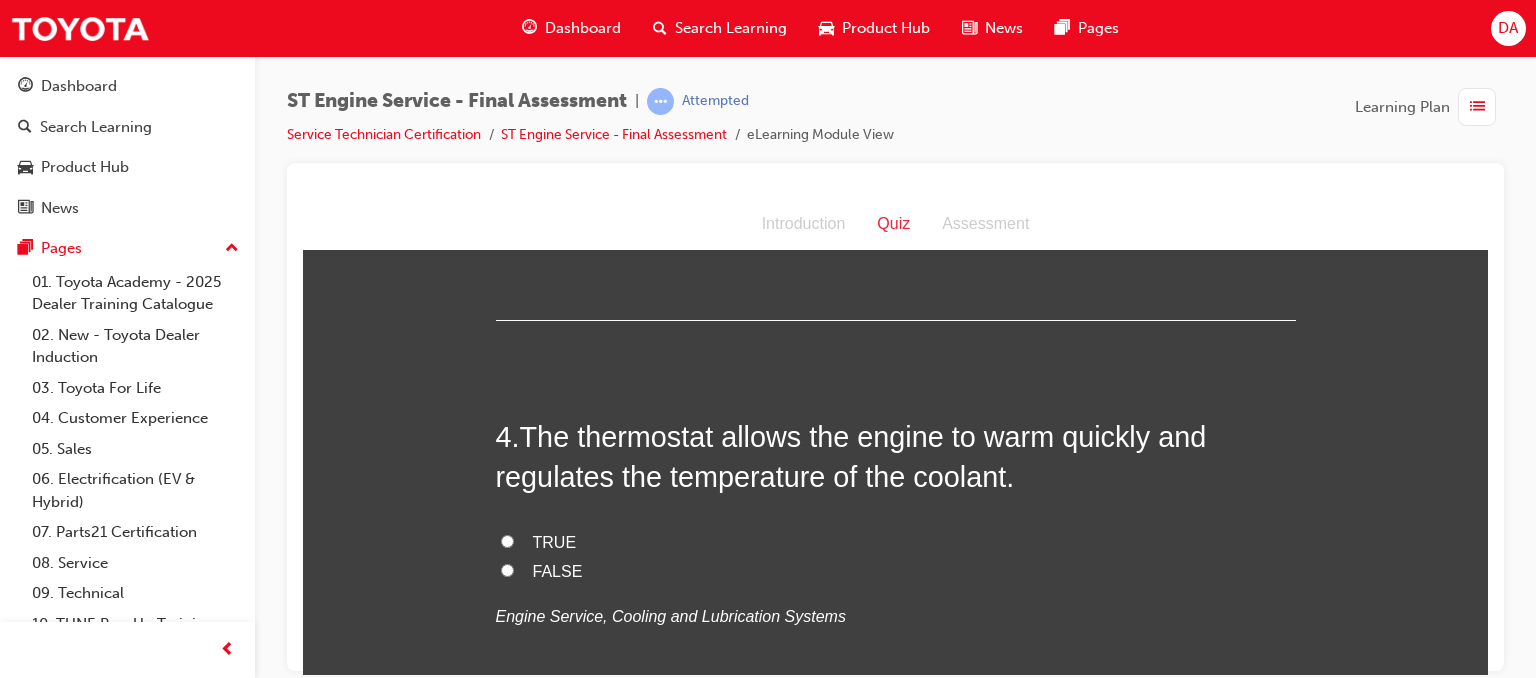 scroll, scrollTop: 1318, scrollLeft: 0, axis: vertical 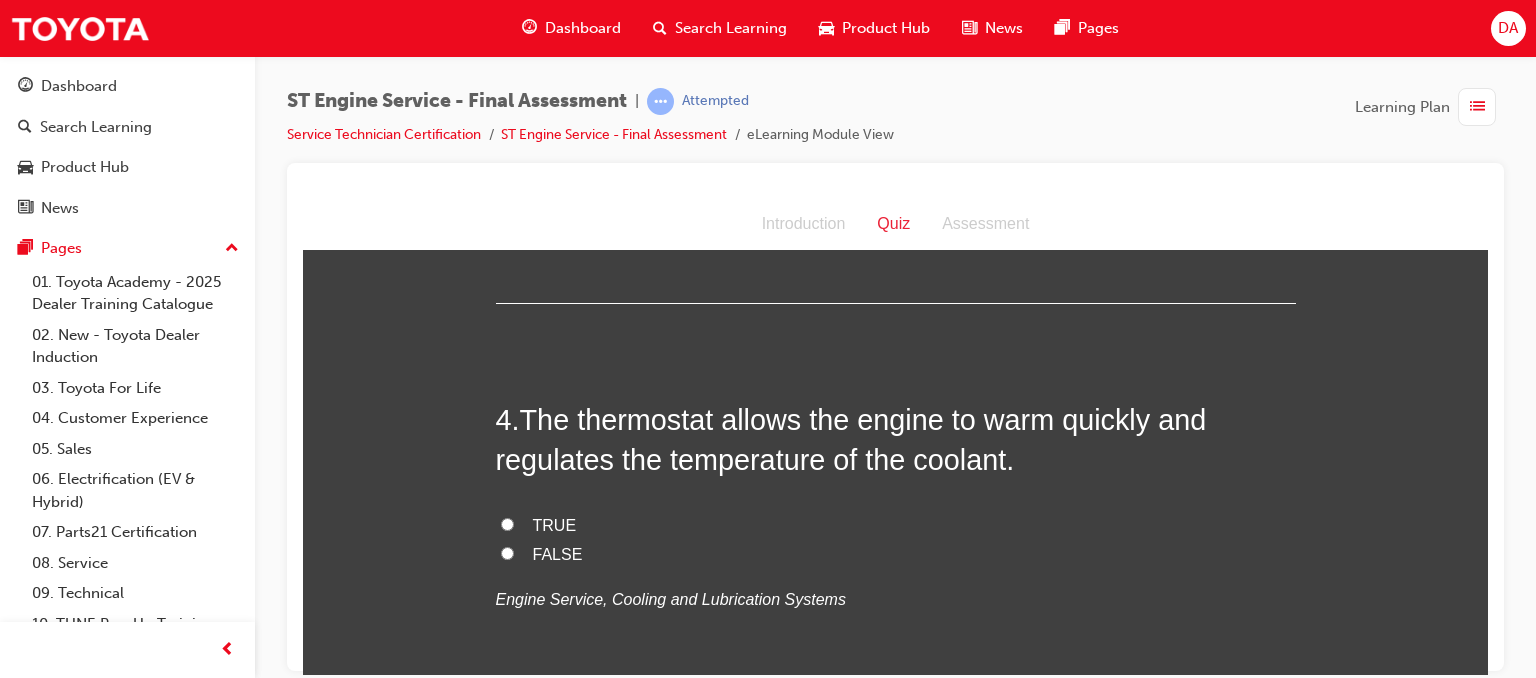 click on "TRUE" at bounding box center (507, 523) 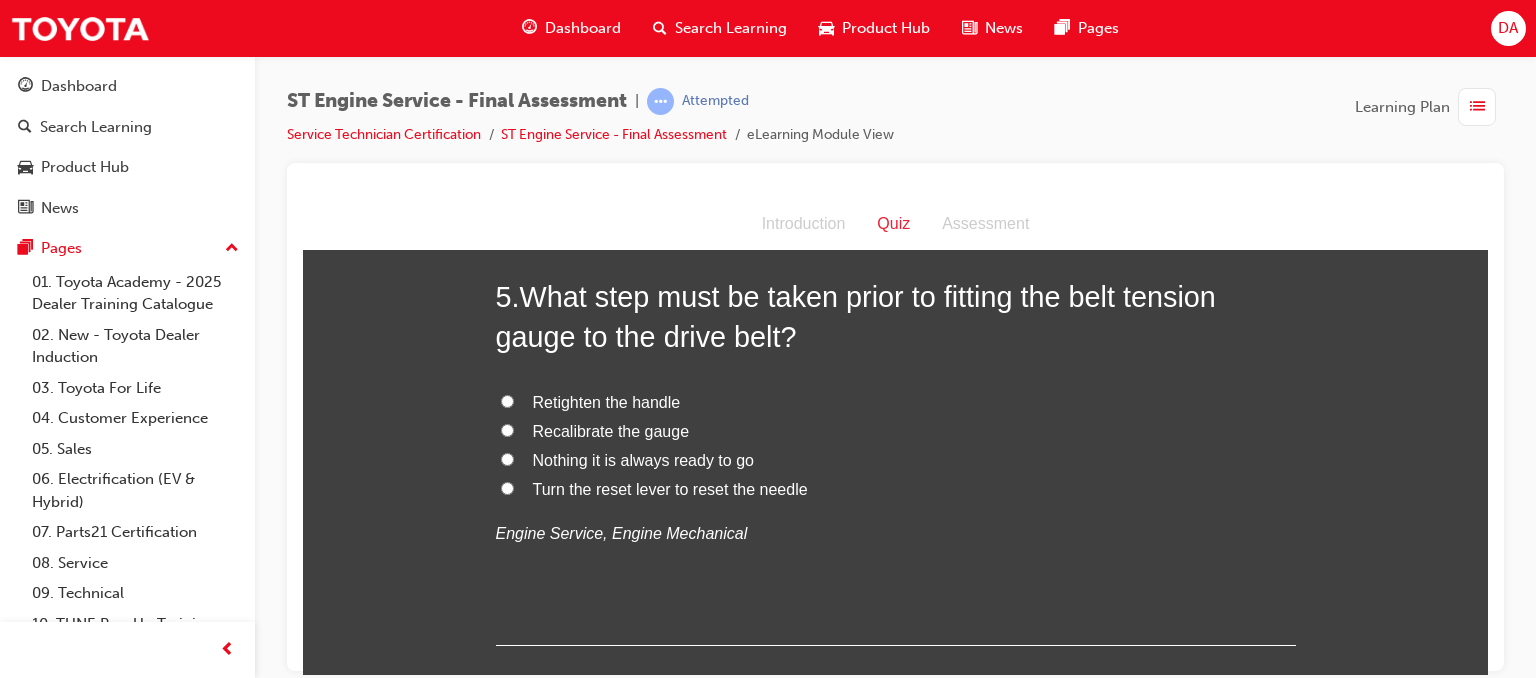 scroll, scrollTop: 1838, scrollLeft: 0, axis: vertical 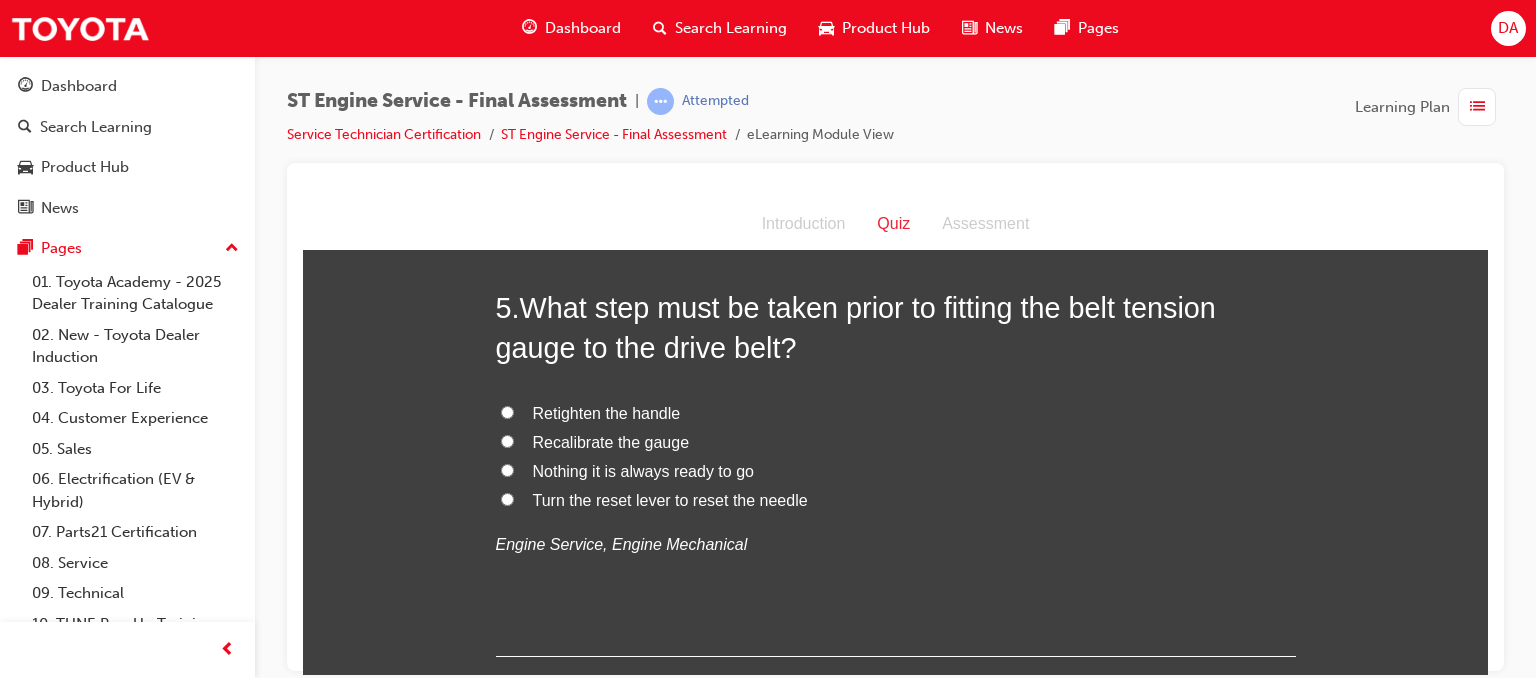 click on "Recalibrate the gauge" at bounding box center [896, 442] 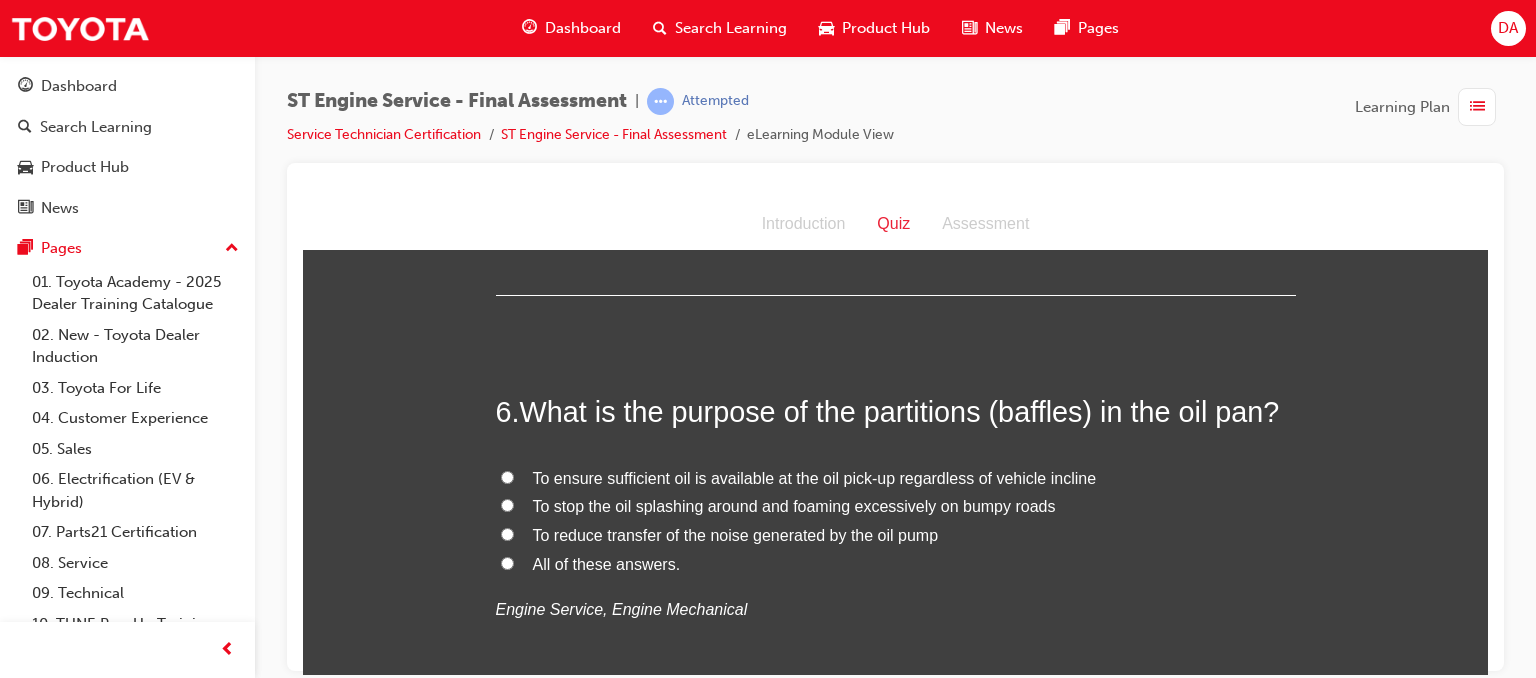 scroll, scrollTop: 2238, scrollLeft: 0, axis: vertical 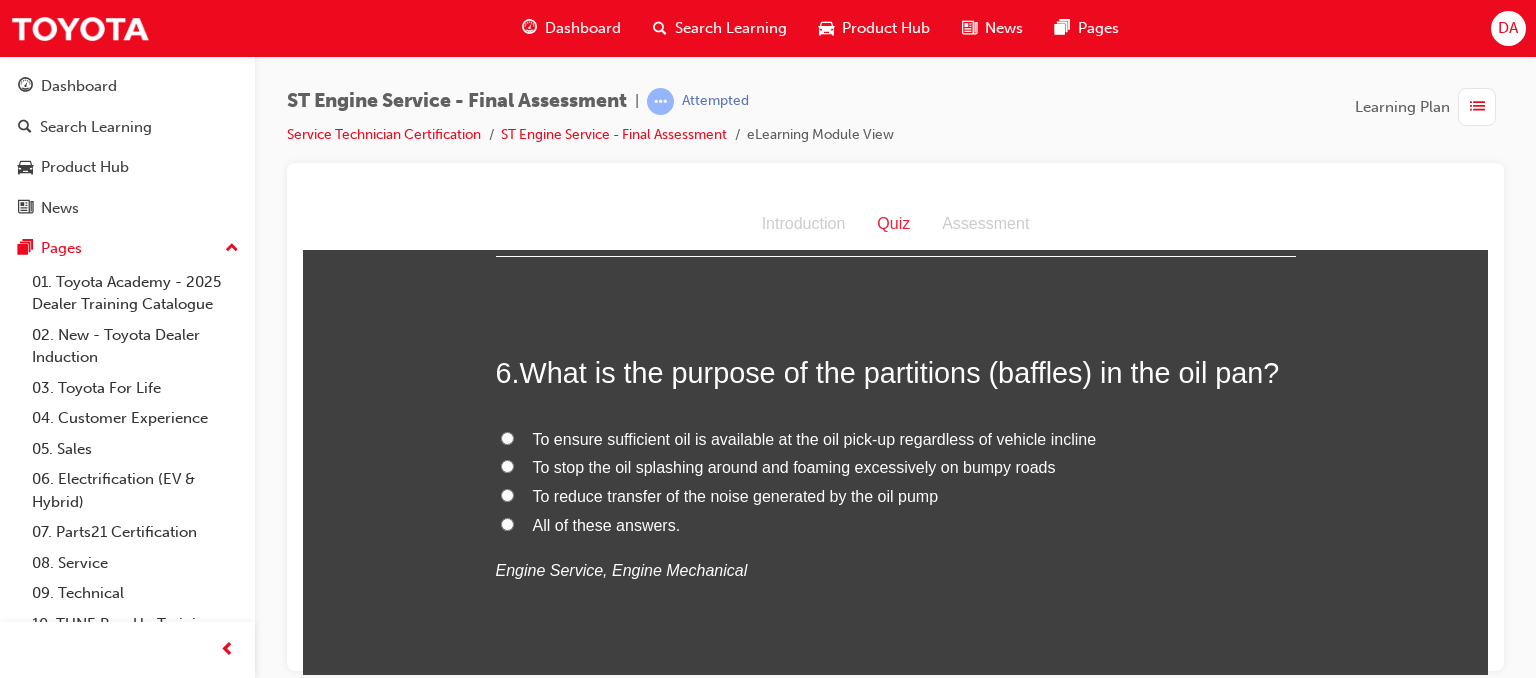 click on "All of these answers." at bounding box center [507, 523] 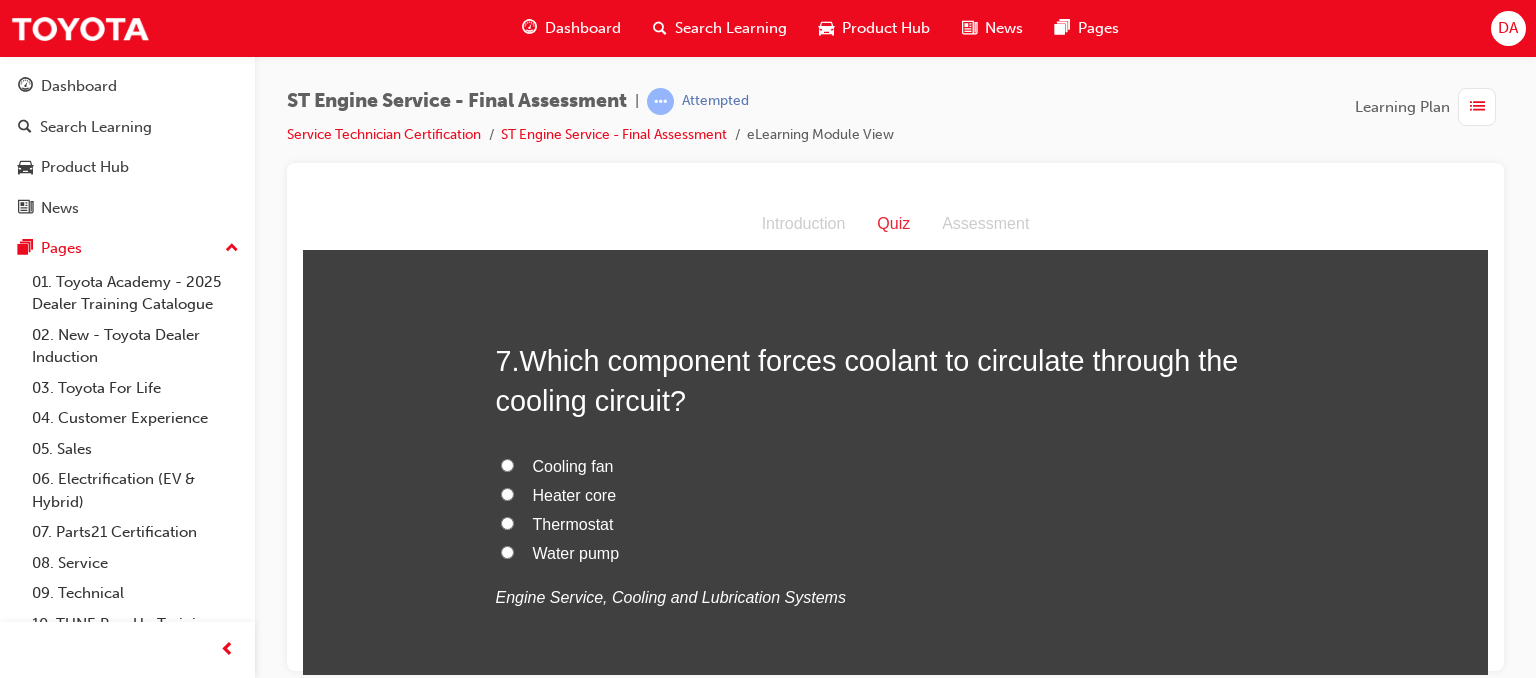 scroll, scrollTop: 2678, scrollLeft: 0, axis: vertical 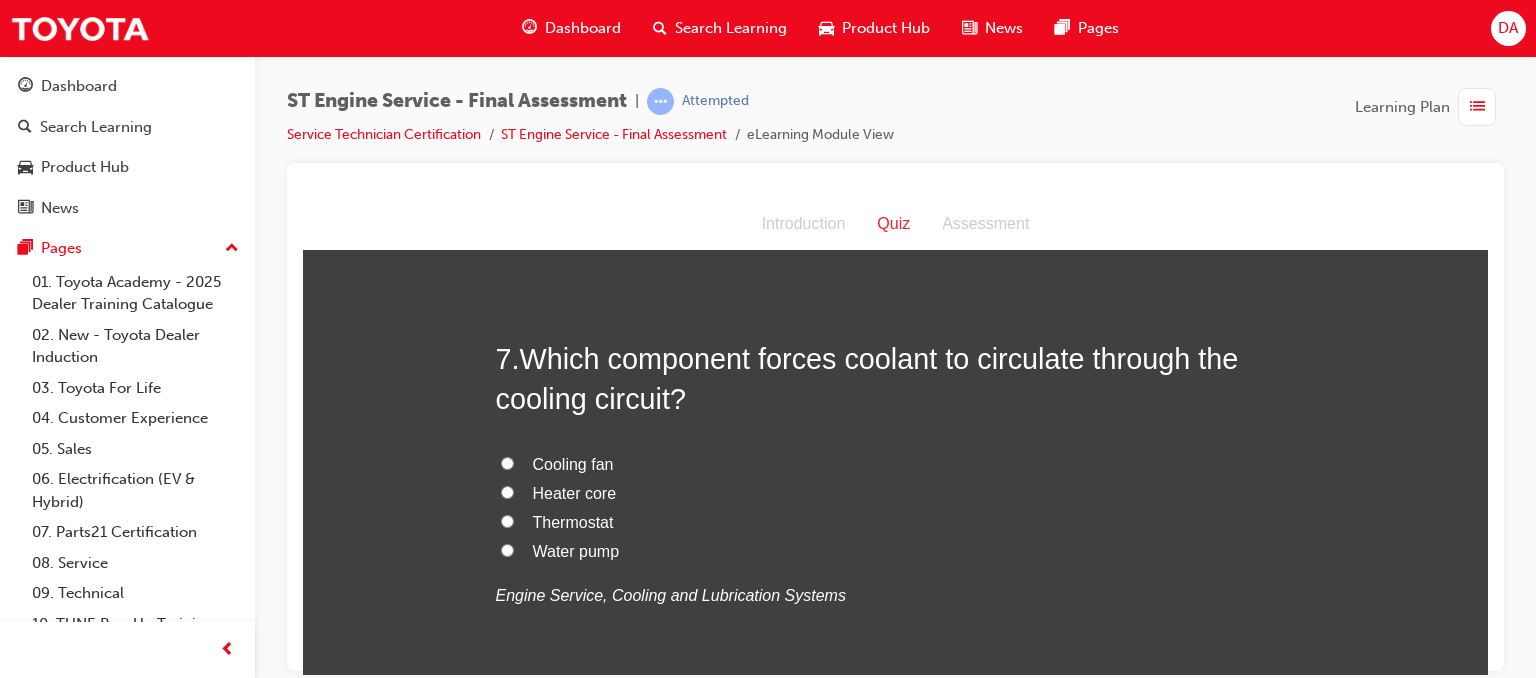 click on "Water pump" at bounding box center [507, 549] 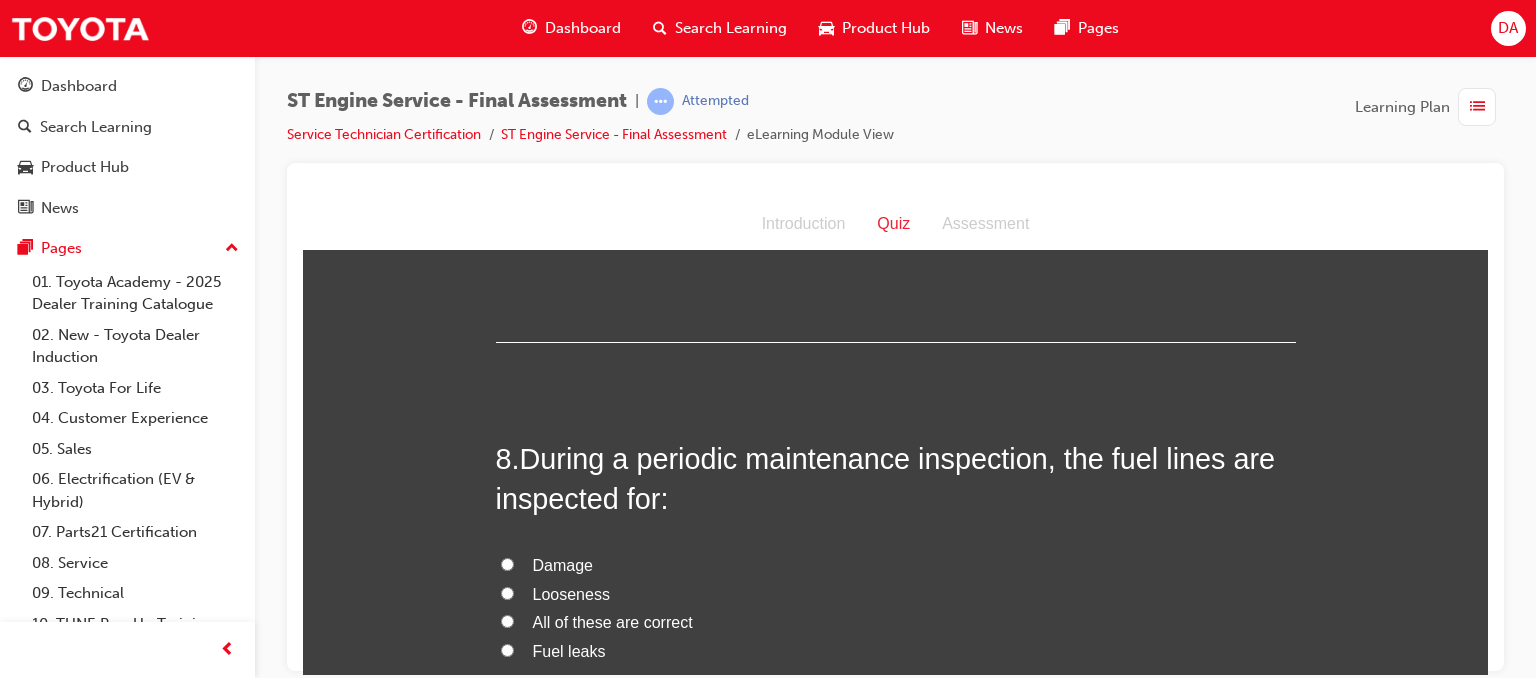 scroll, scrollTop: 3065, scrollLeft: 0, axis: vertical 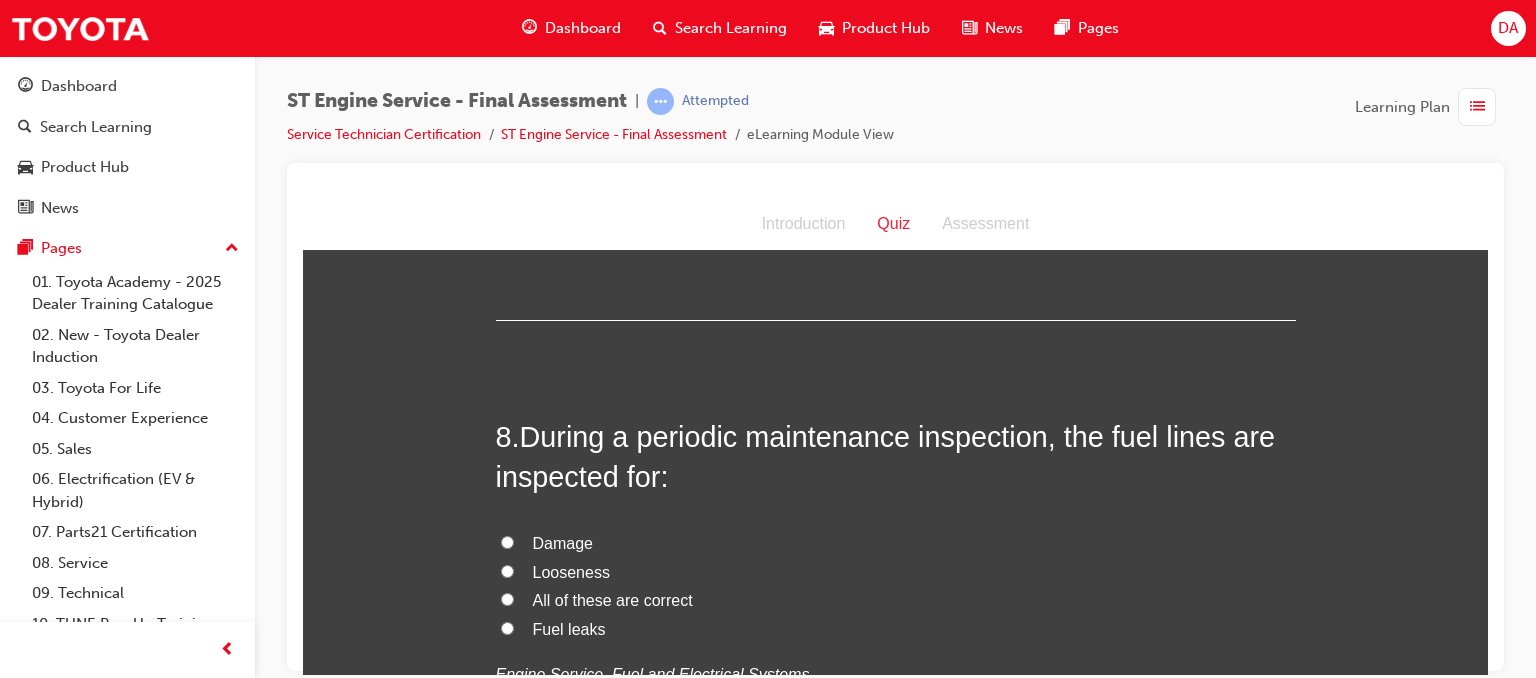 click on "All of these are correct" at bounding box center (896, 600) 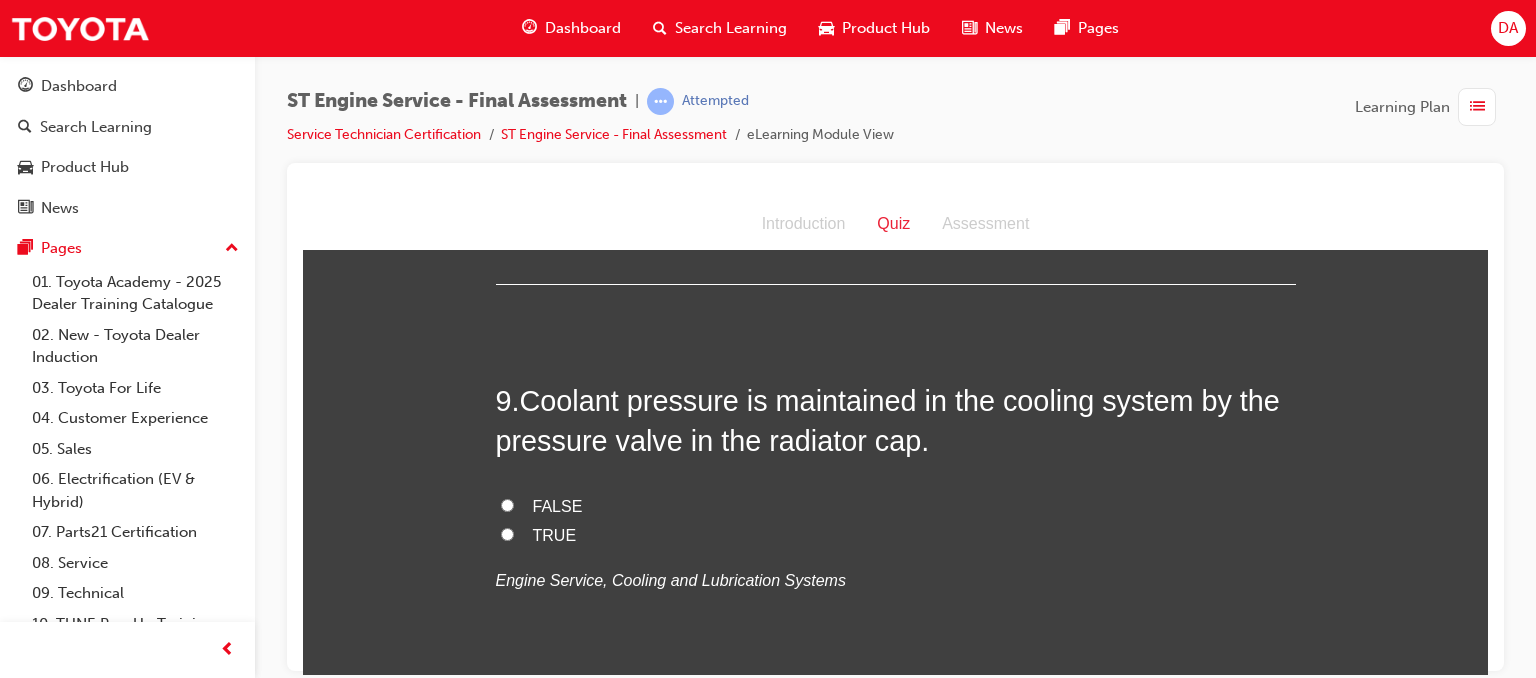 scroll, scrollTop: 3585, scrollLeft: 0, axis: vertical 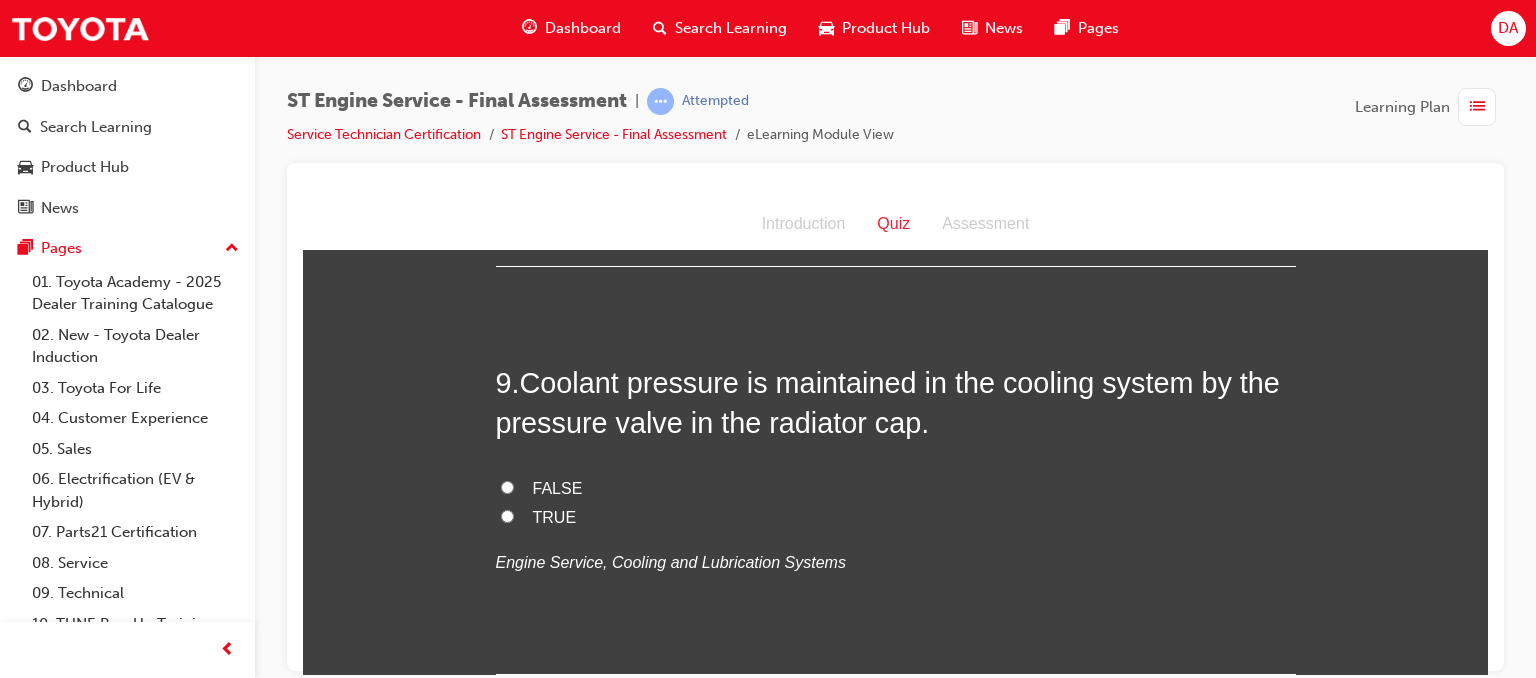 click on "TRUE" at bounding box center (507, 515) 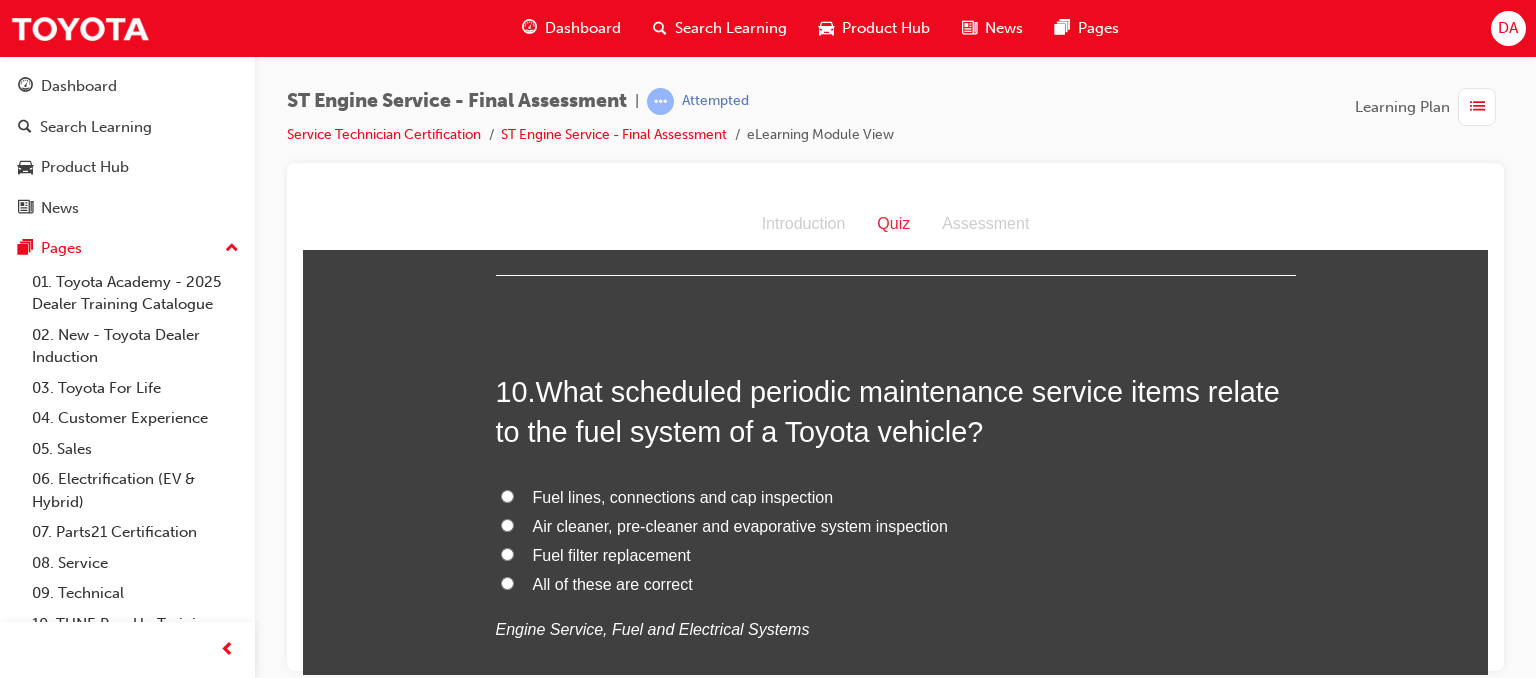 scroll, scrollTop: 4025, scrollLeft: 0, axis: vertical 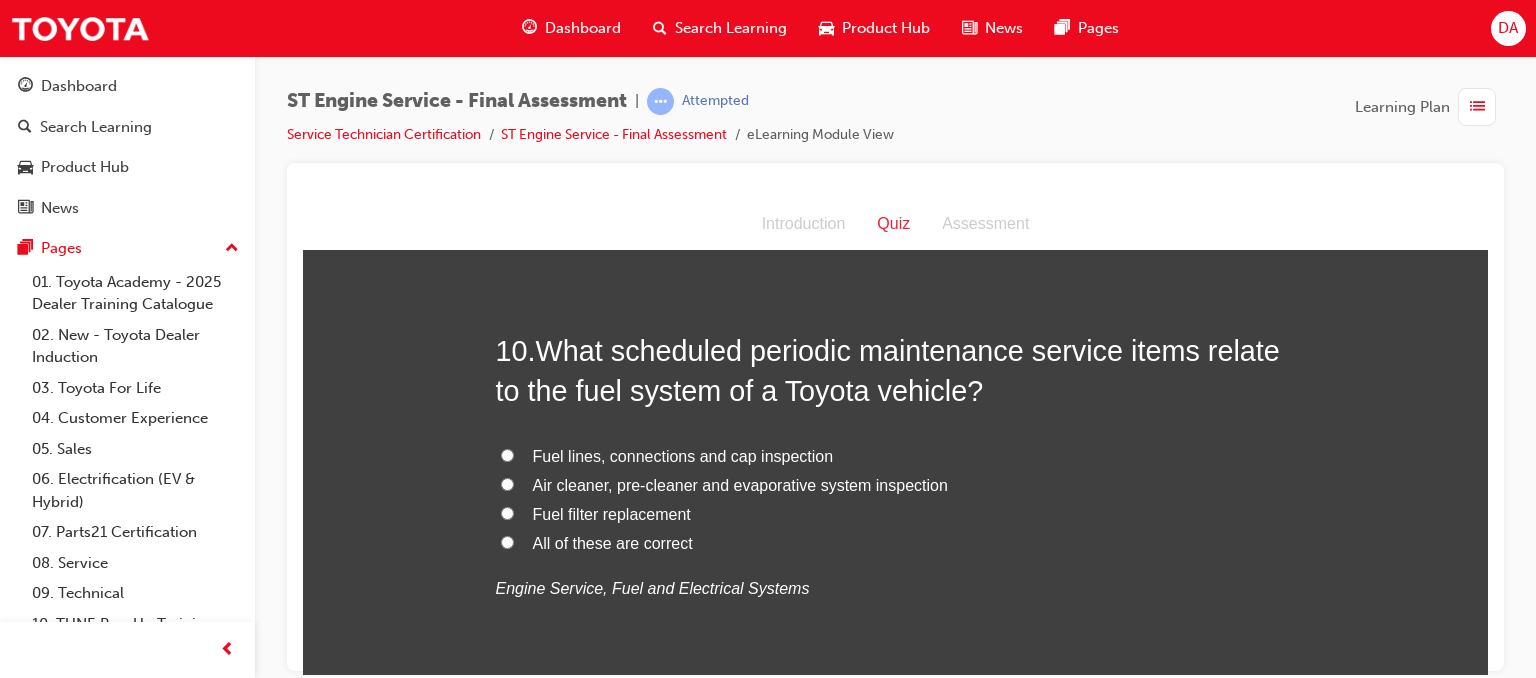 click on "All of these are correct" at bounding box center [507, 541] 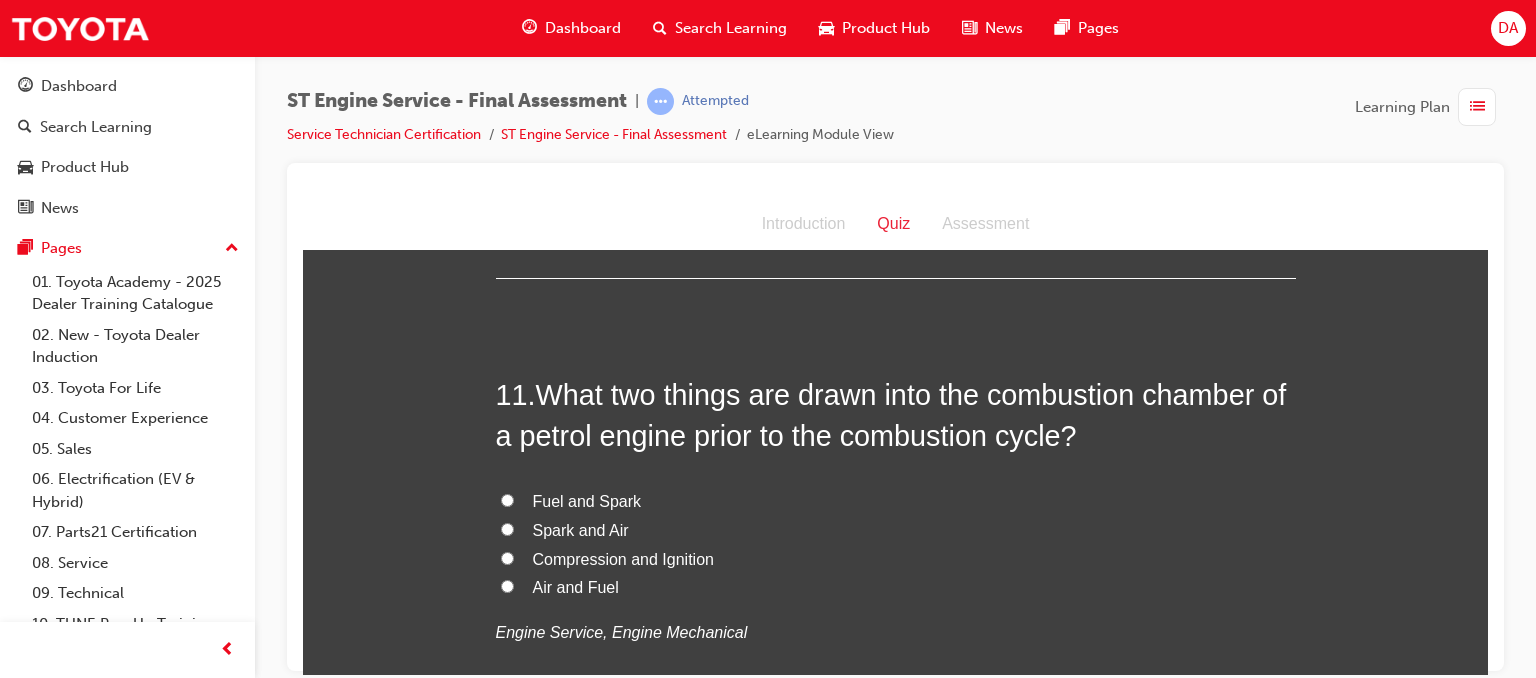 scroll, scrollTop: 4465, scrollLeft: 0, axis: vertical 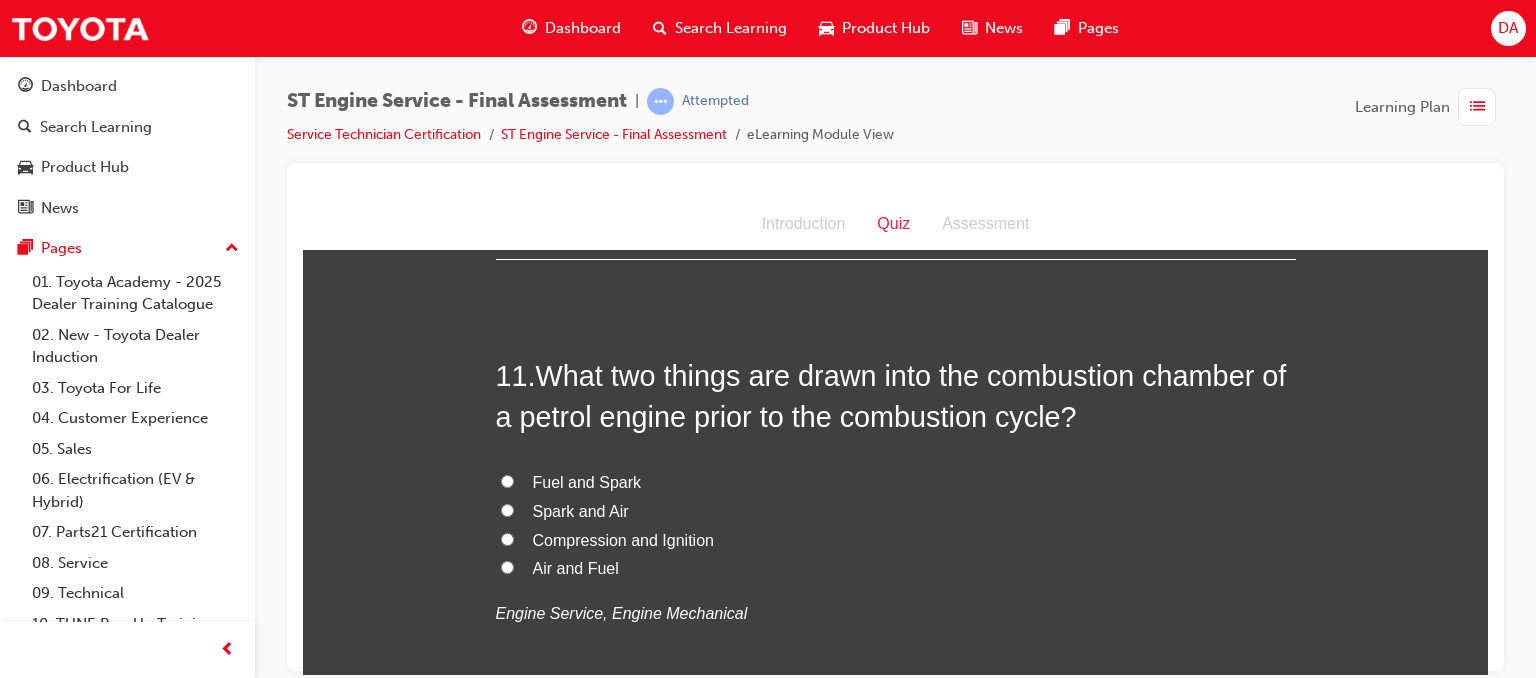 click on "Air and Fuel" at bounding box center [507, 566] 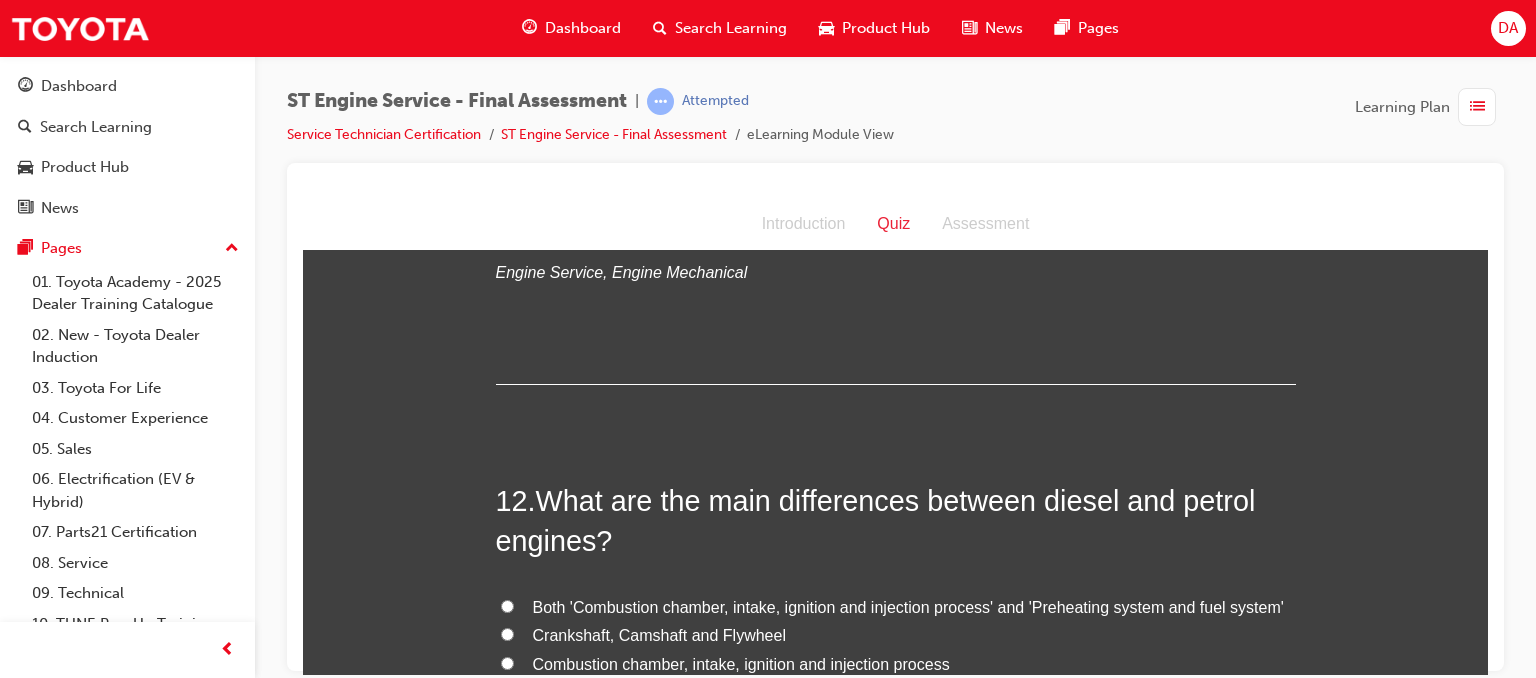 scroll, scrollTop: 4825, scrollLeft: 0, axis: vertical 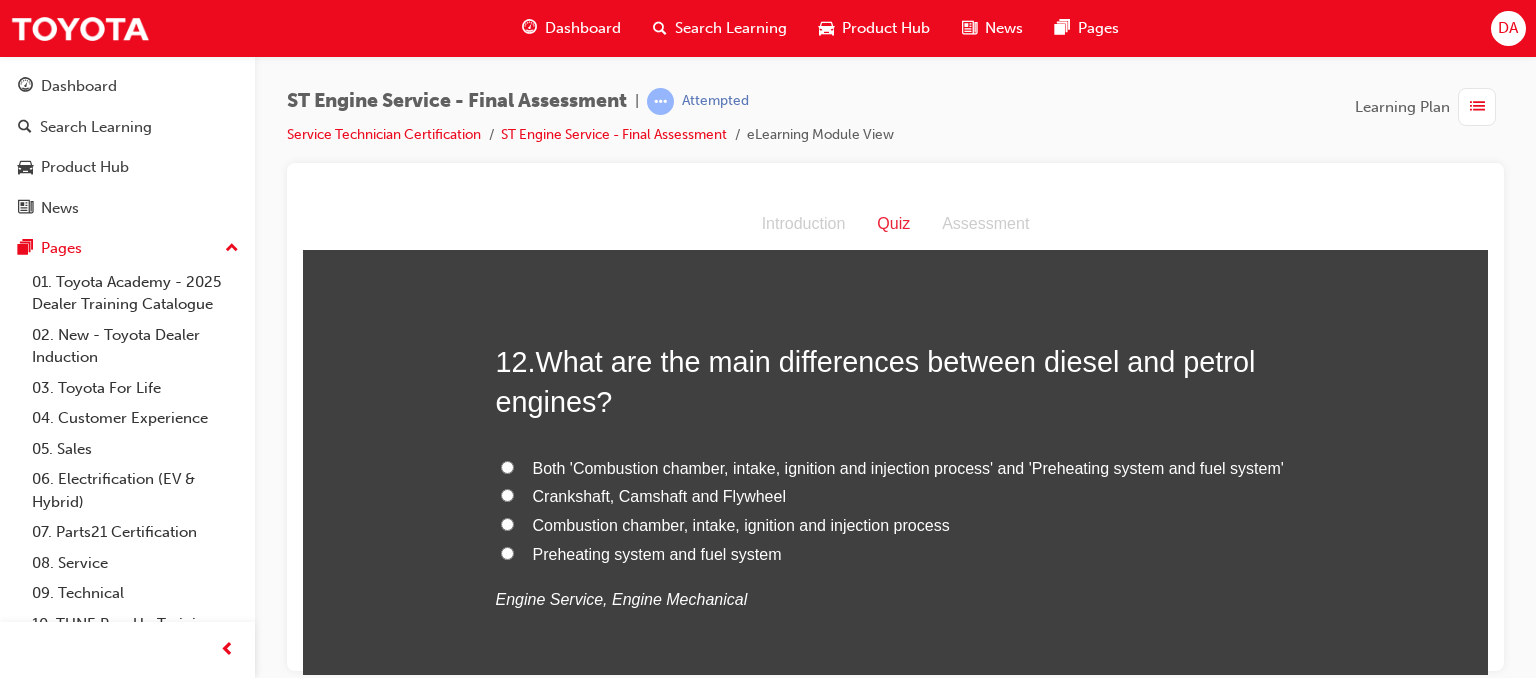 click on "Both 'Combustion chamber, intake, ignition and injection process' and 'Preheating system and fuel system'" at bounding box center (896, 468) 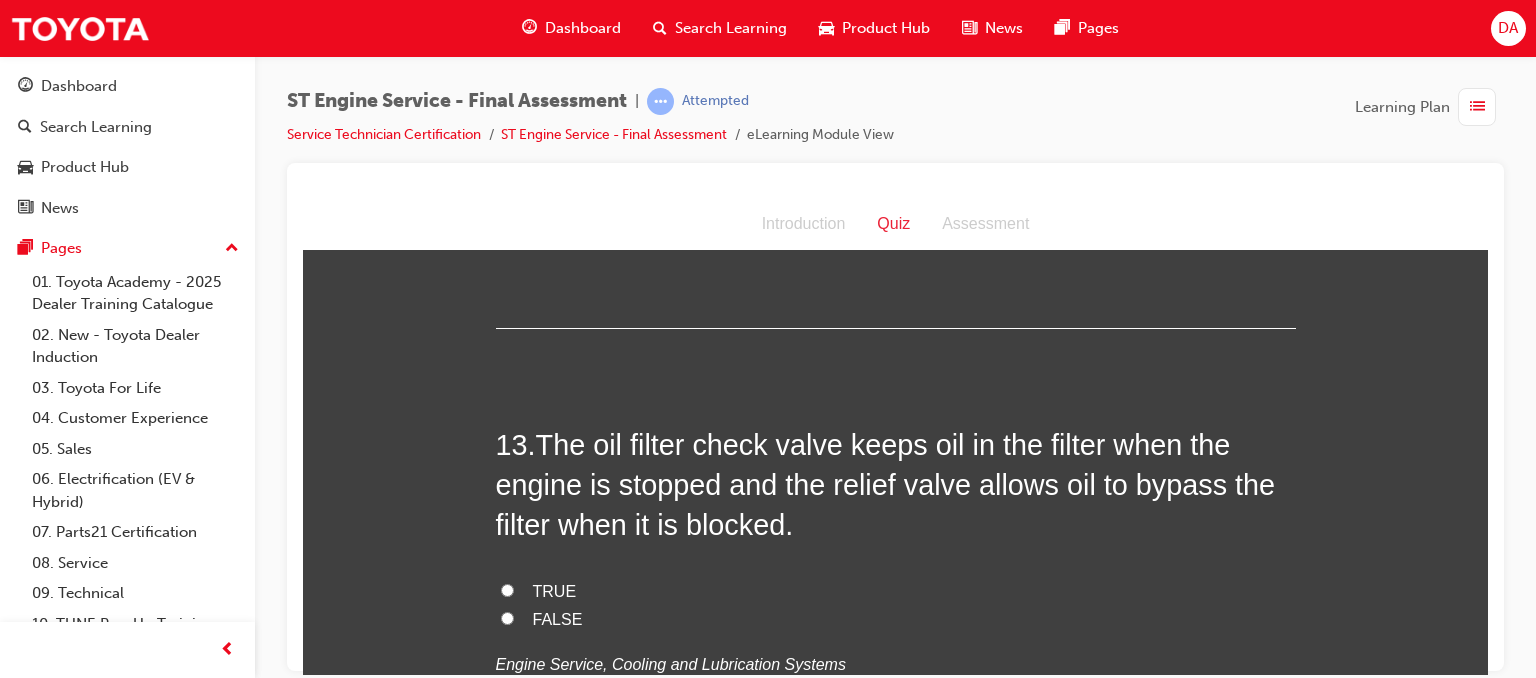 scroll, scrollTop: 5345, scrollLeft: 0, axis: vertical 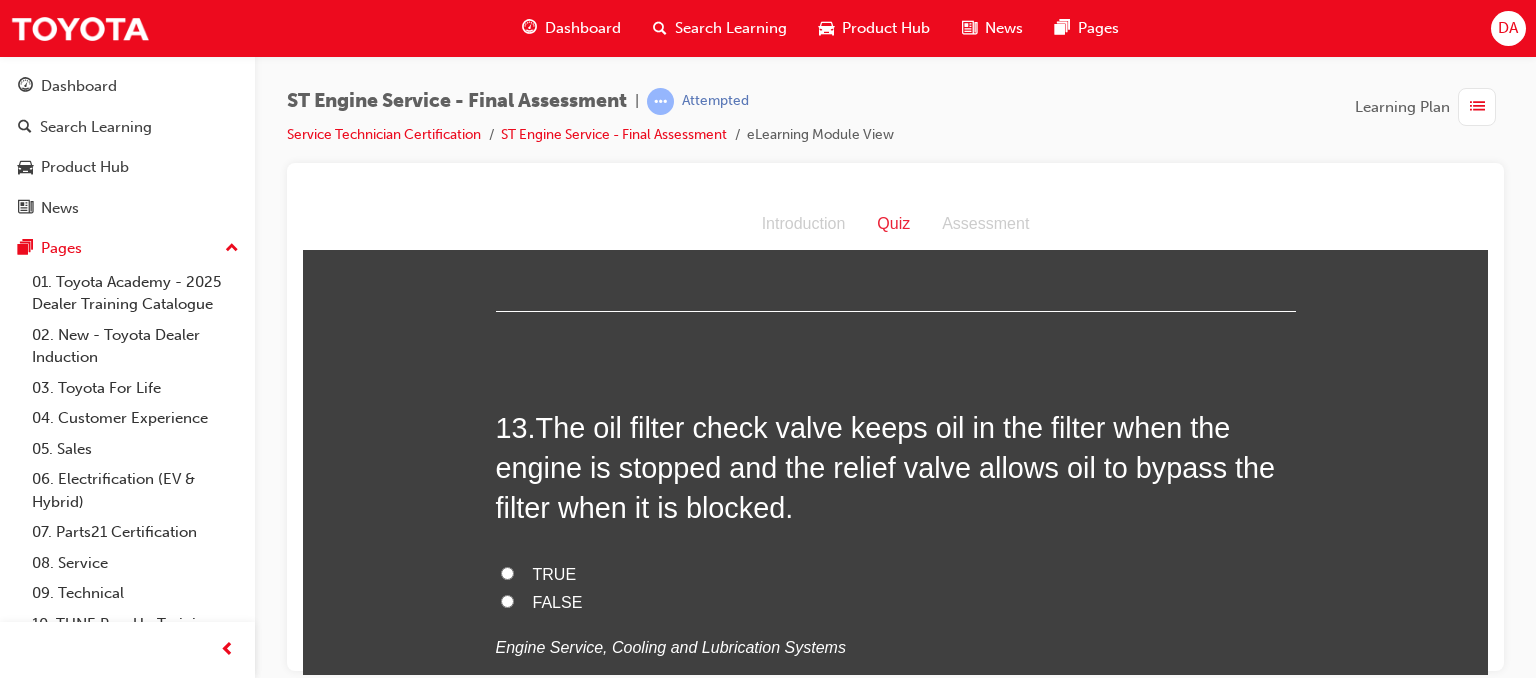 click on "TRUE" at bounding box center [507, 572] 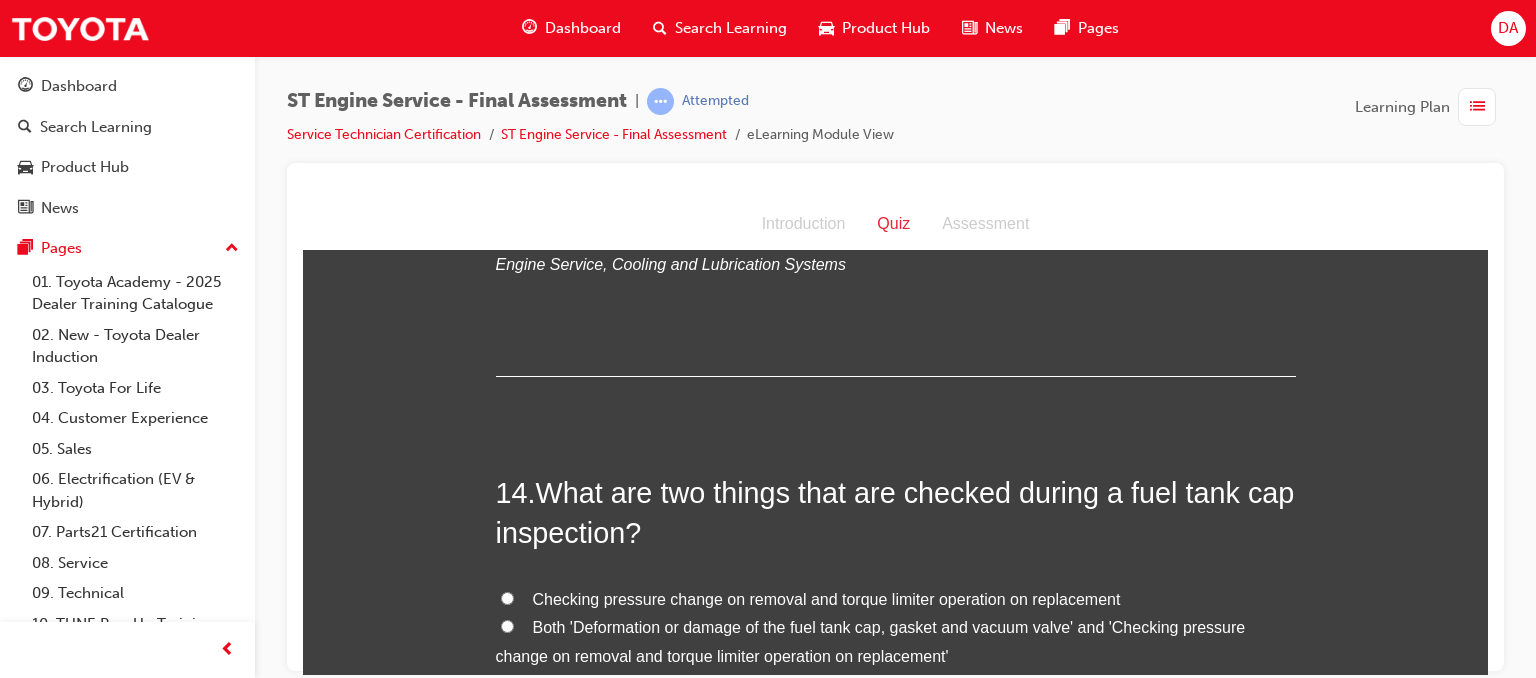scroll, scrollTop: 5785, scrollLeft: 0, axis: vertical 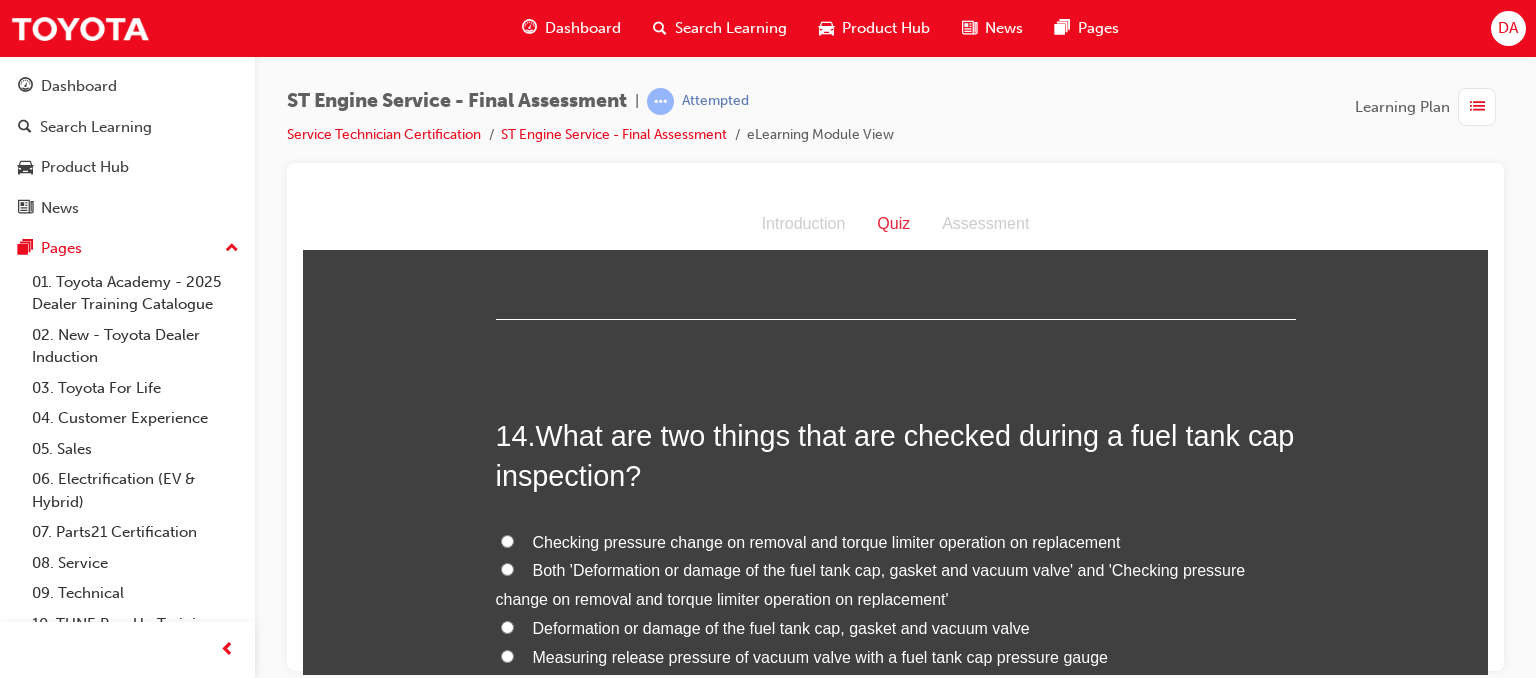 click on "Both 'Deformation or damage of the fuel tank cap, gasket and vacuum valve' and 'Checking pressure change on removal and torque limiter operation on replacement'" at bounding box center (896, 585) 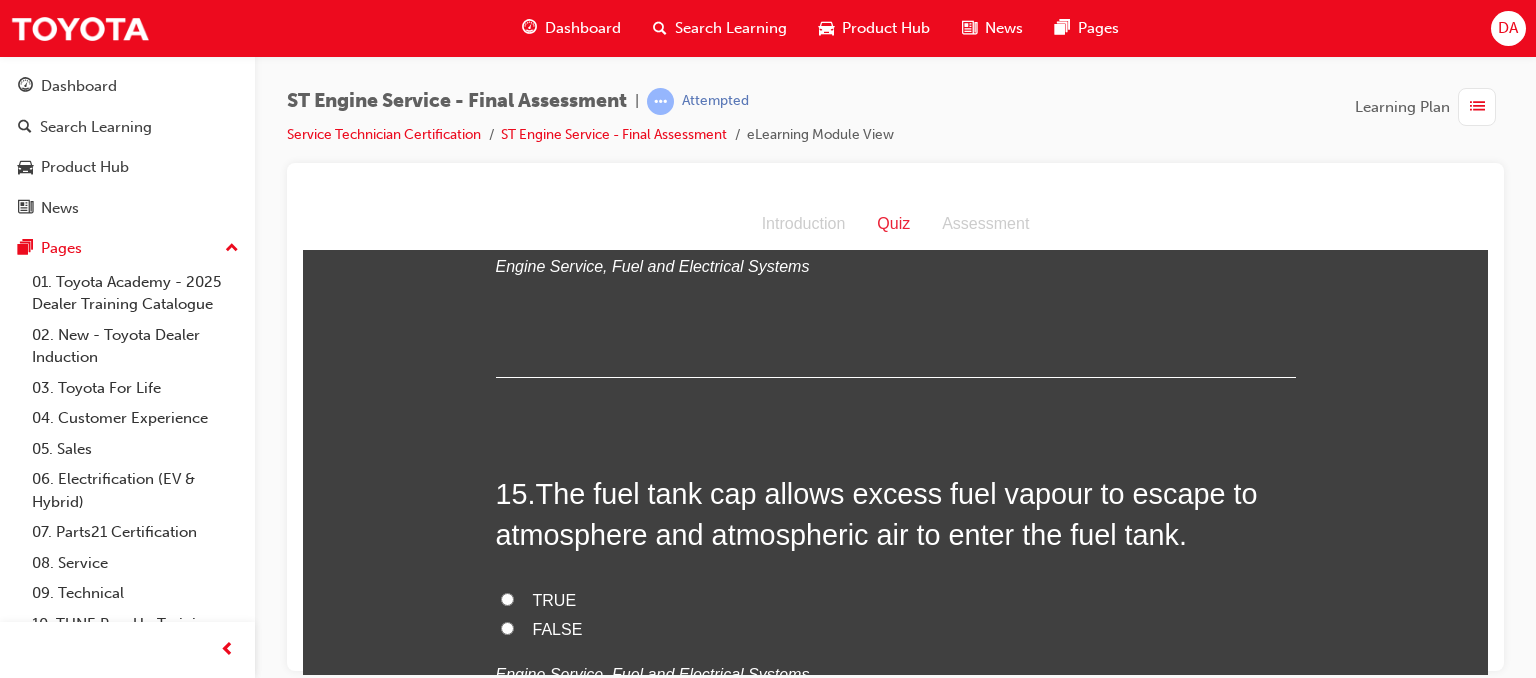 scroll, scrollTop: 6225, scrollLeft: 0, axis: vertical 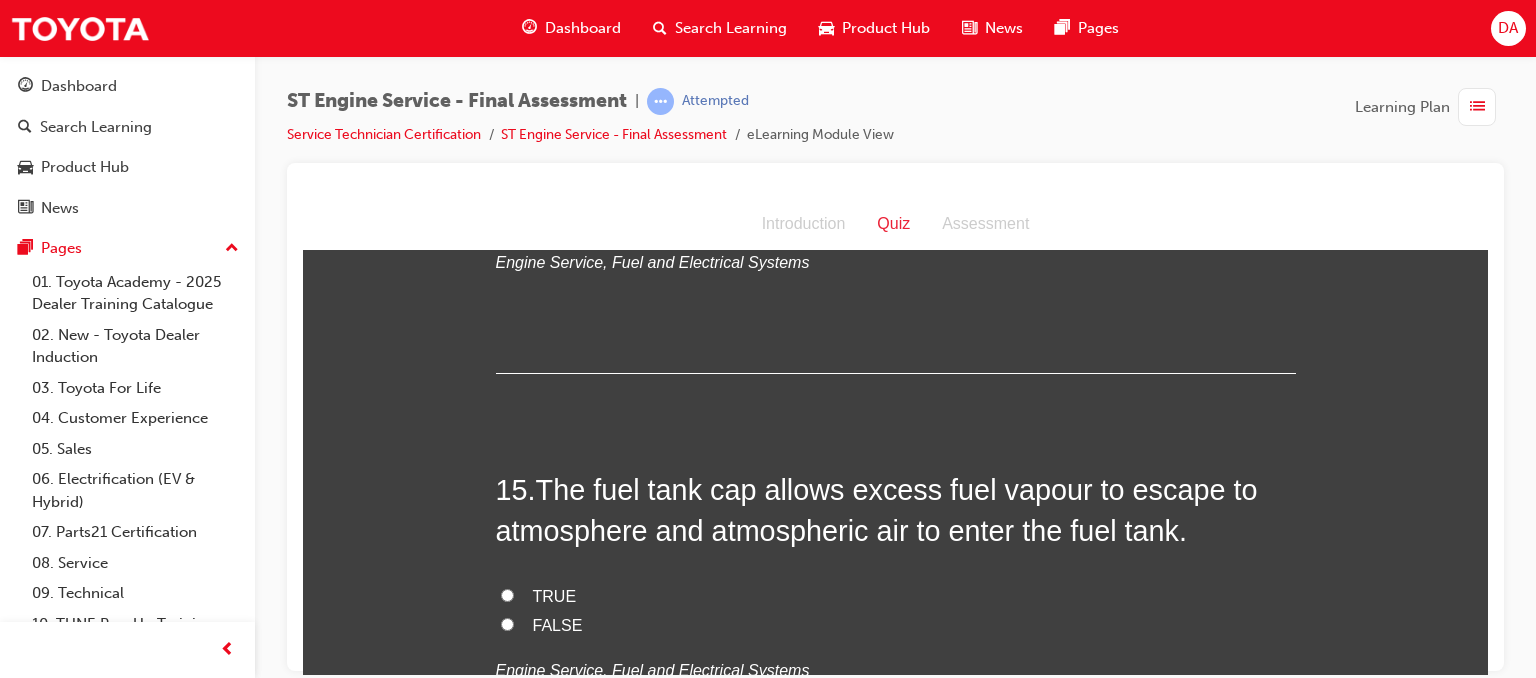 click on "FALSE" at bounding box center [507, 623] 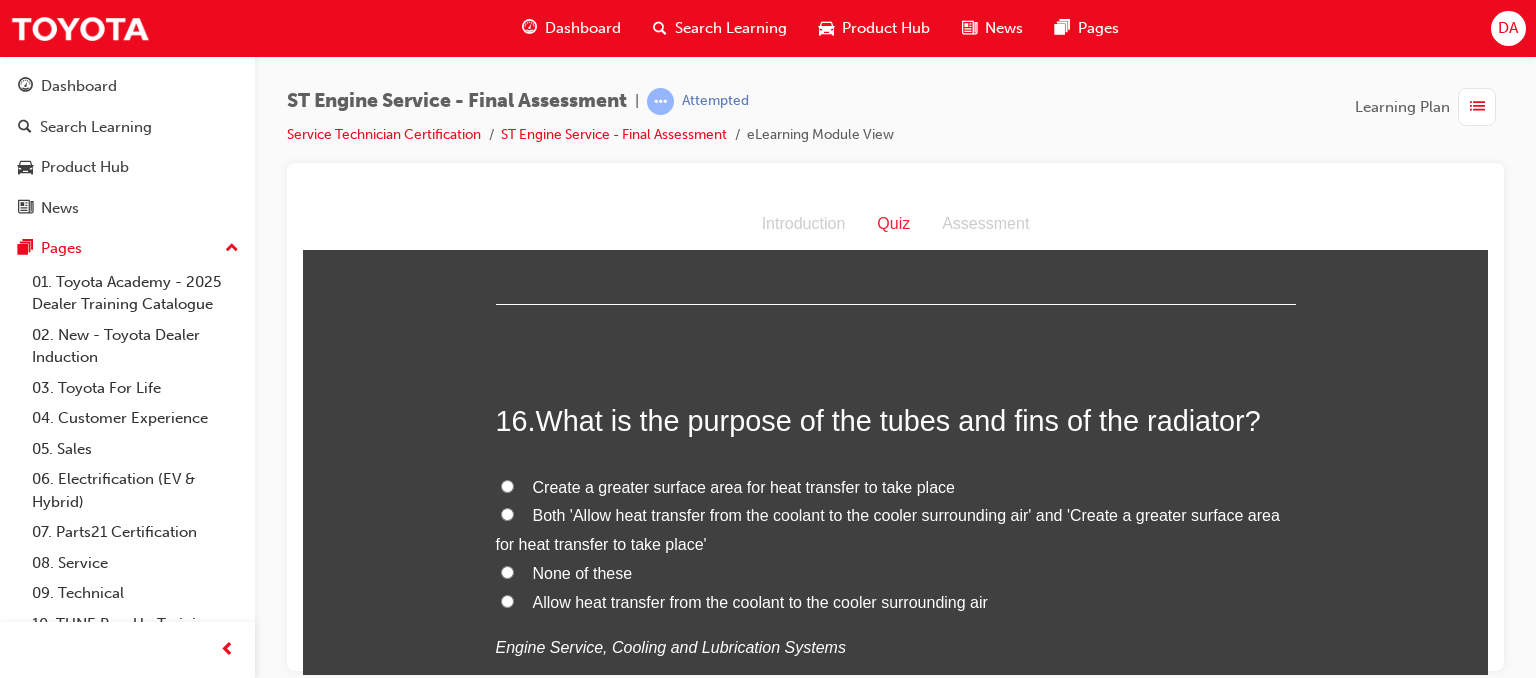 scroll, scrollTop: 6705, scrollLeft: 0, axis: vertical 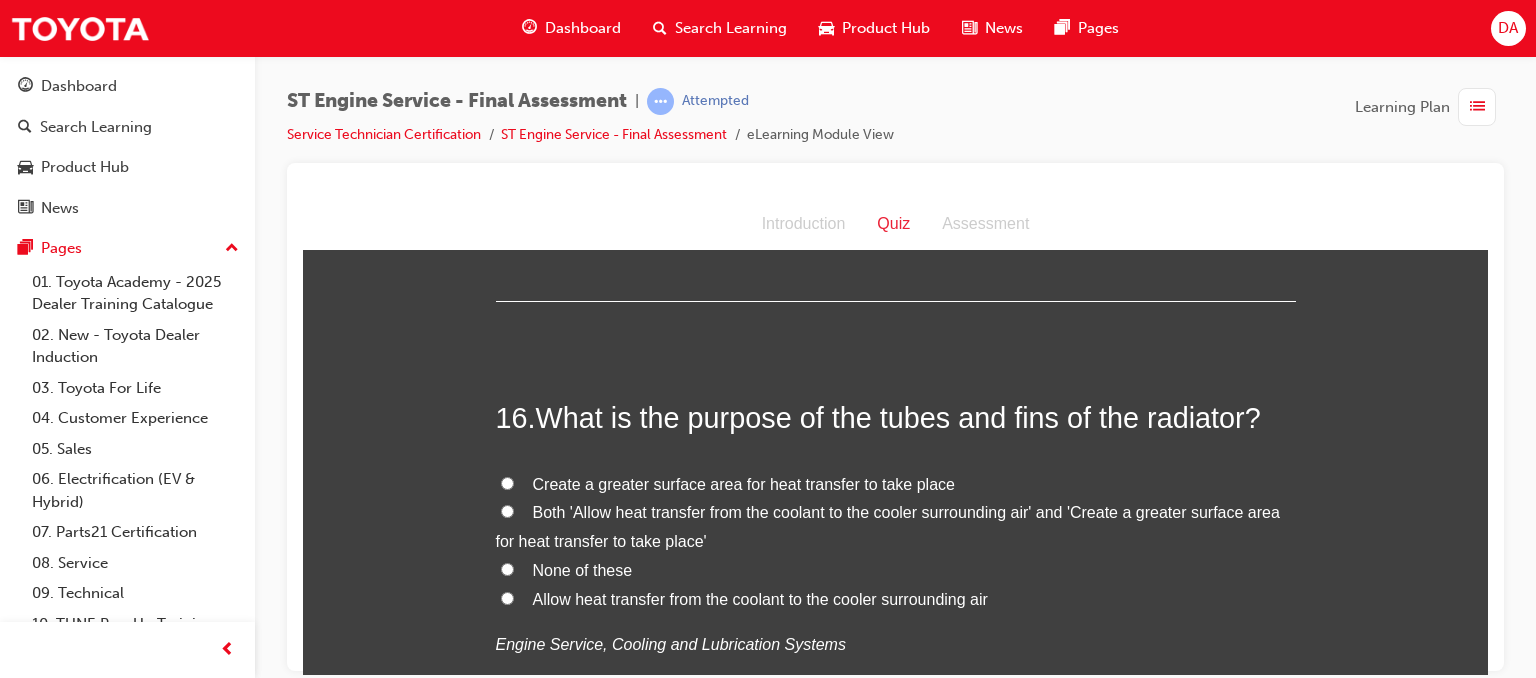 click on "Both 'Allow heat transfer from the coolant to the cooler surrounding air' and 'Create a greater surface area for heat transfer to take place'" at bounding box center [507, 510] 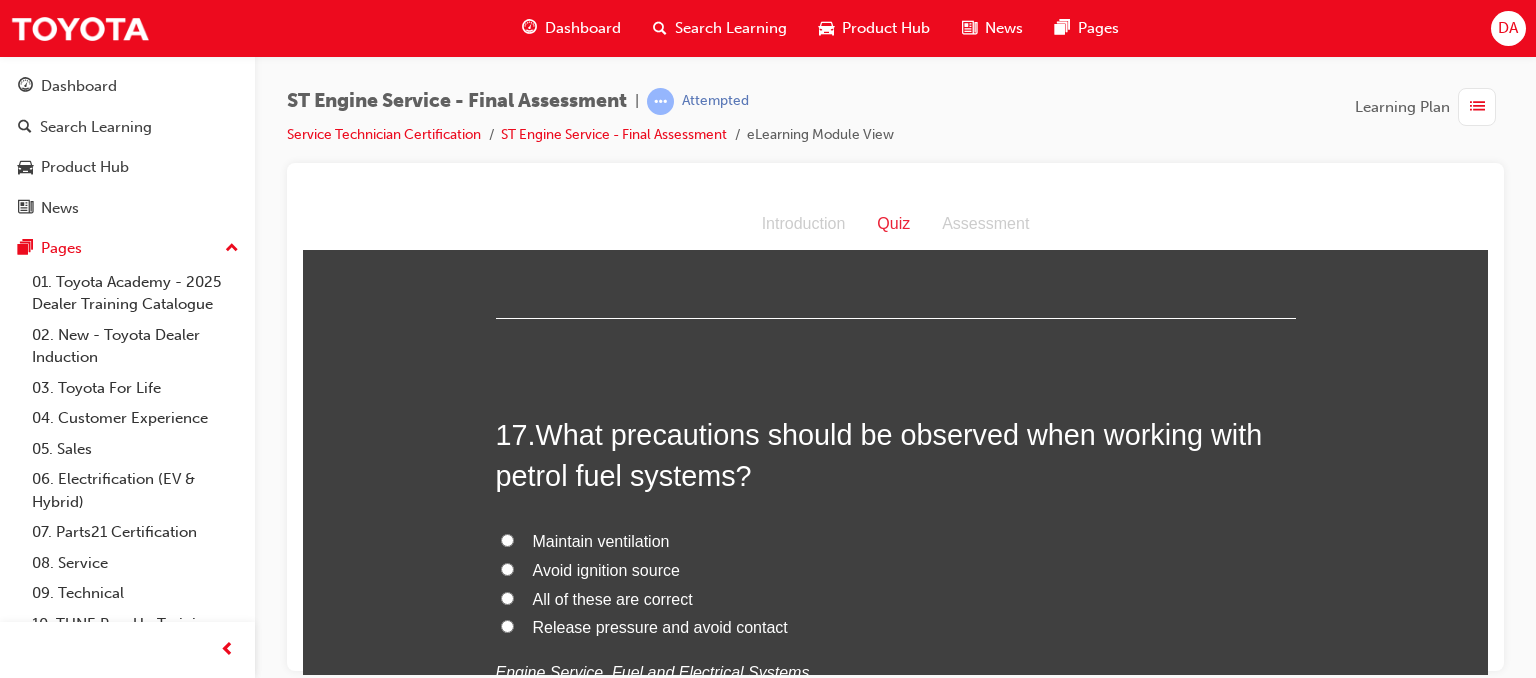 scroll, scrollTop: 7185, scrollLeft: 0, axis: vertical 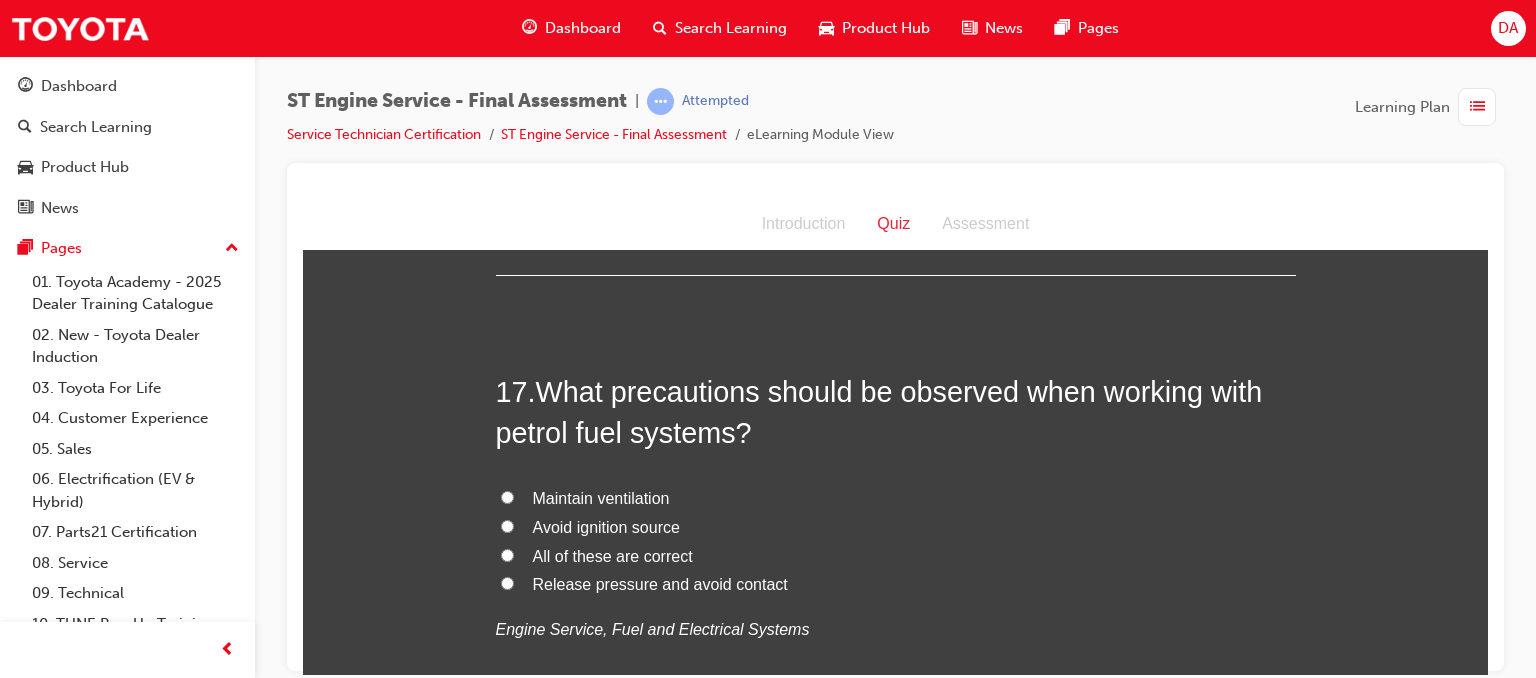 click on "All of these are correct" at bounding box center [507, 554] 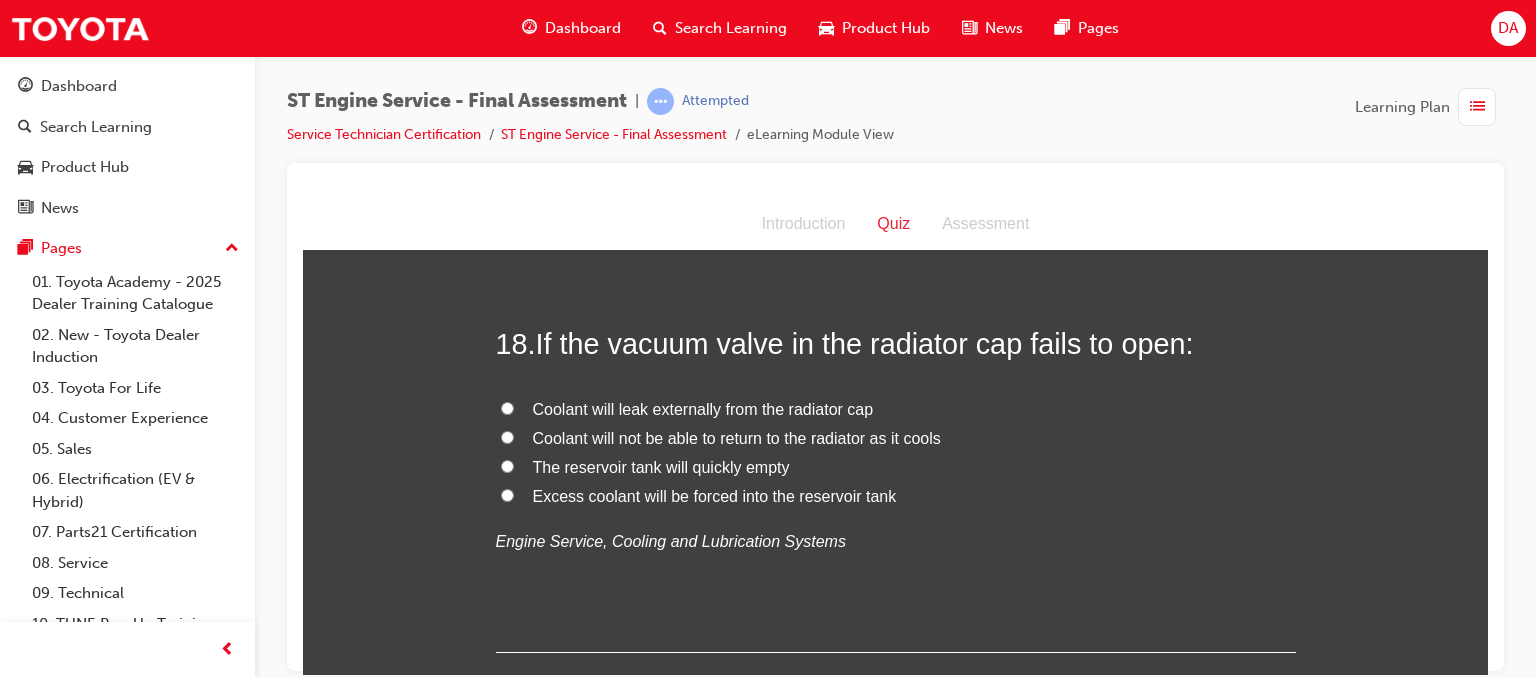 scroll, scrollTop: 7705, scrollLeft: 0, axis: vertical 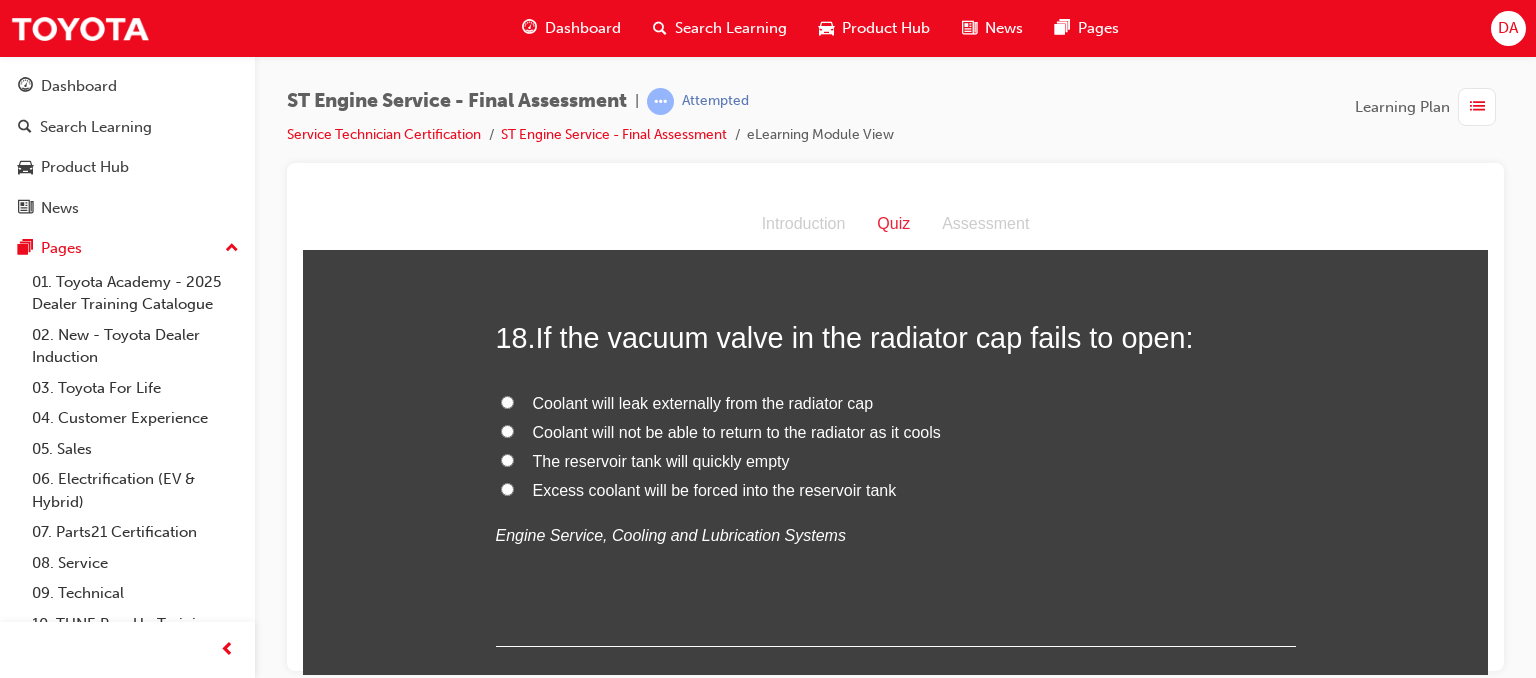 click on "Excess coolant will be forced into the reservoir tank" at bounding box center (896, 490) 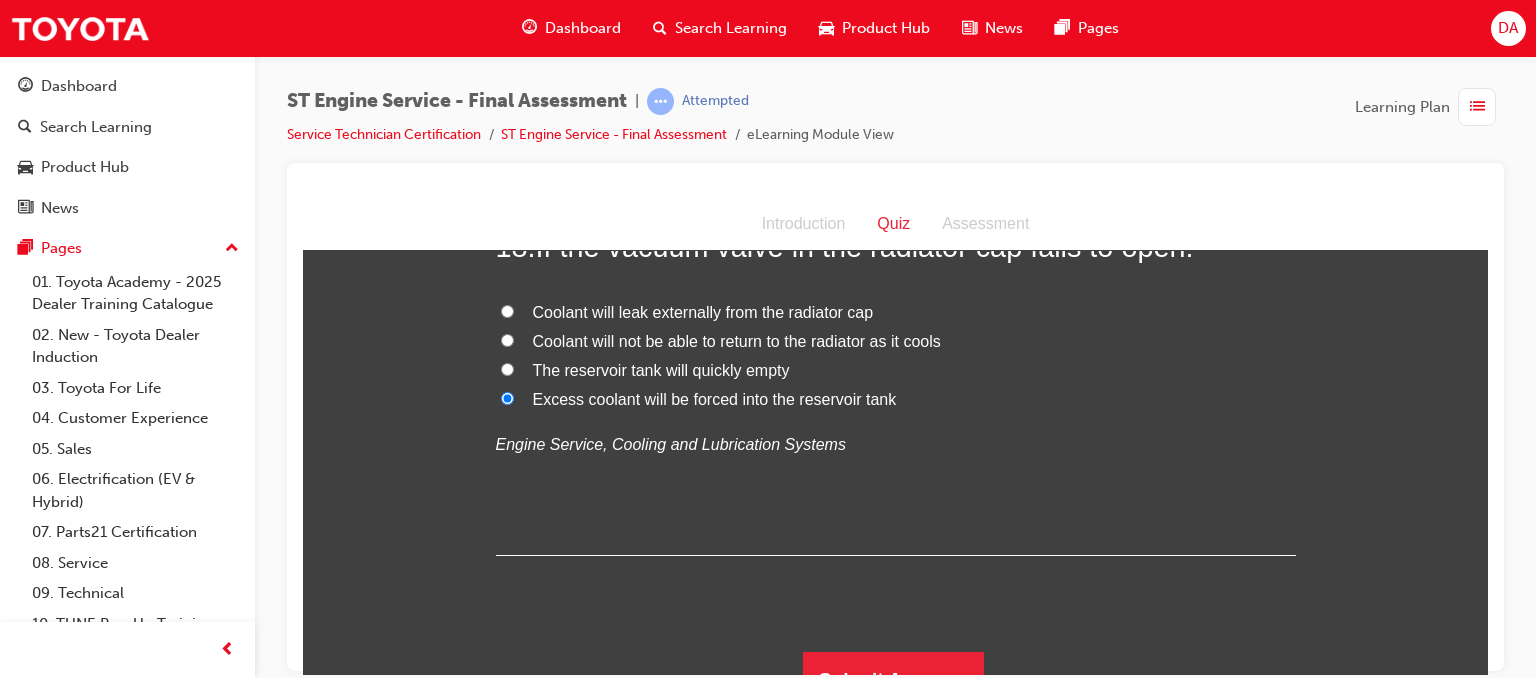 scroll, scrollTop: 7824, scrollLeft: 0, axis: vertical 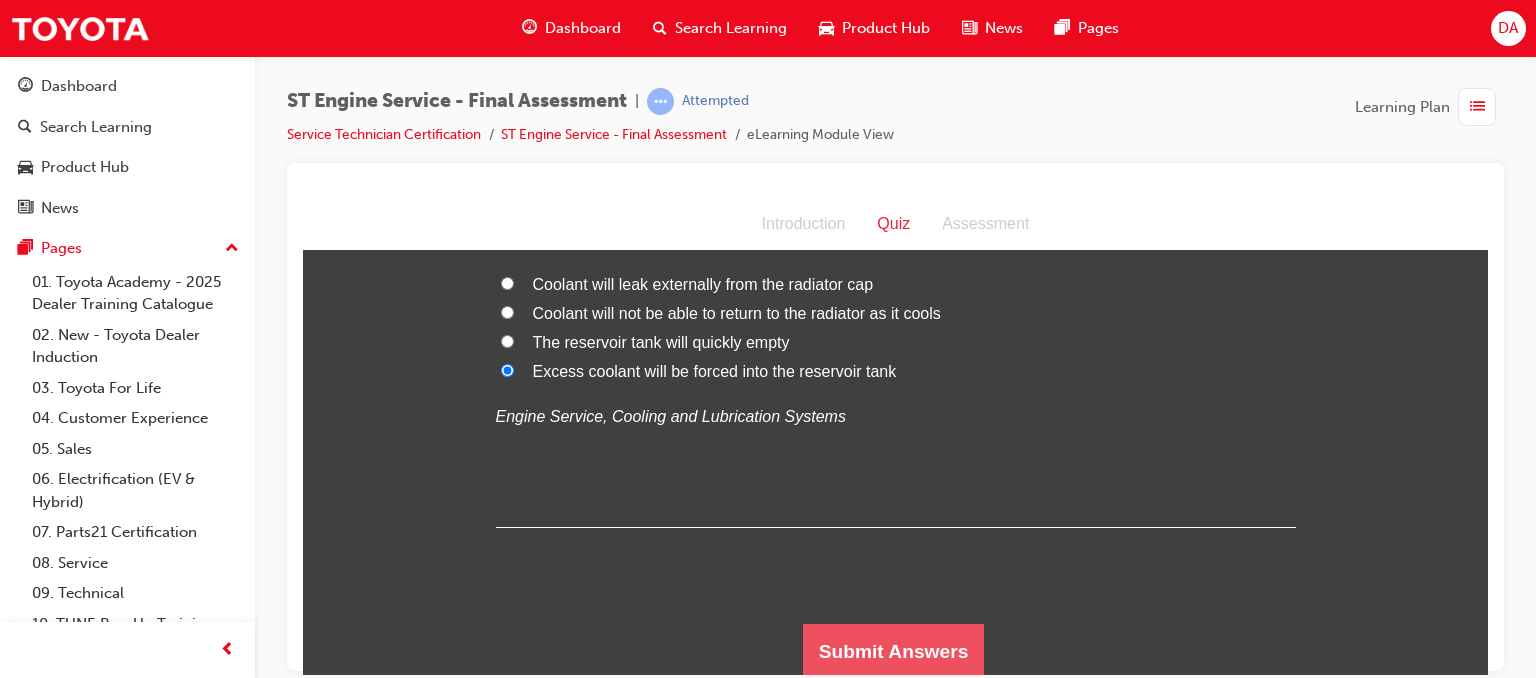 click on "Submit Answers" at bounding box center [894, 651] 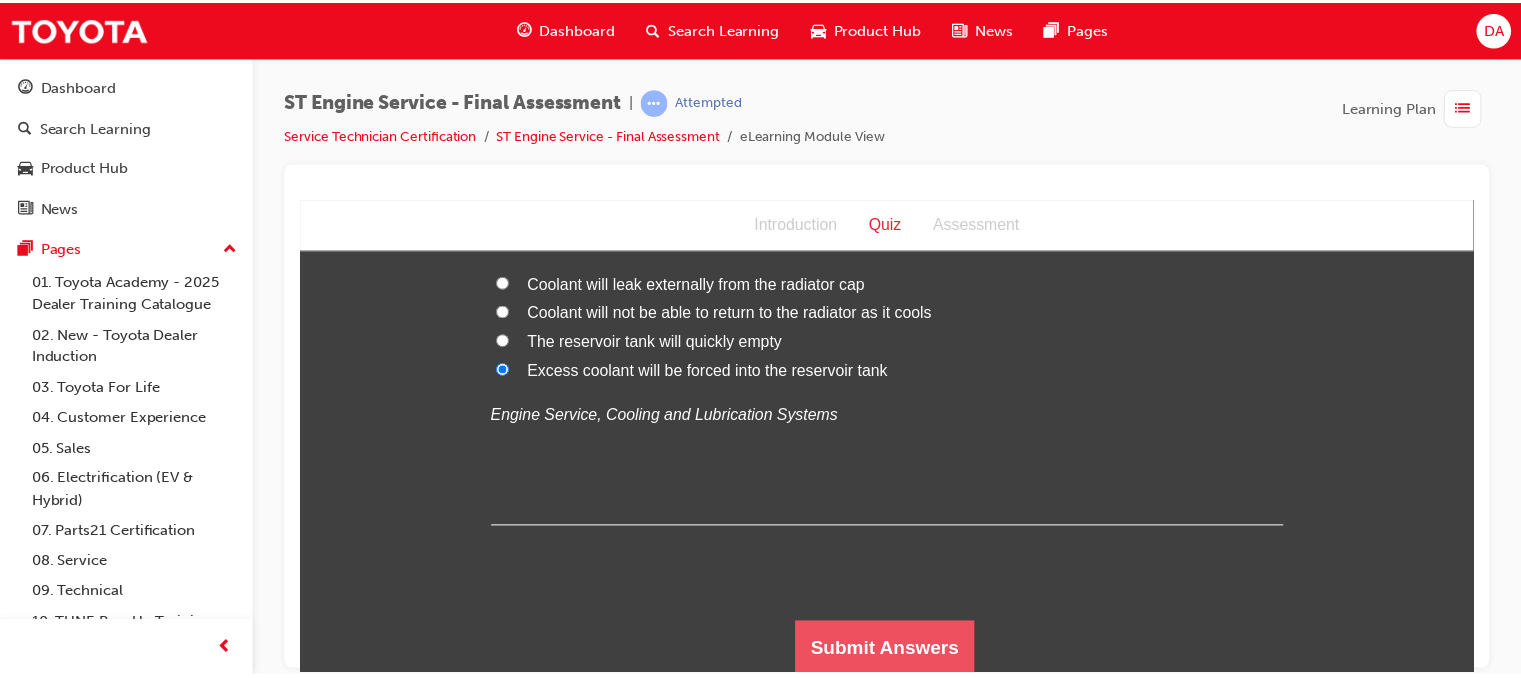 scroll, scrollTop: 0, scrollLeft: 0, axis: both 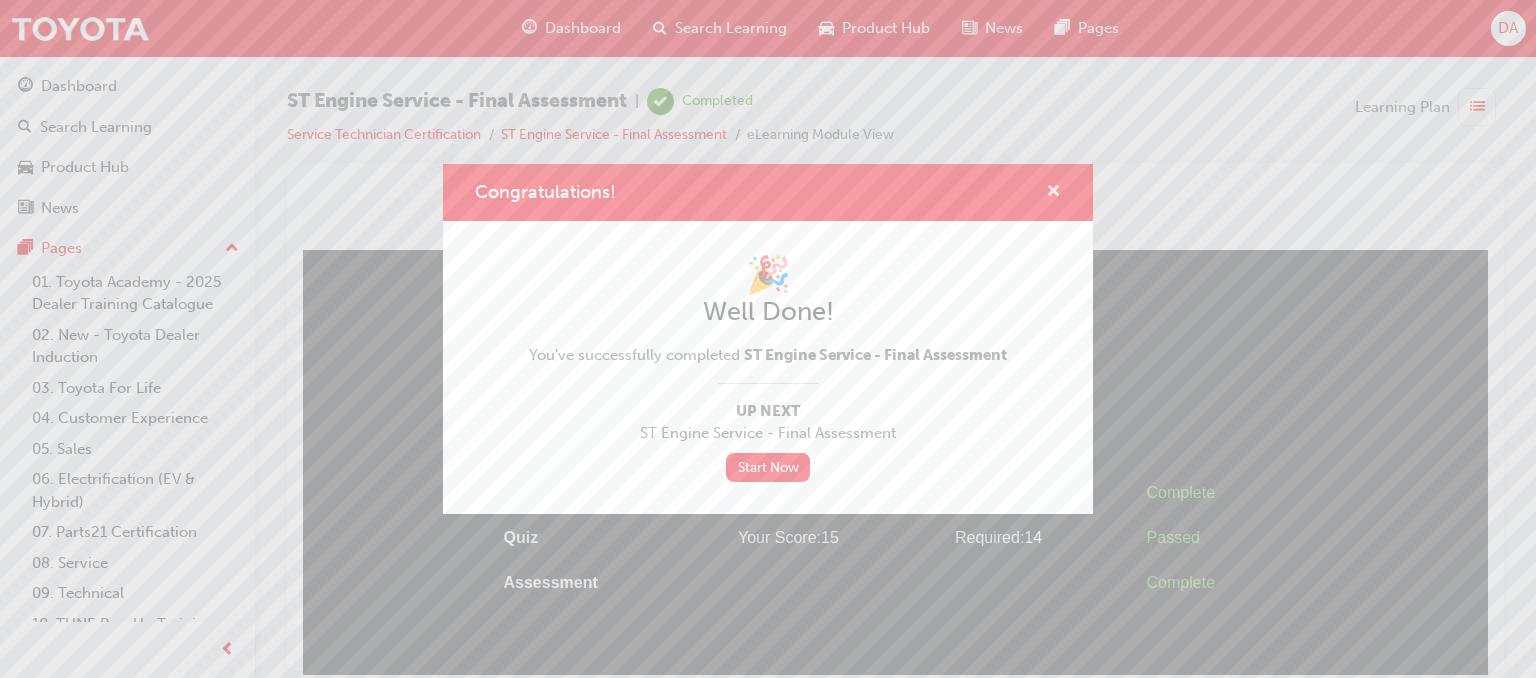 click at bounding box center [1053, 193] 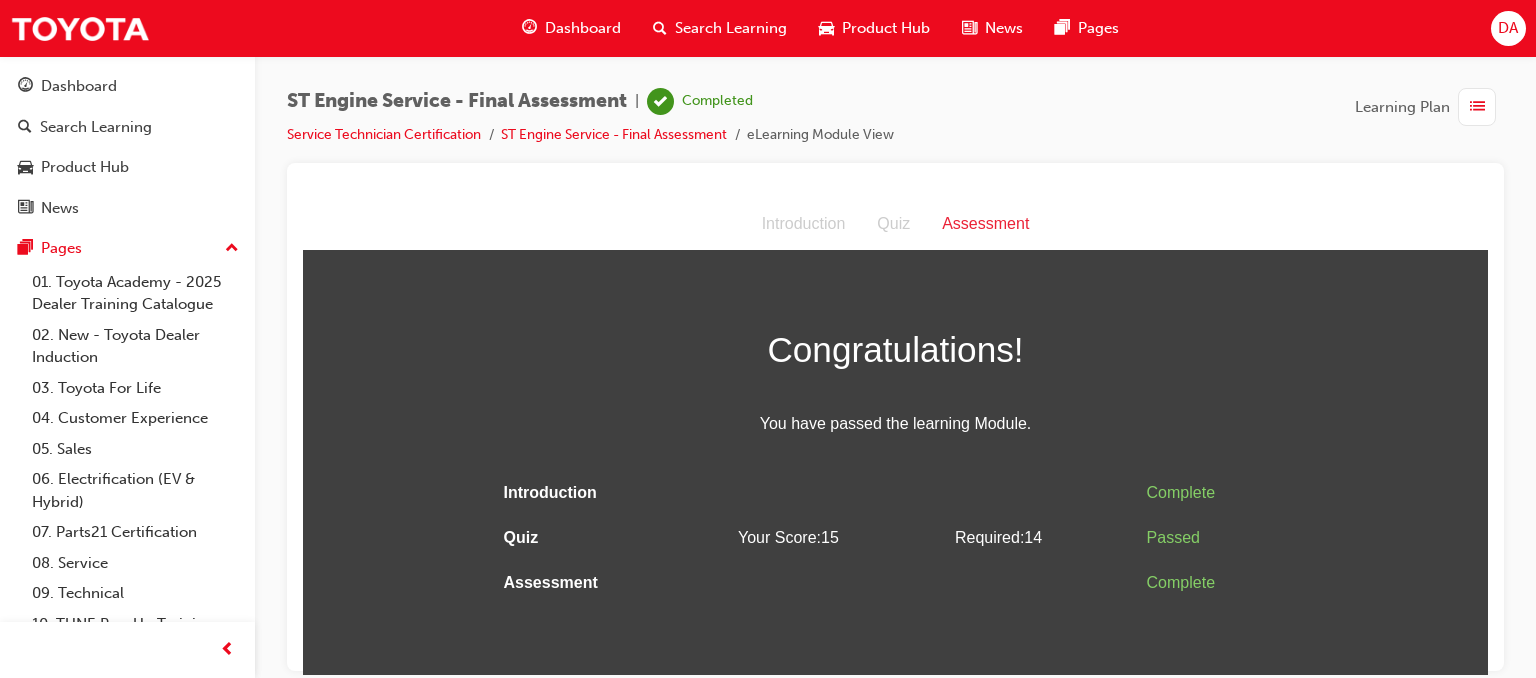 click on "Dashboard" at bounding box center (583, 28) 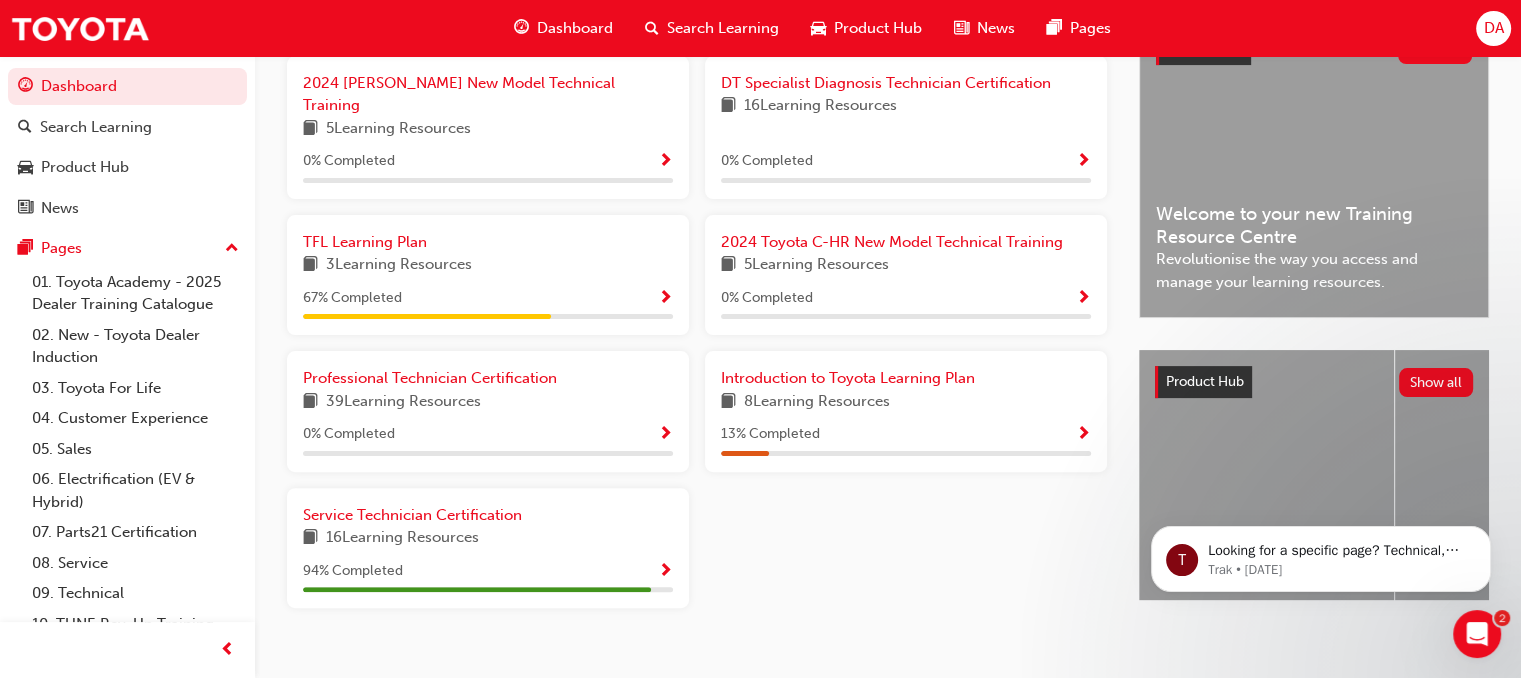 scroll, scrollTop: 516, scrollLeft: 0, axis: vertical 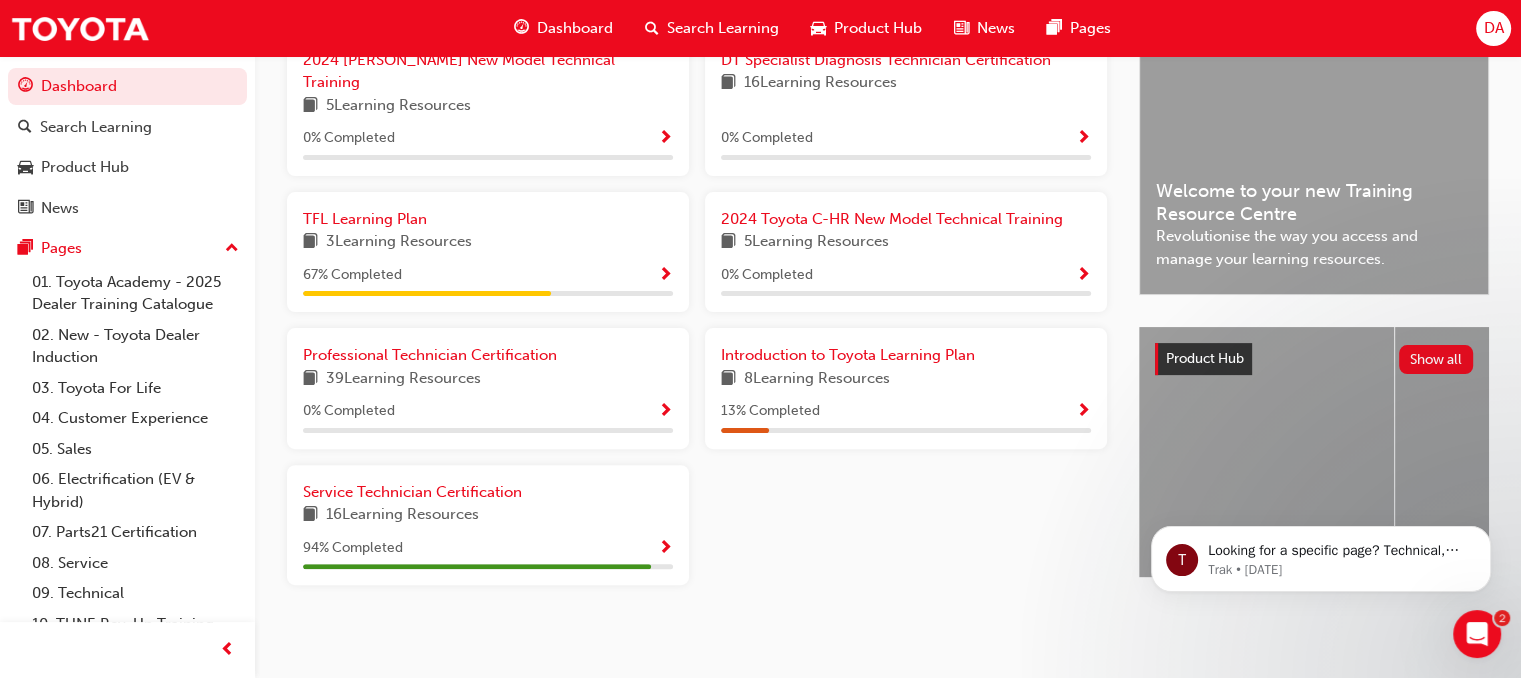 click 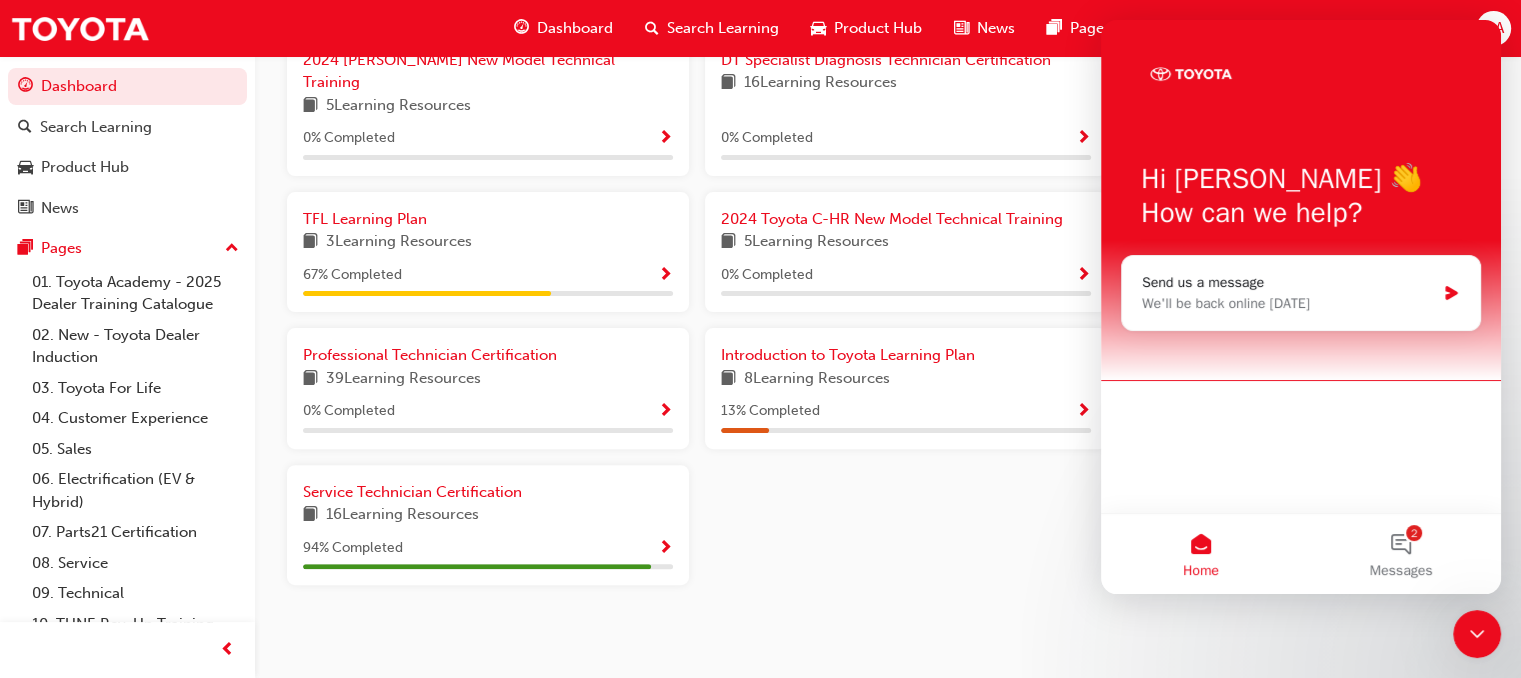 scroll, scrollTop: 0, scrollLeft: 0, axis: both 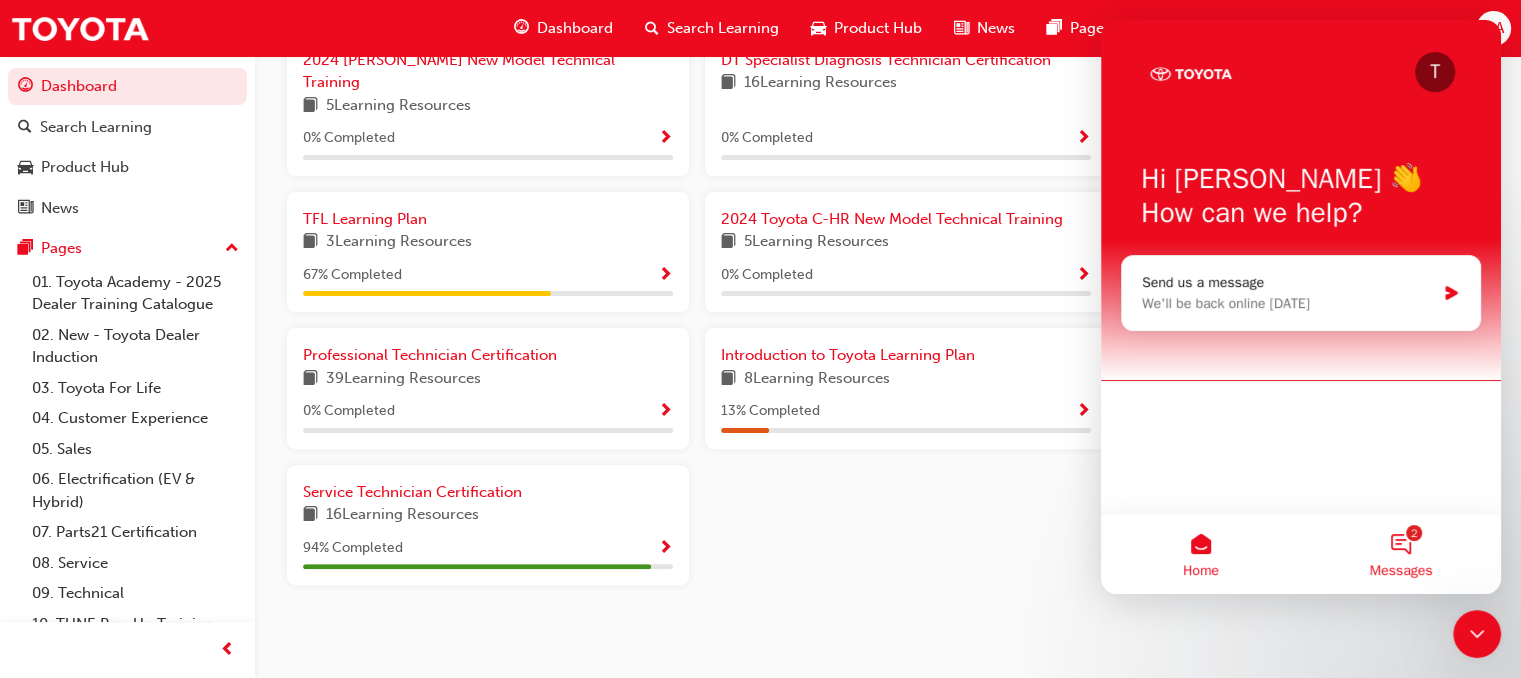 click on "2 Messages" at bounding box center (1401, 554) 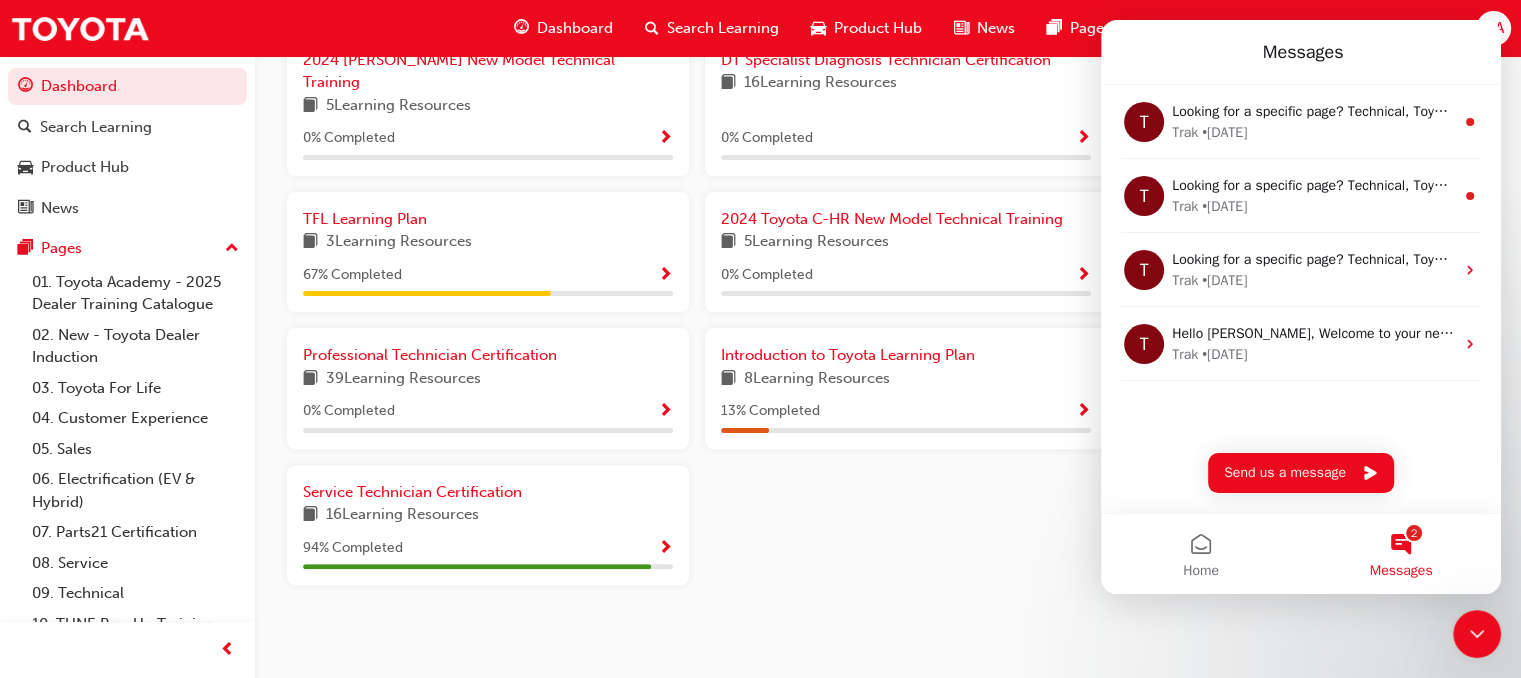 click on "2024 Prado New Model Technical Training 5  Learning Resources 0 % Completed DT Specialist Diagnosis Technician Certification 16  Learning Resources 0 % Completed TFL Learning Plan 3  Learning Resources 67 % Completed 2024 Toyota C-HR New Model Technical Training 5  Learning Resources 0 % Completed Professional Technician Certification 39  Learning Resources 0 % Completed Introduction to Toyota Learning Plan 8  Learning Resources 13 % Completed Service Technician Certification 16  Learning Resources 94 % Completed" at bounding box center (697, 317) 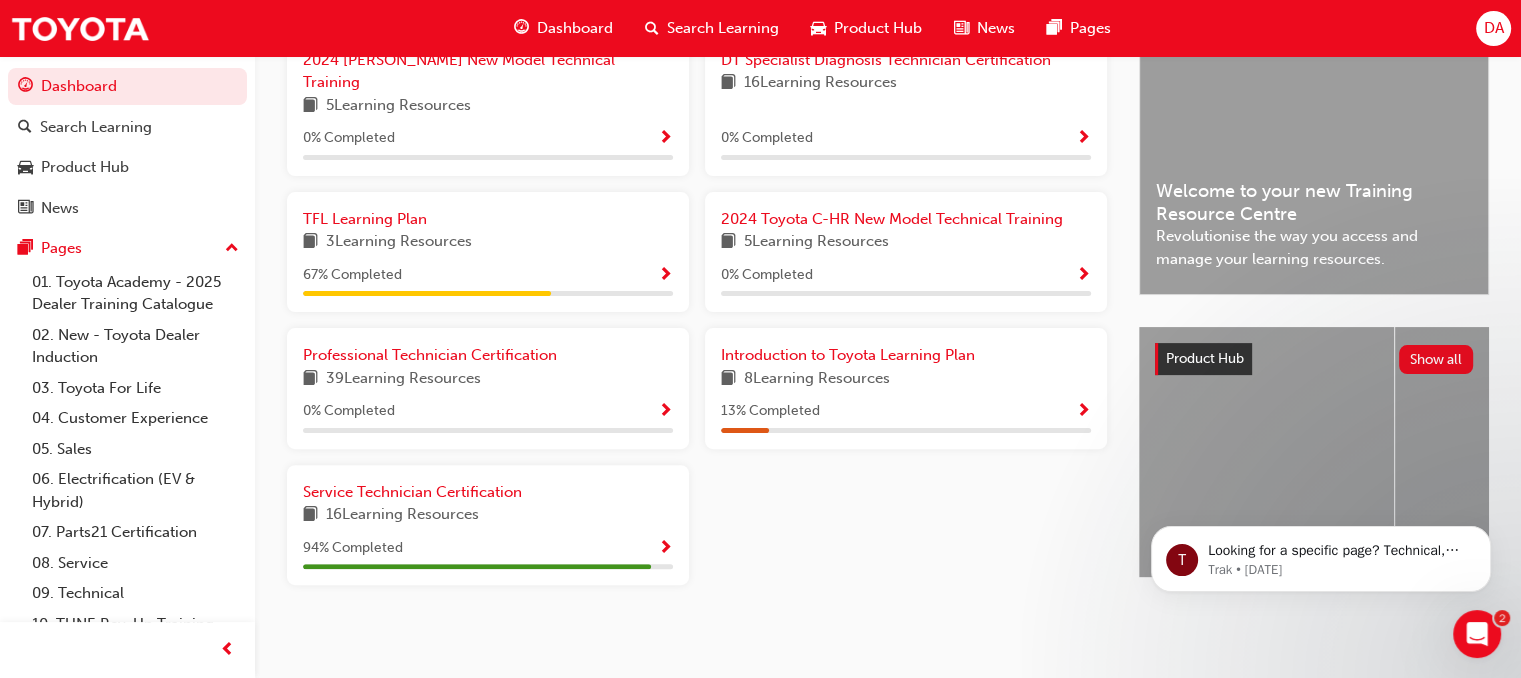 scroll, scrollTop: 0, scrollLeft: 0, axis: both 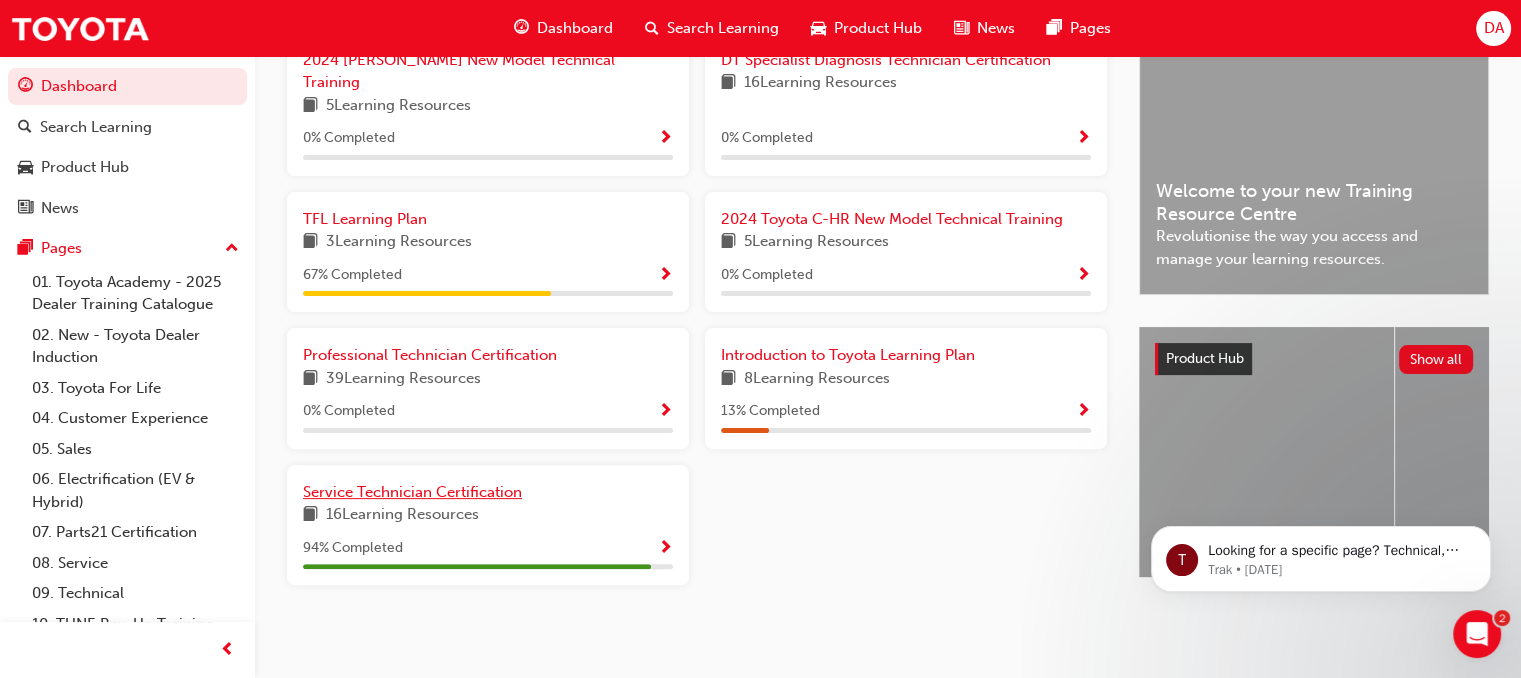 click on "Service Technician Certification" at bounding box center [412, 492] 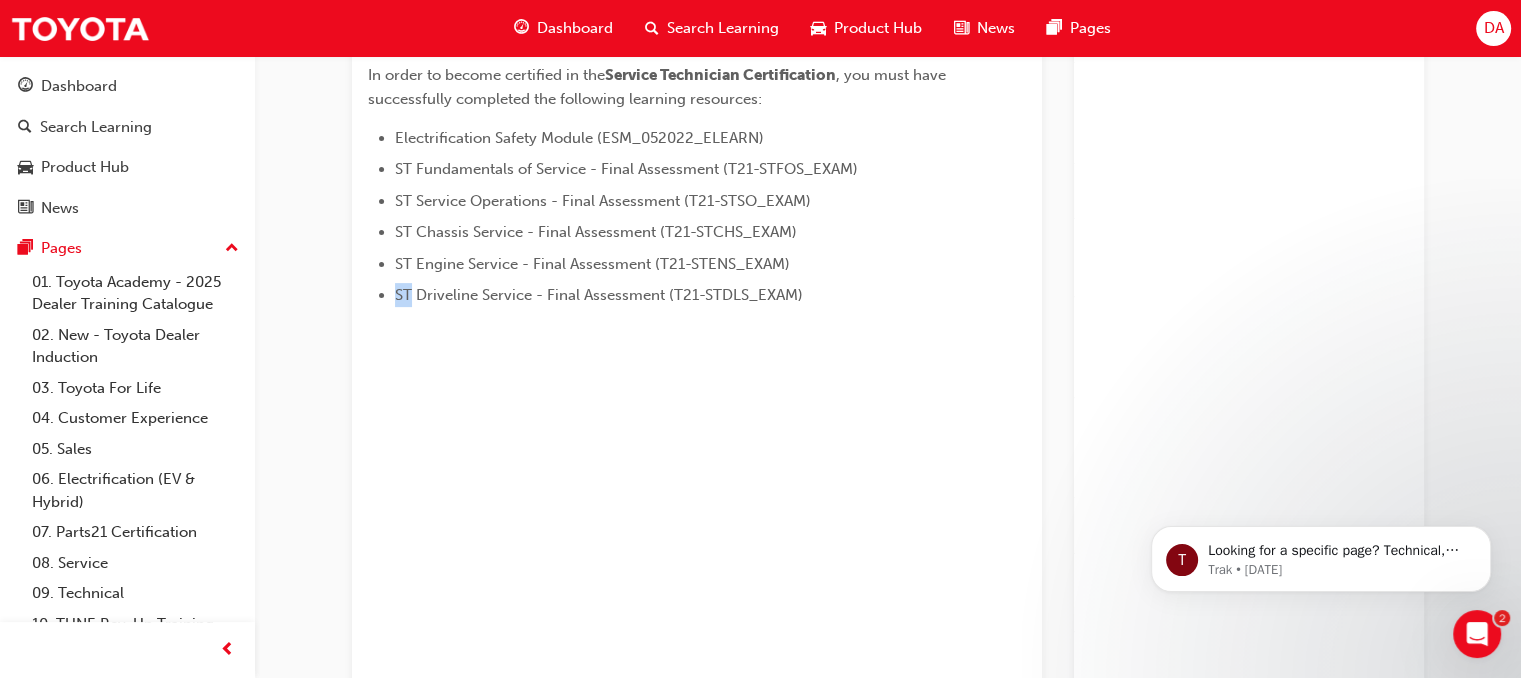 click on "Service Technician Certification   Learning search page Learning plan detail page Technical ST_STC LIVE Certification In order to become certified in the  Service Technician Certification , you must have successfully completed the following learning resources: Electrification Safety Module (ESM_052022_ELEARN) ST Fundamentals of Service - Final Assessment (T21-STFOS_EXAM) ST Service Operations - Final Assessment (T21-STSO_EXAM) ST Chassis Service - Final Assessment (T21-STCHS_EXAM) ST Engine Service - Final Assessment (T21-STENS_EXAM) ST Driveline Service - Final Assessment (T21-STDLS_EXAM)" at bounding box center [697, 511] 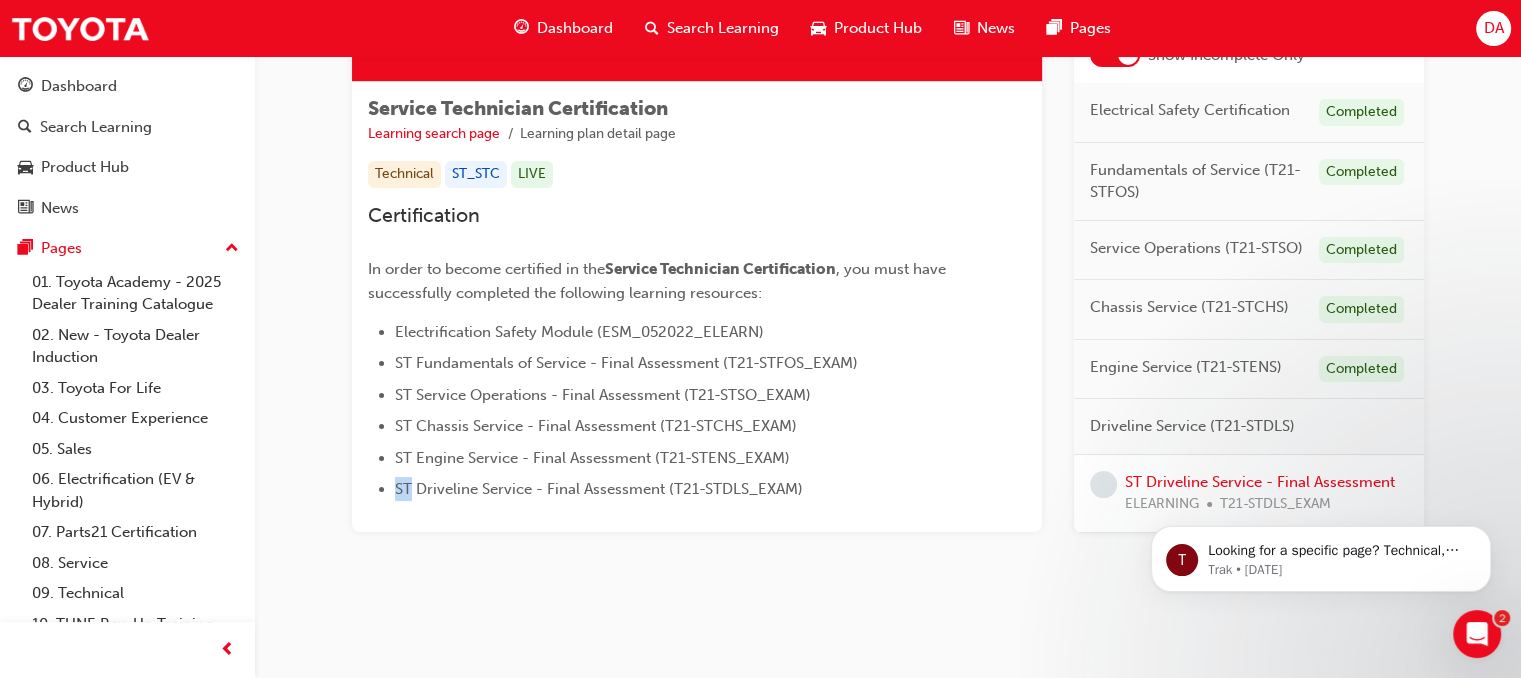 scroll, scrollTop: 322, scrollLeft: 0, axis: vertical 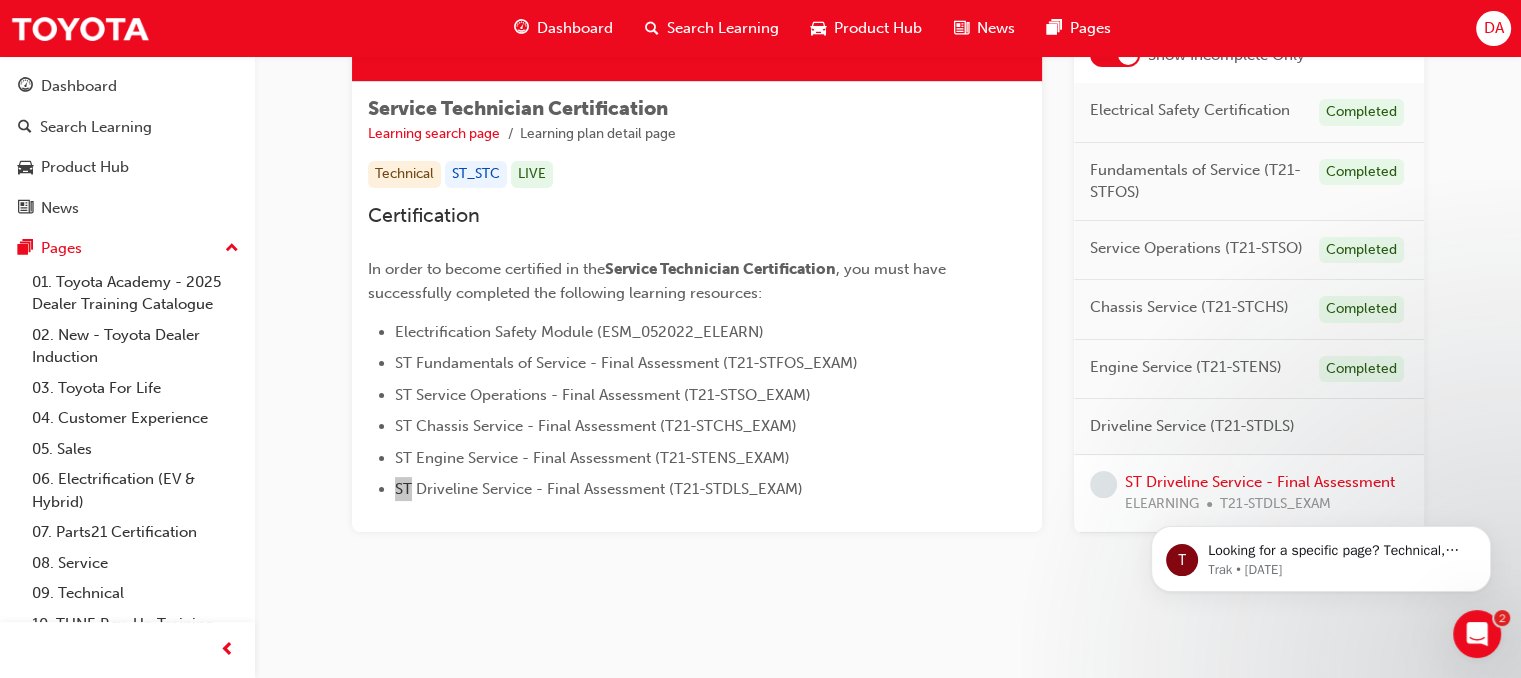 click on "T Looking for a specific page? Technical, Toyota Network Training, Technical Training Calendars Trak • 1d ago" at bounding box center [1321, 467] 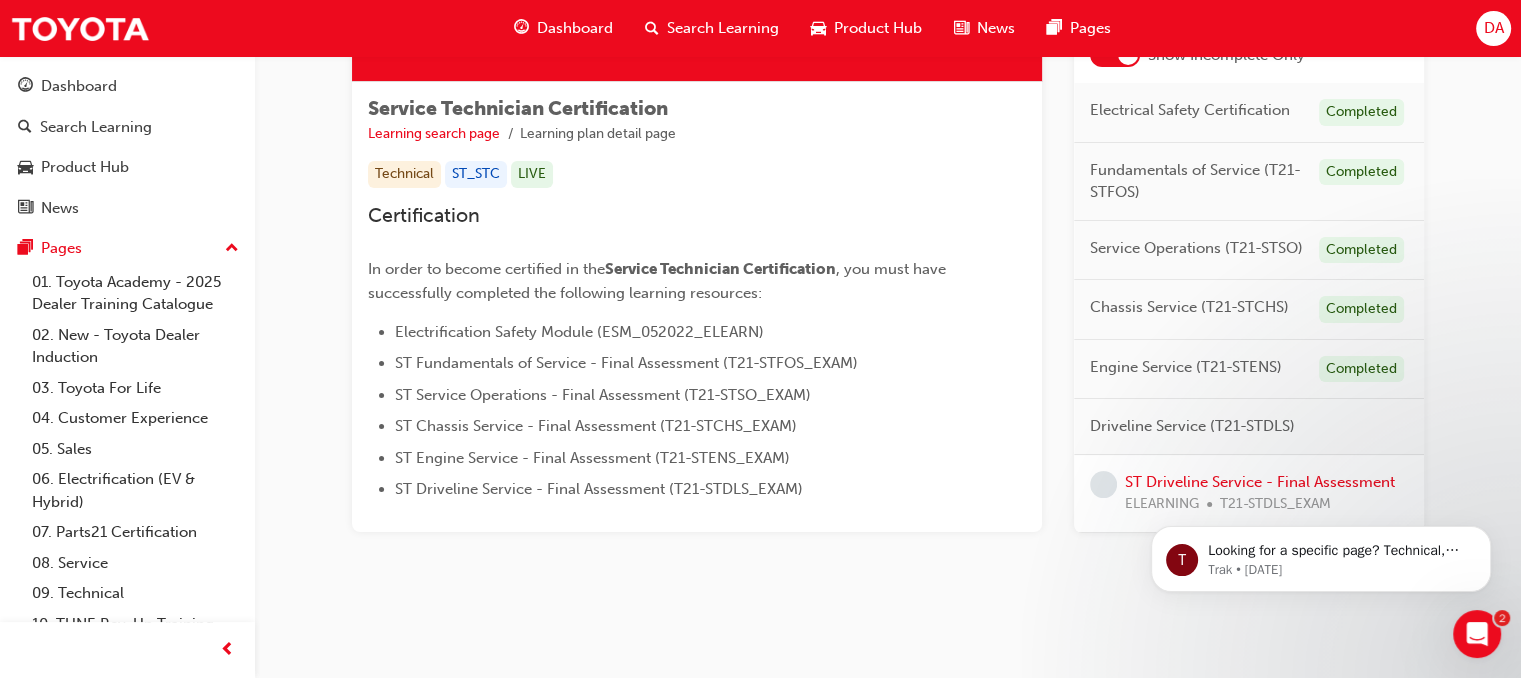 click at bounding box center [1321, 554] 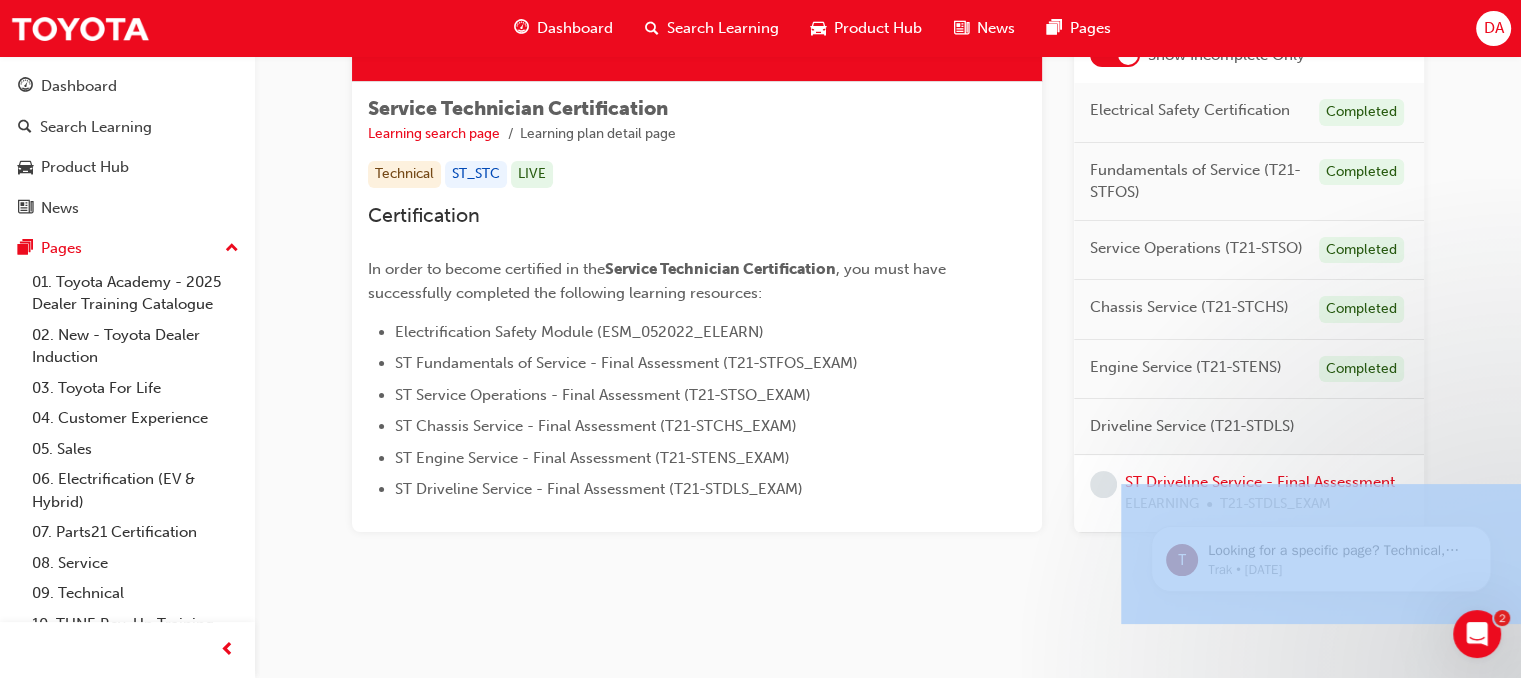 click at bounding box center (1321, 554) 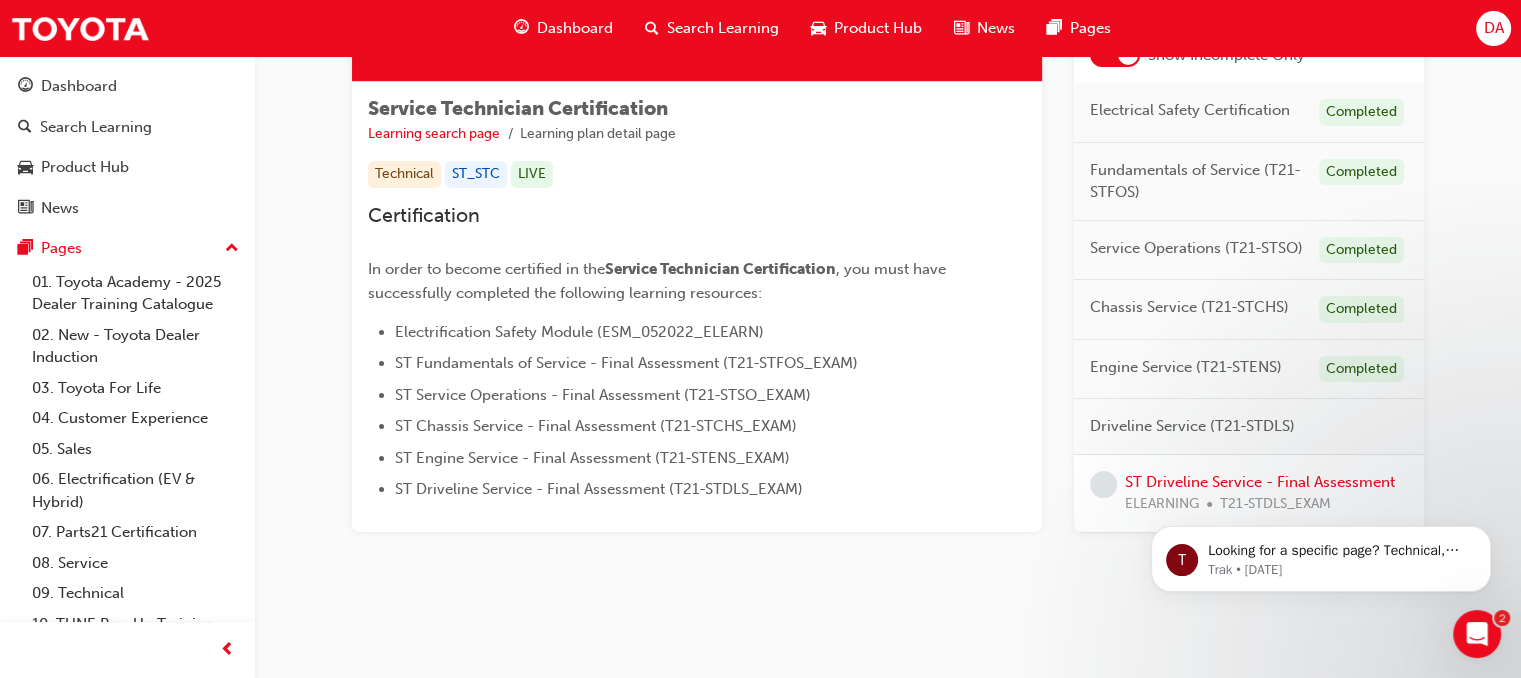 click on "Service Technician Certification   Learning search page Learning plan detail page Service Technician Certification   Learning search page Learning plan detail page Technical ST_STC LIVE Certification In order to become certified in the  Service Technician Certification , you must have successfully completed the following learning resources: Electrification Safety Module (ESM_052022_ELEARN) ST Fundamentals of Service - Final Assessment (T21-STFOS_EXAM) ST Service Operations - Final Assessment (T21-STSO_EXAM) ST Chassis Service - Final Assessment (T21-STCHS_EXAM) ST Engine Service - Final Assessment (T21-STENS_EXAM) ST Driveline Service - Final Assessment (T21-STDLS_EXAM) Learning Plan Service Technician Certification 94 % Completed 15 / 16 Show Incomplete Only Electrical Safety Certification Completed Fundamentals of Service (T21-STFOS) Completed Service Operations (T21-STSO) Completed Chassis Service (T21-STCHS) Completed Engine Service (T21-STENS) Completed Driveline Service (T21-STDLS) ELEARNING" at bounding box center (888, 181) 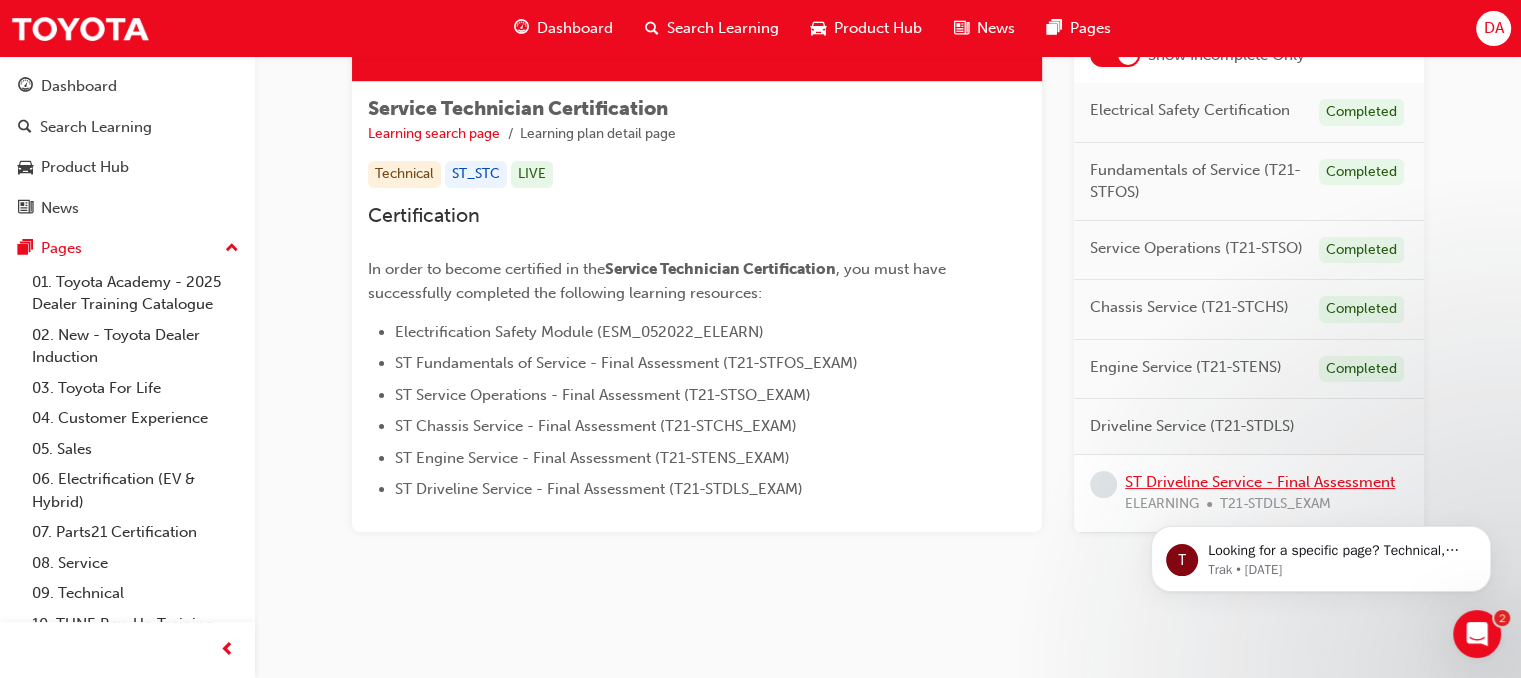 click on "ST Driveline Service - Final Assessment" at bounding box center [1260, 481] 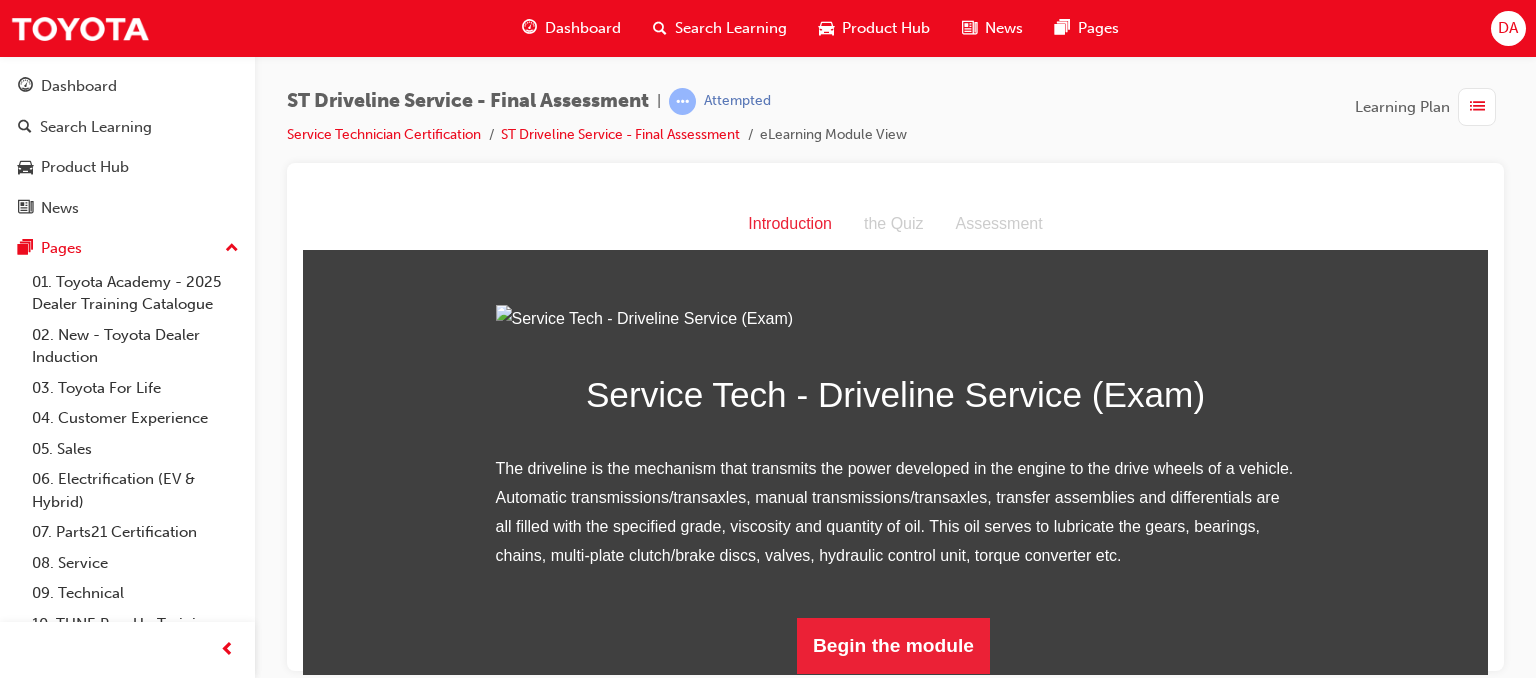 scroll, scrollTop: 220, scrollLeft: 0, axis: vertical 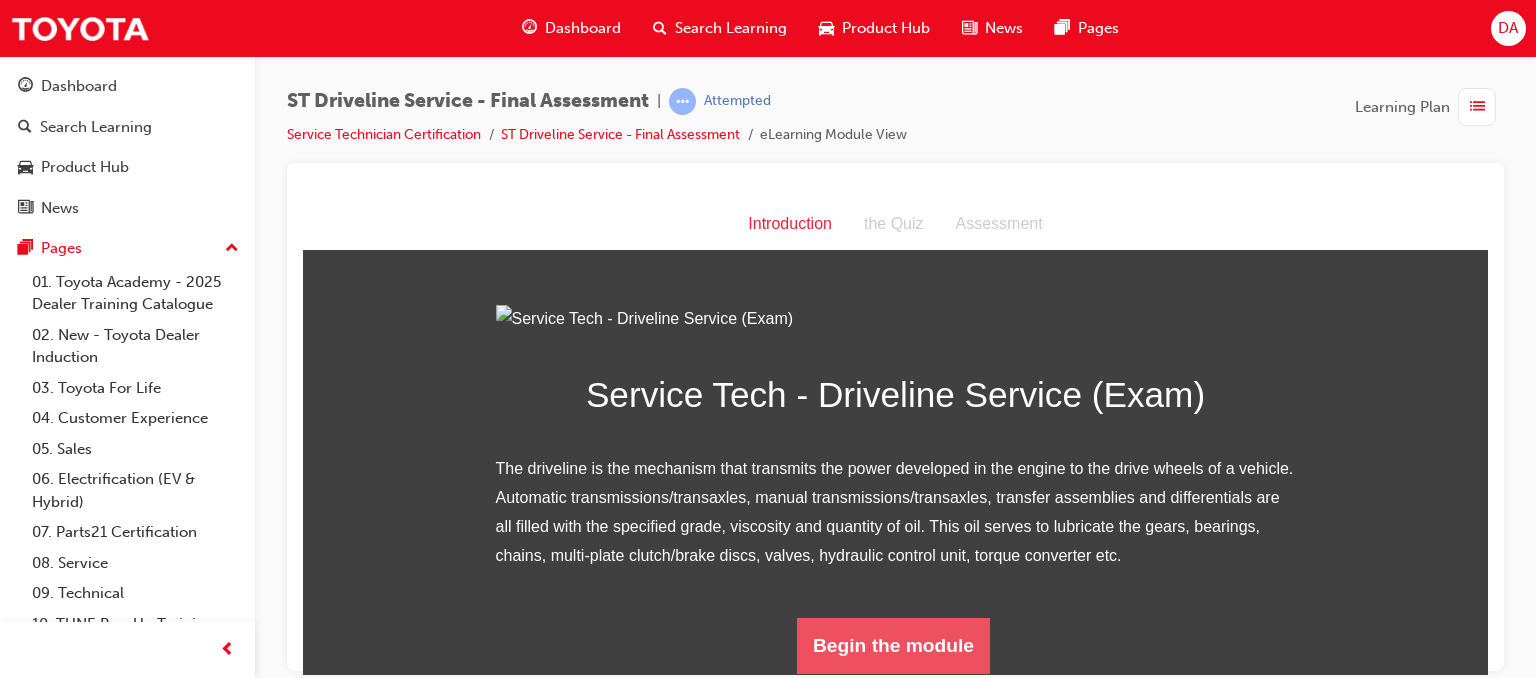 click on "Begin the module" at bounding box center (893, 645) 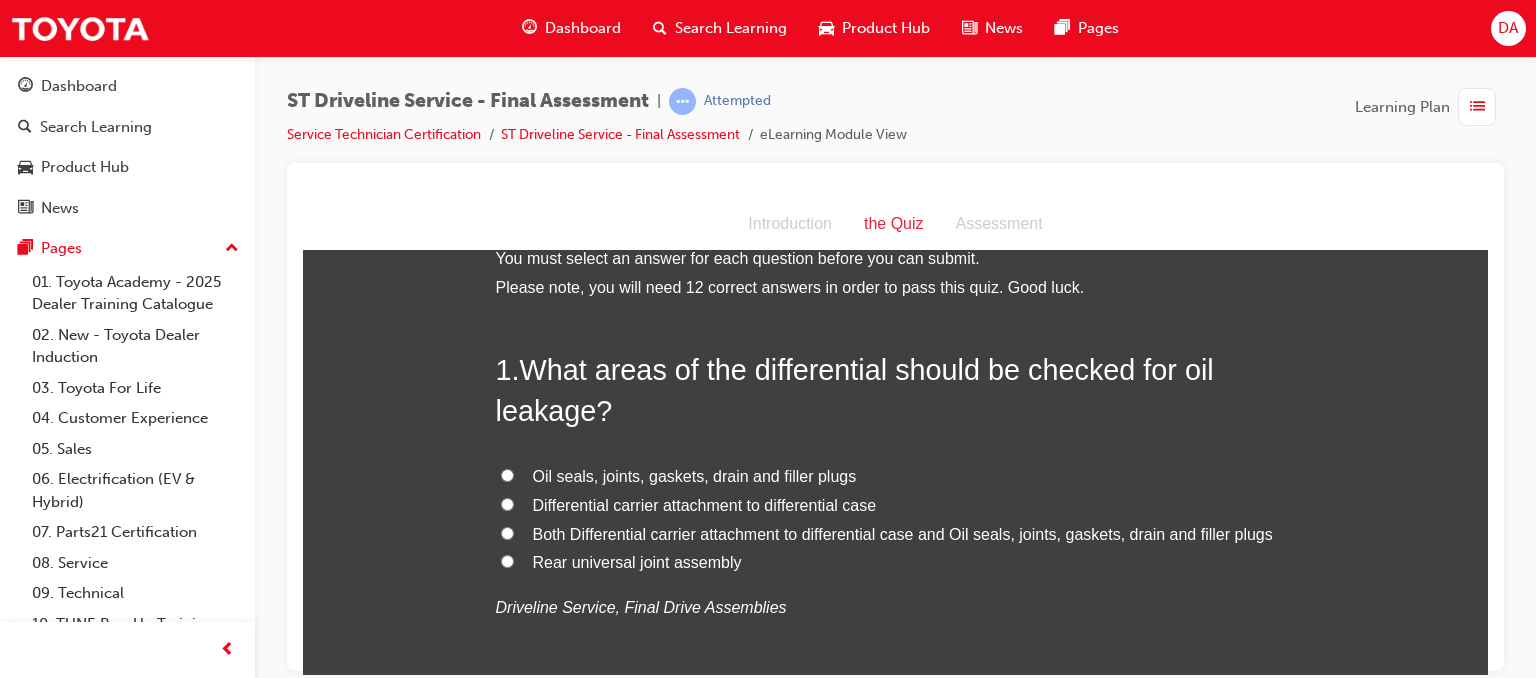 scroll, scrollTop: 0, scrollLeft: 0, axis: both 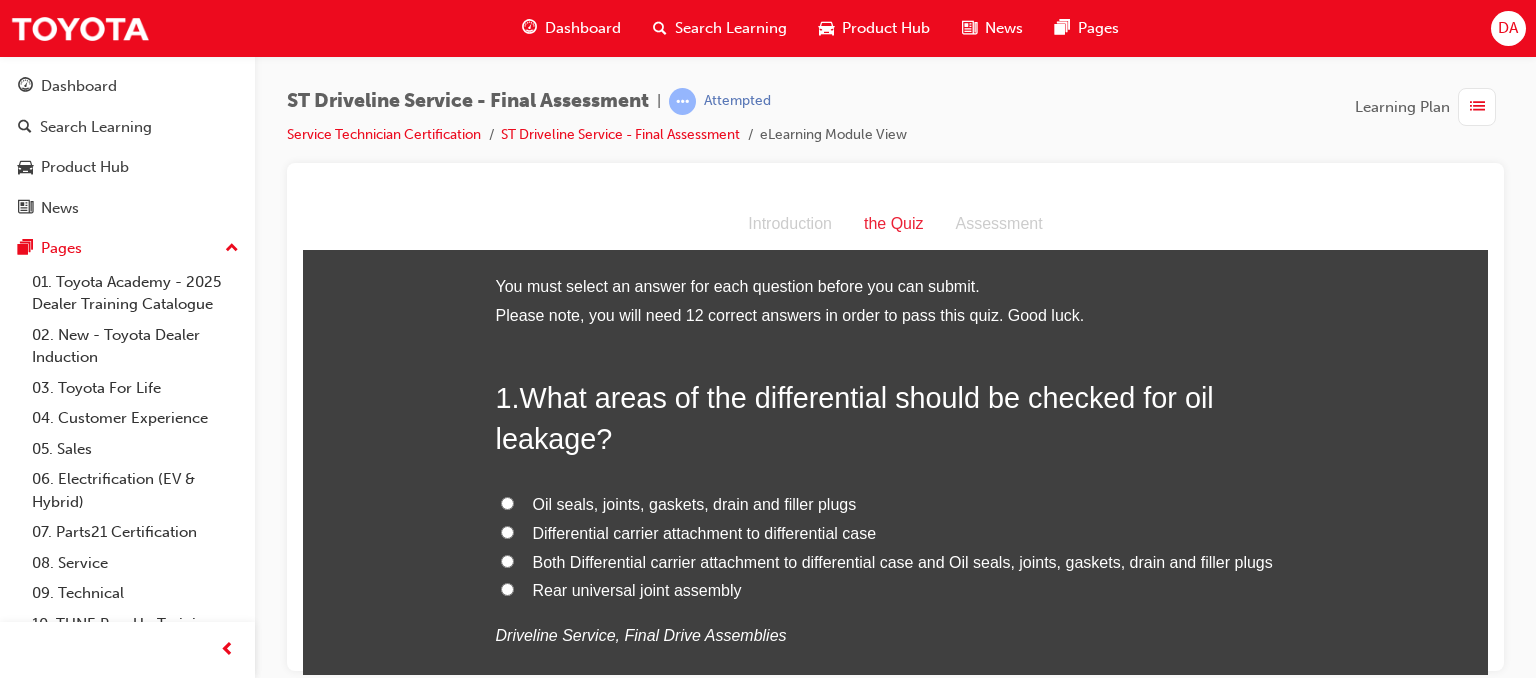 click on "Both Differential carrier attachment to differential case and Oil seals, joints, gaskets, drain and filler plugs" at bounding box center [896, 562] 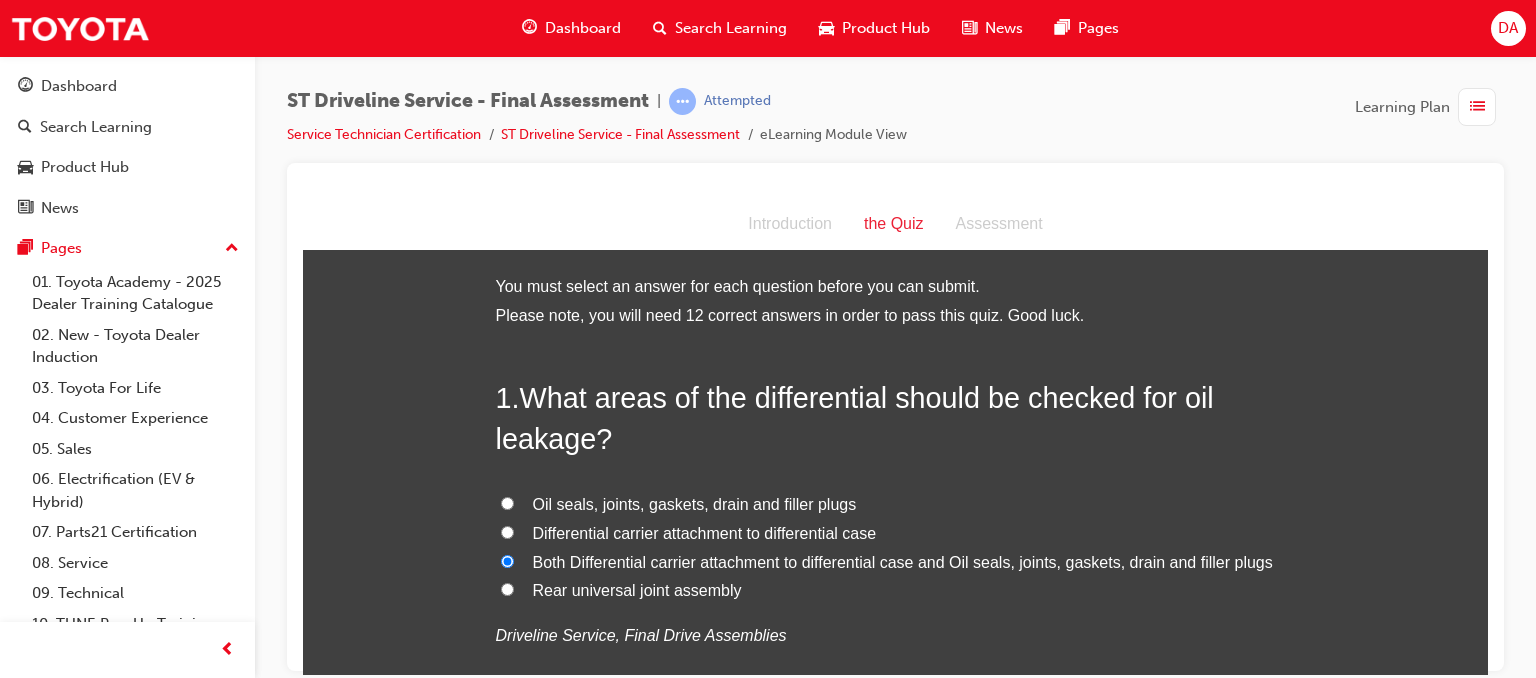 radio on "true" 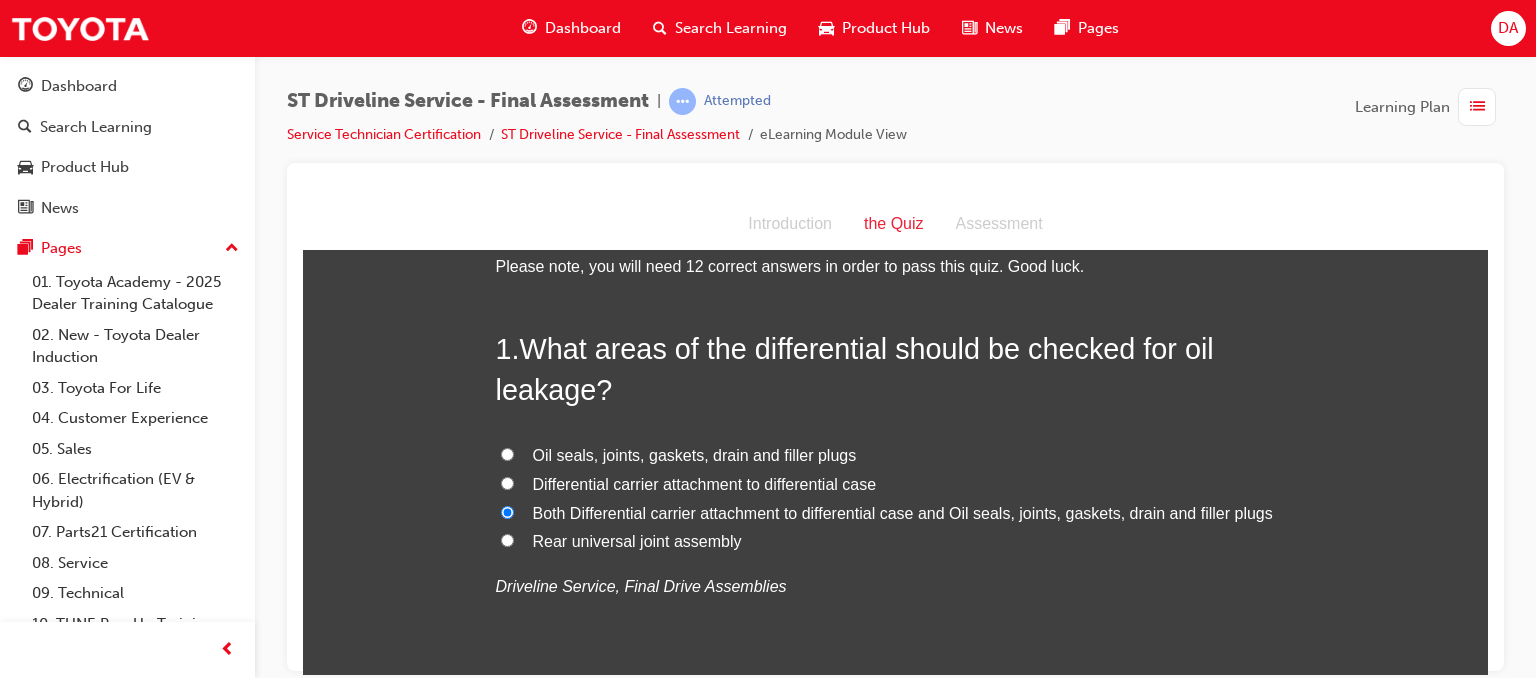 scroll, scrollTop: 80, scrollLeft: 0, axis: vertical 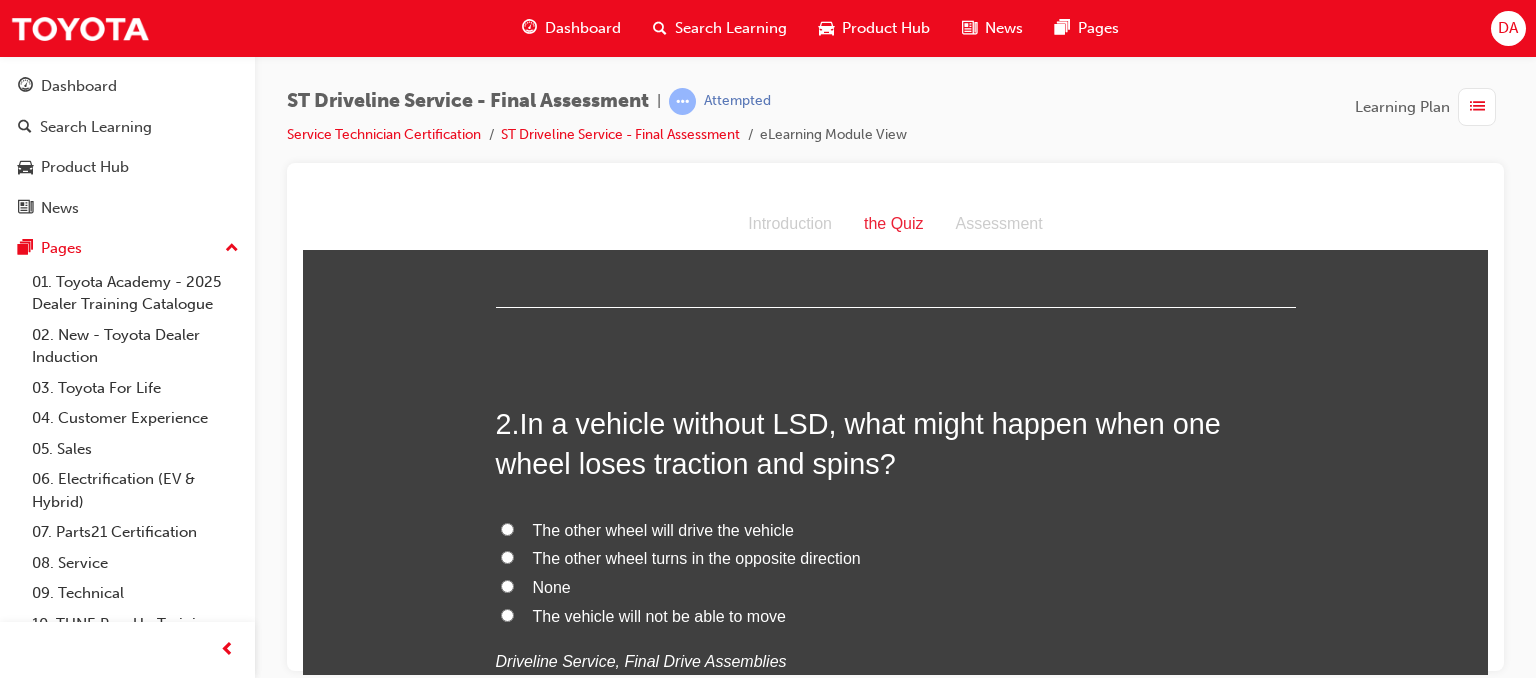 click on "The vehicle will not be able to move" at bounding box center (507, 614) 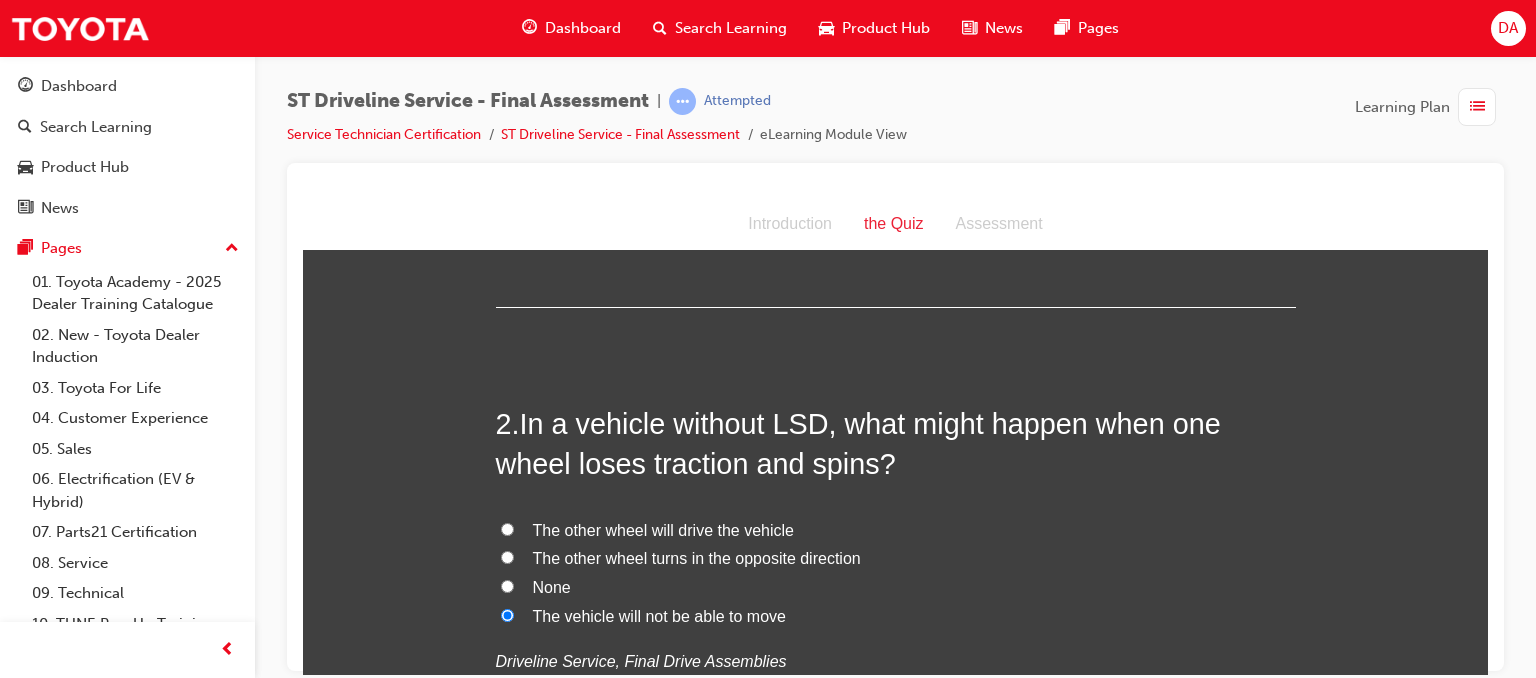 radio on "true" 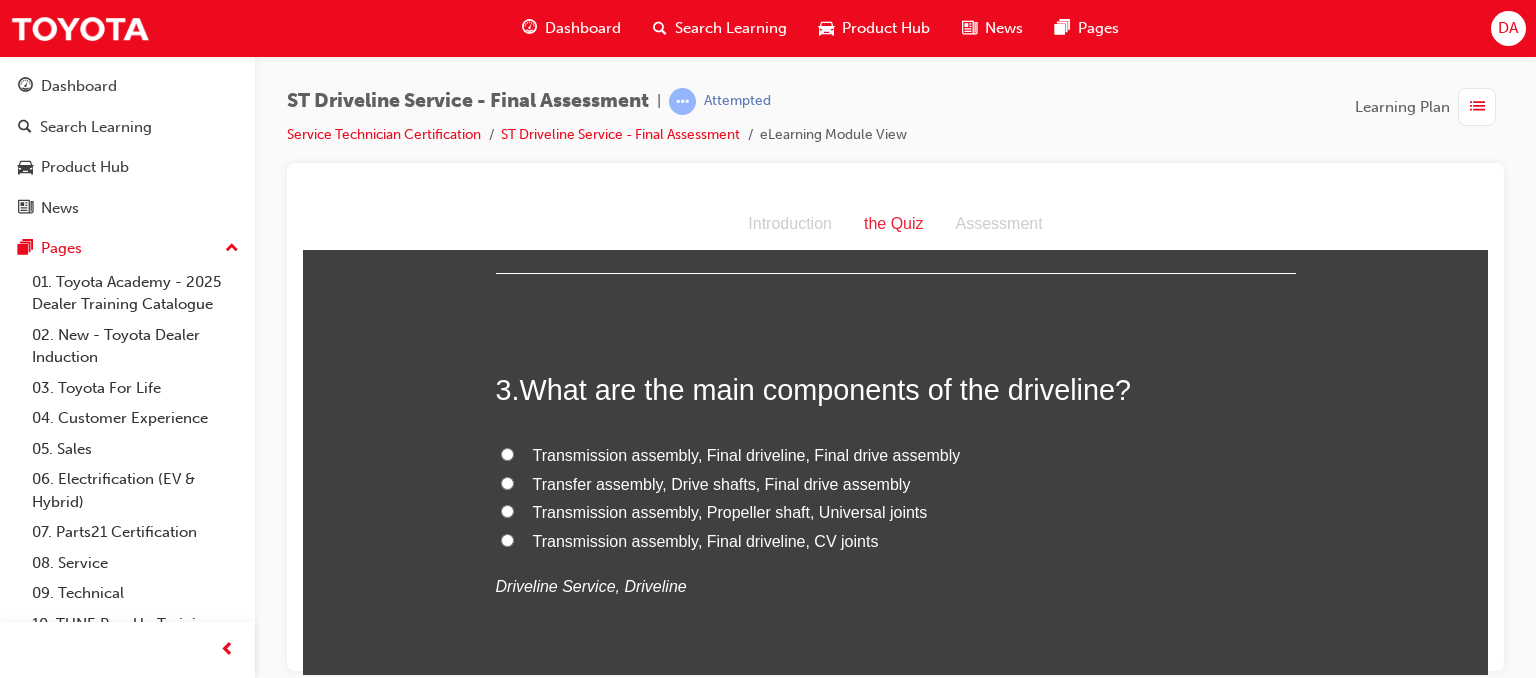 scroll, scrollTop: 960, scrollLeft: 0, axis: vertical 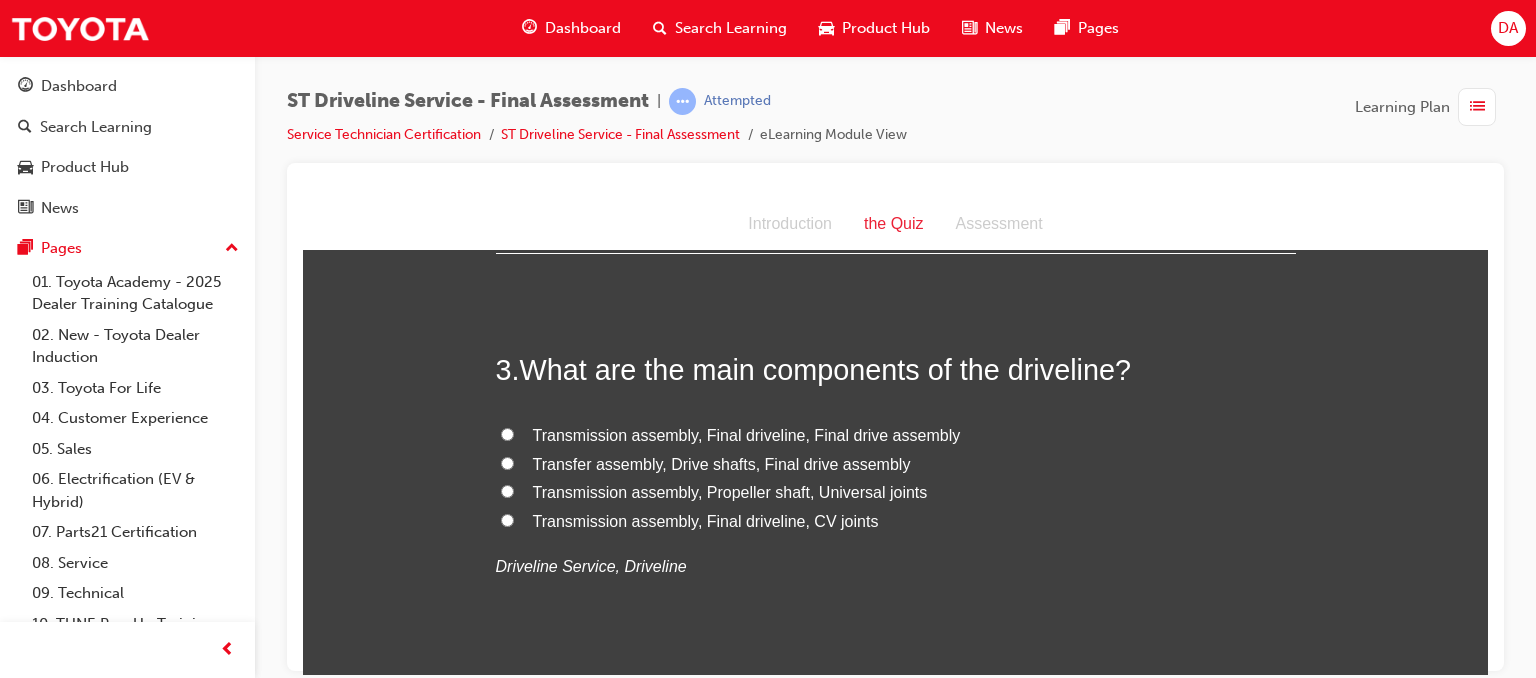 click on "Transmission assembly, Propeller shaft, Universal joints" at bounding box center (896, 492) 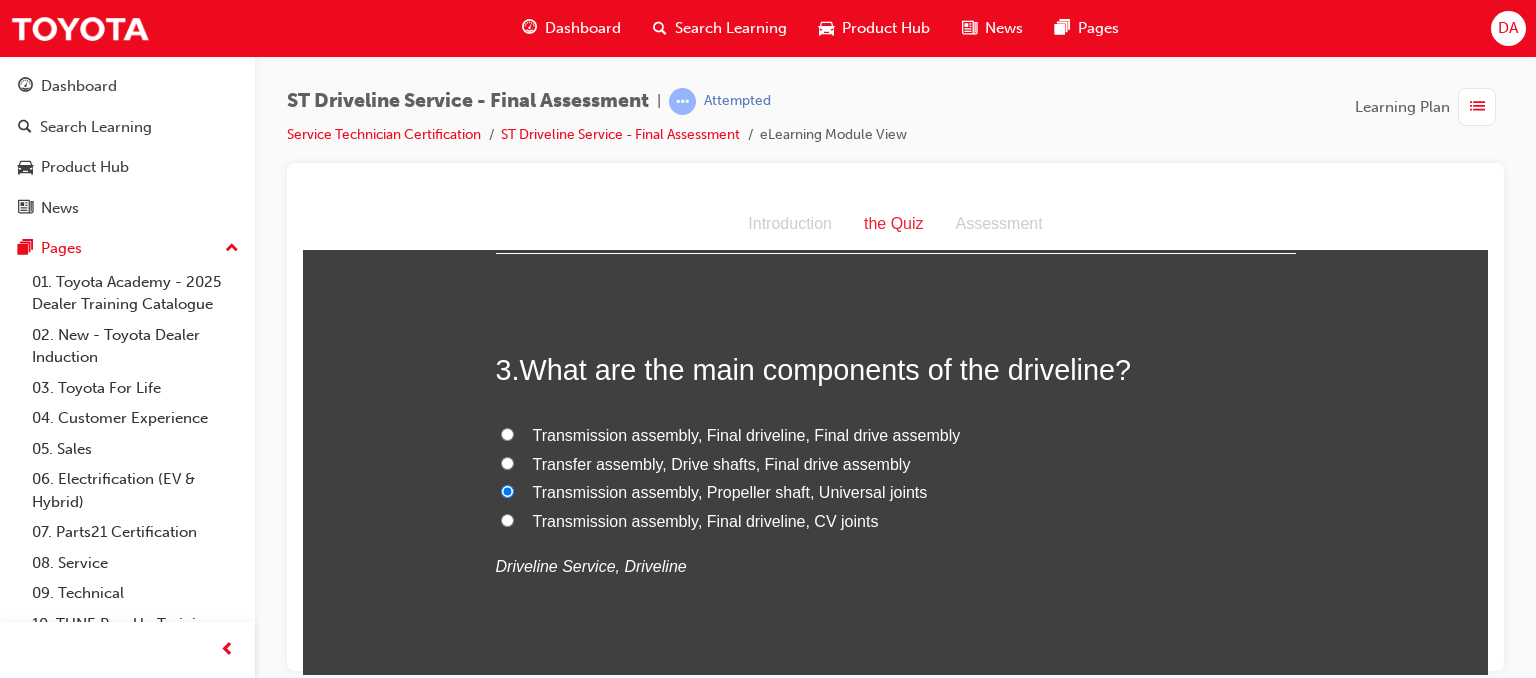 radio on "true" 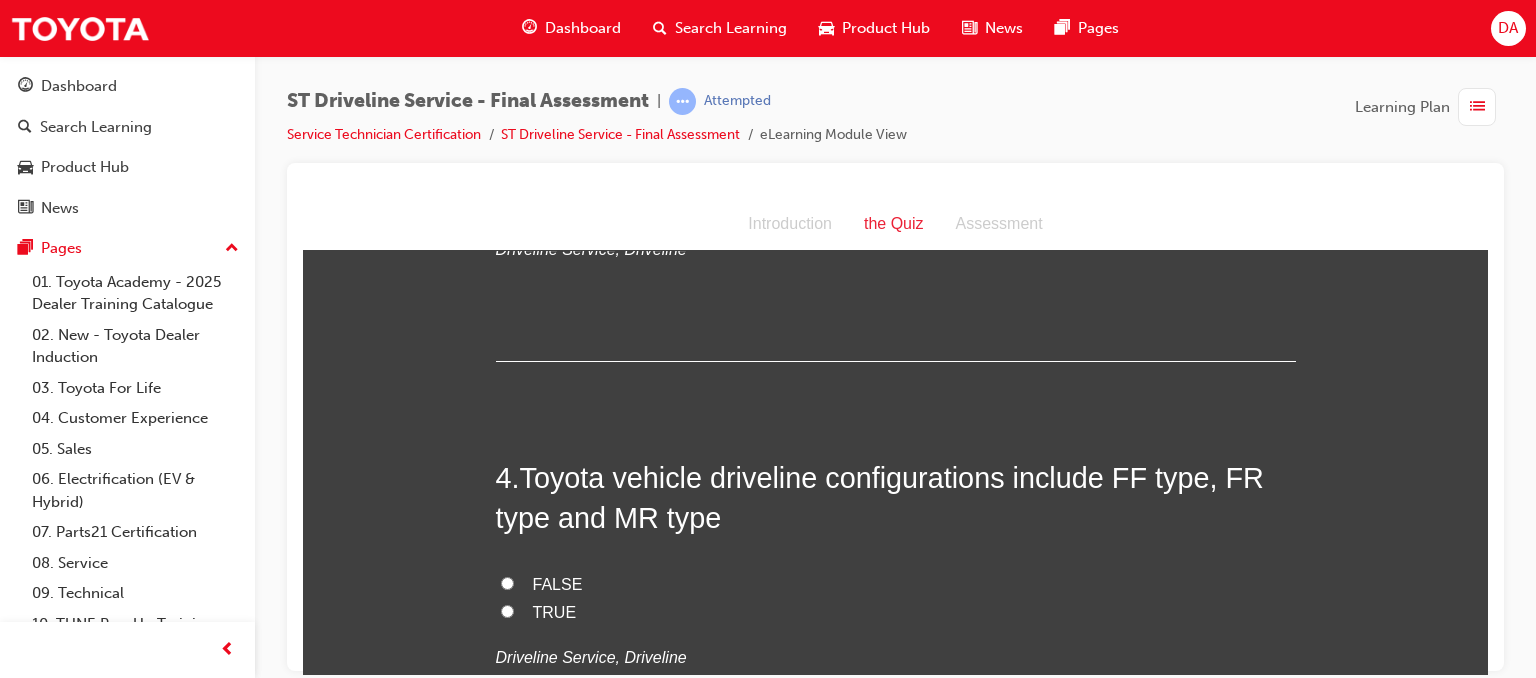 scroll, scrollTop: 1320, scrollLeft: 0, axis: vertical 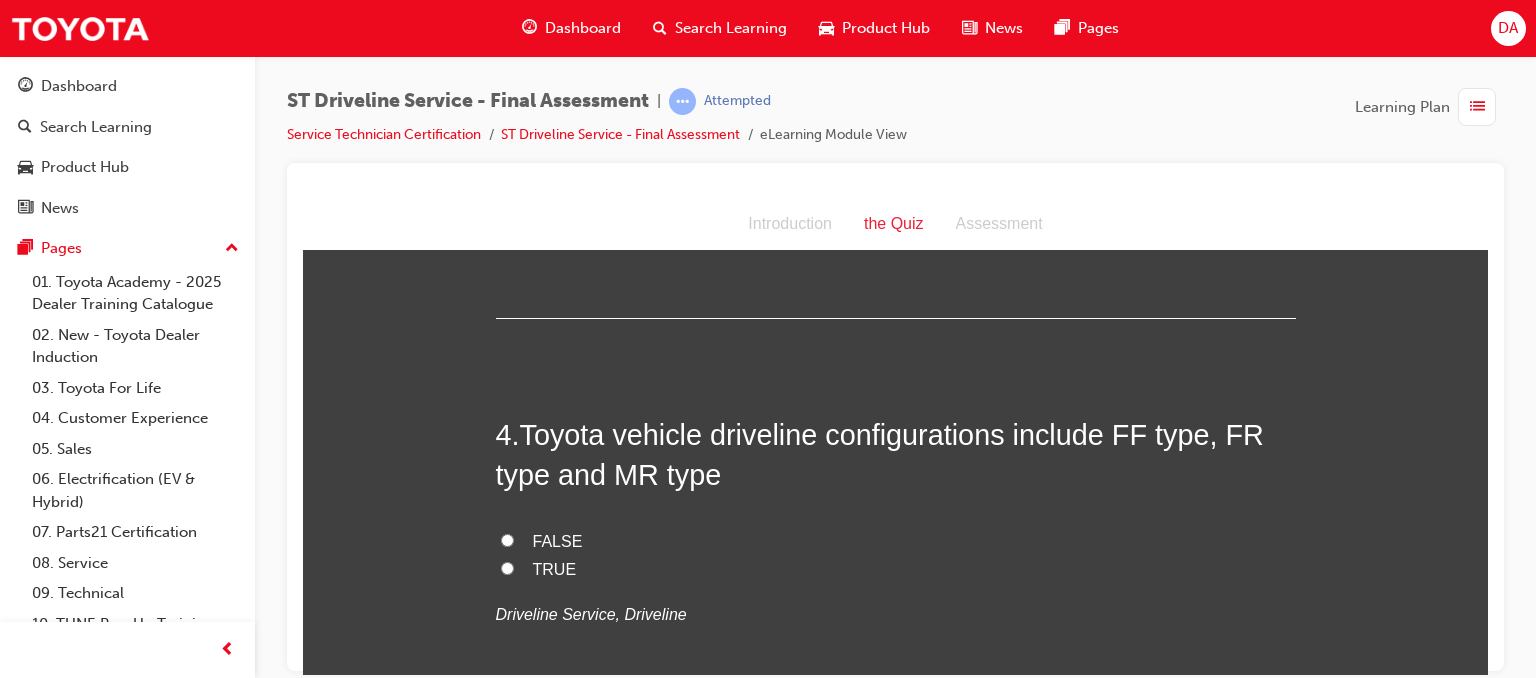 click on "TRUE" at bounding box center (507, 567) 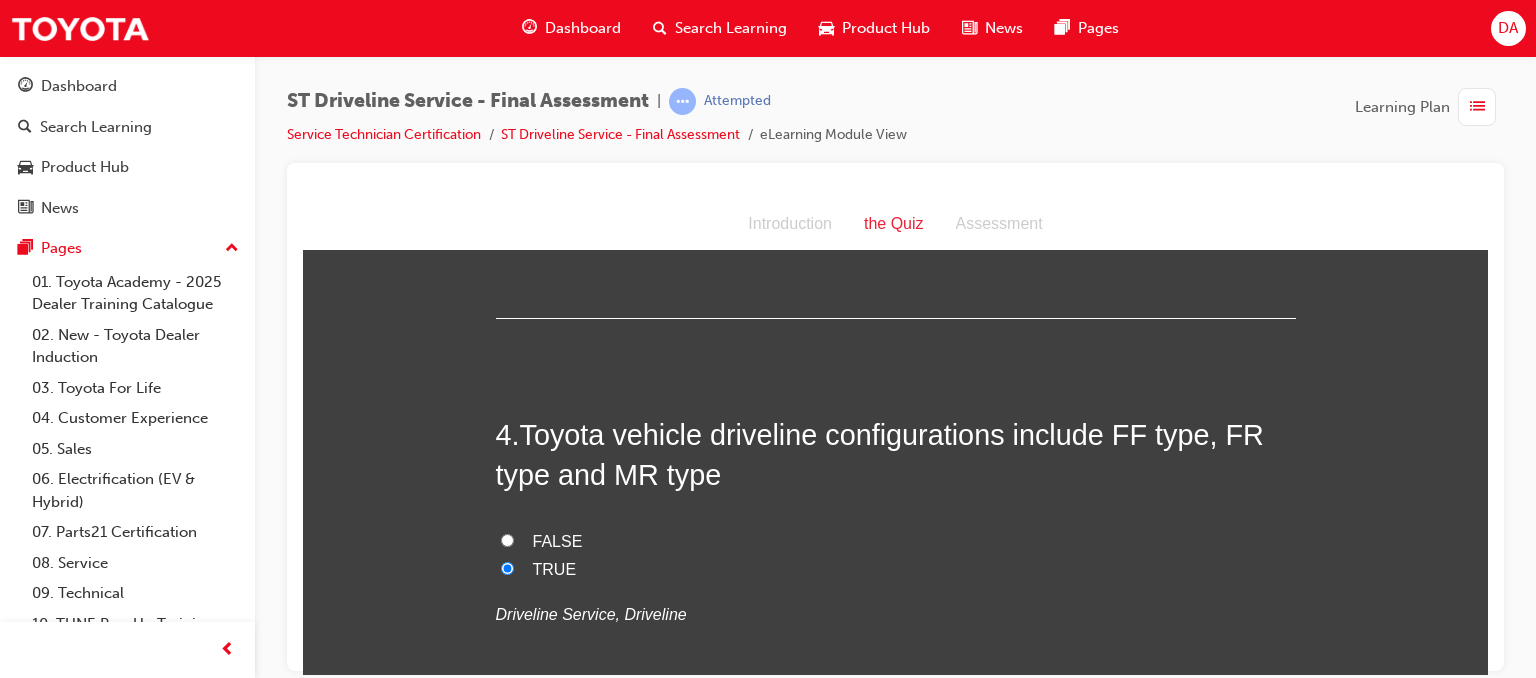 radio on "true" 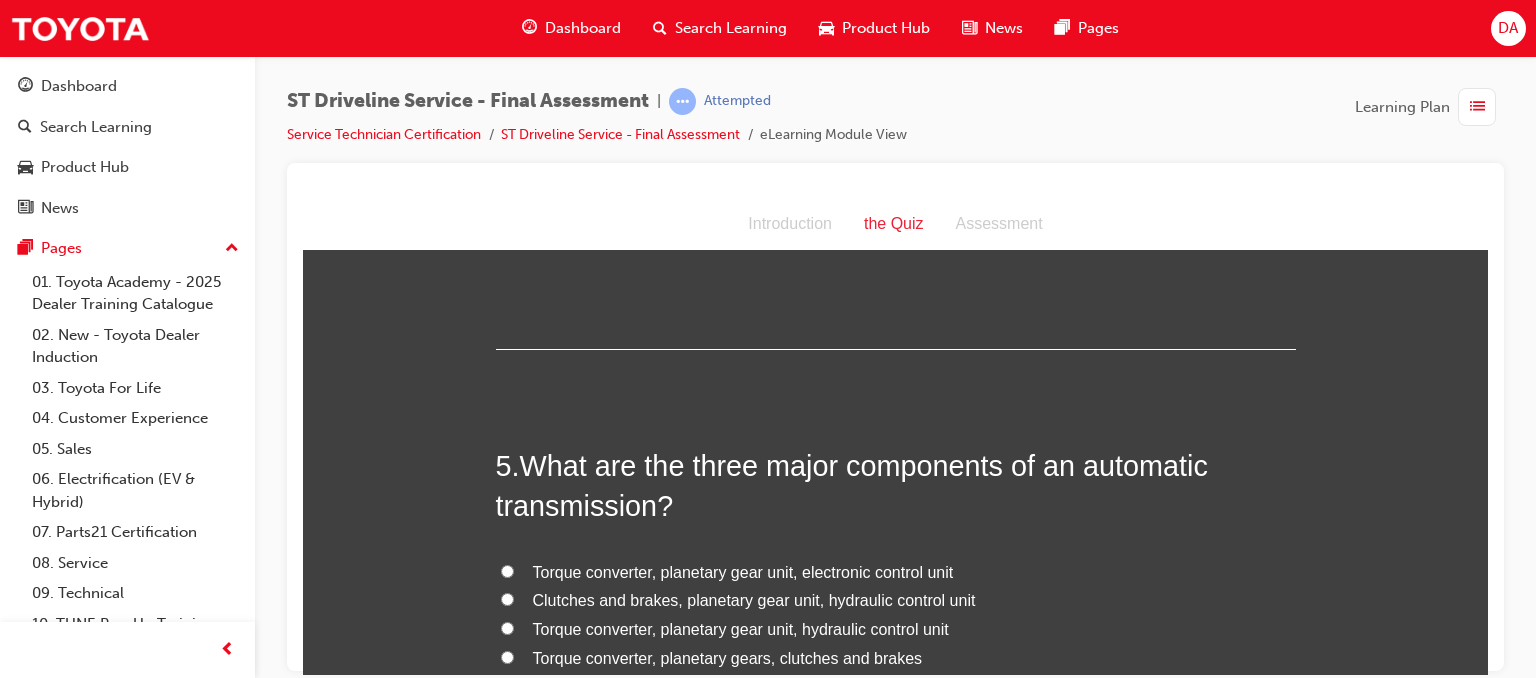 scroll, scrollTop: 1720, scrollLeft: 0, axis: vertical 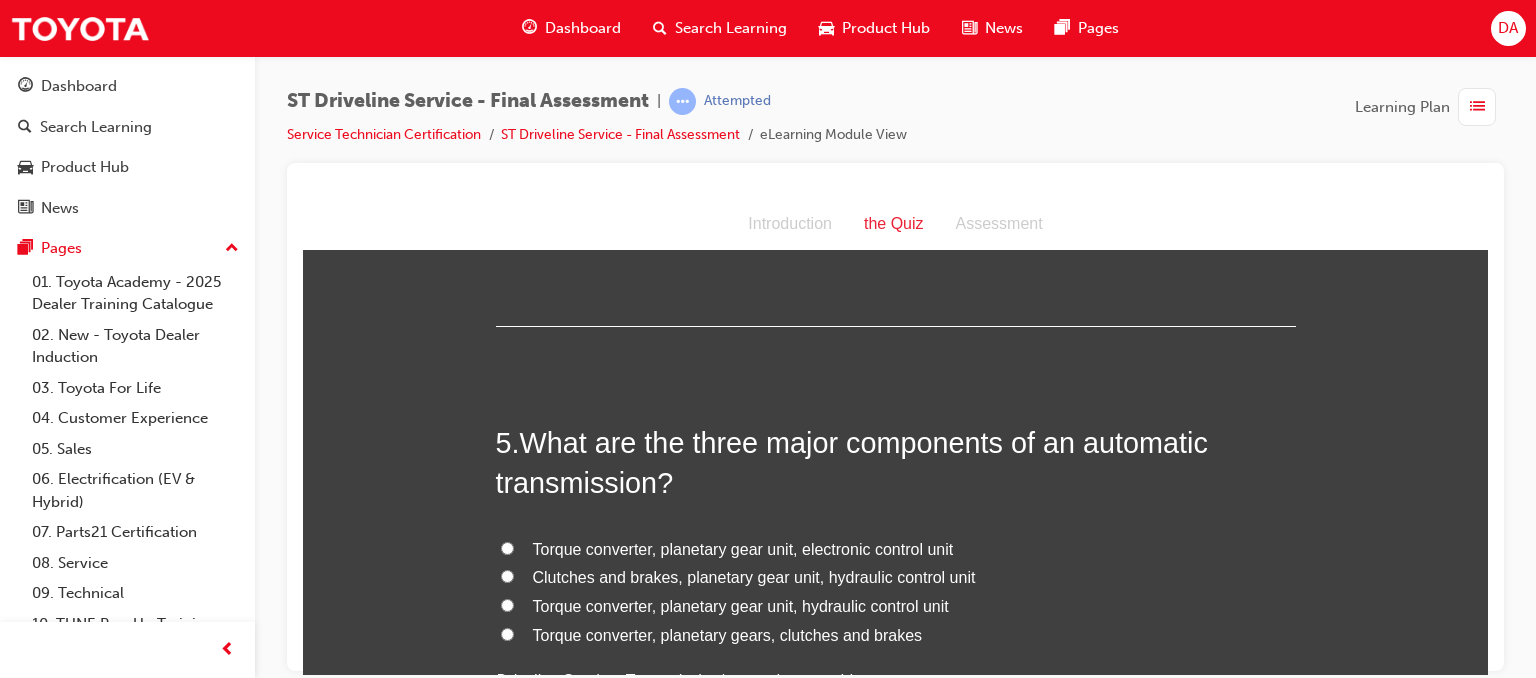 click on "Torque converter, planetary gear unit, hydraulic control unit" at bounding box center [896, 606] 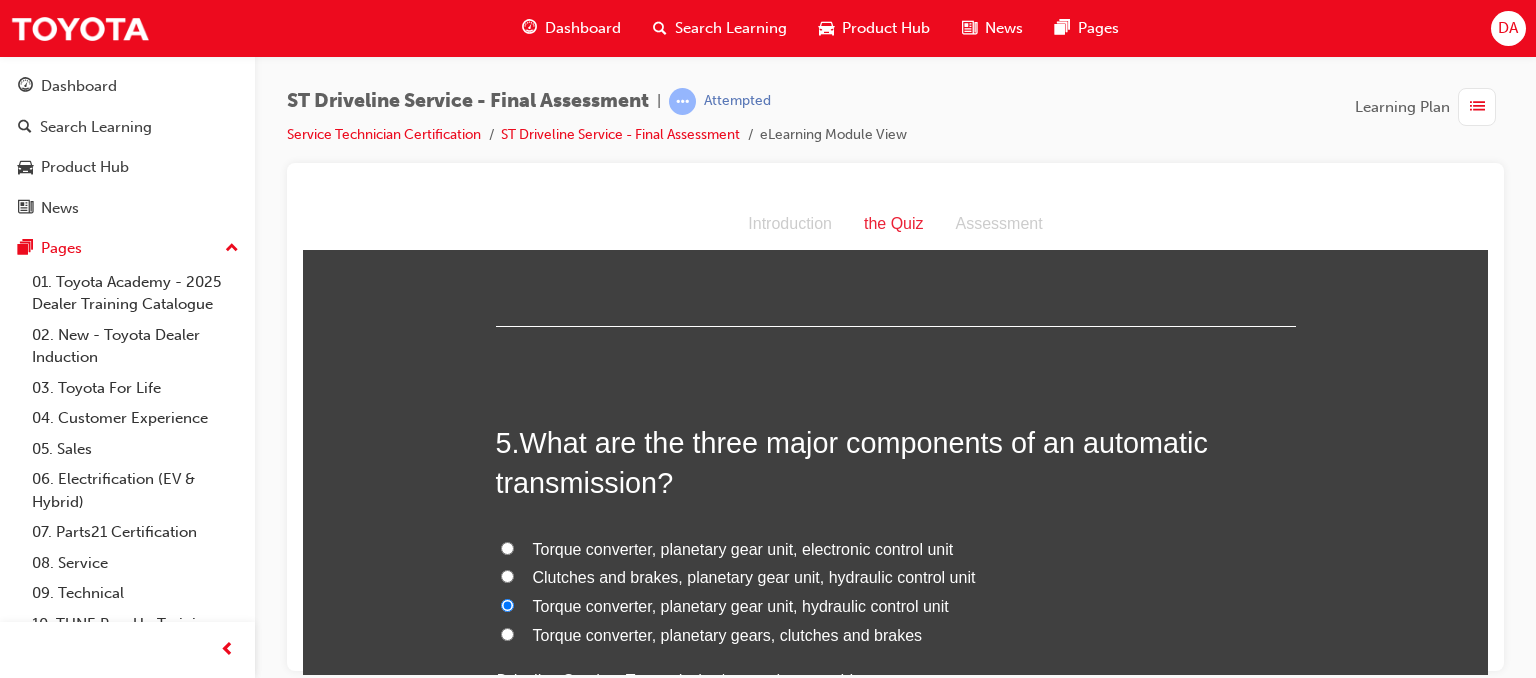 radio on "true" 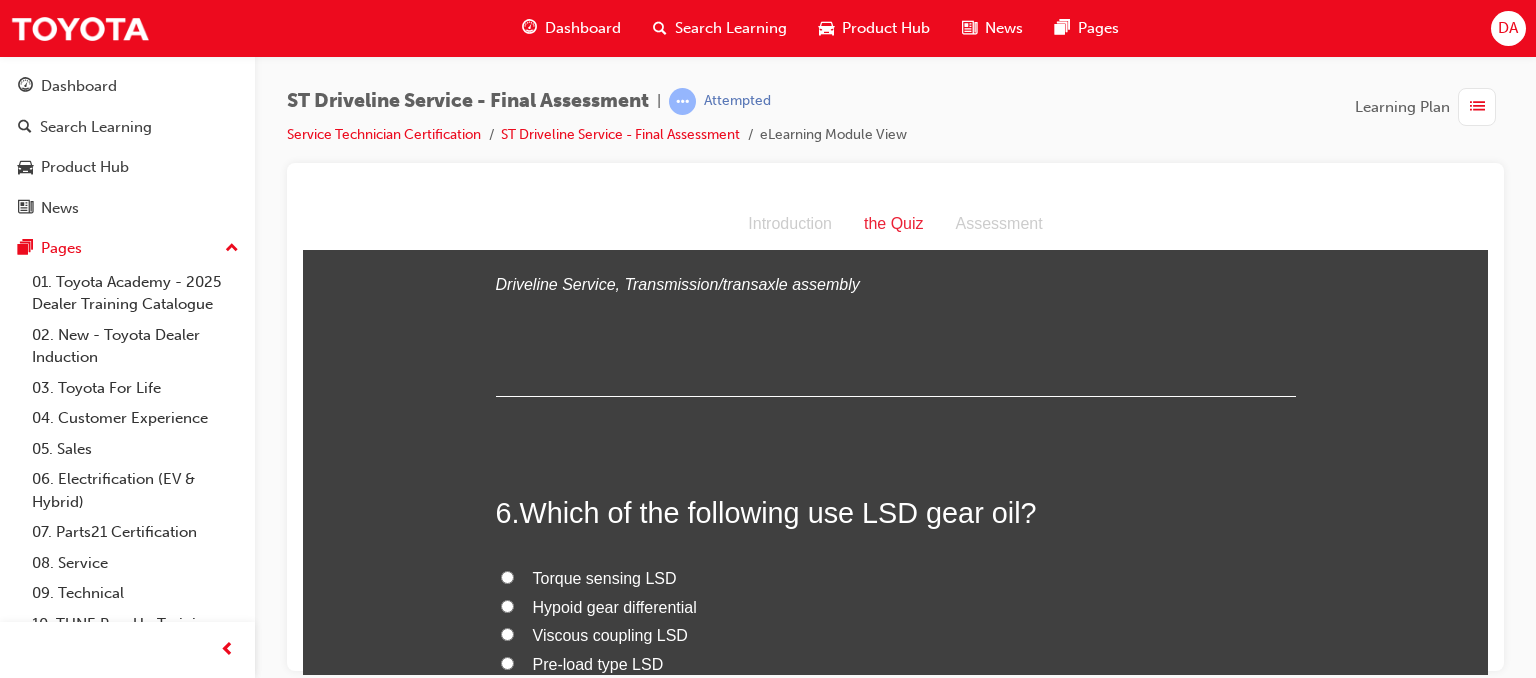 scroll, scrollTop: 2173, scrollLeft: 0, axis: vertical 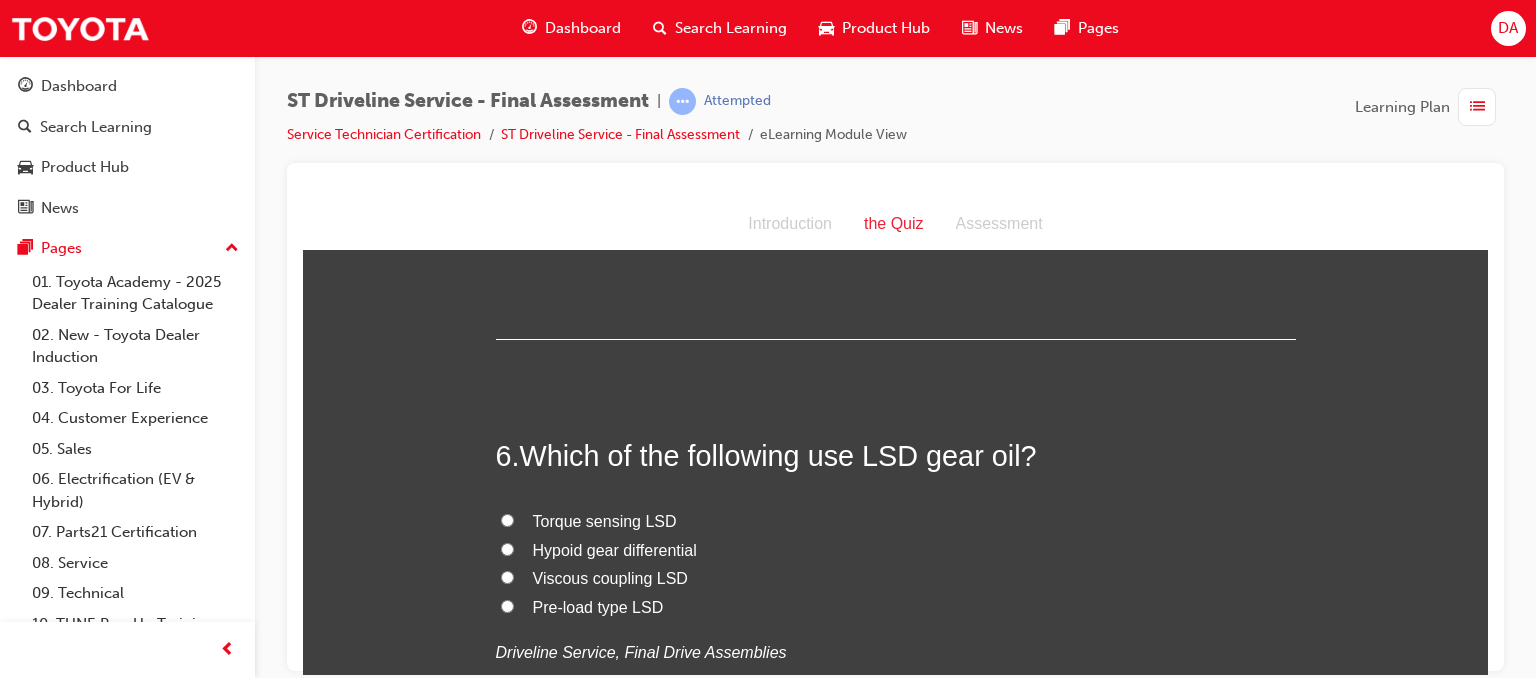 click on "Pre-load type LSD" at bounding box center [507, 605] 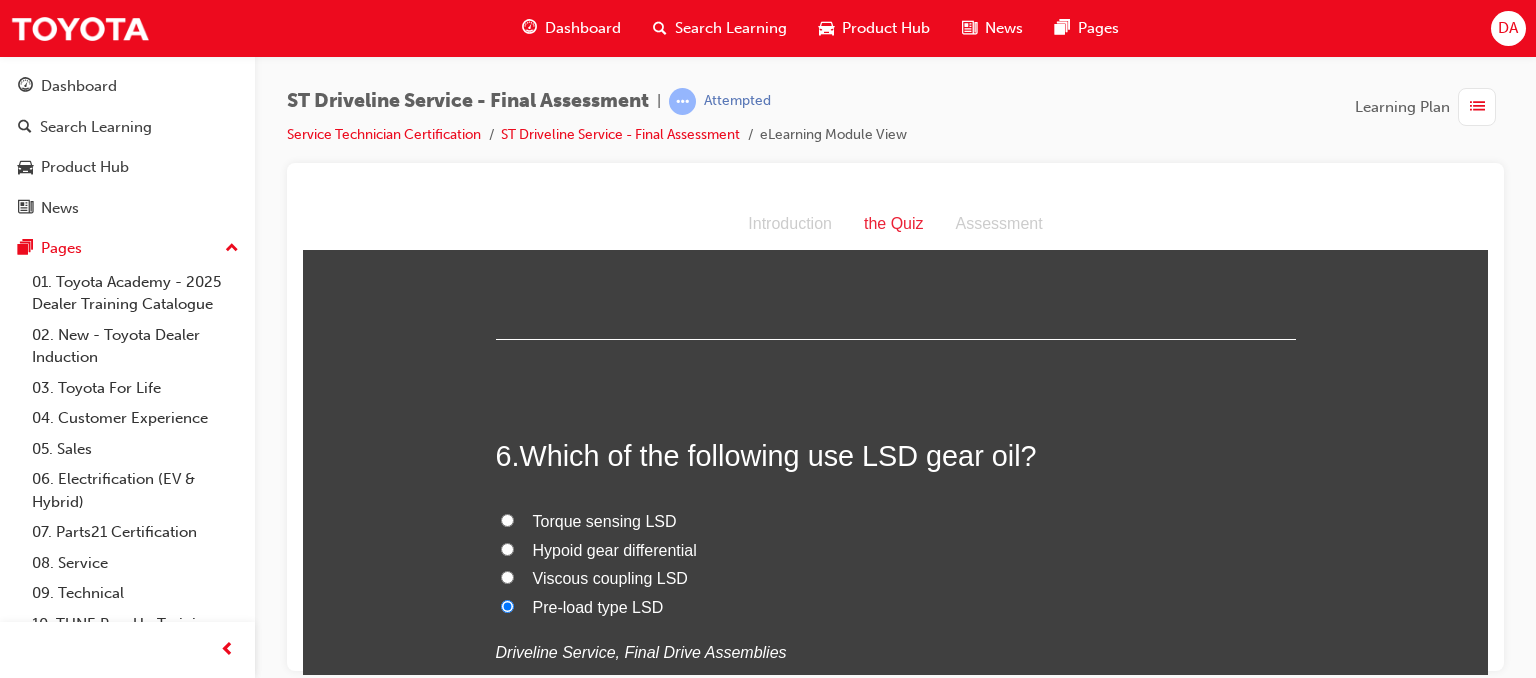 radio on "true" 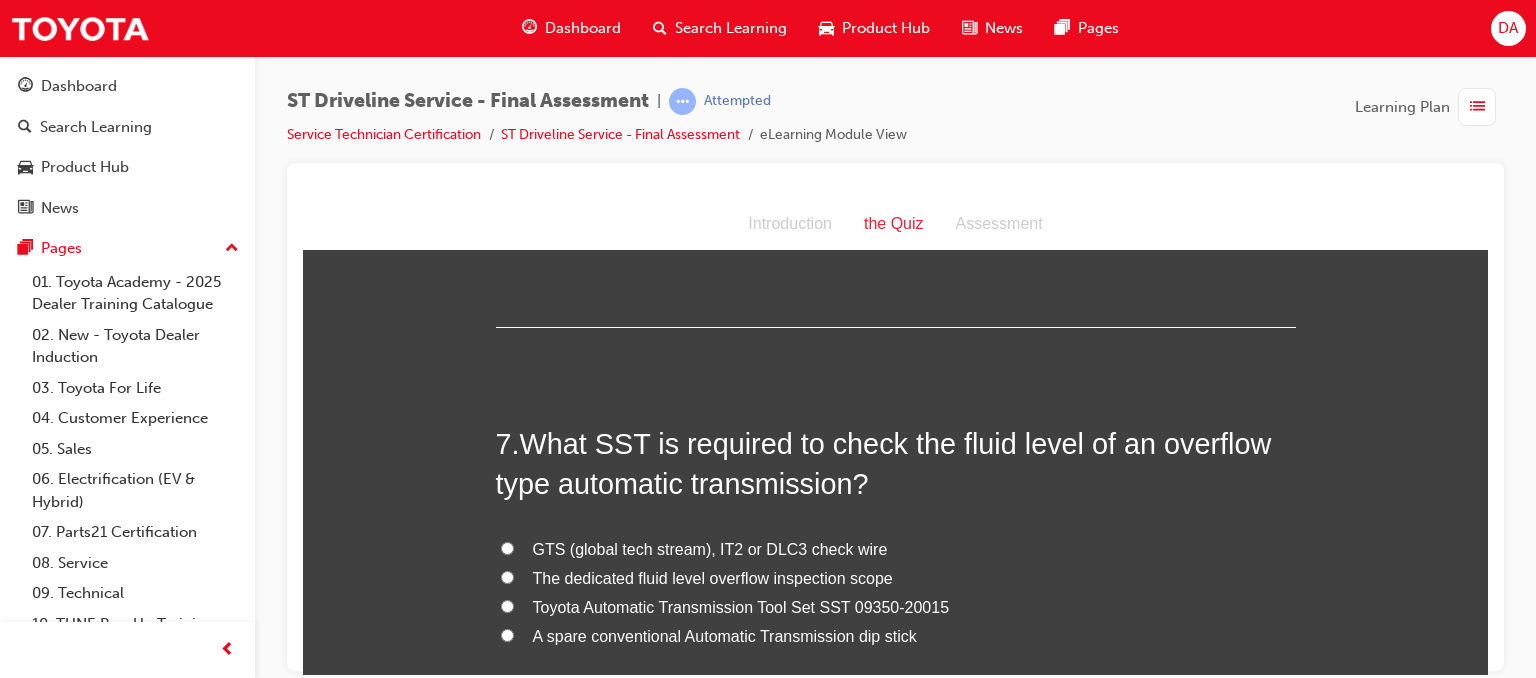 scroll, scrollTop: 2613, scrollLeft: 0, axis: vertical 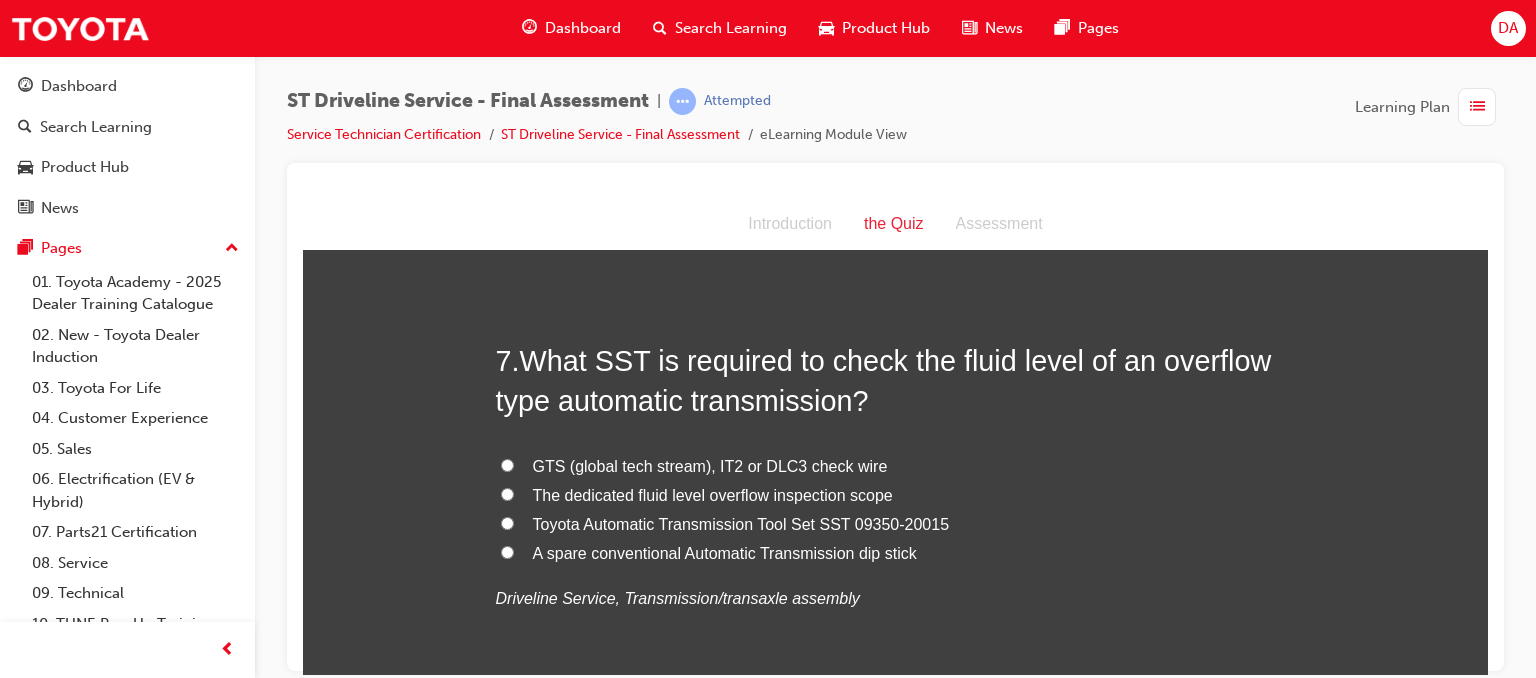 click on "A spare conventional Automatic Transmission dip stick" at bounding box center (507, 551) 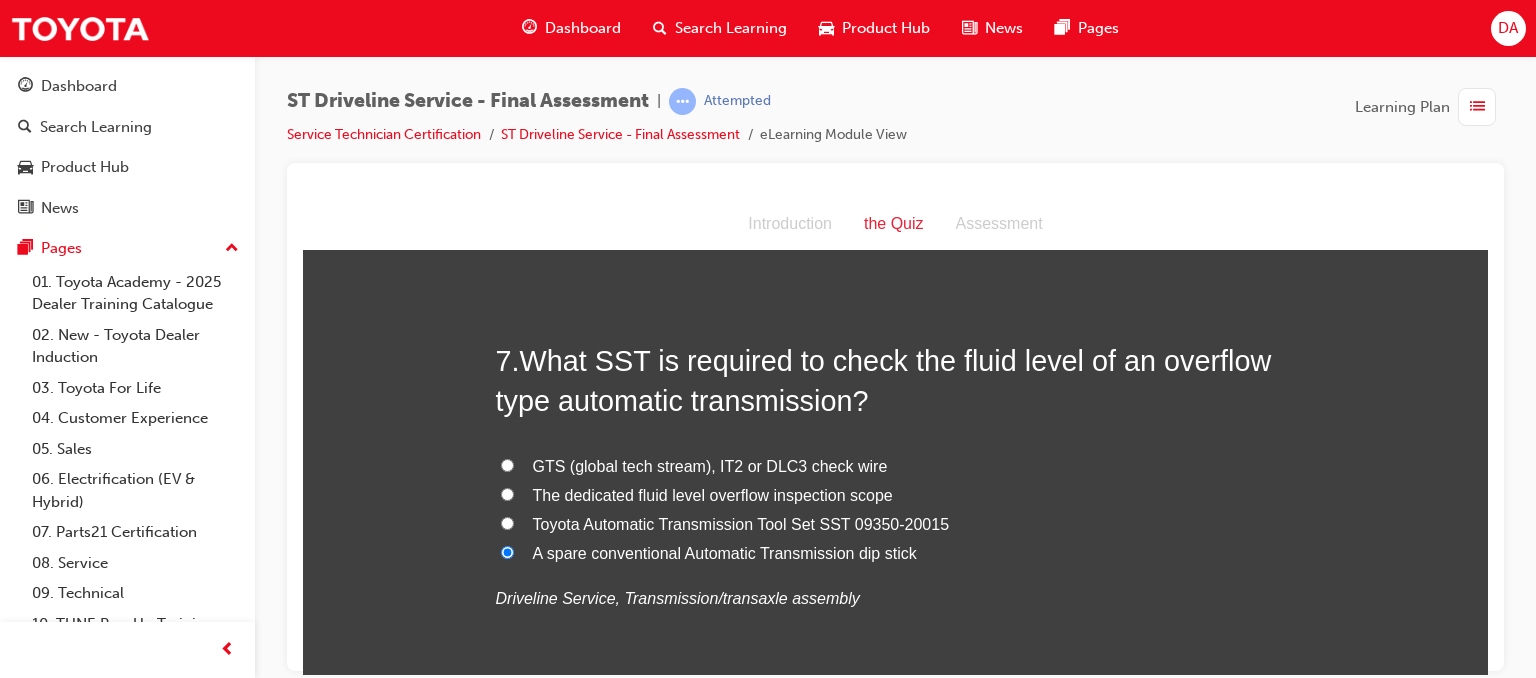 radio on "true" 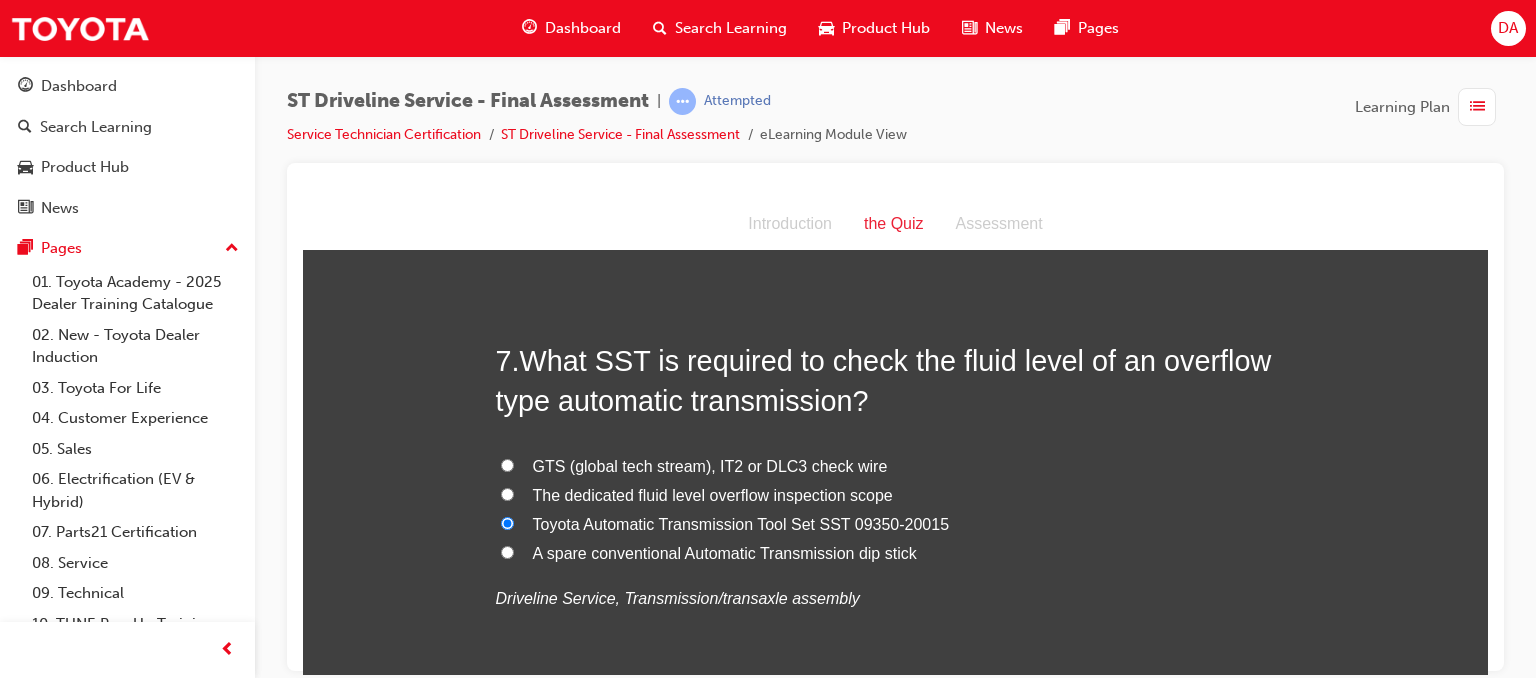 click on "The dedicated fluid level overflow inspection scope" at bounding box center (507, 493) 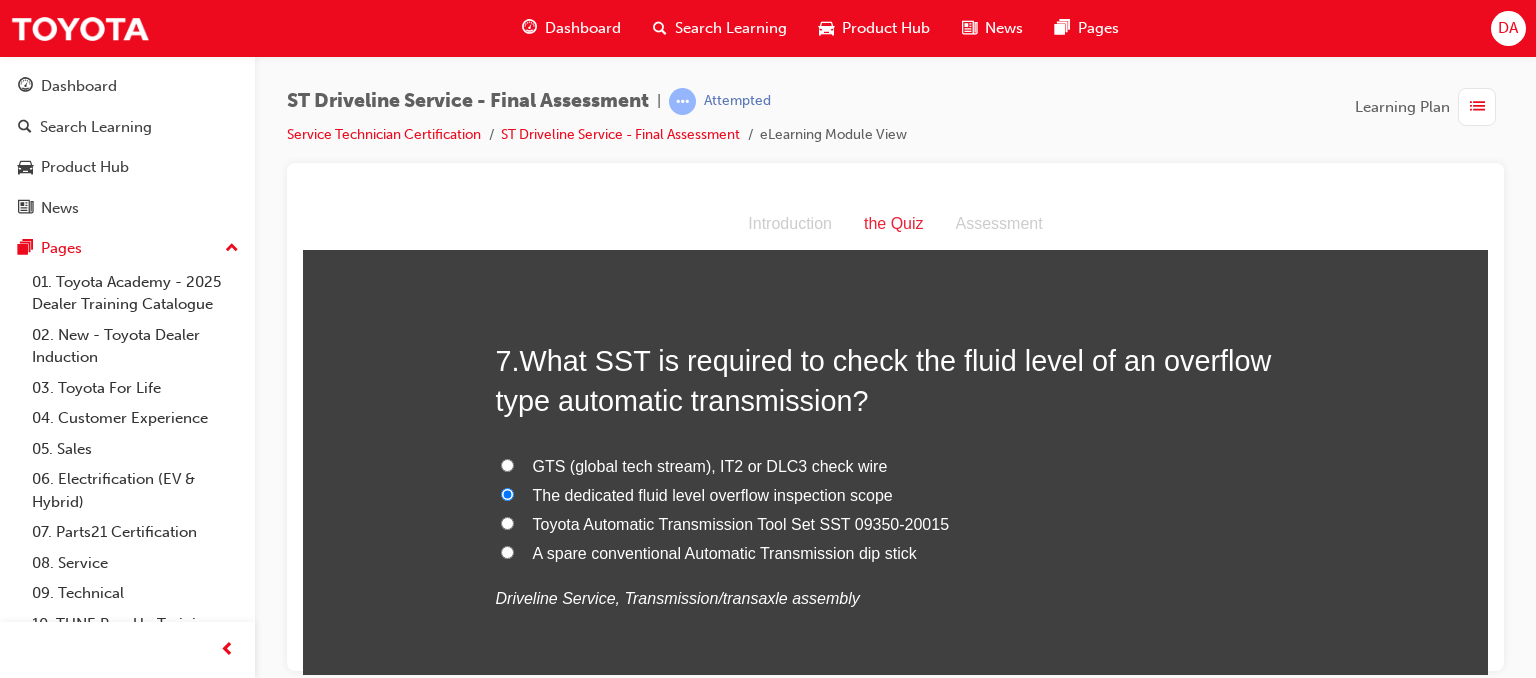 click on "A spare conventional Automatic Transmission dip stick" at bounding box center [507, 551] 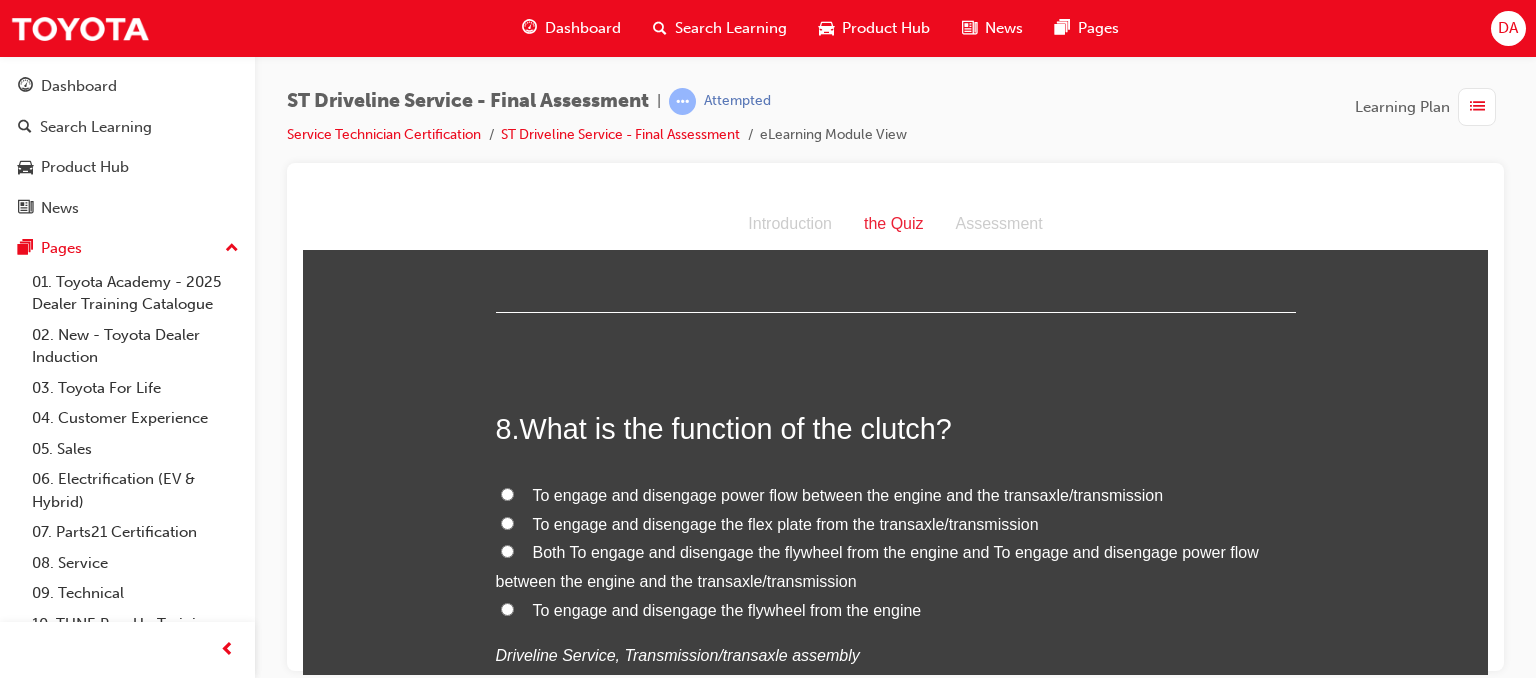scroll, scrollTop: 3133, scrollLeft: 0, axis: vertical 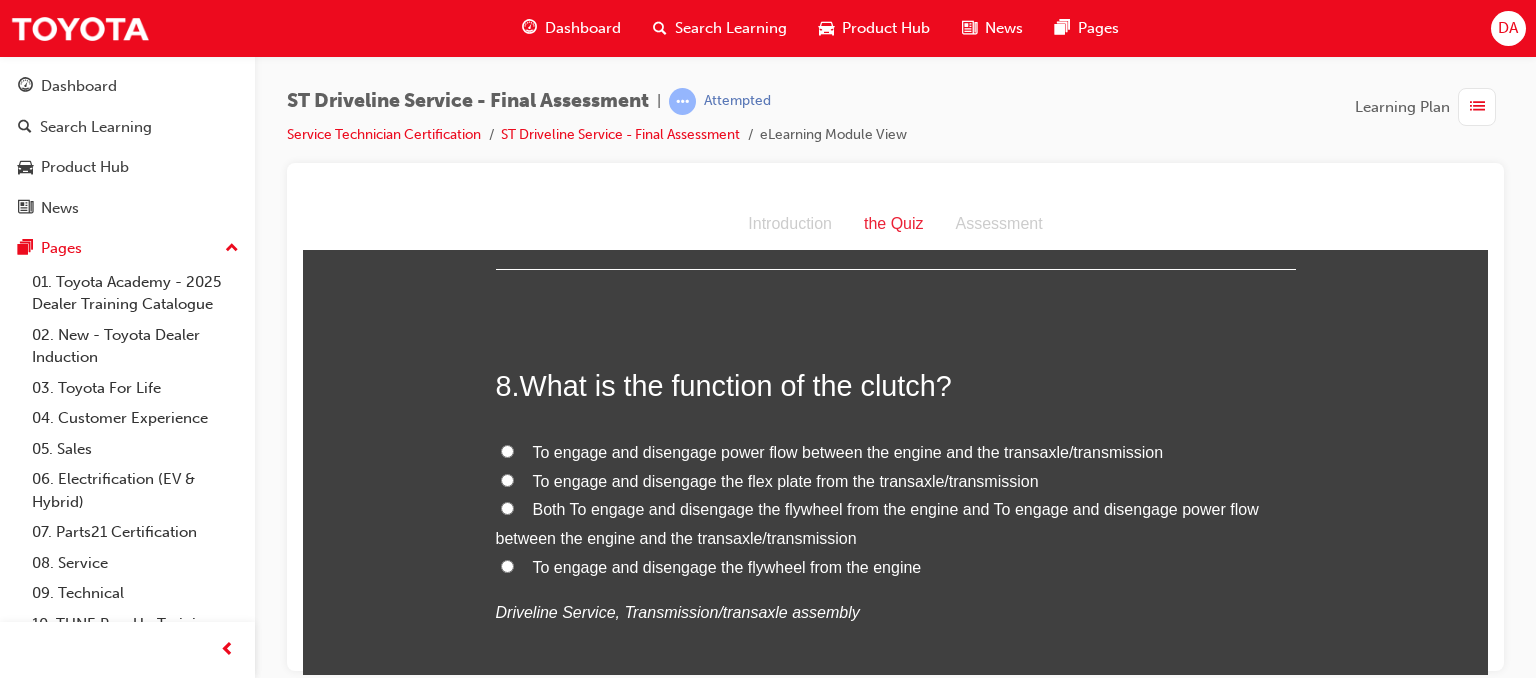 click on "Both To engage and disengage the flywheel from the engine and To engage and disengage power flow between the engine and the transaxle/transmission" at bounding box center (896, 524) 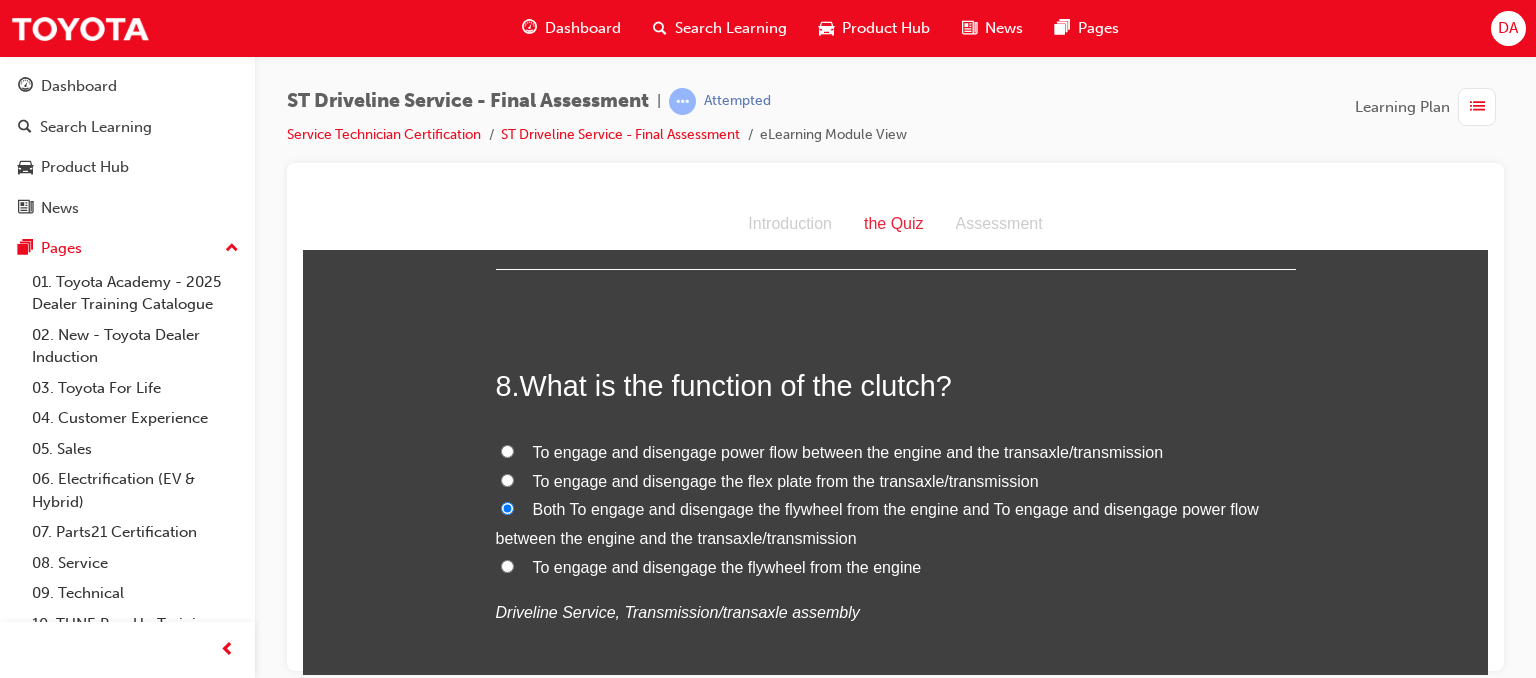 radio on "true" 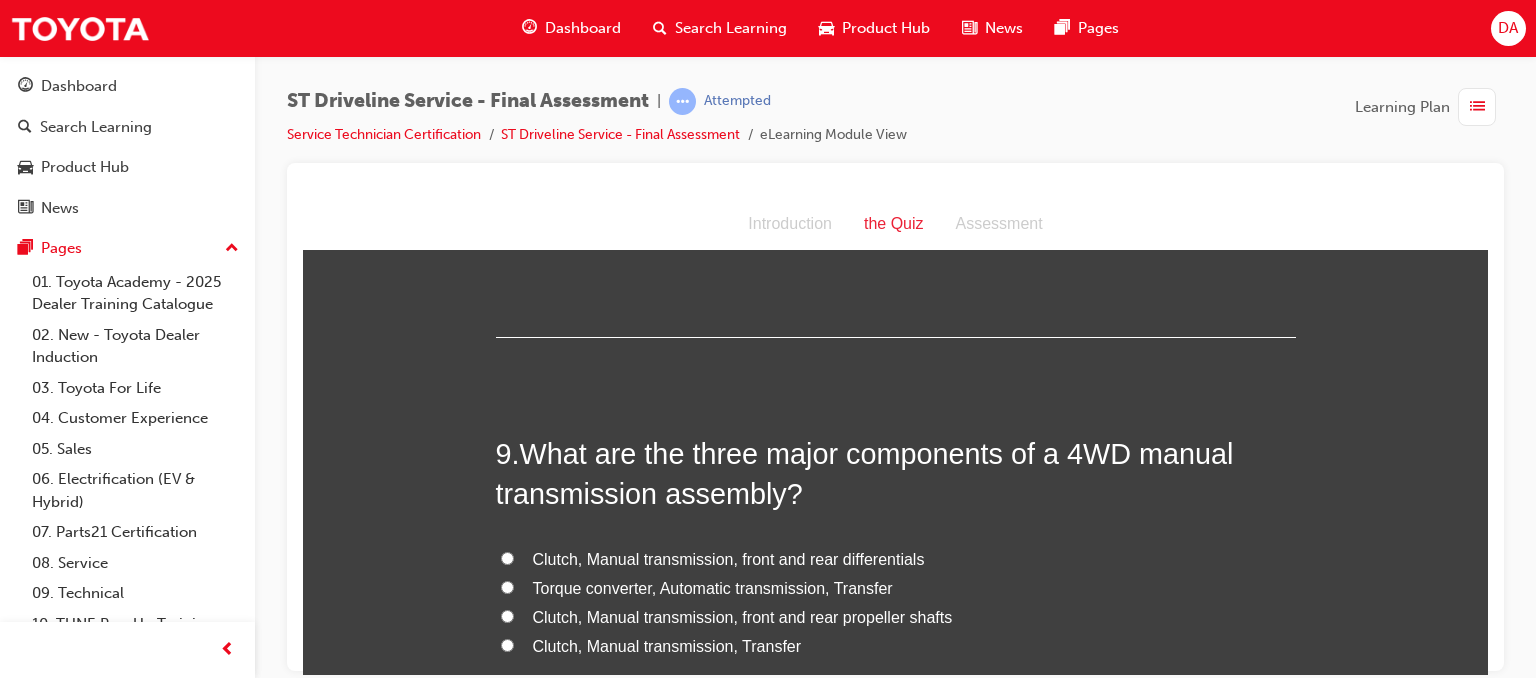 scroll, scrollTop: 3533, scrollLeft: 0, axis: vertical 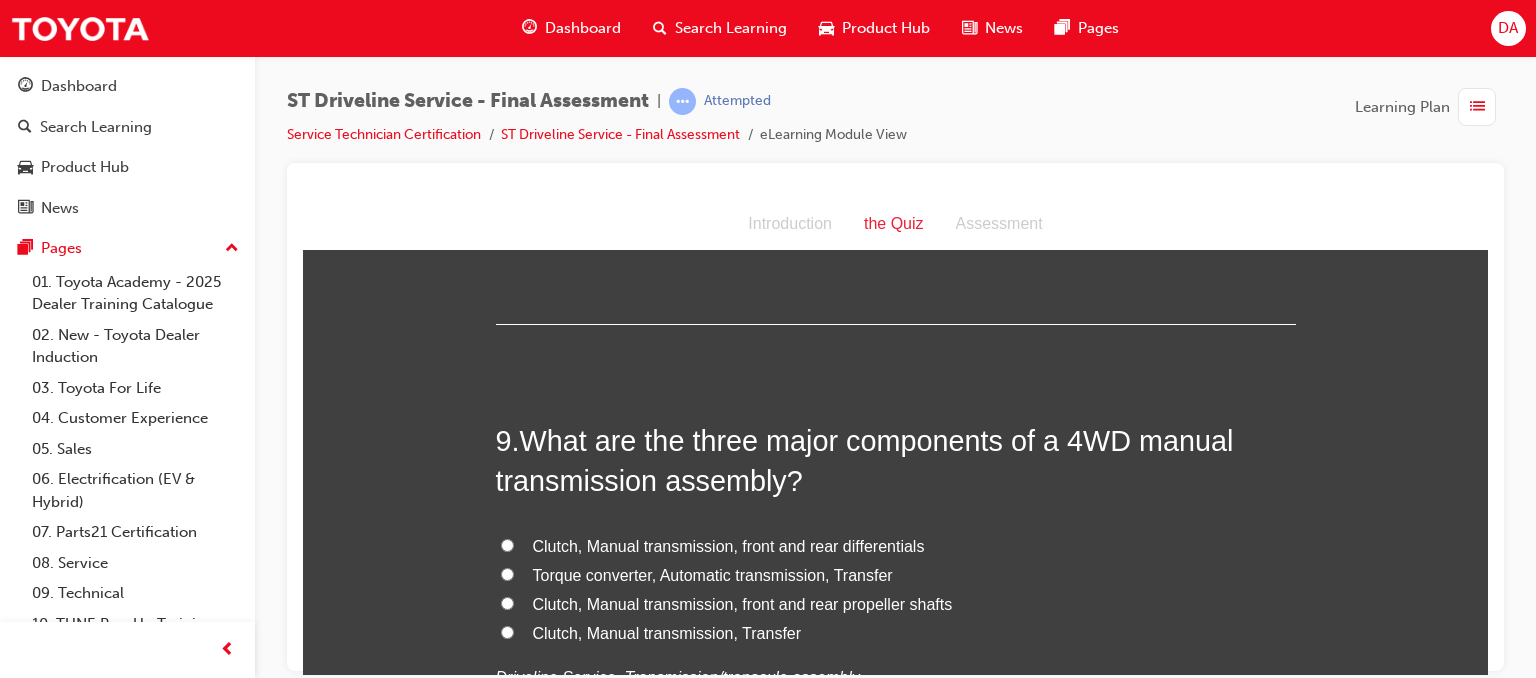 click on "Clutch, Manual transmission, Transfer" at bounding box center (507, 631) 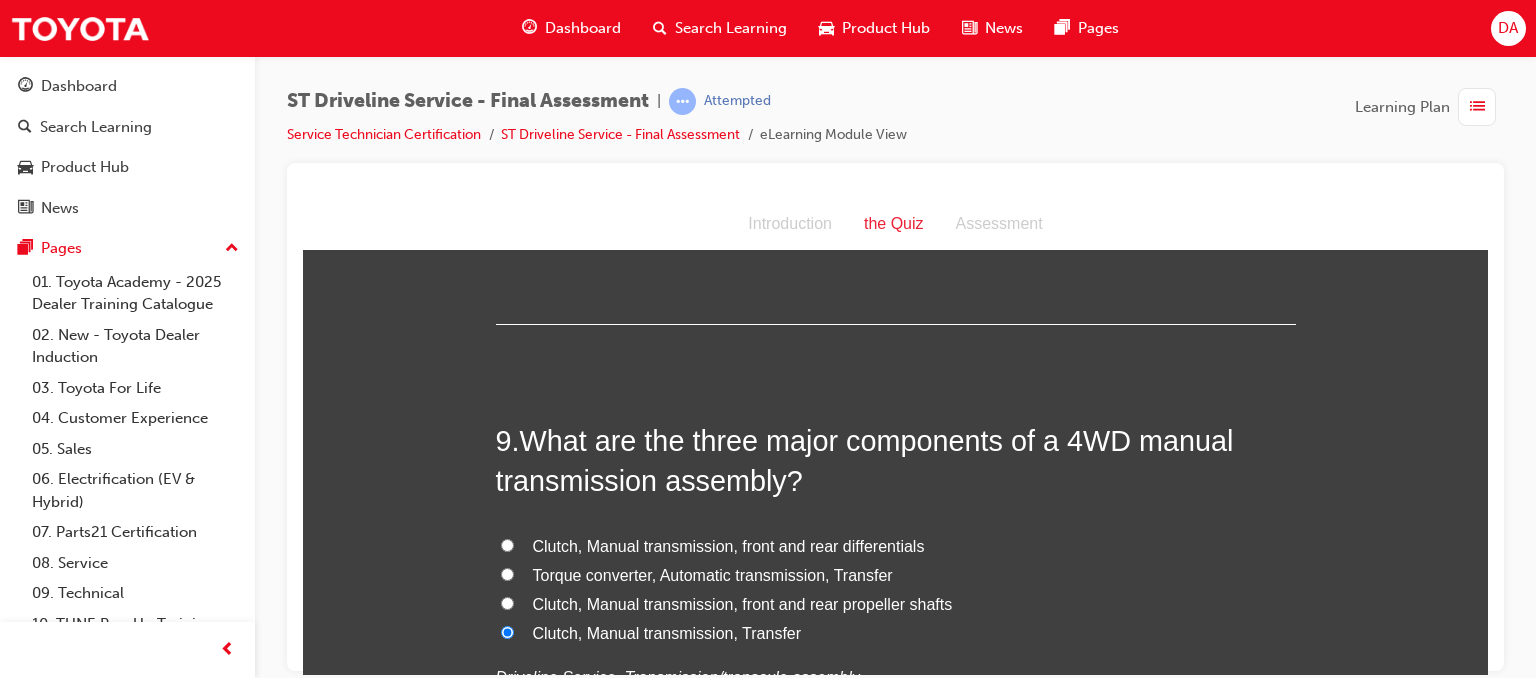 radio on "true" 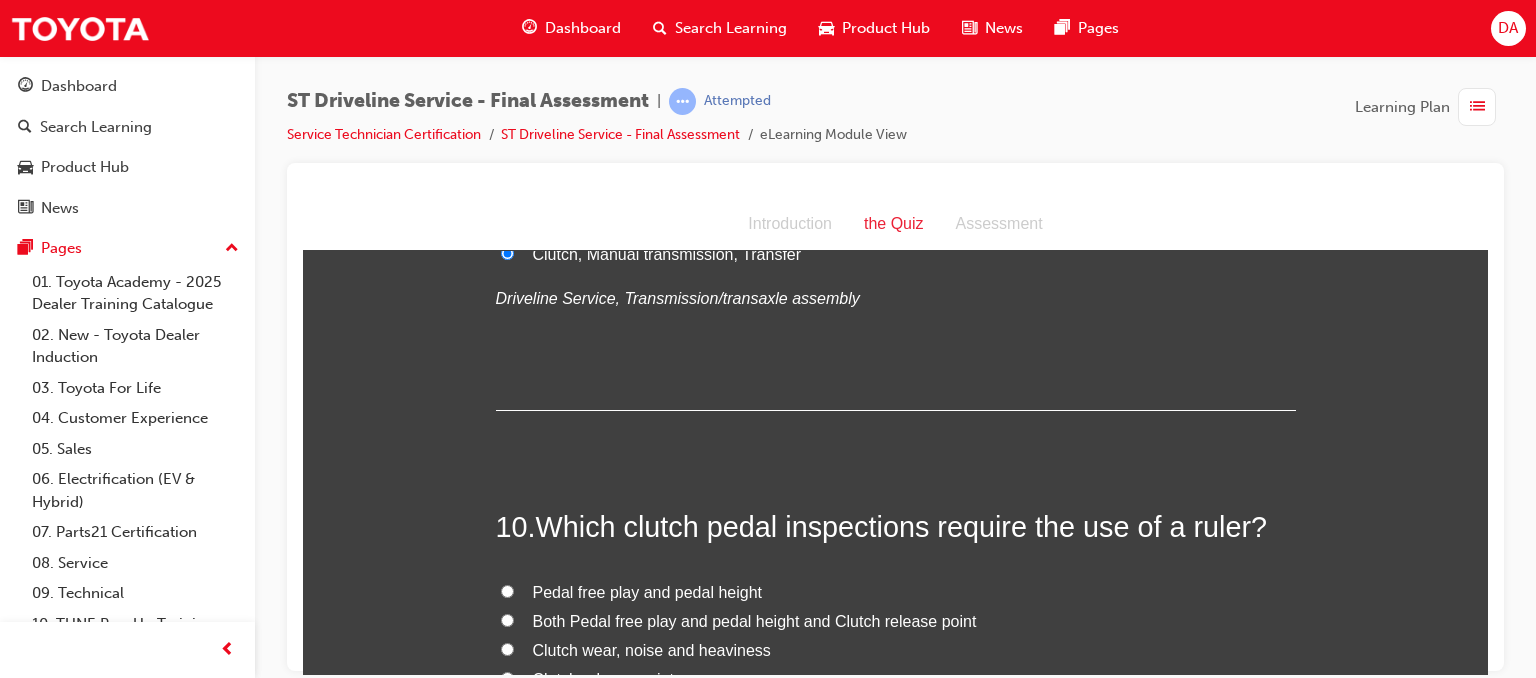 scroll, scrollTop: 3933, scrollLeft: 0, axis: vertical 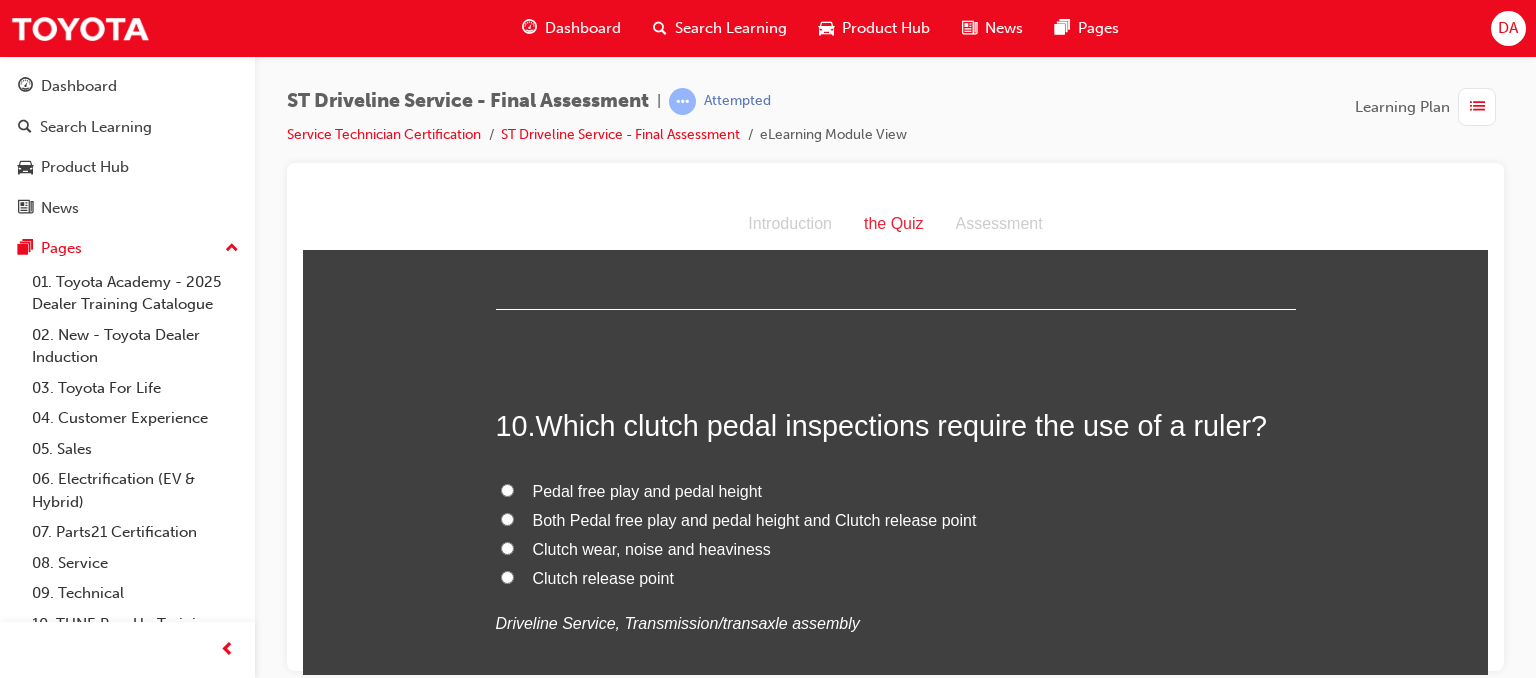 click on "Both Pedal free play and pedal height and Clutch release point" at bounding box center (896, 520) 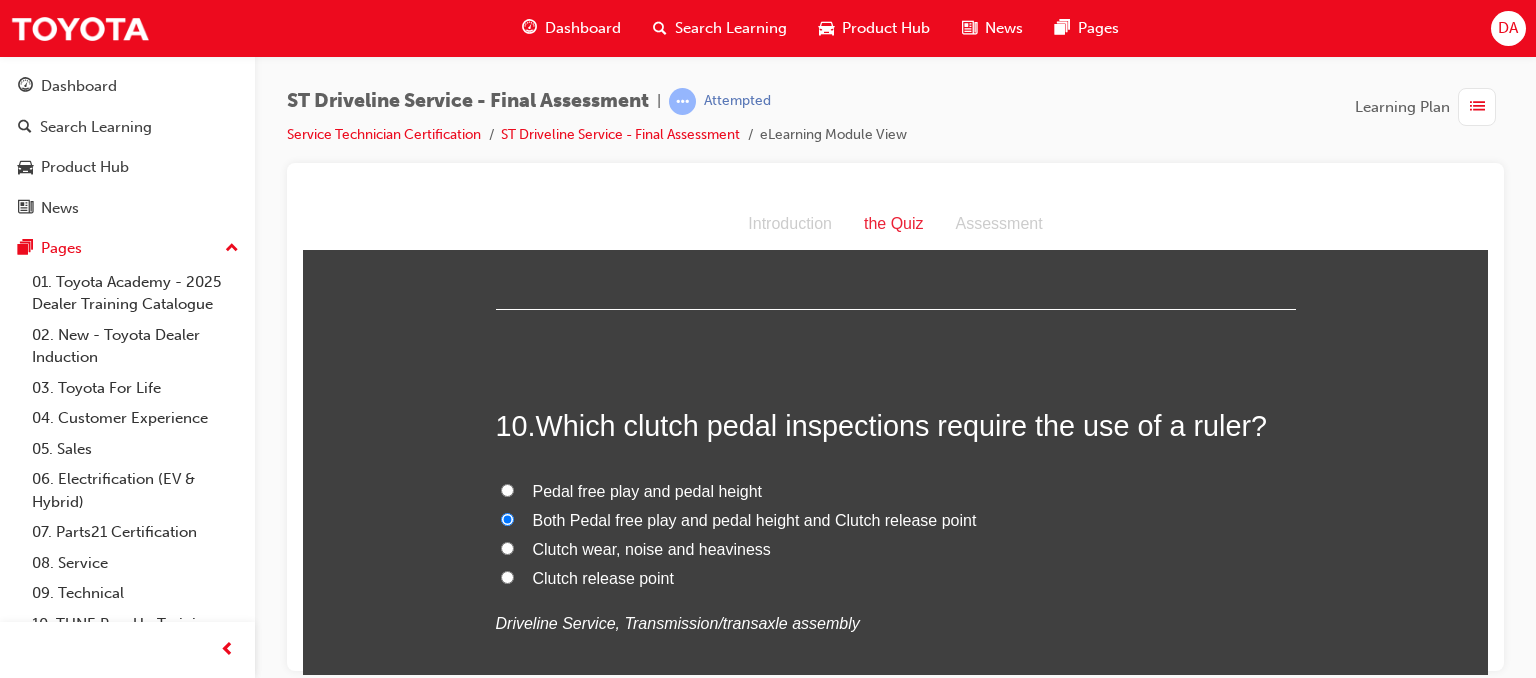 radio on "true" 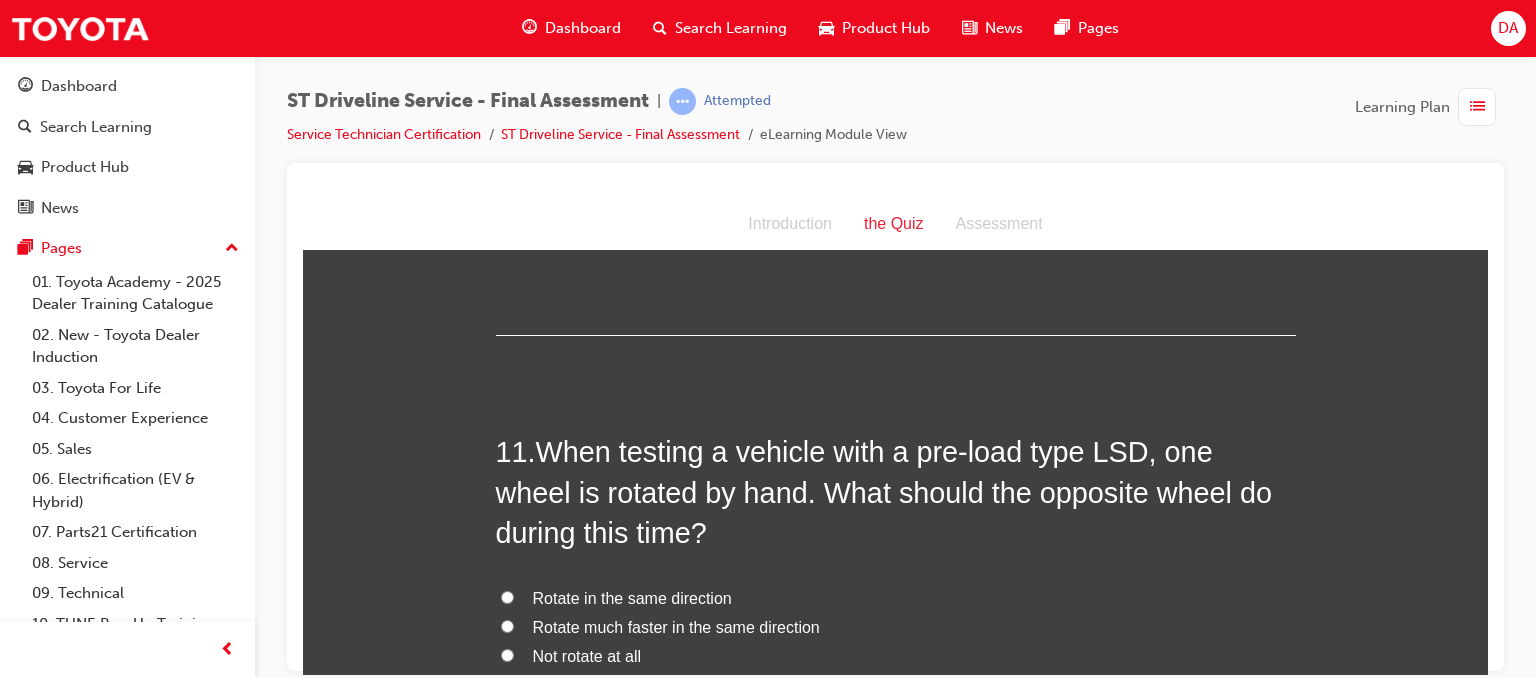 scroll, scrollTop: 4413, scrollLeft: 0, axis: vertical 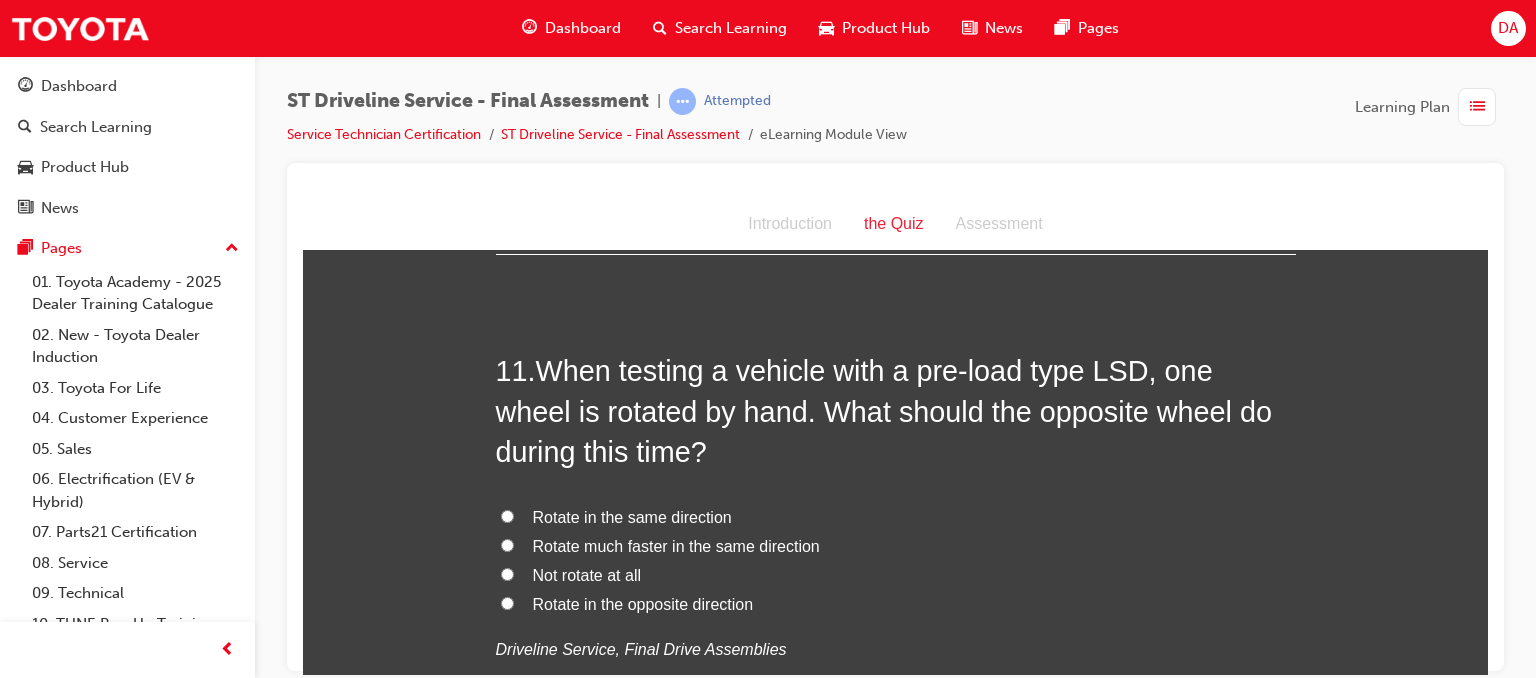 click on "Rotate in the same direction" at bounding box center (507, 515) 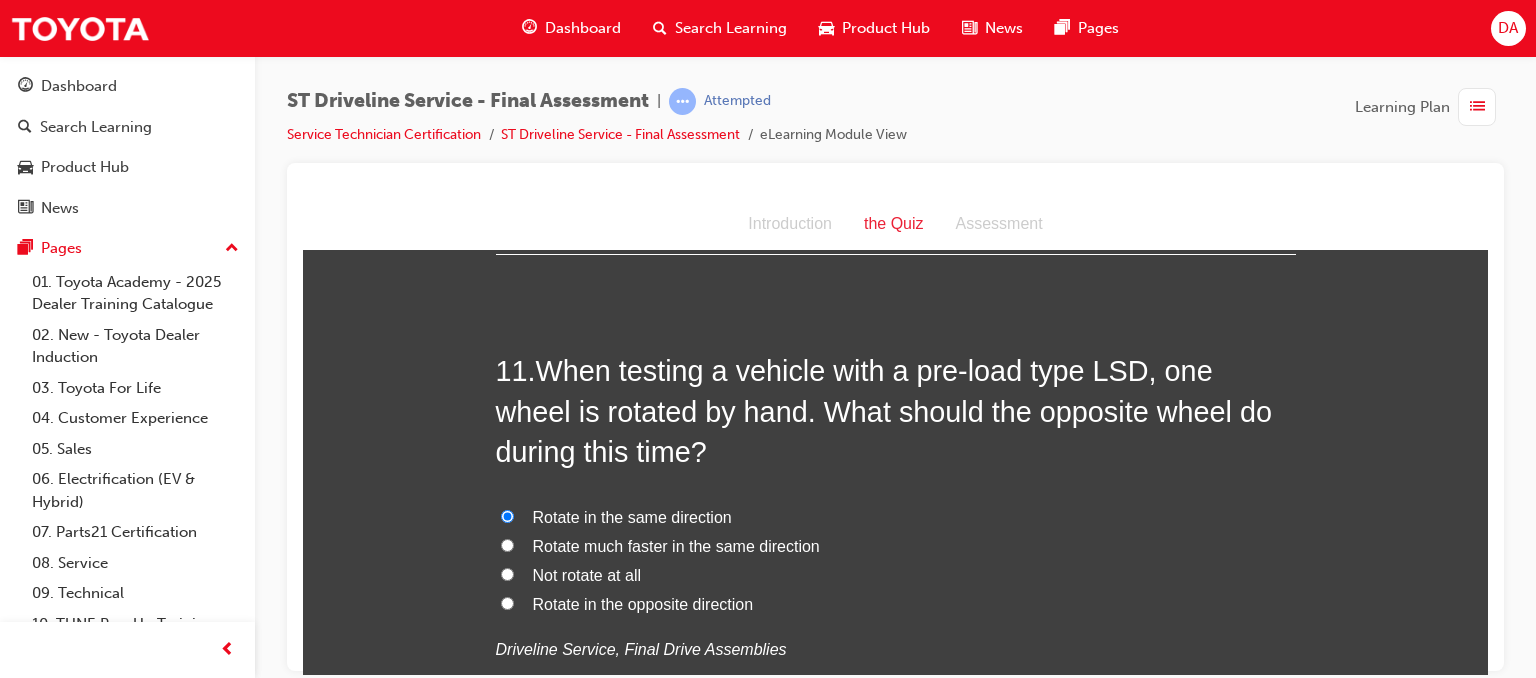 radio on "true" 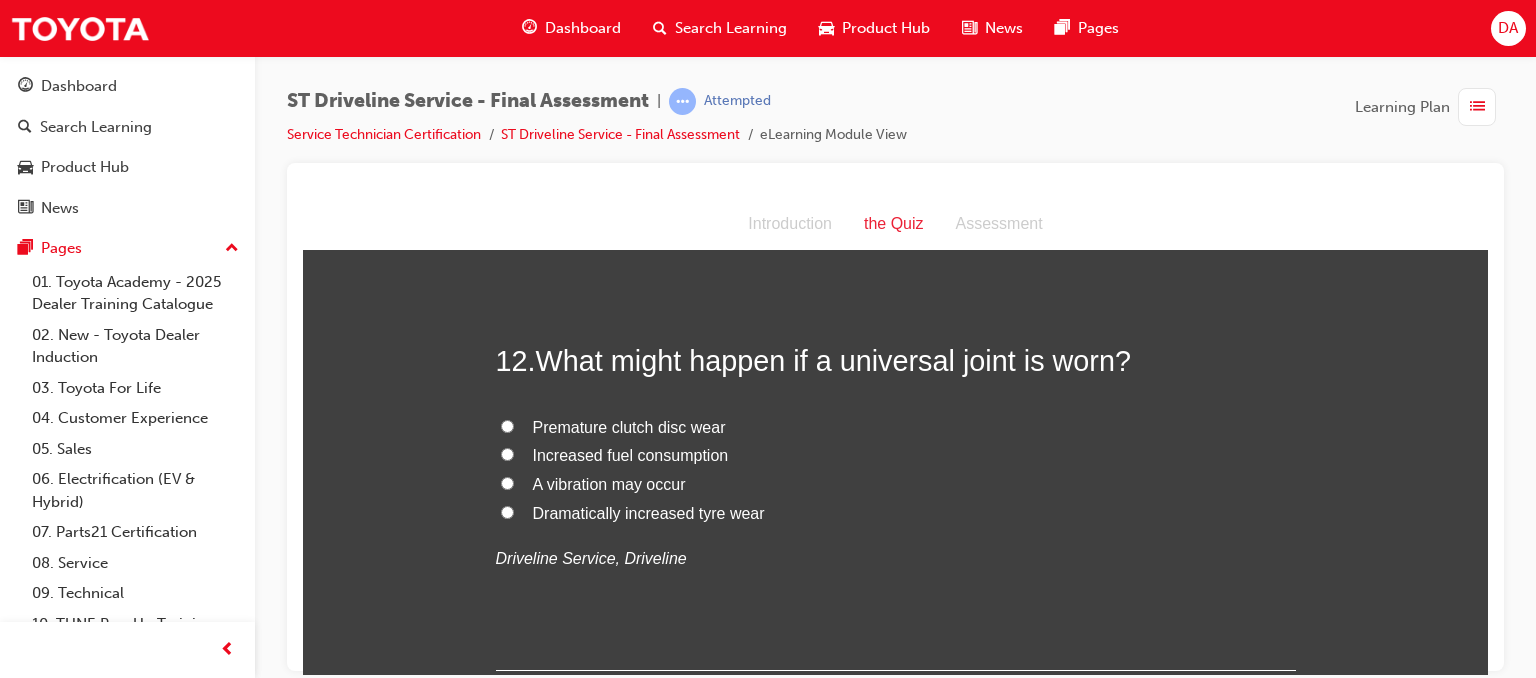scroll, scrollTop: 5013, scrollLeft: 0, axis: vertical 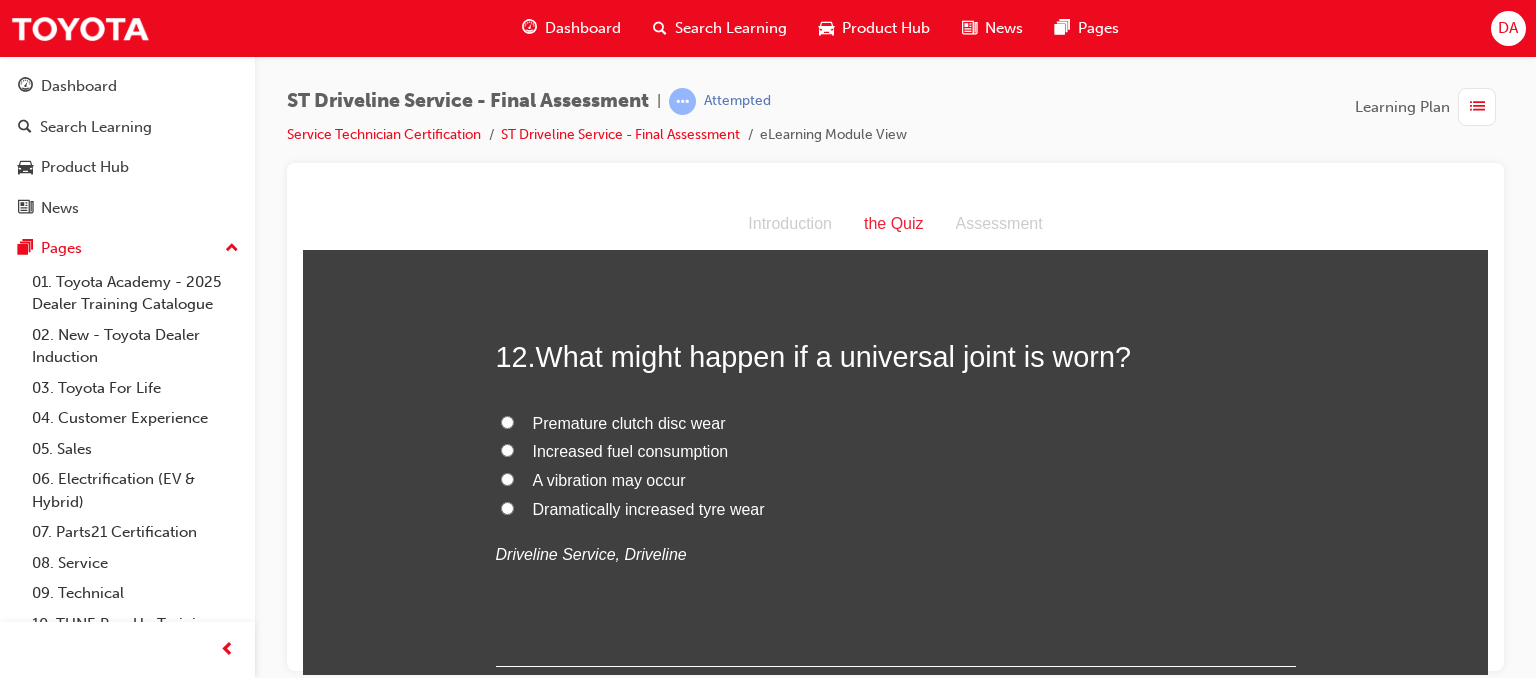 click on "A vibration may occur" at bounding box center (896, 480) 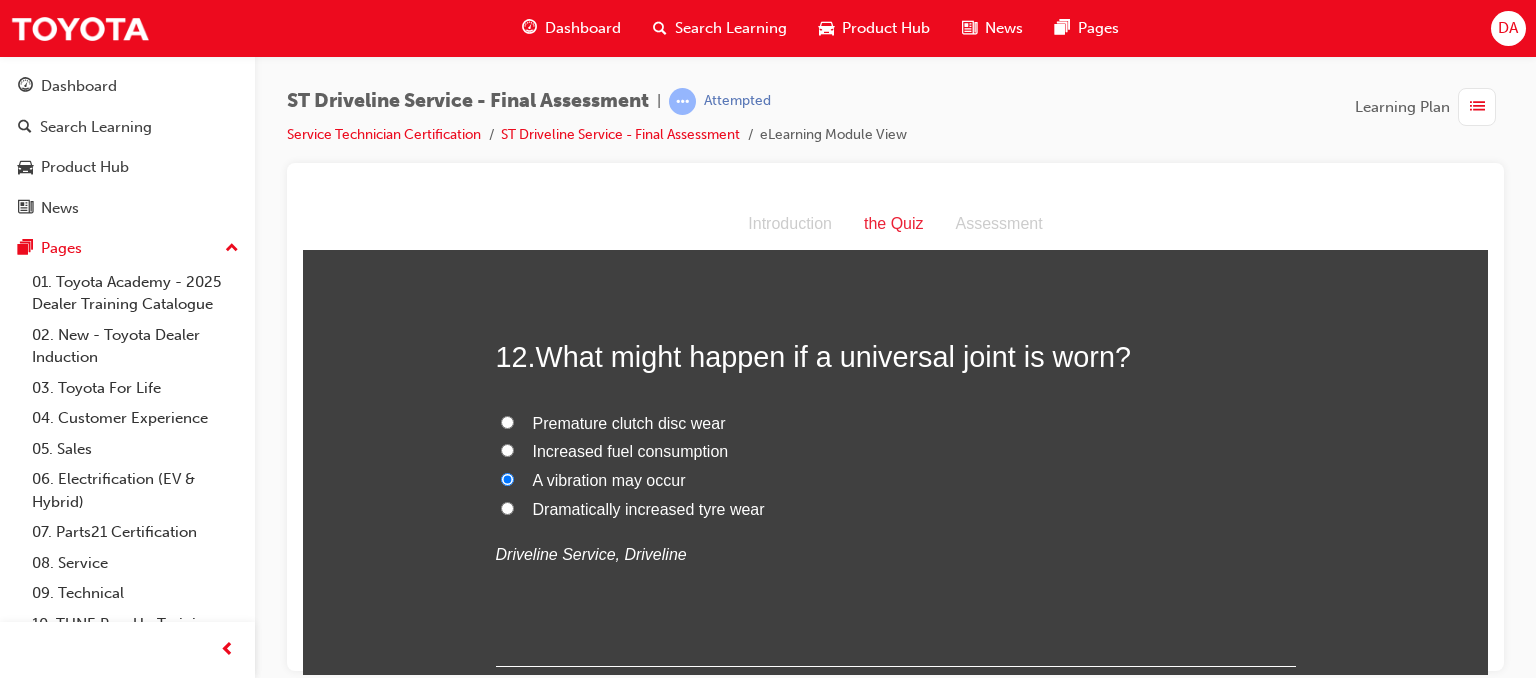 radio on "true" 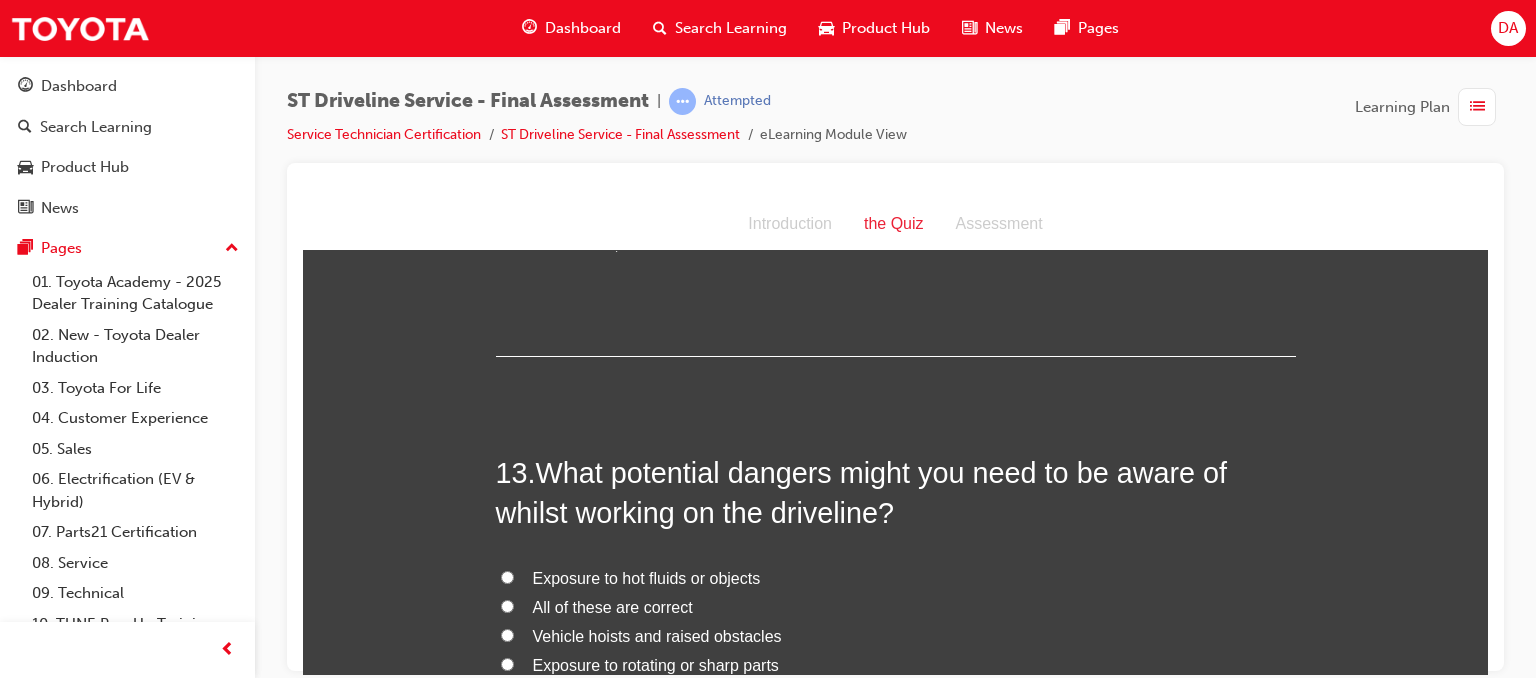 scroll, scrollTop: 5333, scrollLeft: 0, axis: vertical 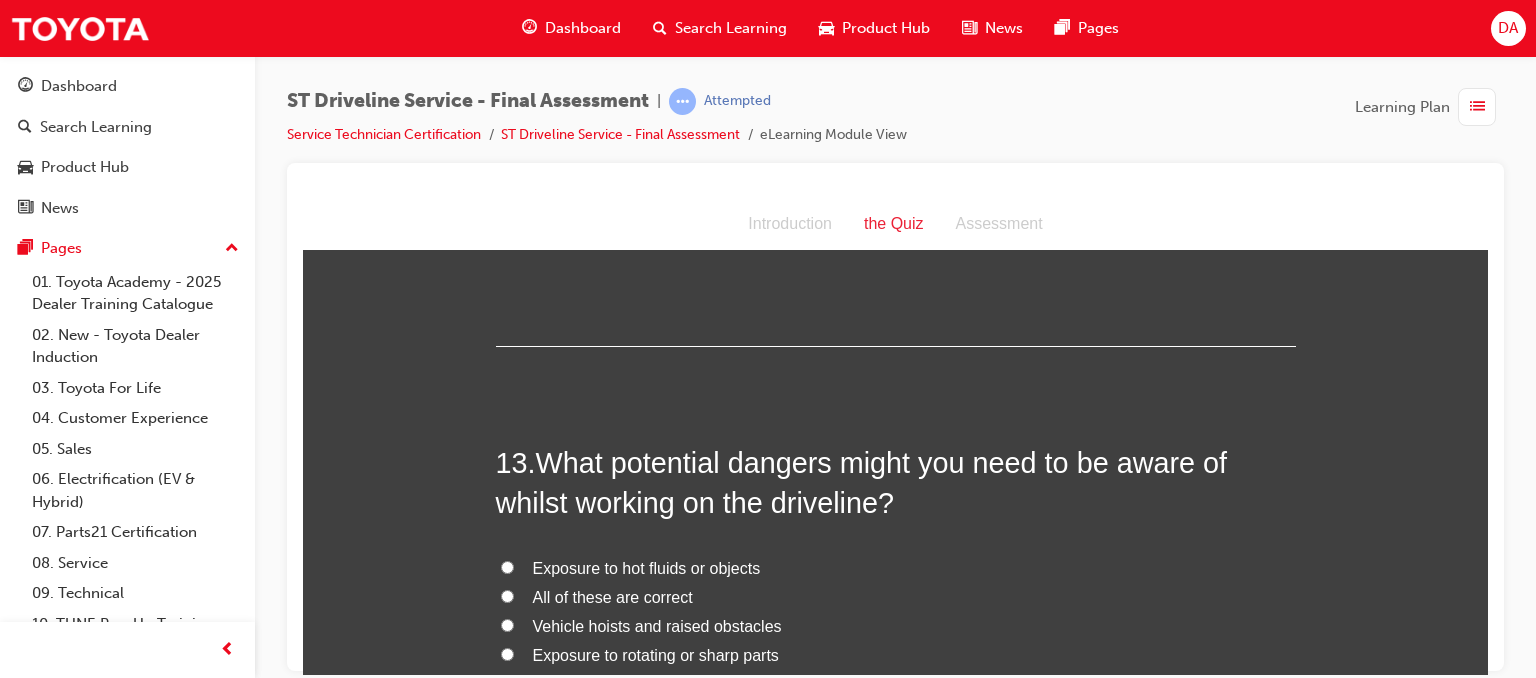 click on "All of these are correct" at bounding box center (507, 595) 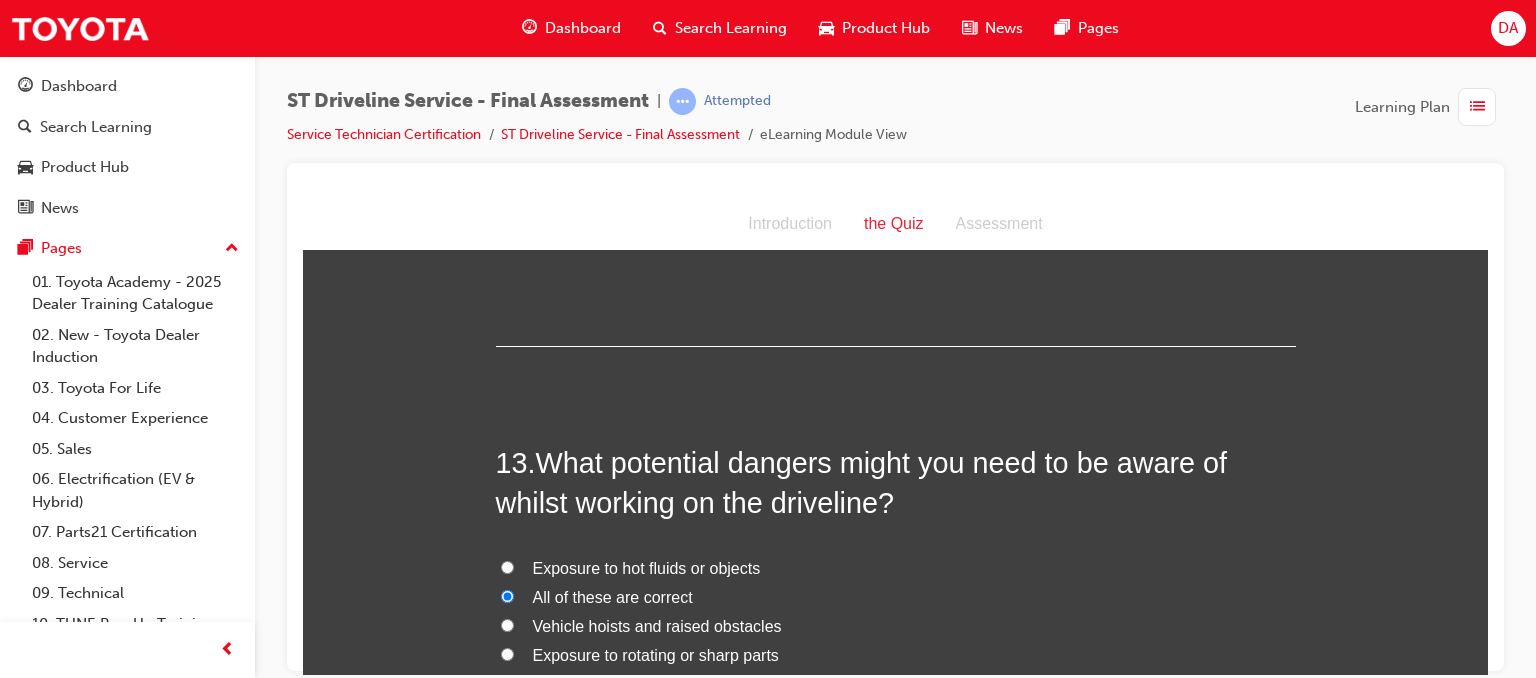 radio on "true" 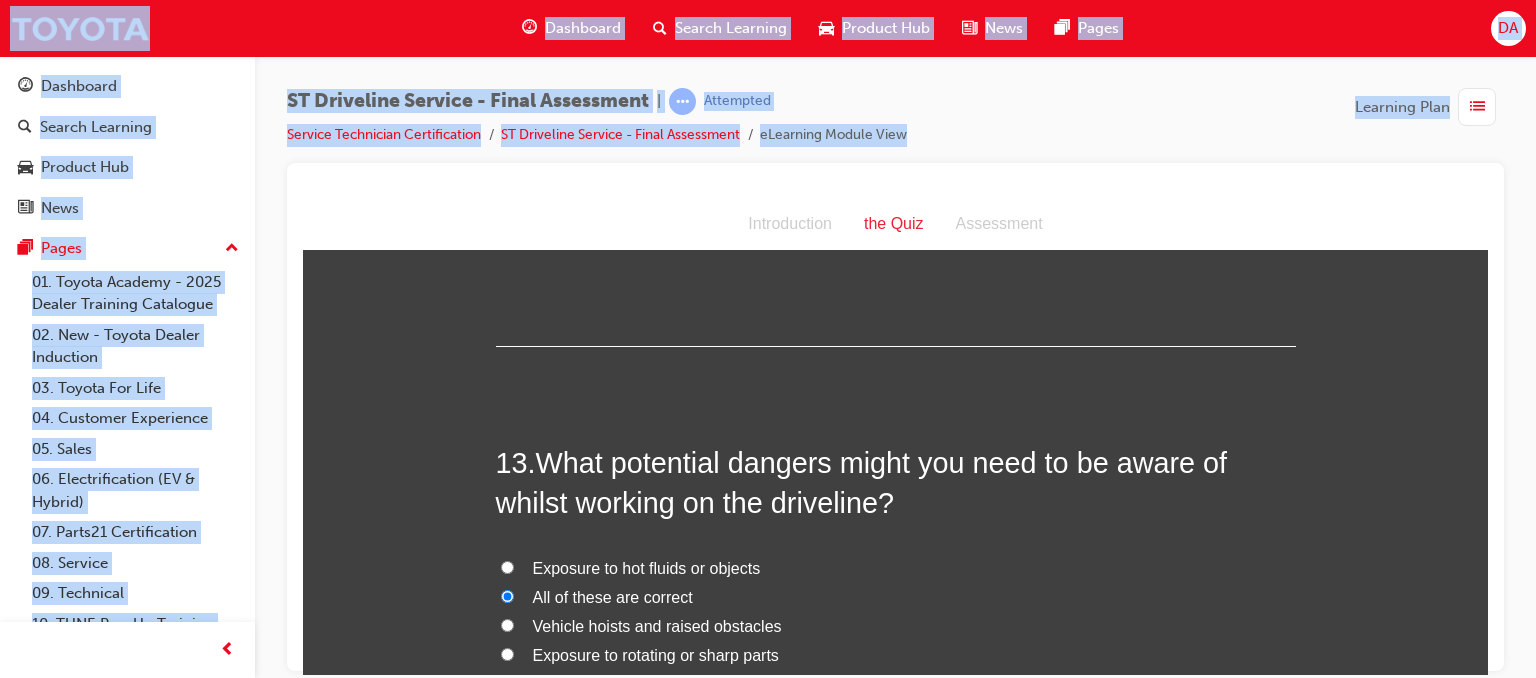 drag, startPoint x: 1793, startPoint y: 869, endPoint x: 1444, endPoint y: 631, distance: 422.42752 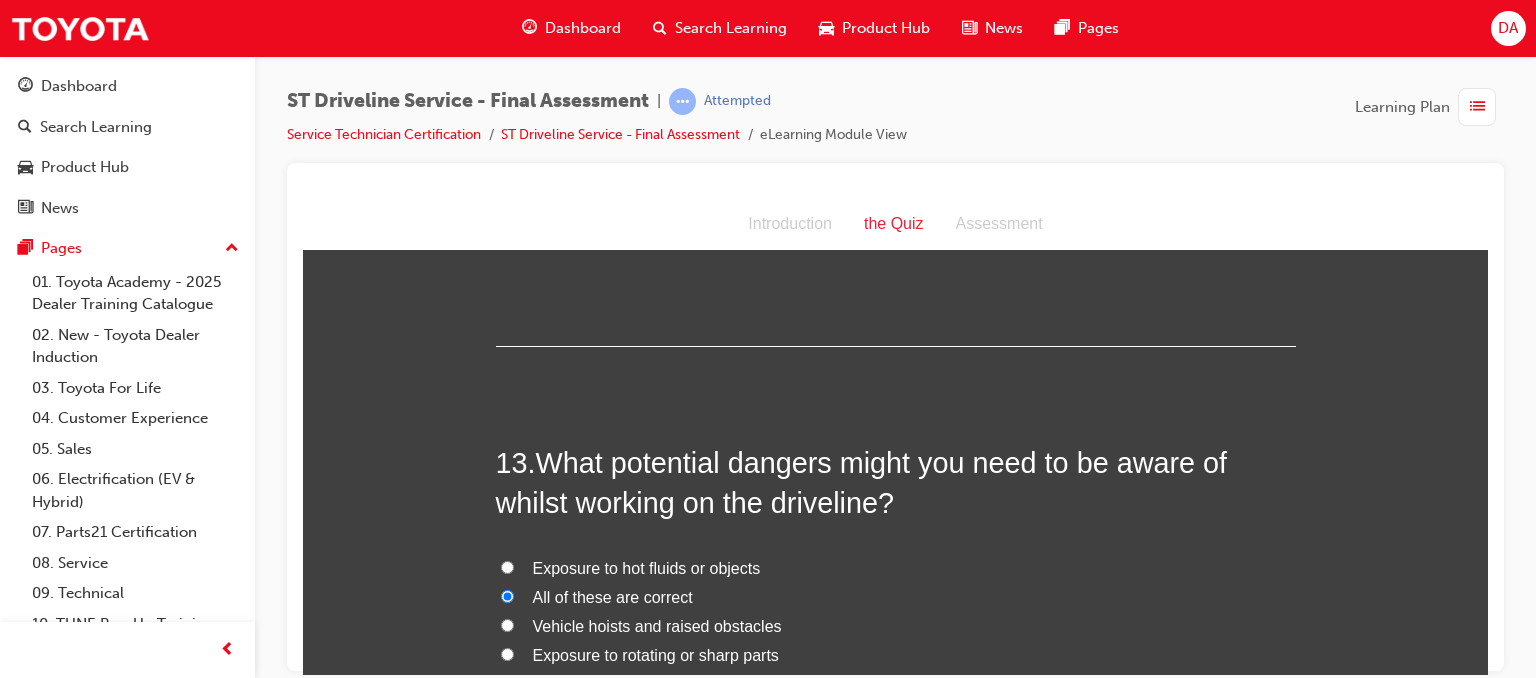 click on "You must select an answer for each question before you can submit. Please note, you will need 12 correct answers in order to pass this quiz. Good luck. 1 .  What areas of the differential should be checked for oil leakage? Oil seals, joints, gaskets, drain and filler plugs Differential carrier attachment to differential case Both Differential carrier attachment to differential case and Oil seals, joints, gaskets, drain and filler plugs Rear universal joint assembly
Driveline Service, Final Drive Assemblies 2 .  In a vehicle without LSD, what might happen when one wheel loses traction and spins? The other wheel will drive the vehicle The other wheel turns in the opposite direction None The vehicle will not be able to move
Driveline Service, Final Drive Assemblies 3 .  What are the main components of the driveline? Transmission assembly, Final driveline, Final drive assembly Transfer assembly, Drive shafts, Final drive assembly Transmission assembly, Propeller shaft, Universal joints
4 .  FALSE TRUE" at bounding box center (895, -1598) 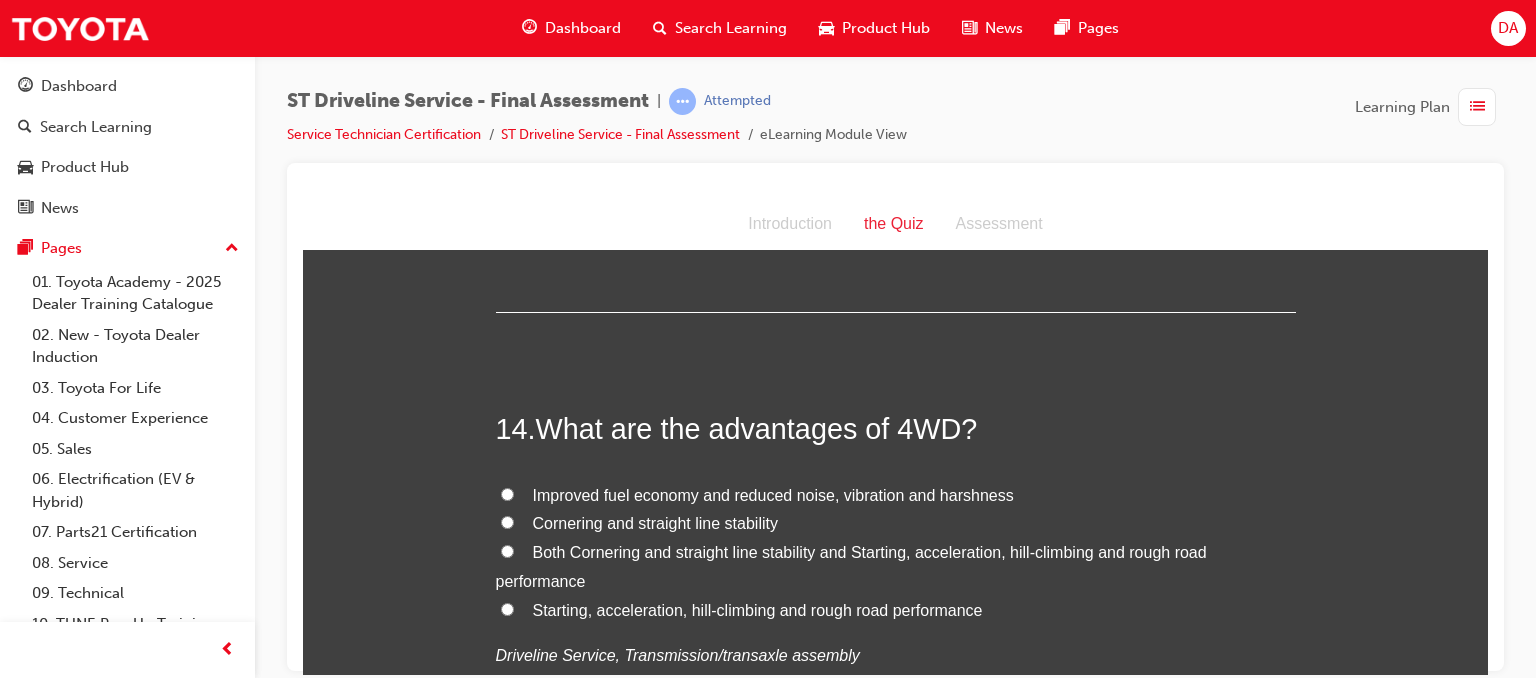 scroll, scrollTop: 5853, scrollLeft: 0, axis: vertical 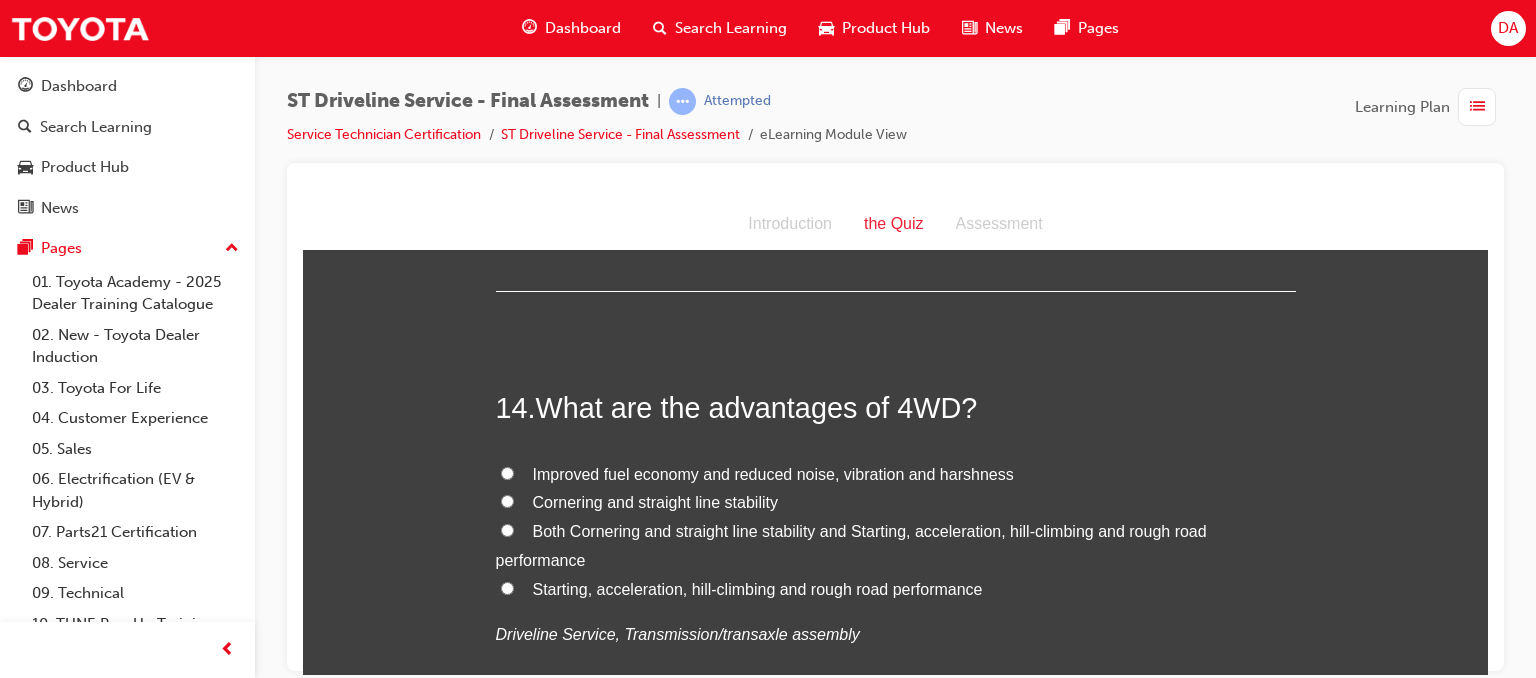 click on "Both Cornering and straight line stability and Starting, acceleration, hill-climbing and rough road performance" at bounding box center (507, 529) 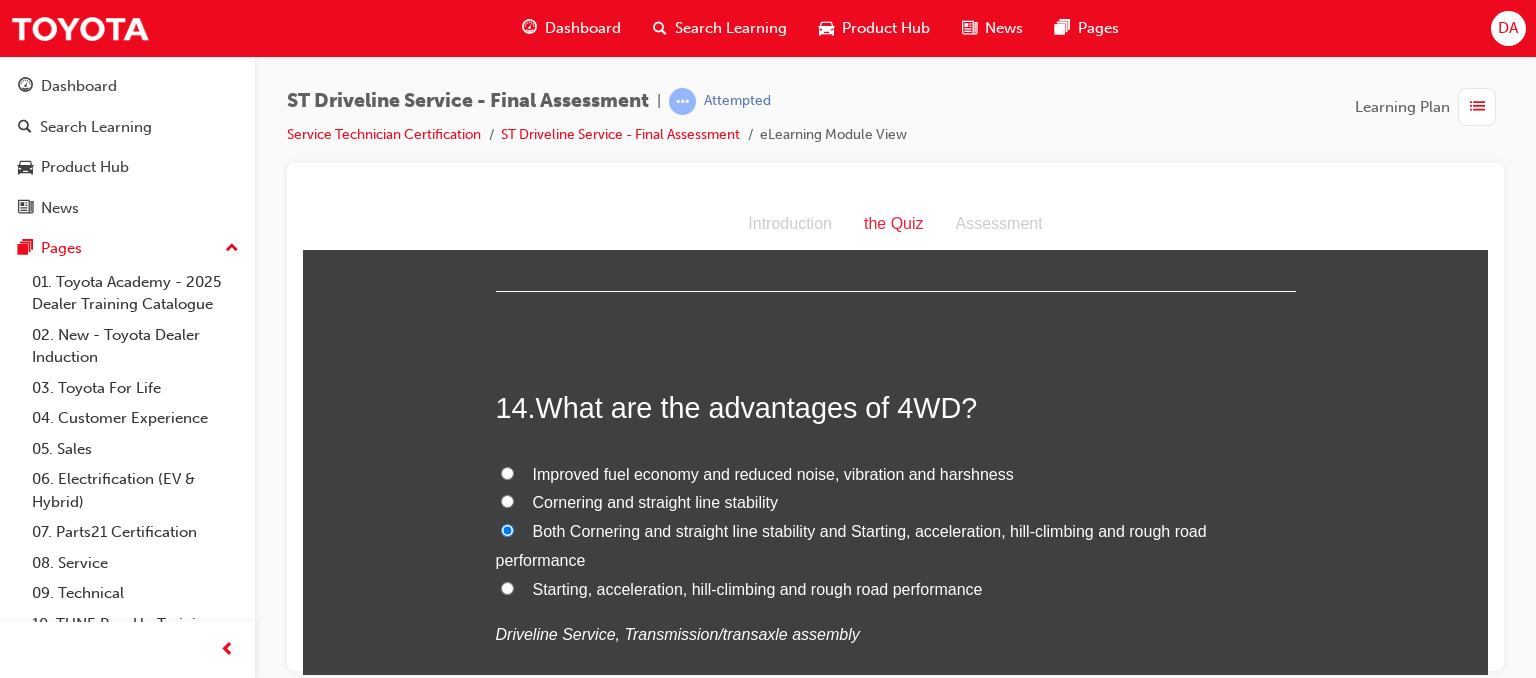 radio on "true" 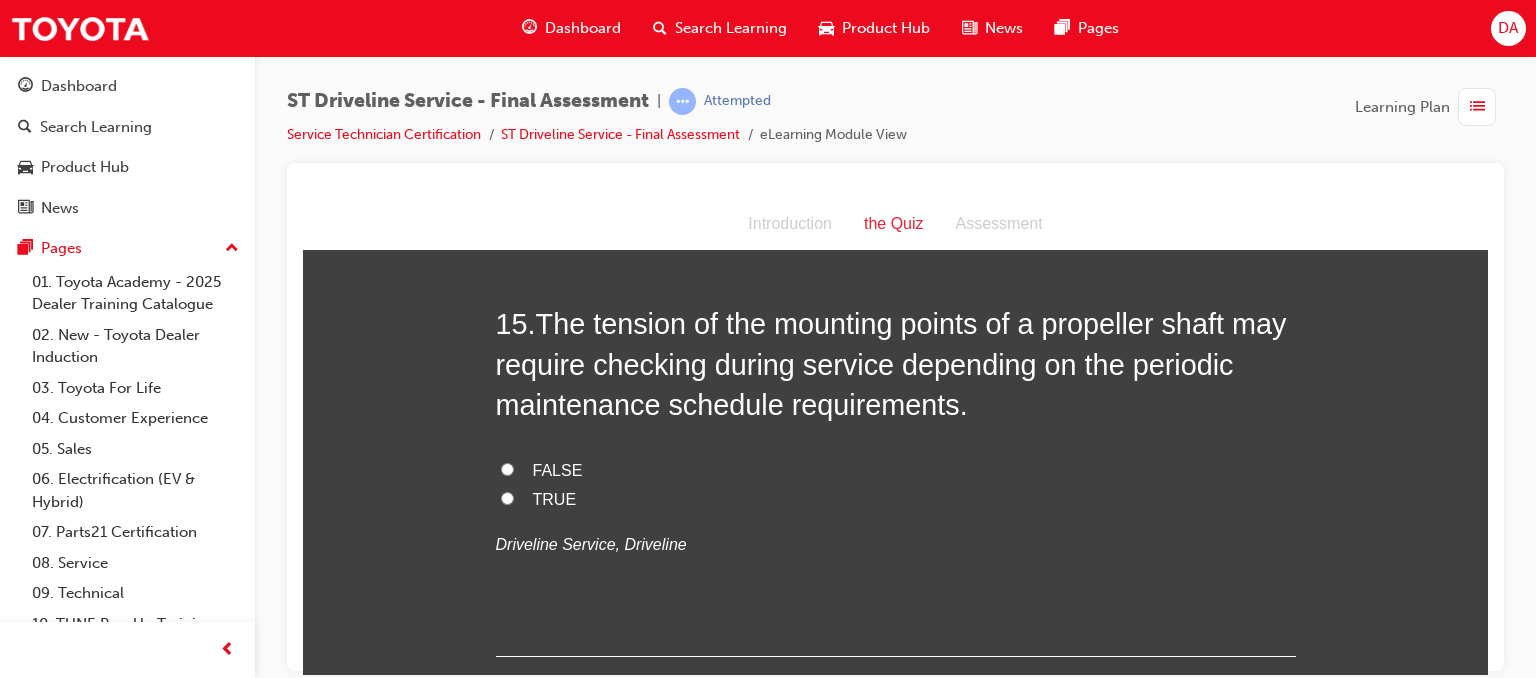 scroll, scrollTop: 6413, scrollLeft: 0, axis: vertical 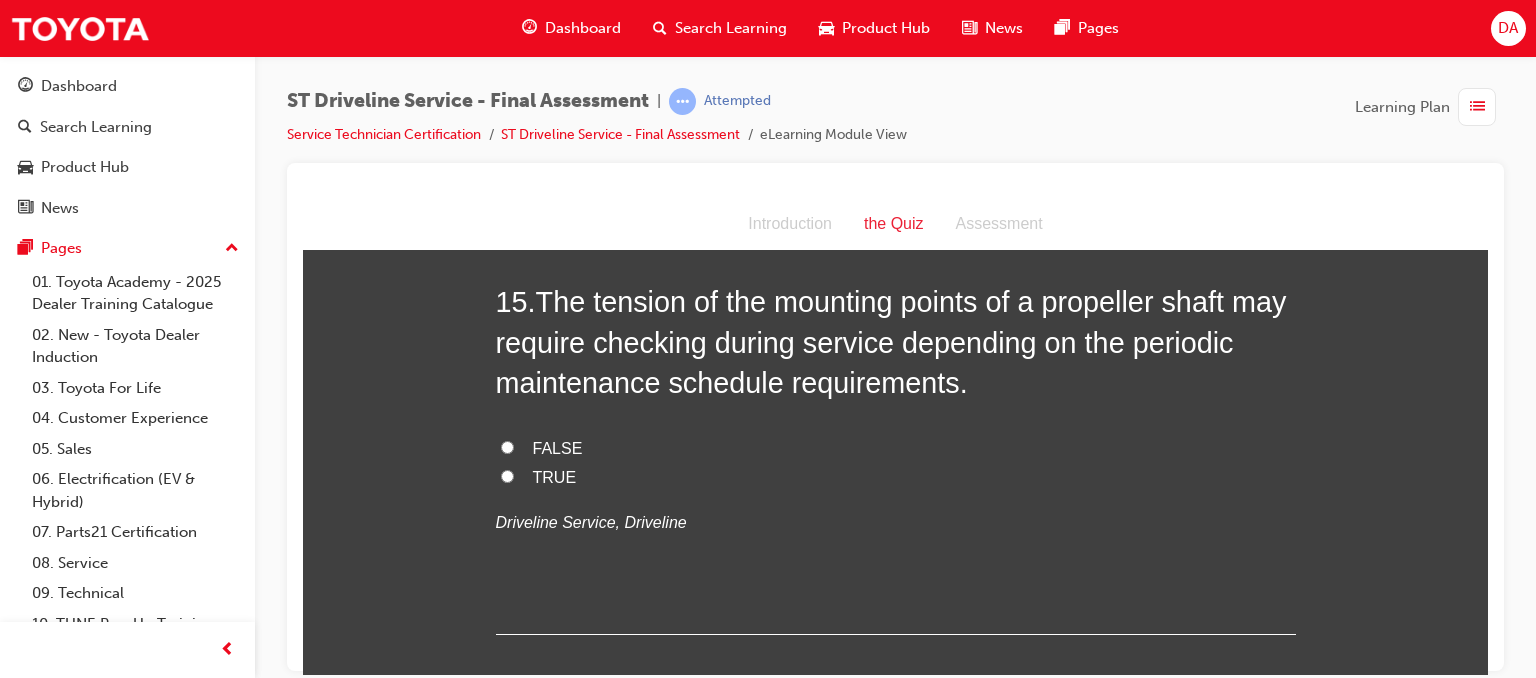 click on "TRUE" at bounding box center (507, 475) 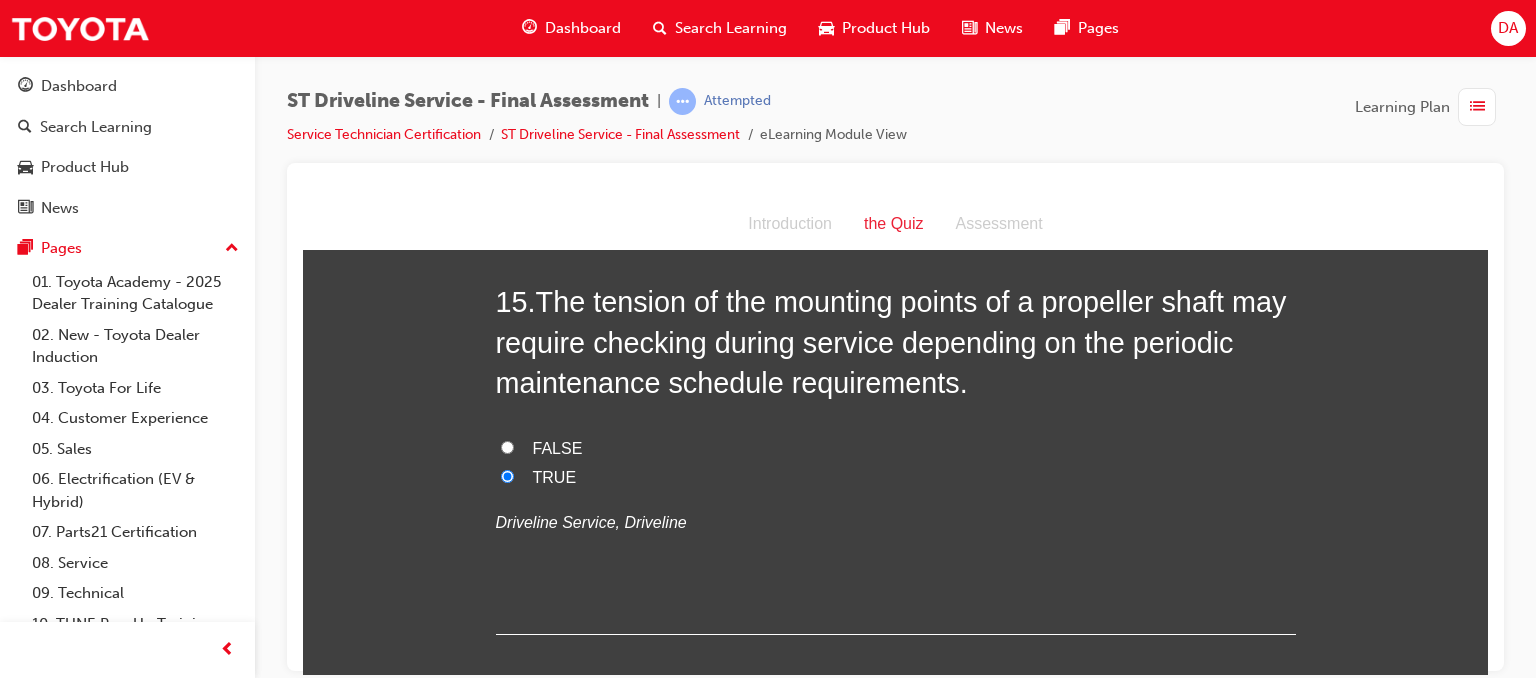 radio on "true" 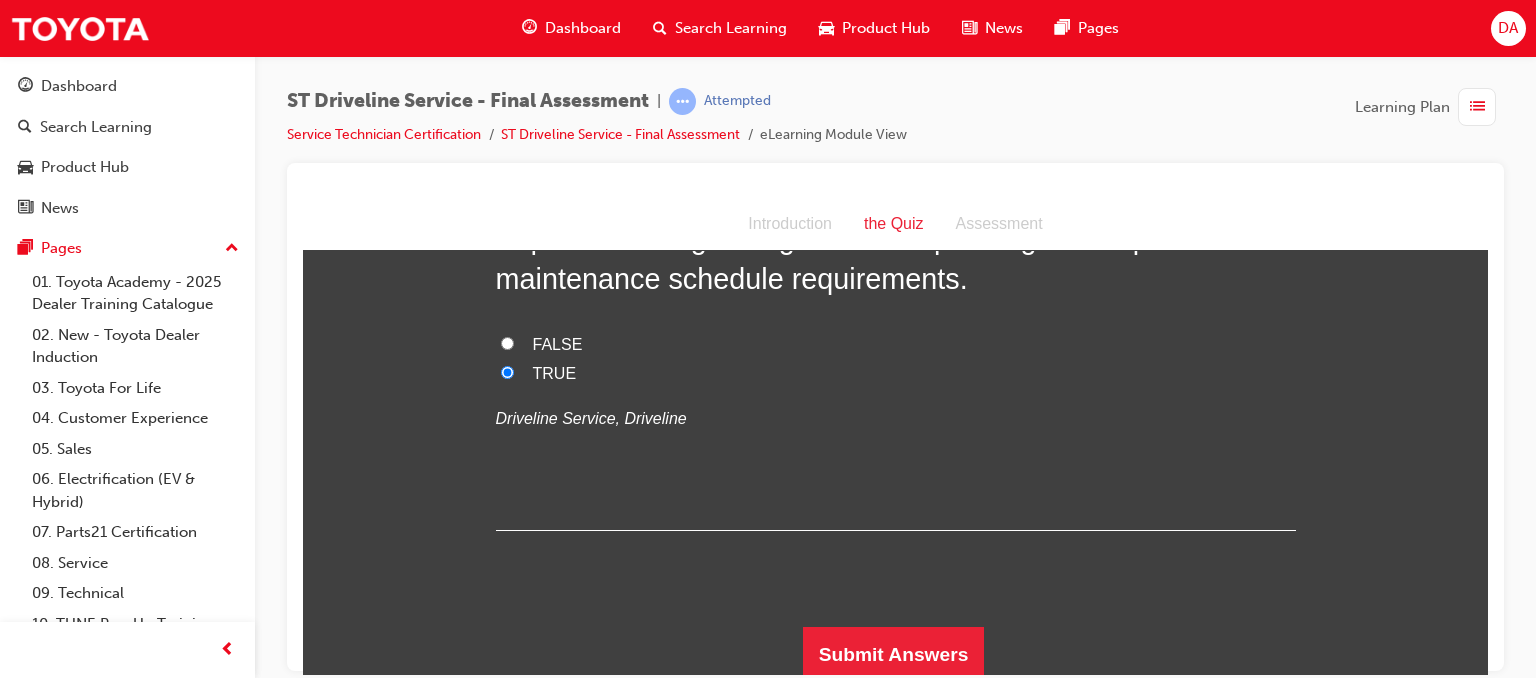 scroll, scrollTop: 6520, scrollLeft: 0, axis: vertical 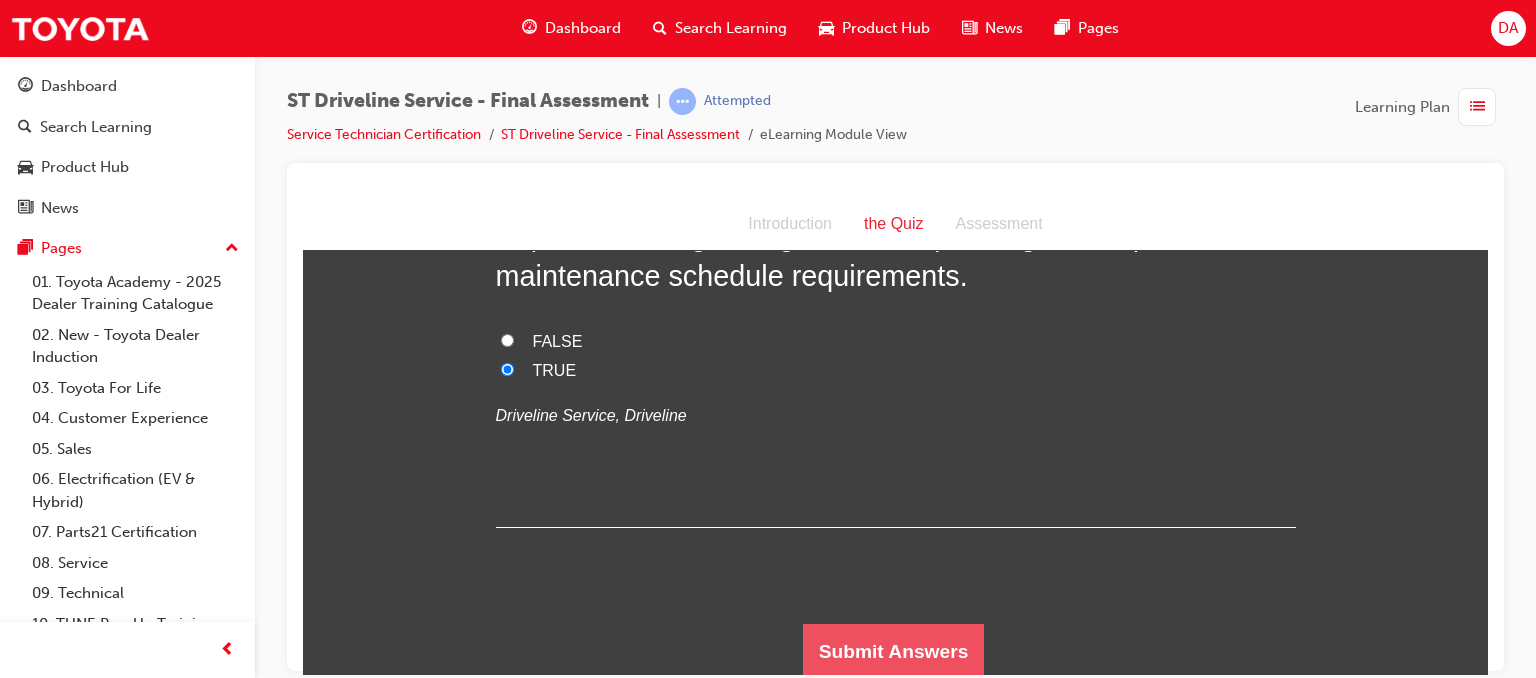 click on "Submit Answers" at bounding box center (894, 651) 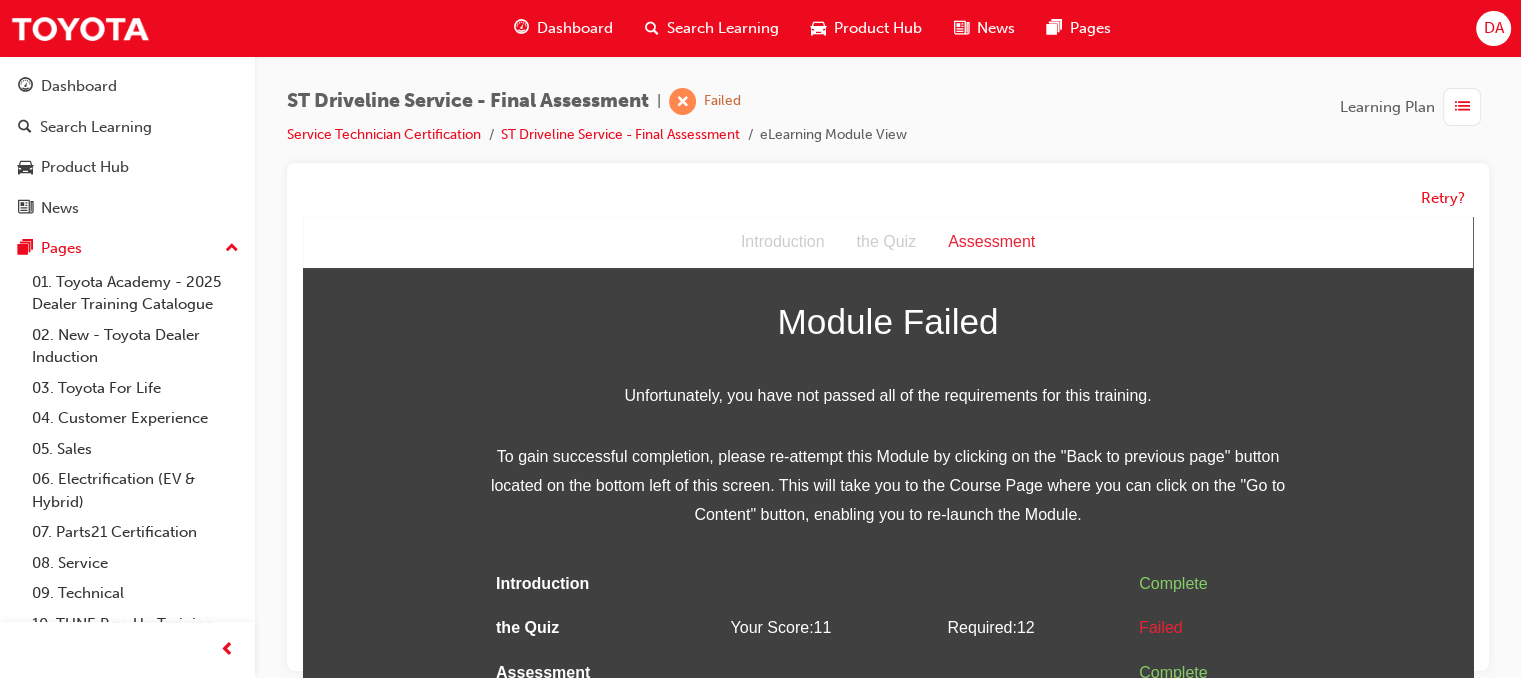 scroll, scrollTop: 45, scrollLeft: 0, axis: vertical 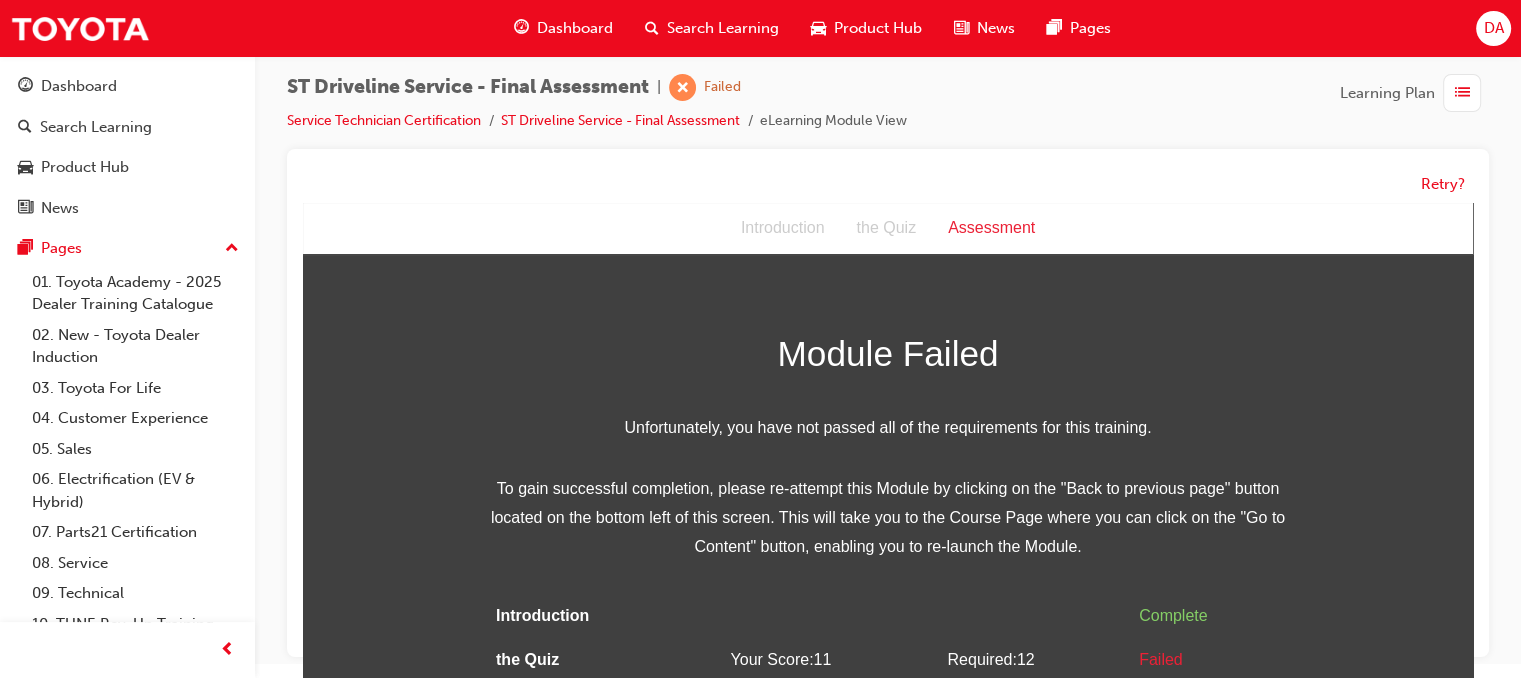 drag, startPoint x: 1530, startPoint y: 662, endPoint x: 905, endPoint y: 273, distance: 736.1698 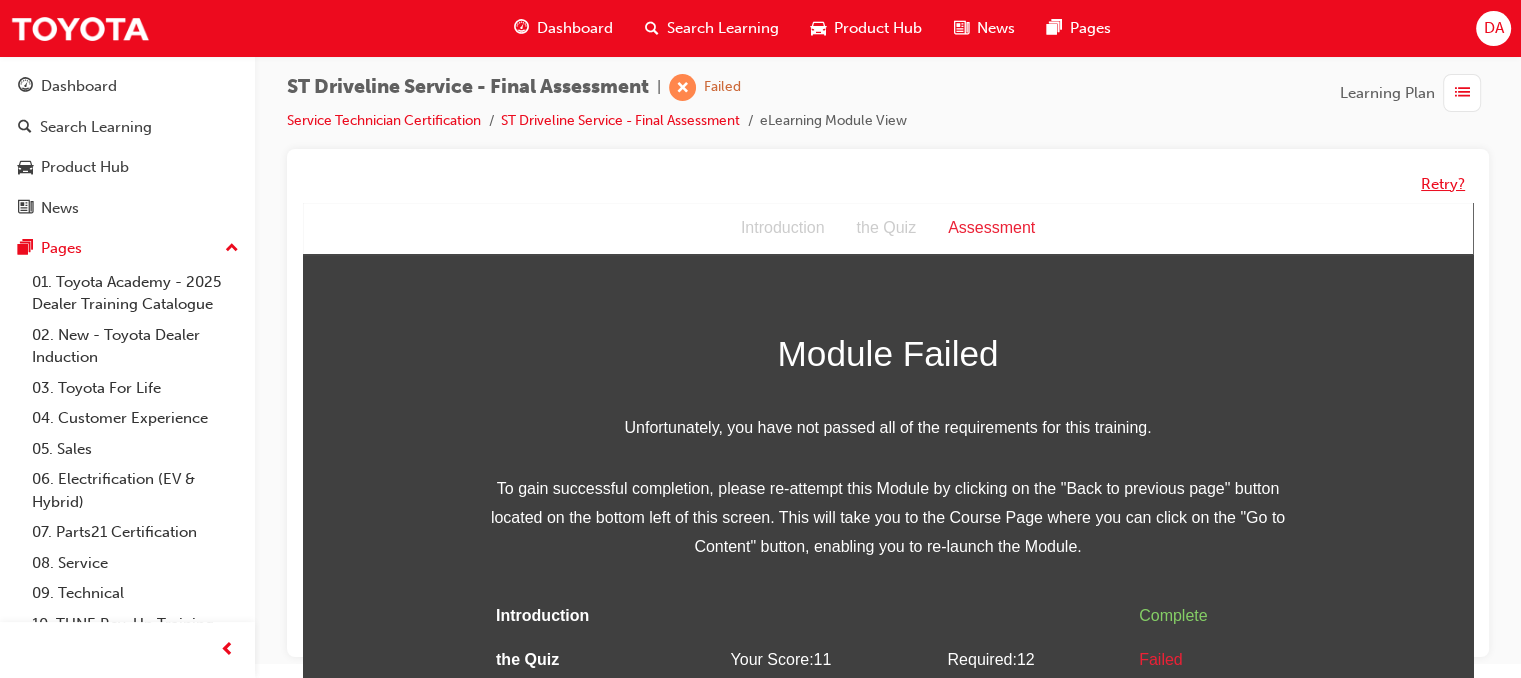 click on "Retry?" at bounding box center (1443, 184) 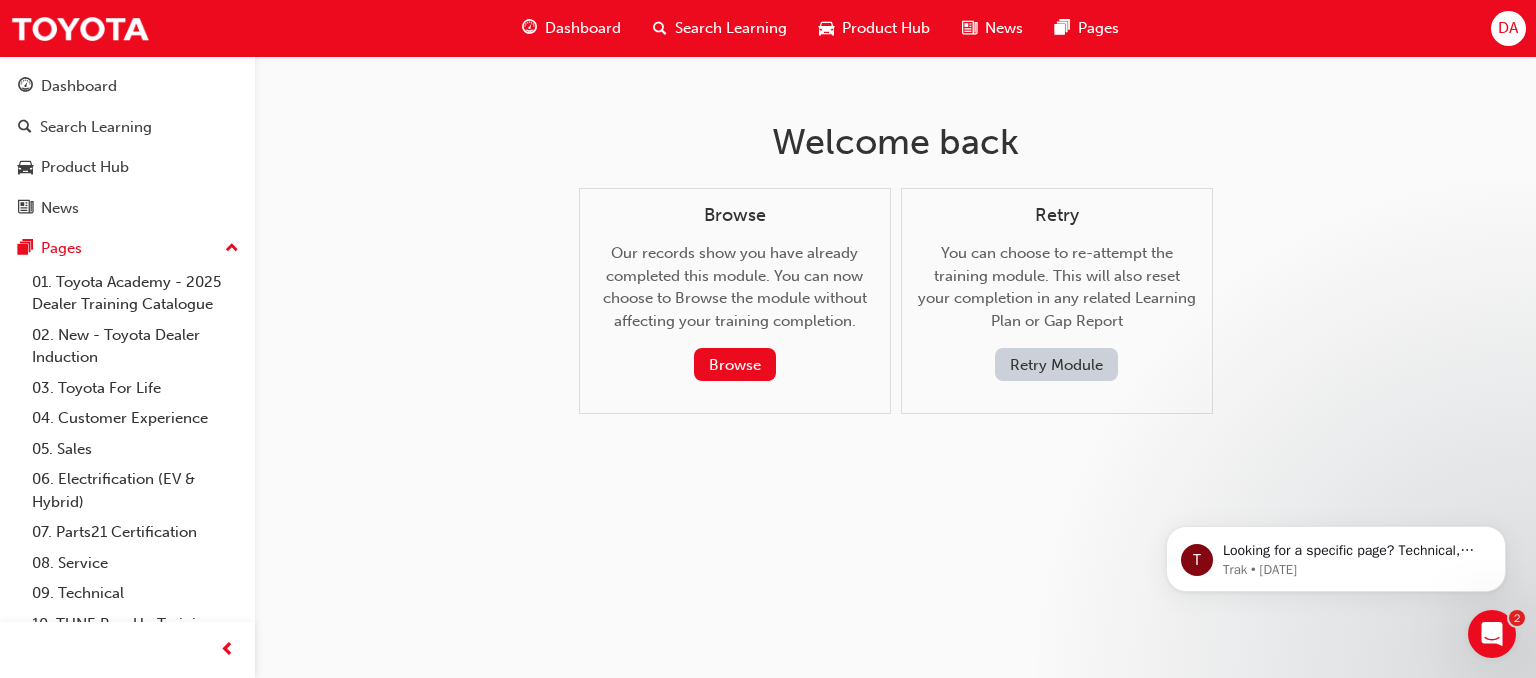 click on "Retry Module" at bounding box center [1056, 364] 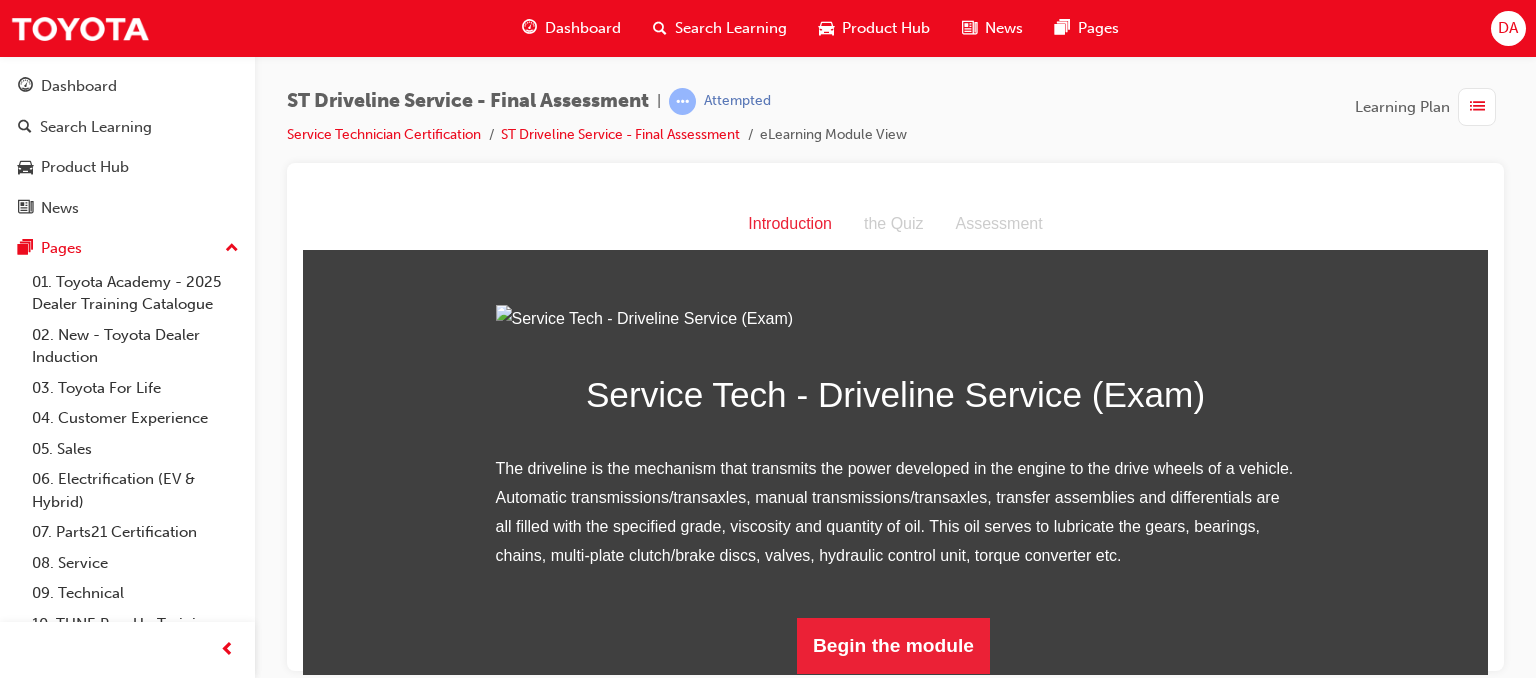 scroll, scrollTop: 220, scrollLeft: 0, axis: vertical 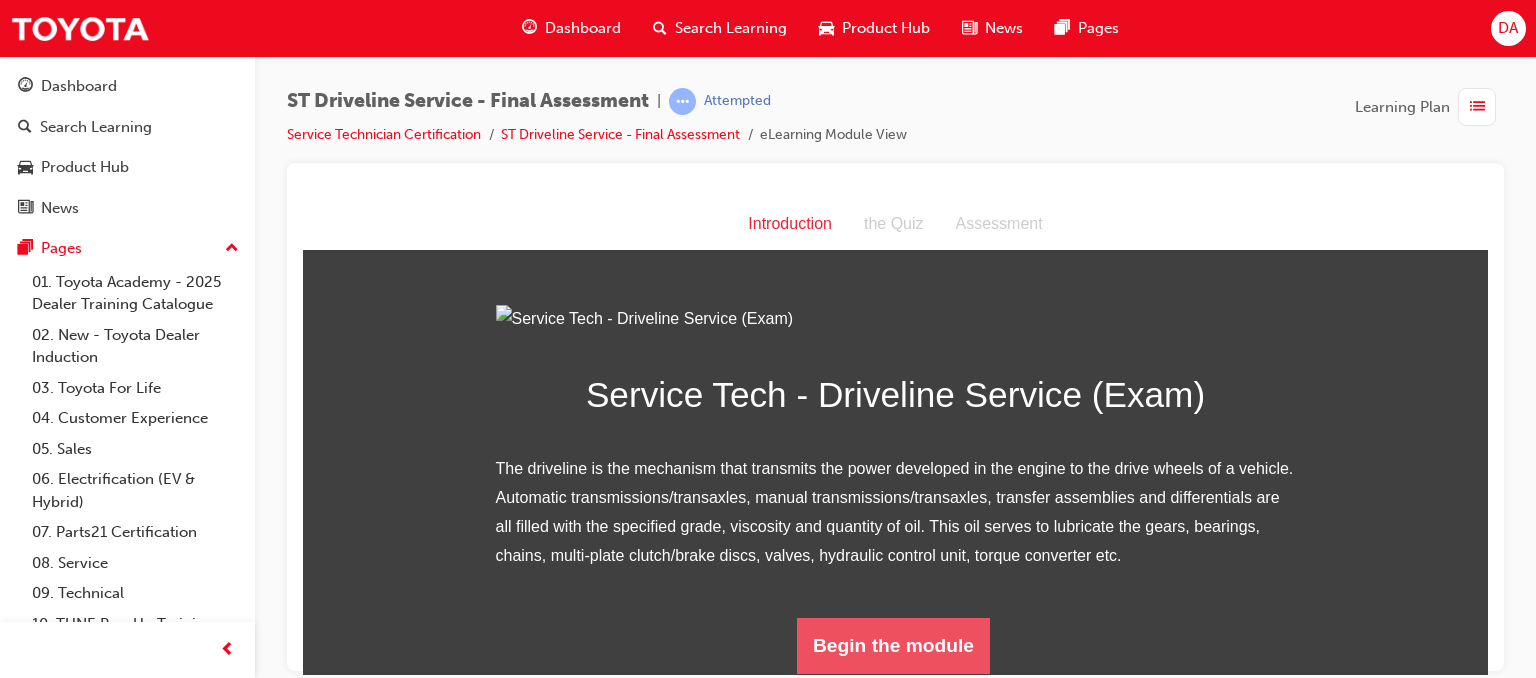 click on "Begin the module" at bounding box center [893, 645] 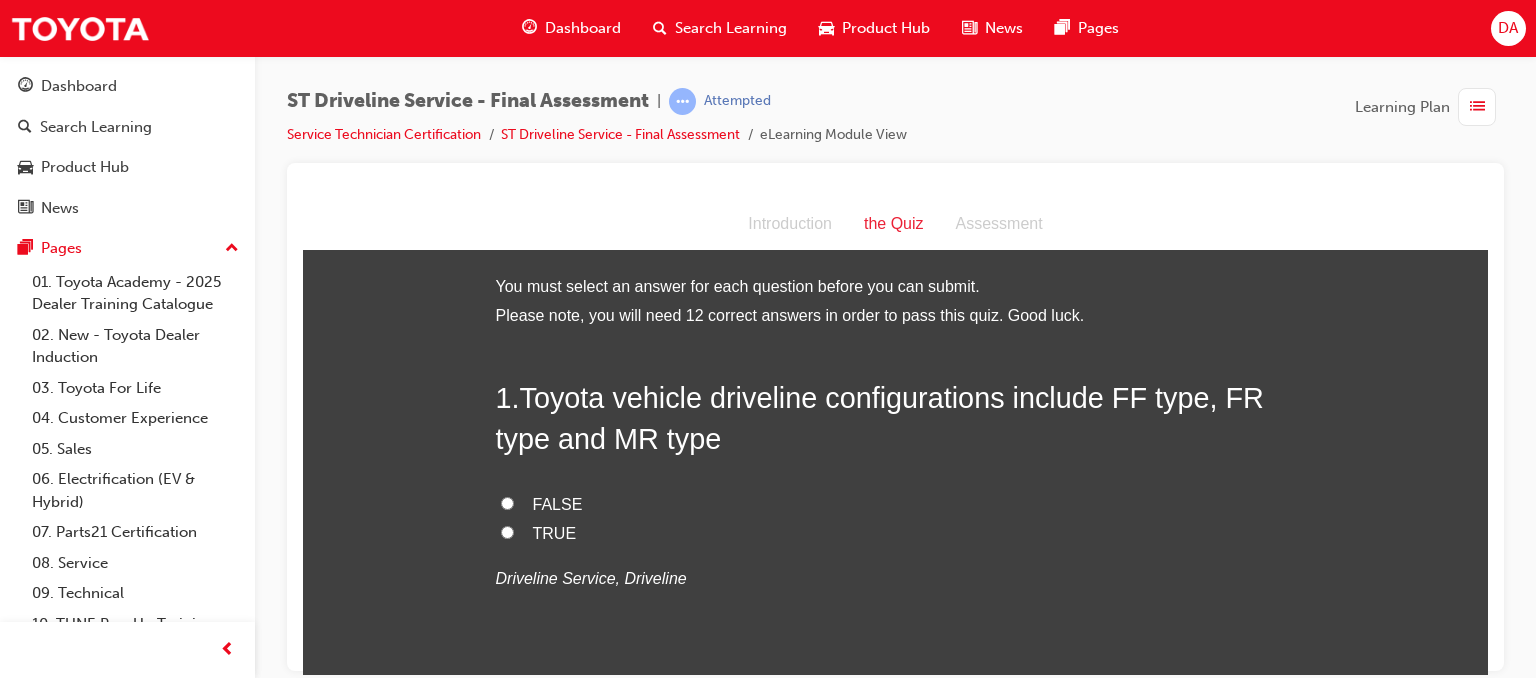 click on "TRUE" at bounding box center [507, 531] 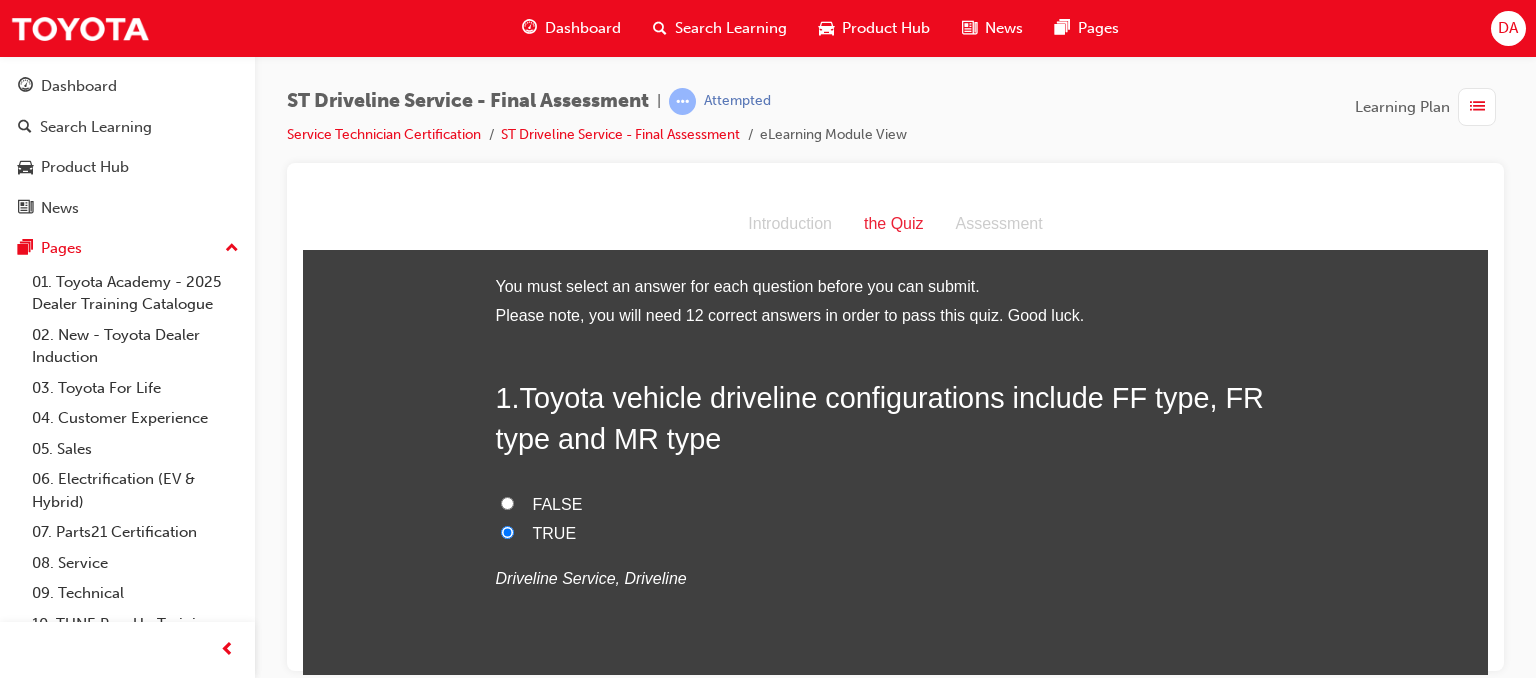 radio on "true" 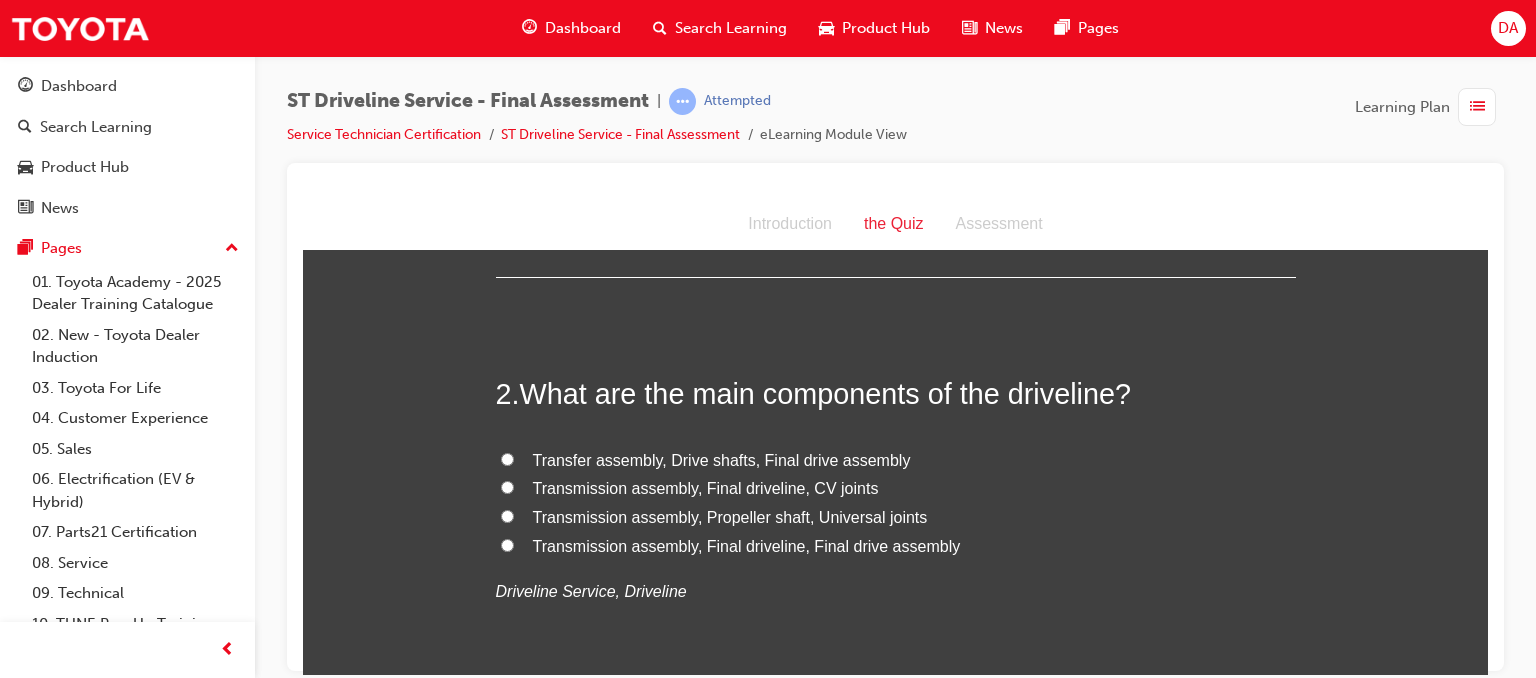 scroll, scrollTop: 426, scrollLeft: 0, axis: vertical 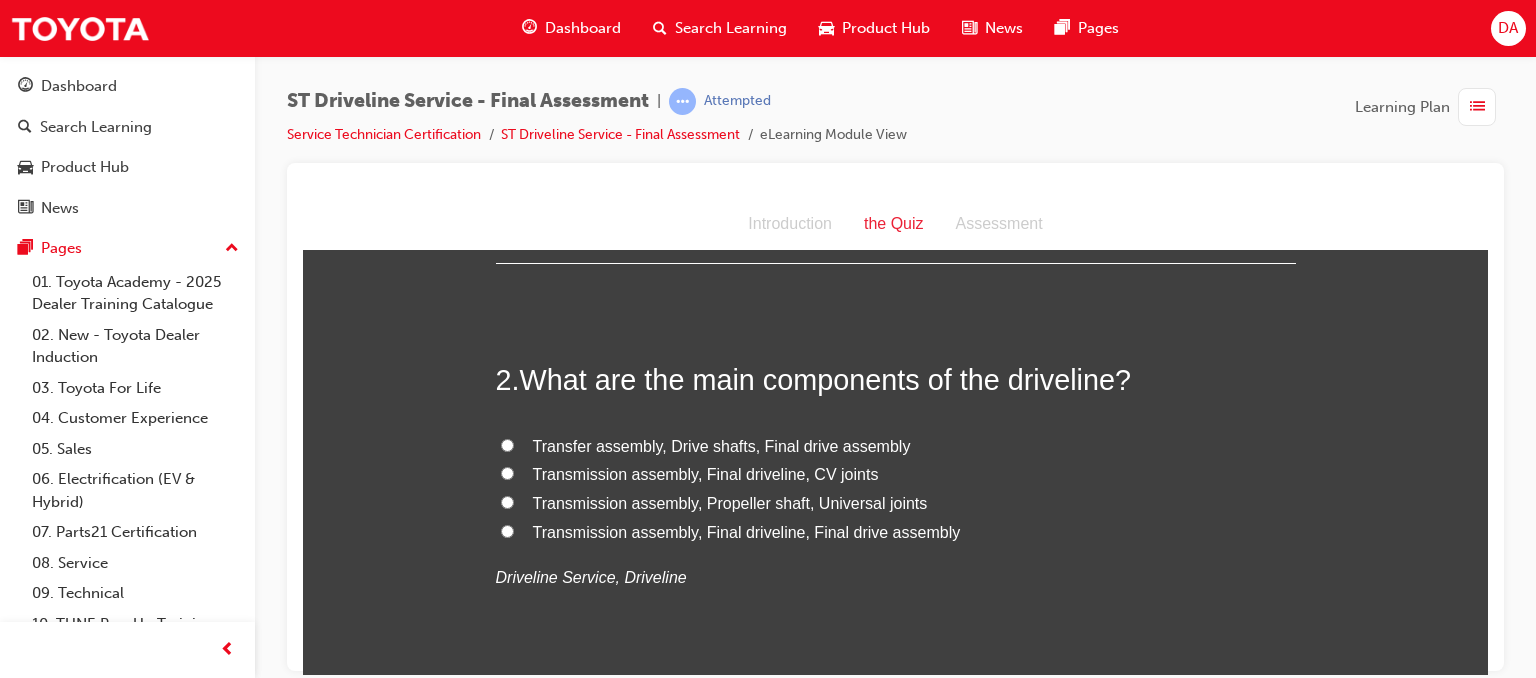 click on "Transmission assembly, Propeller shaft, Universal joints" at bounding box center (896, 503) 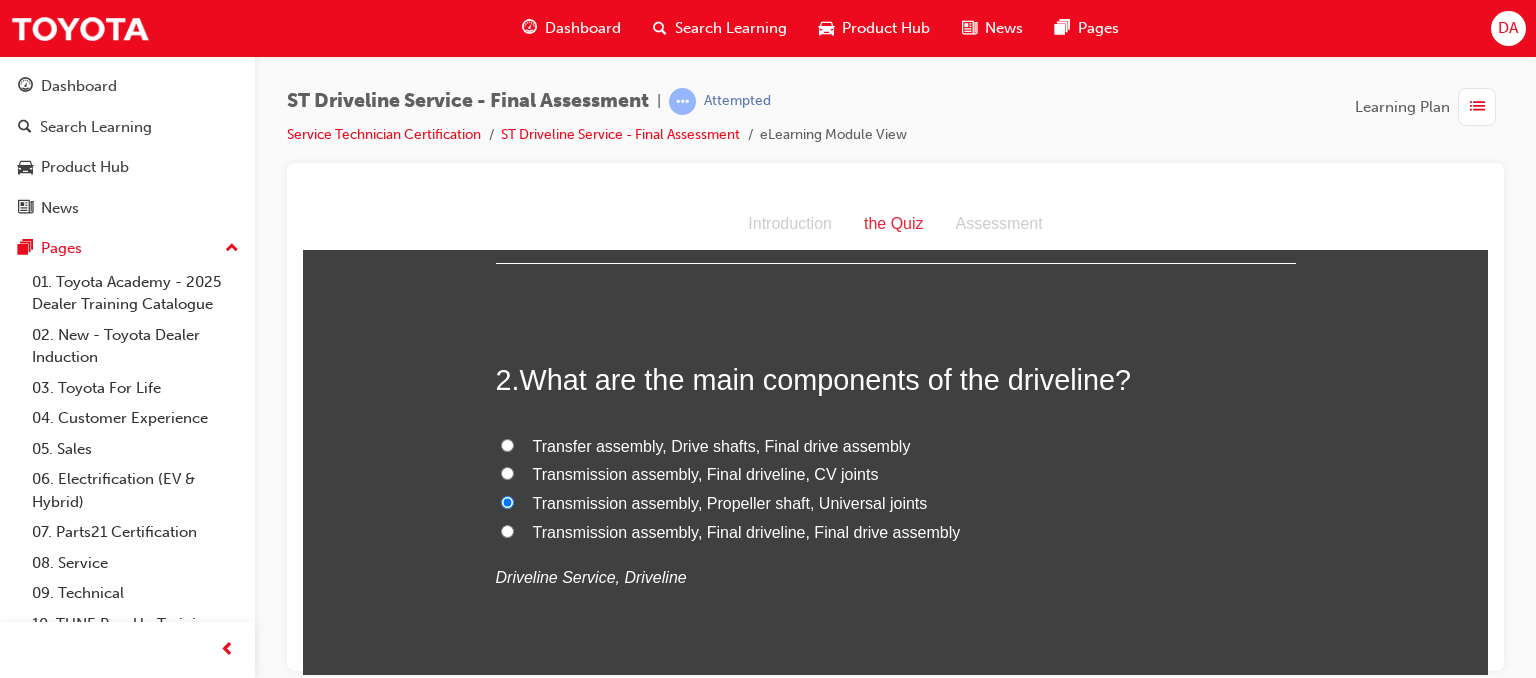 radio on "true" 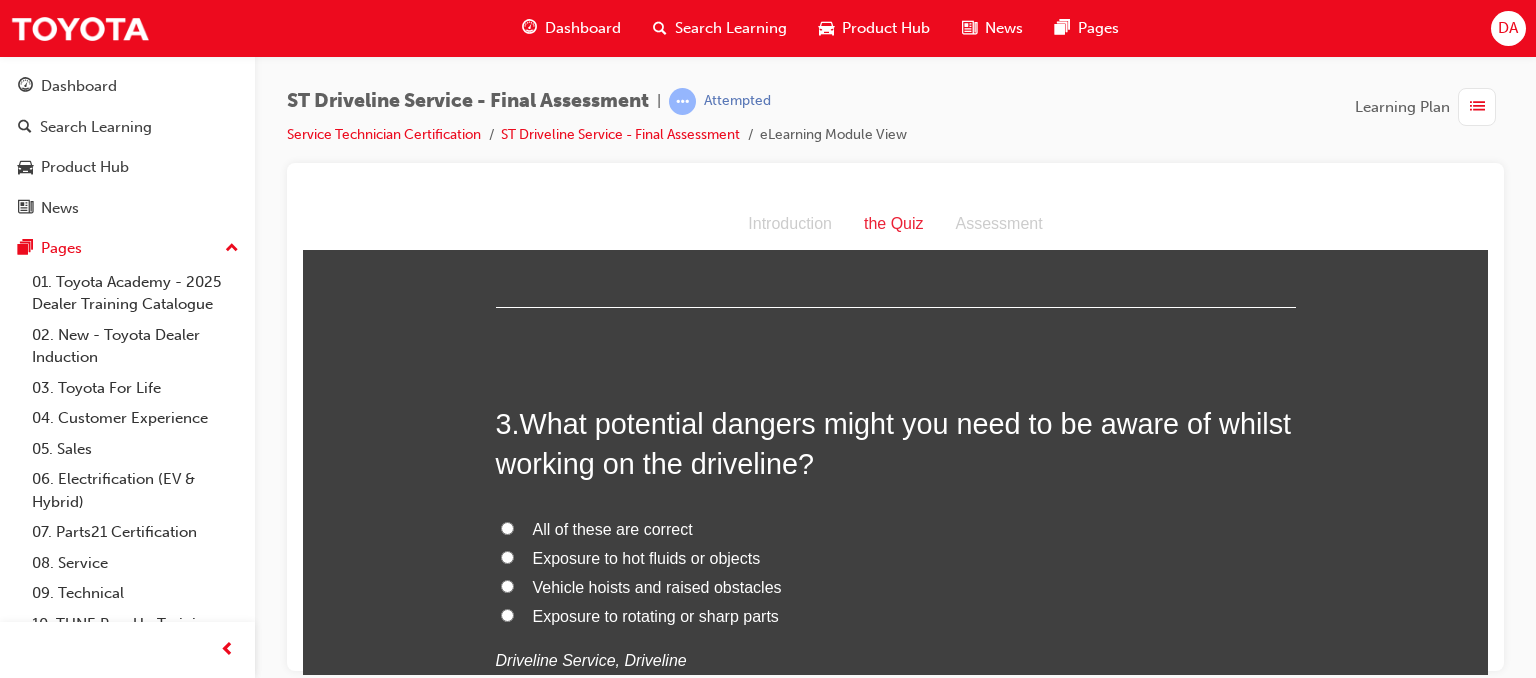 scroll, scrollTop: 826, scrollLeft: 0, axis: vertical 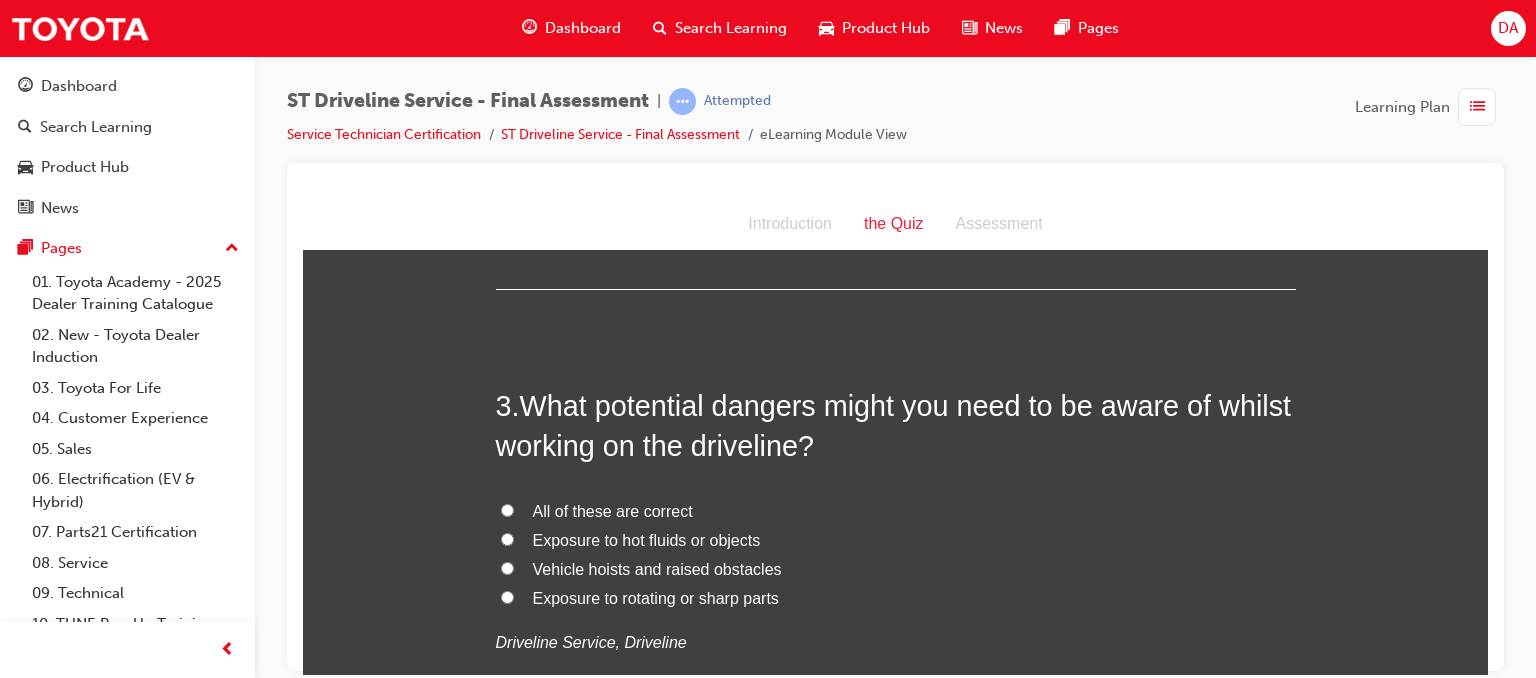 click on "All of these are correct" at bounding box center [507, 509] 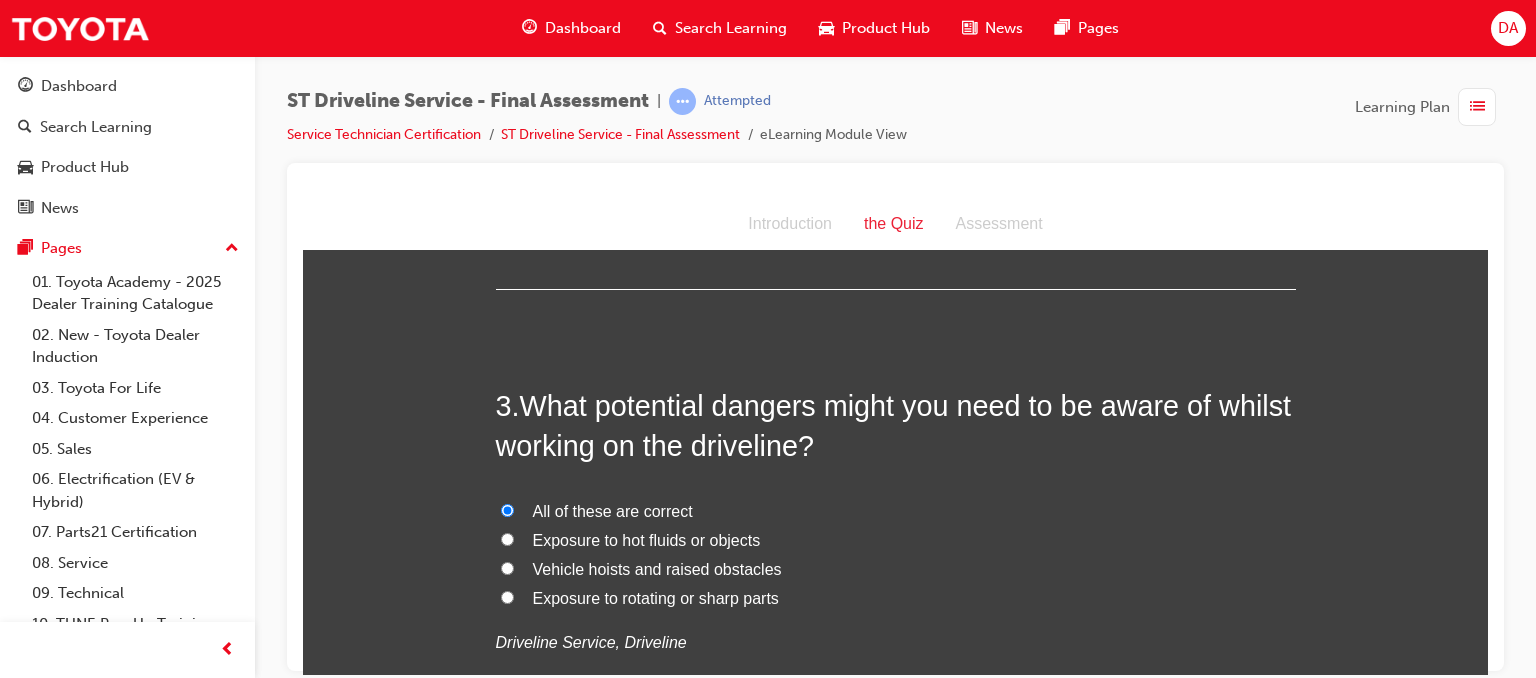 radio on "true" 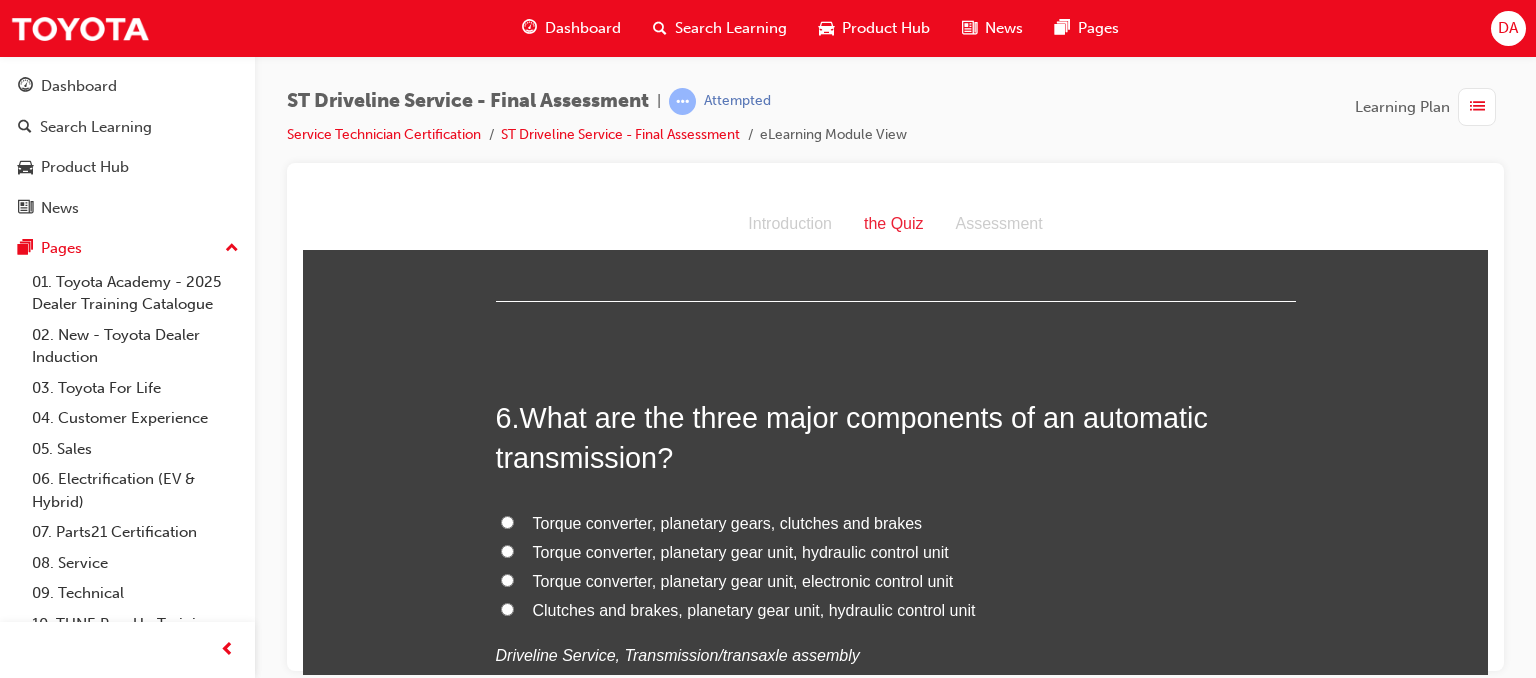 scroll, scrollTop: 2250, scrollLeft: 0, axis: vertical 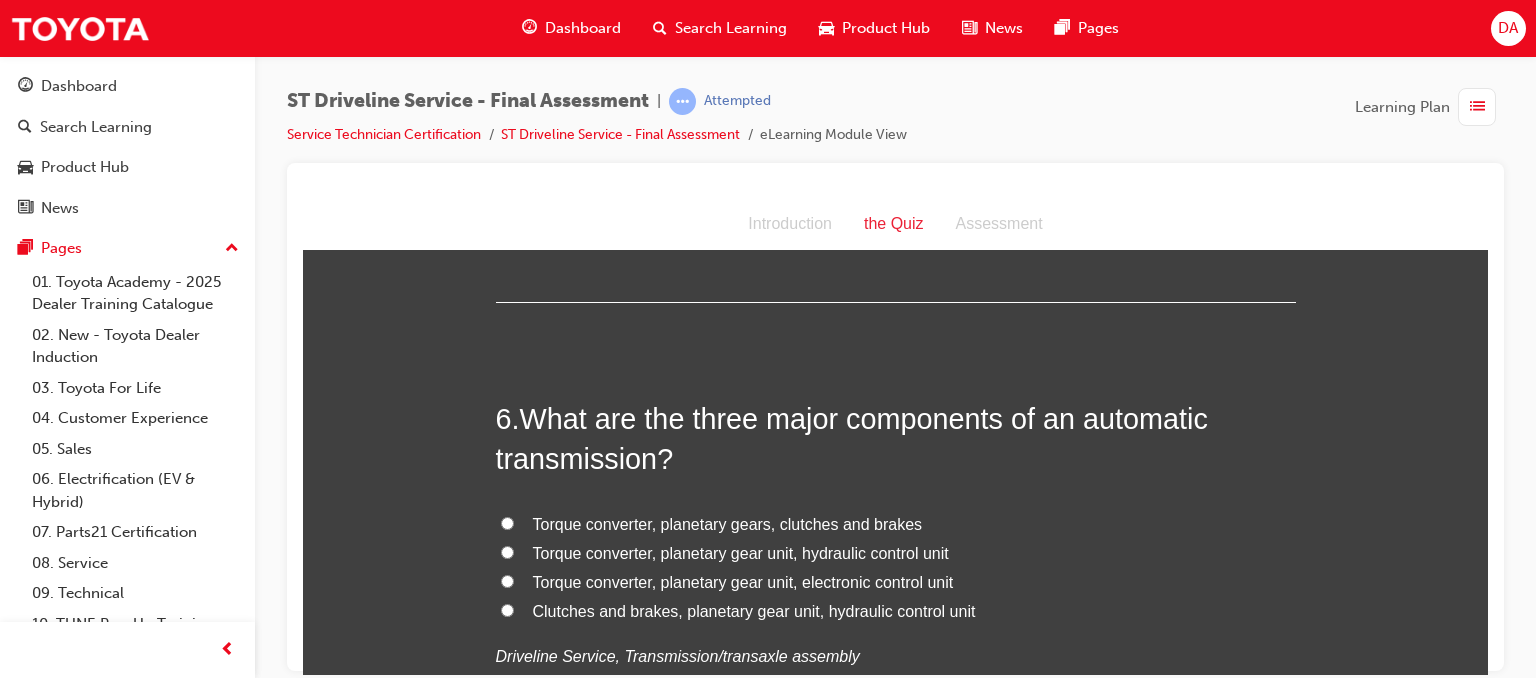 click on "Torque converter, planetary gear unit, hydraulic control unit" at bounding box center [507, 551] 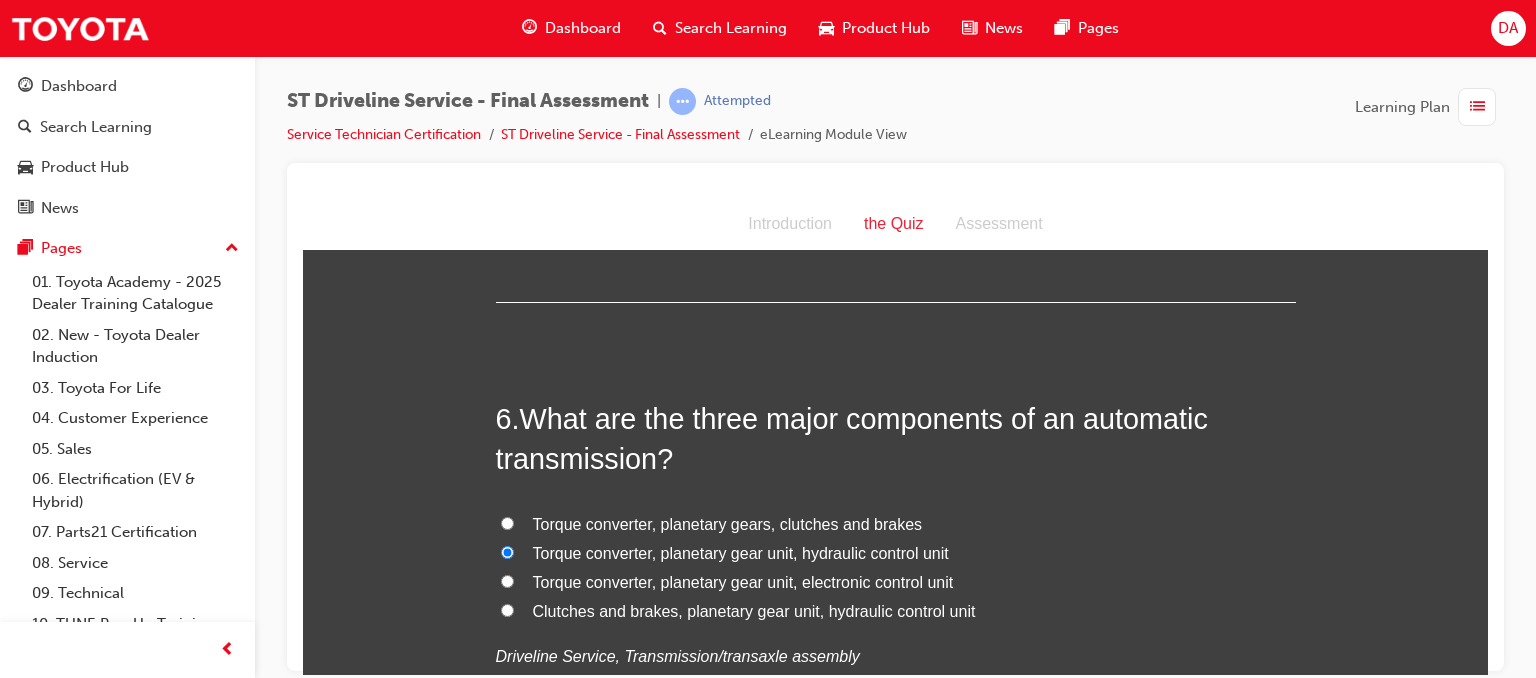 radio on "true" 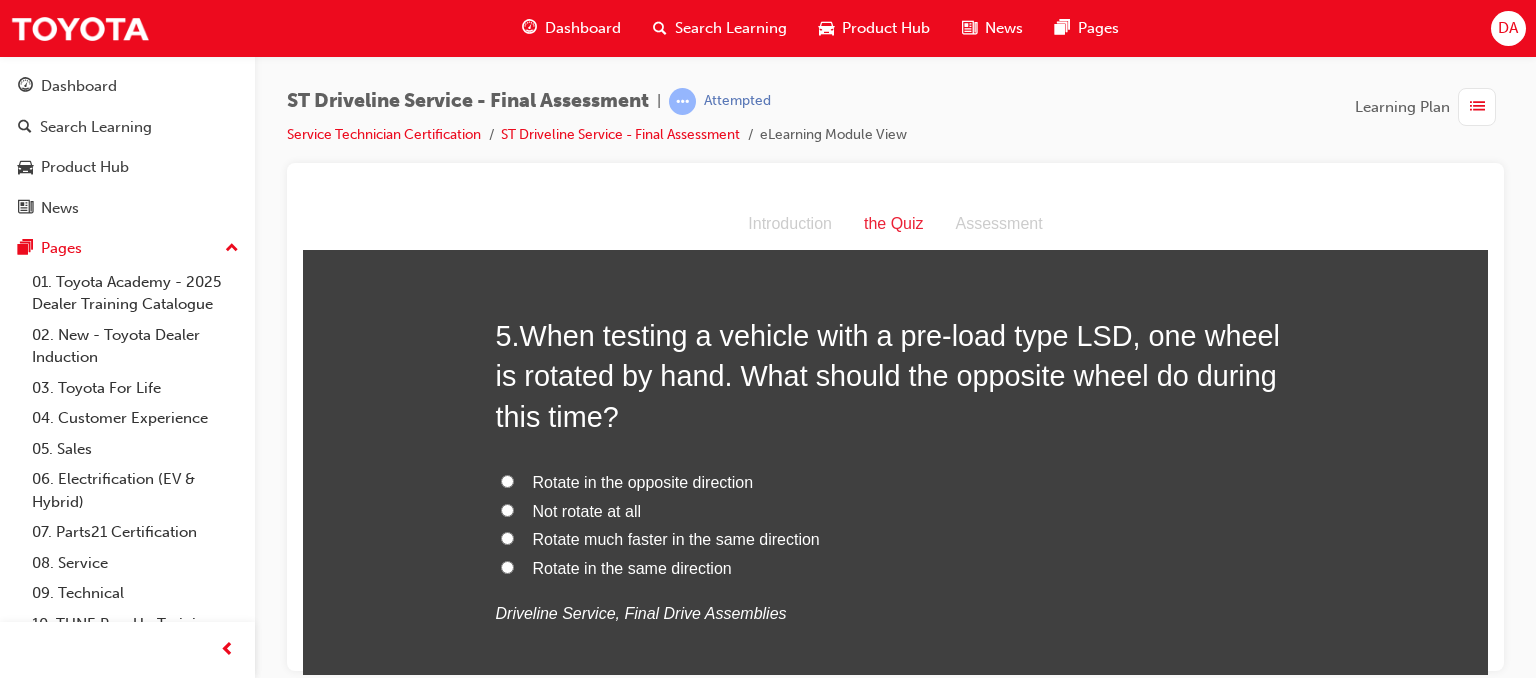 scroll, scrollTop: 1810, scrollLeft: 0, axis: vertical 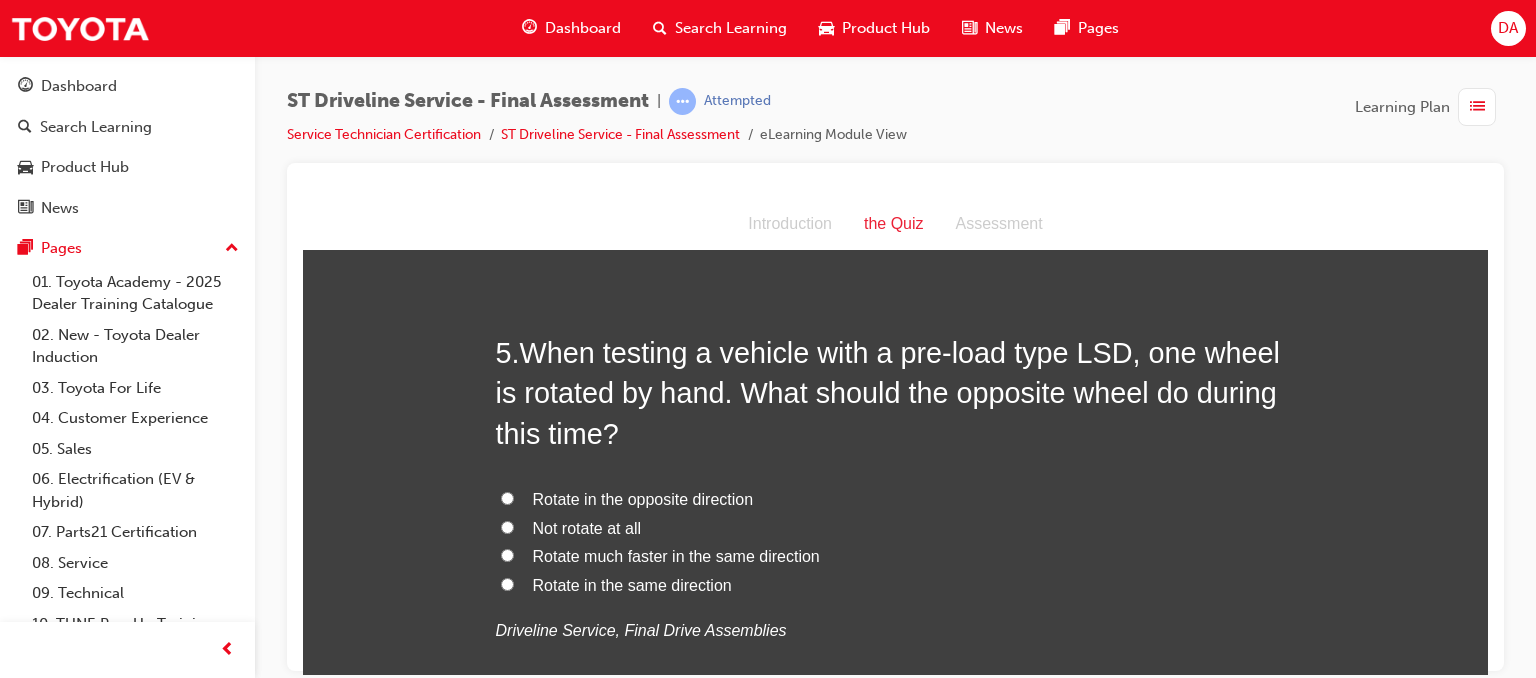 click on "Rotate in the same direction" at bounding box center (507, 583) 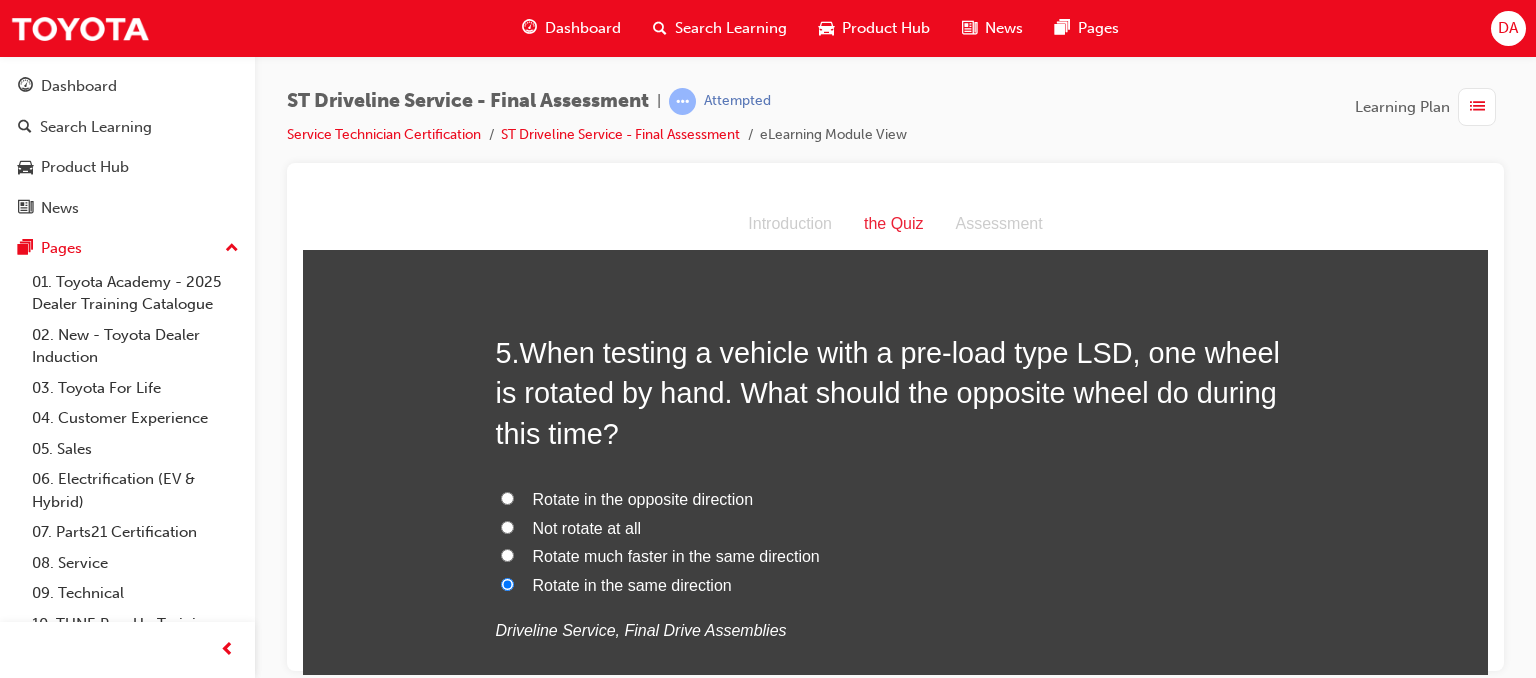 radio on "true" 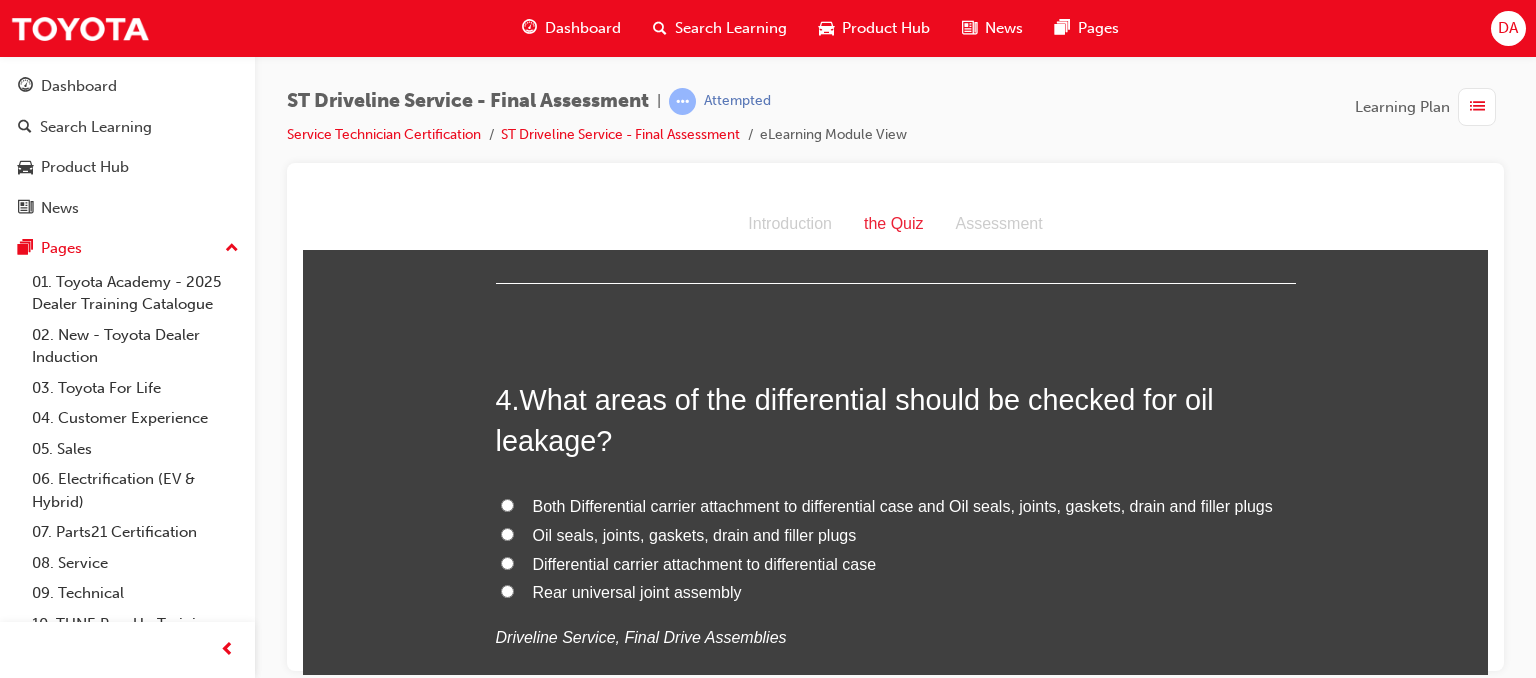scroll, scrollTop: 1298, scrollLeft: 0, axis: vertical 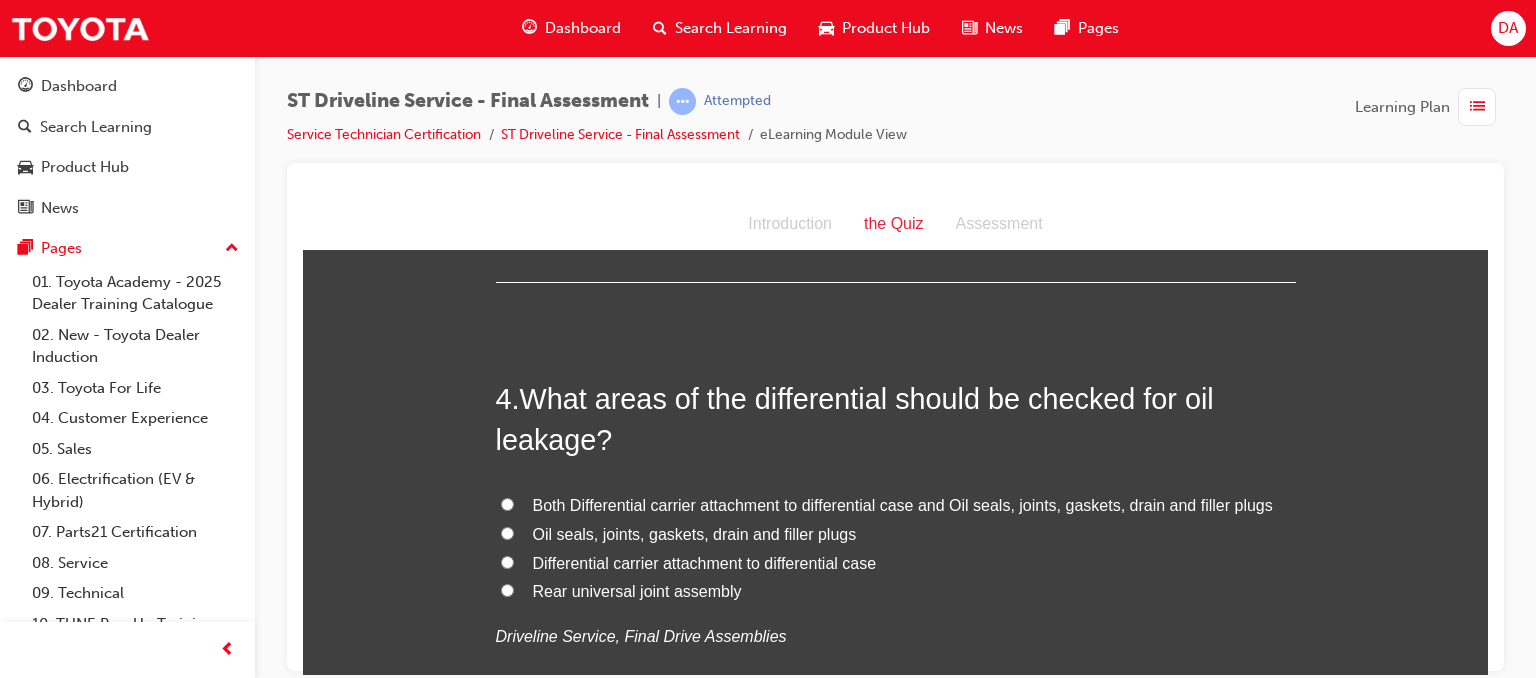click on "Both Differential carrier attachment to differential case and Oil seals, joints, gaskets, drain and filler plugs" at bounding box center (896, 505) 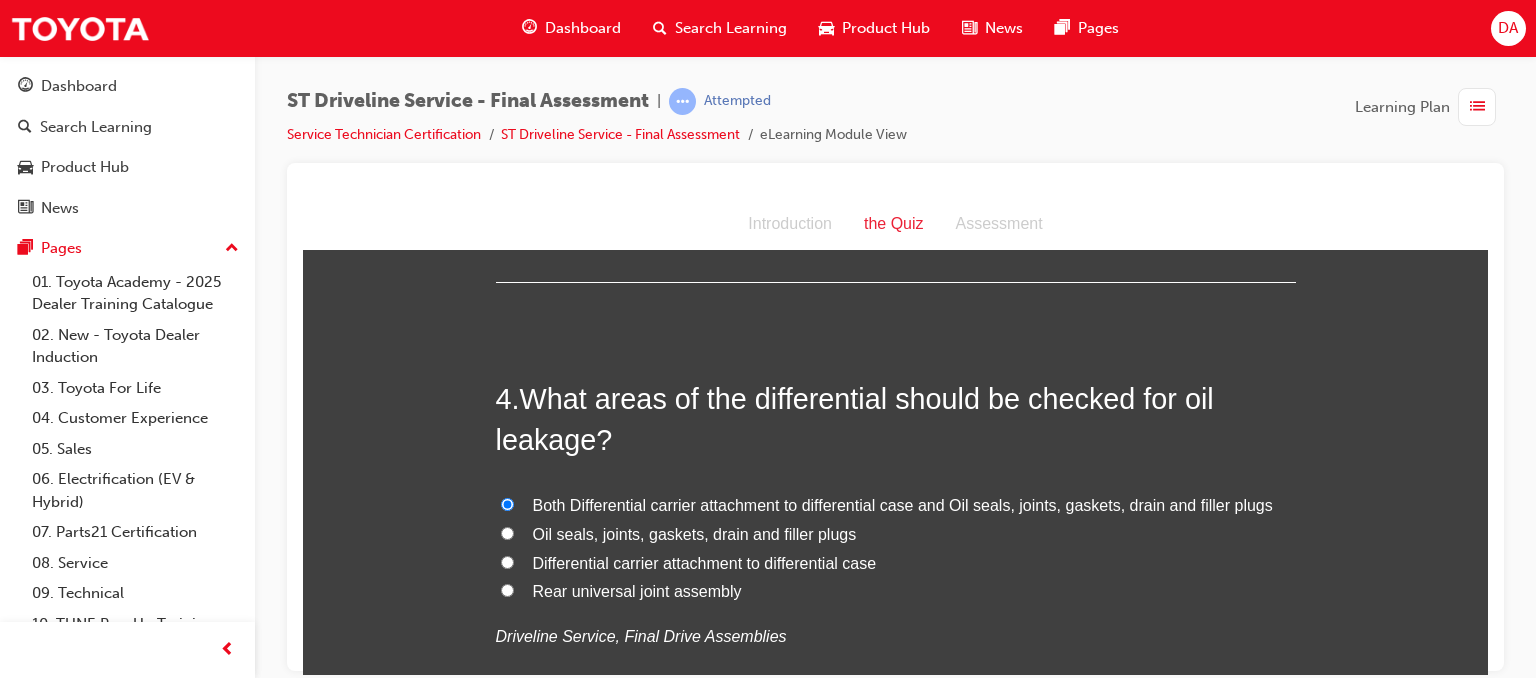 radio on "true" 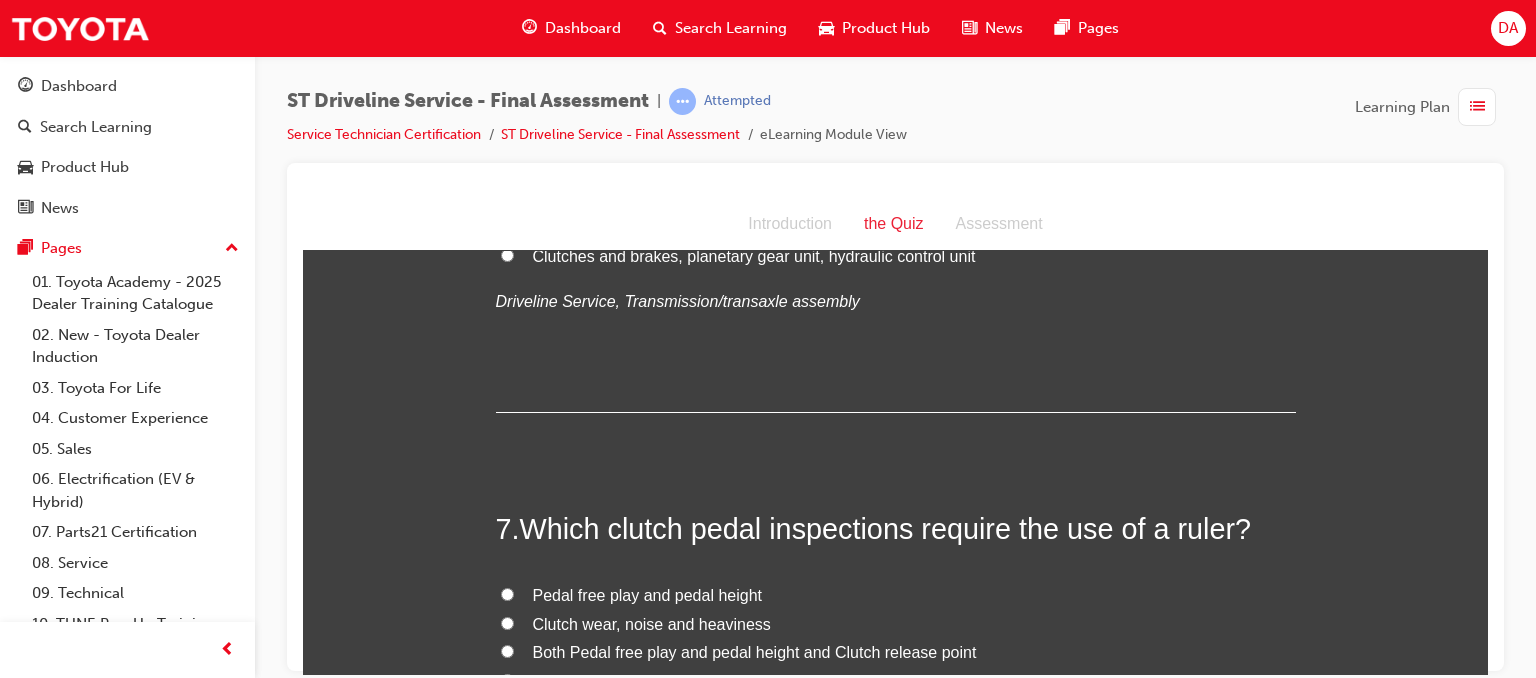 scroll, scrollTop: 2645, scrollLeft: 0, axis: vertical 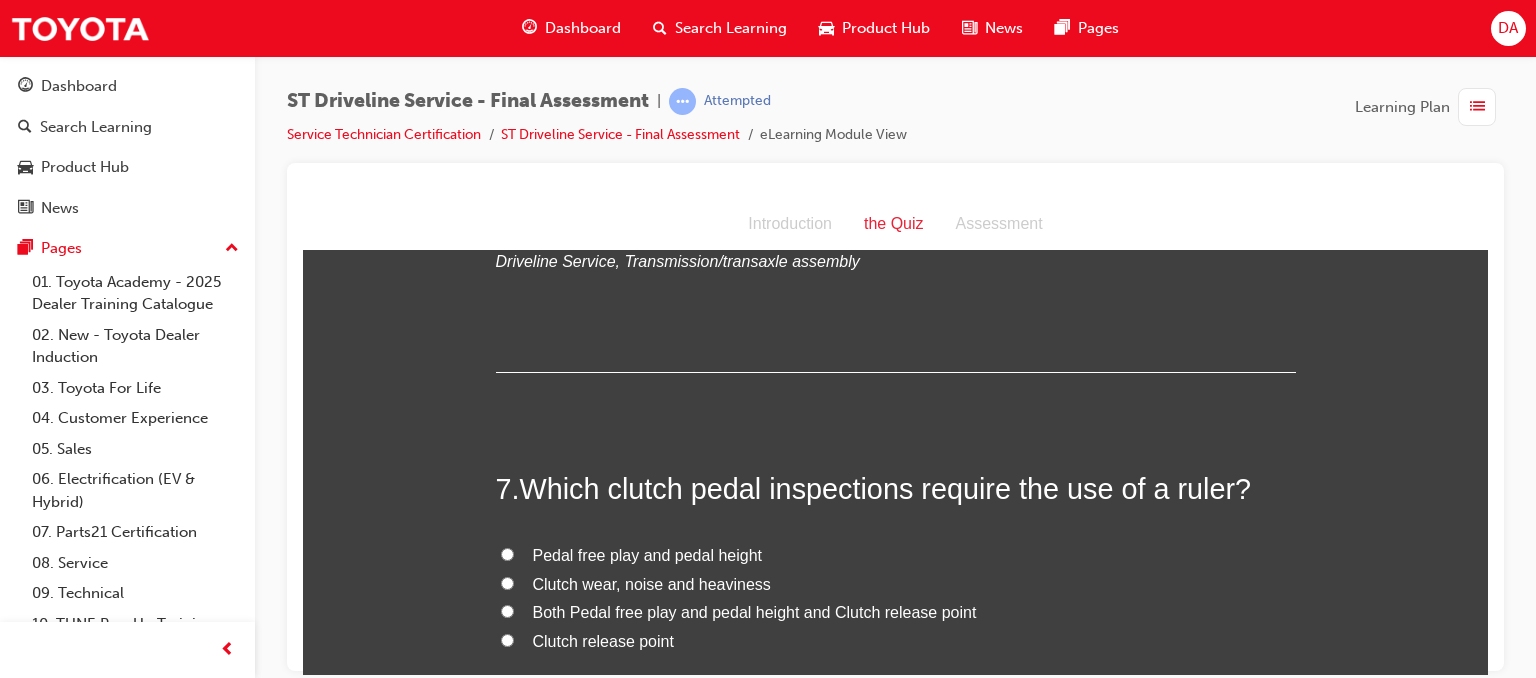 click on "Pedal free play and pedal height" at bounding box center [896, 555] 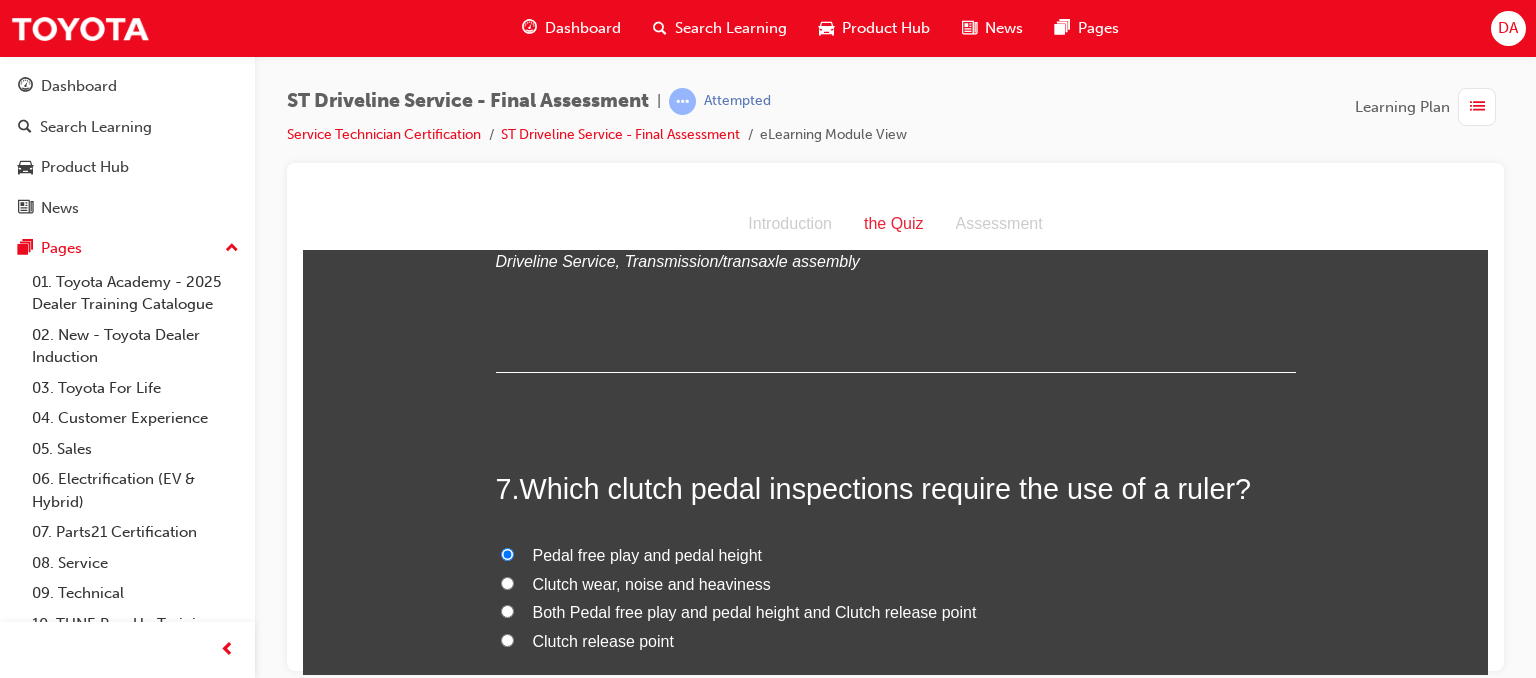 radio on "true" 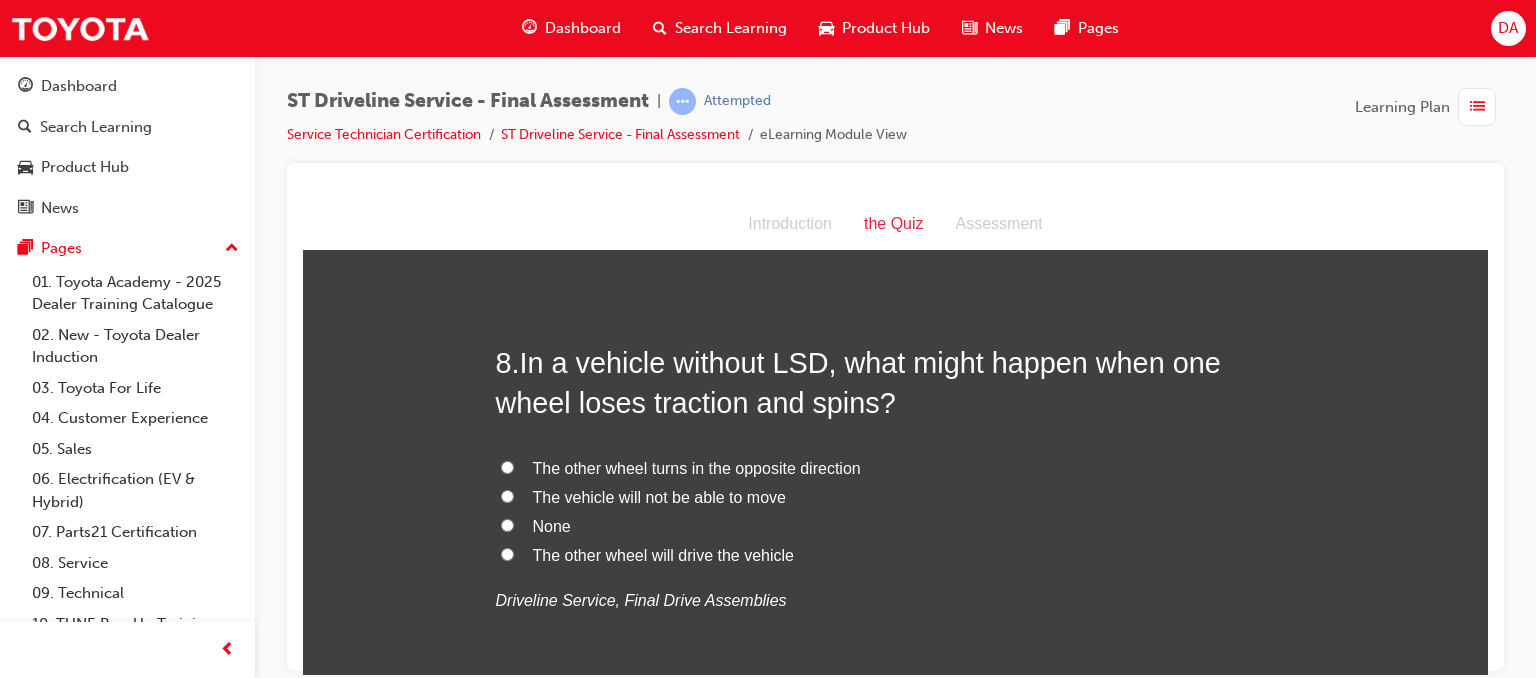 scroll, scrollTop: 3205, scrollLeft: 0, axis: vertical 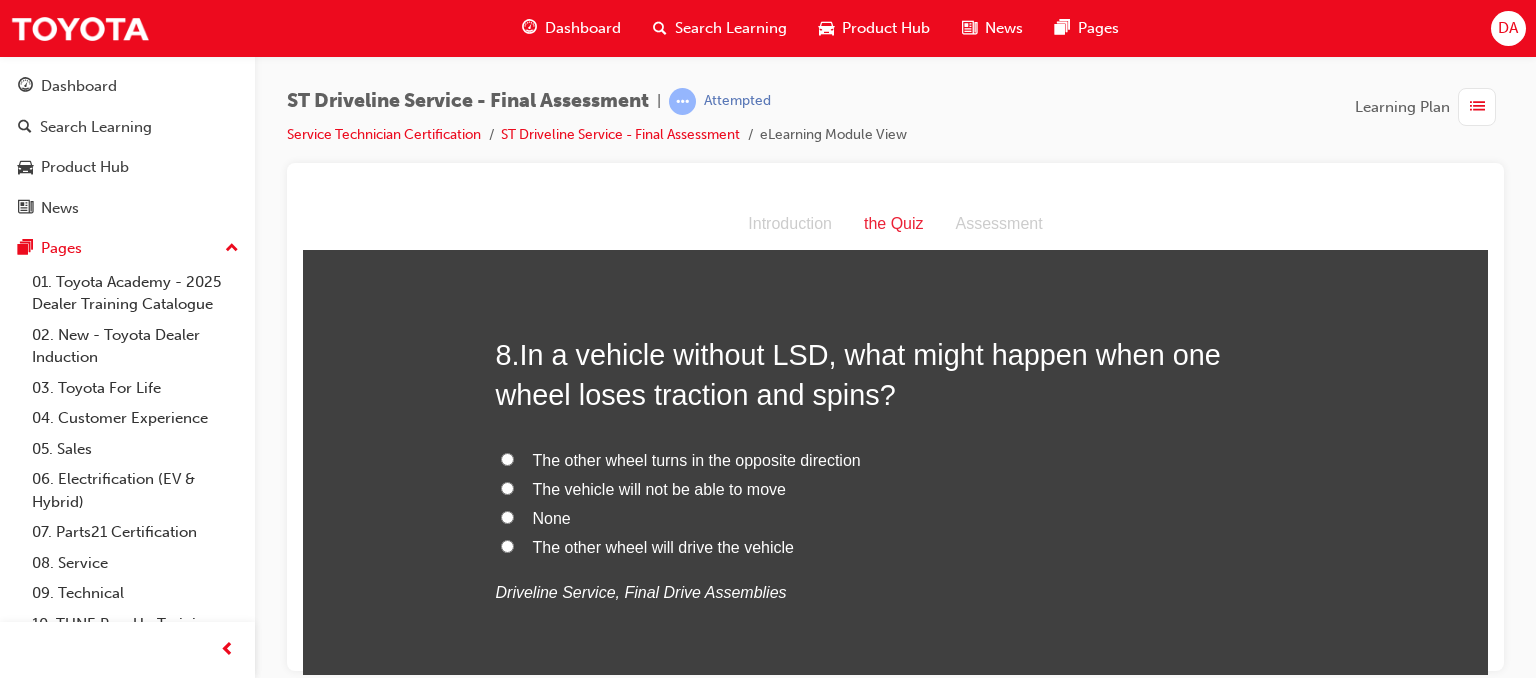 click on "The vehicle will not be able to move" at bounding box center [507, 487] 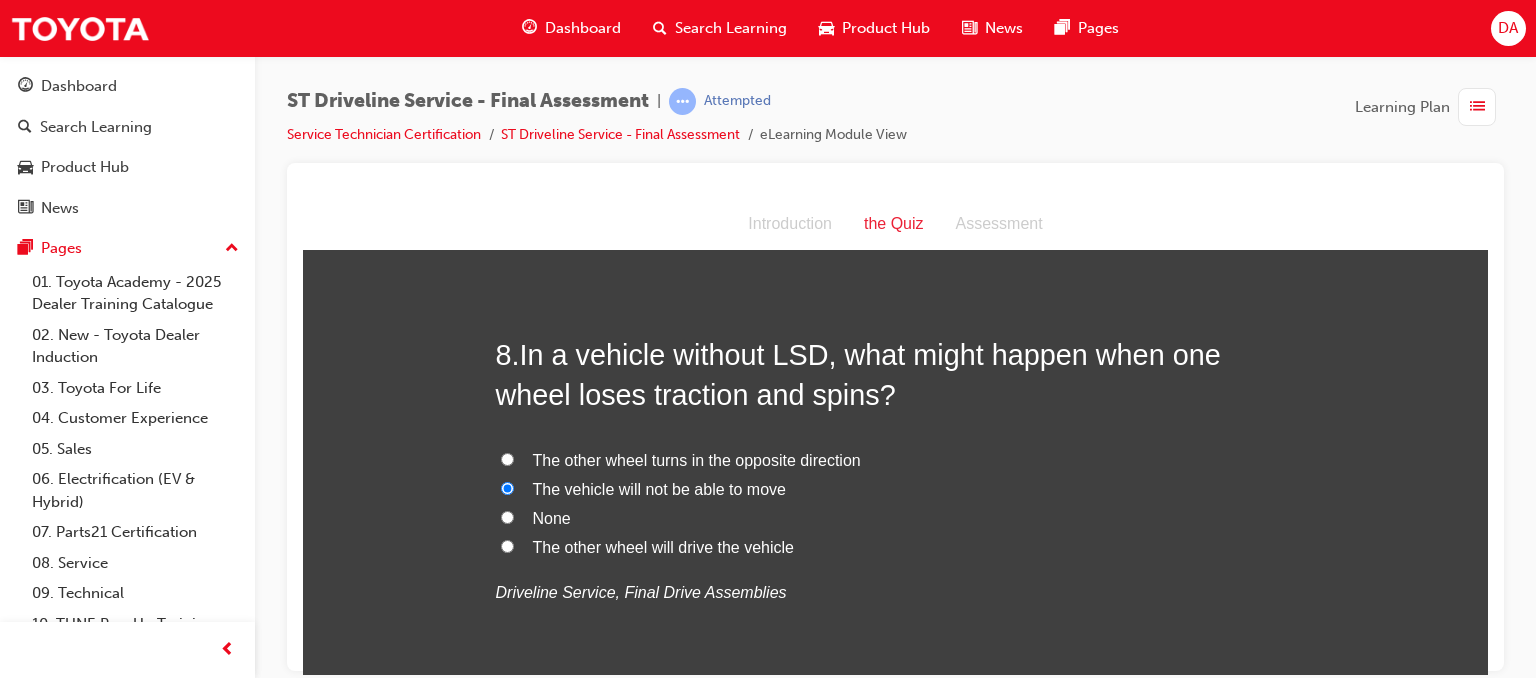 radio on "true" 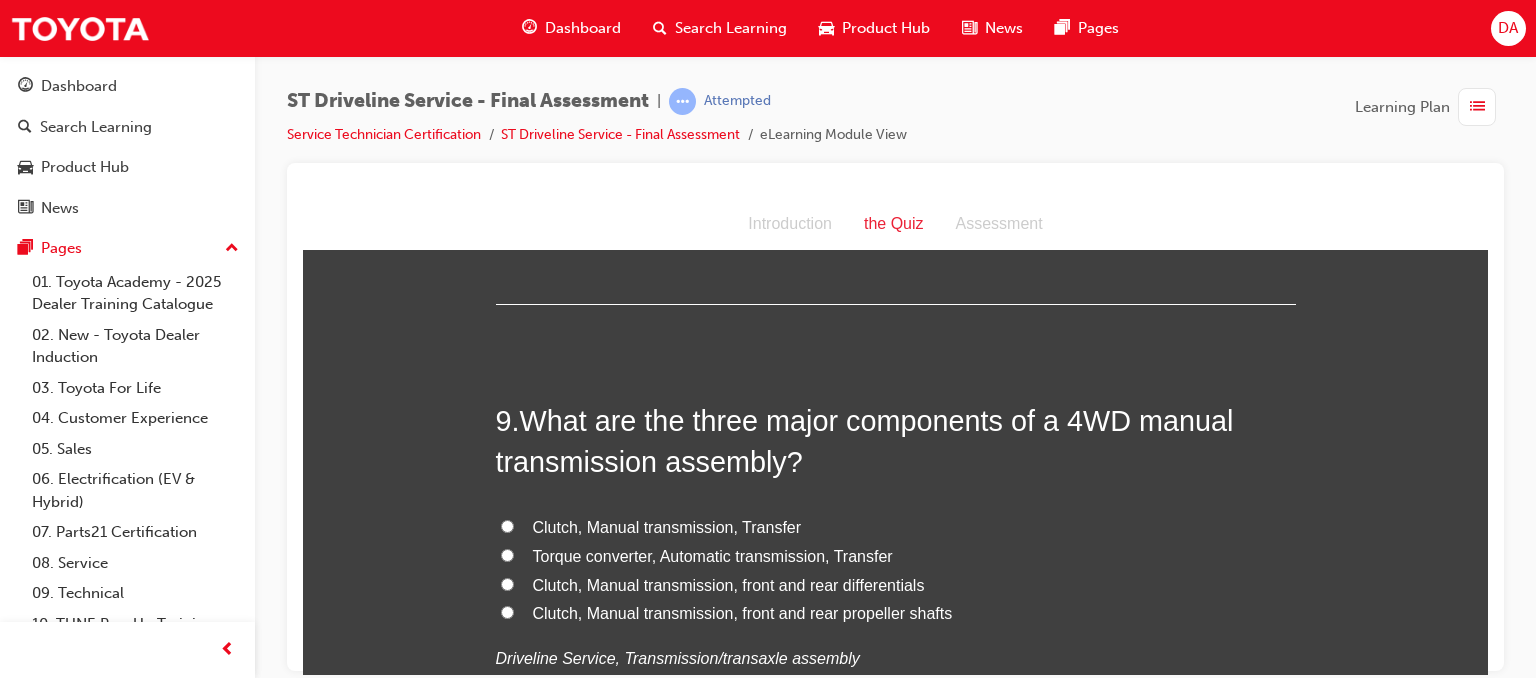 scroll, scrollTop: 3605, scrollLeft: 0, axis: vertical 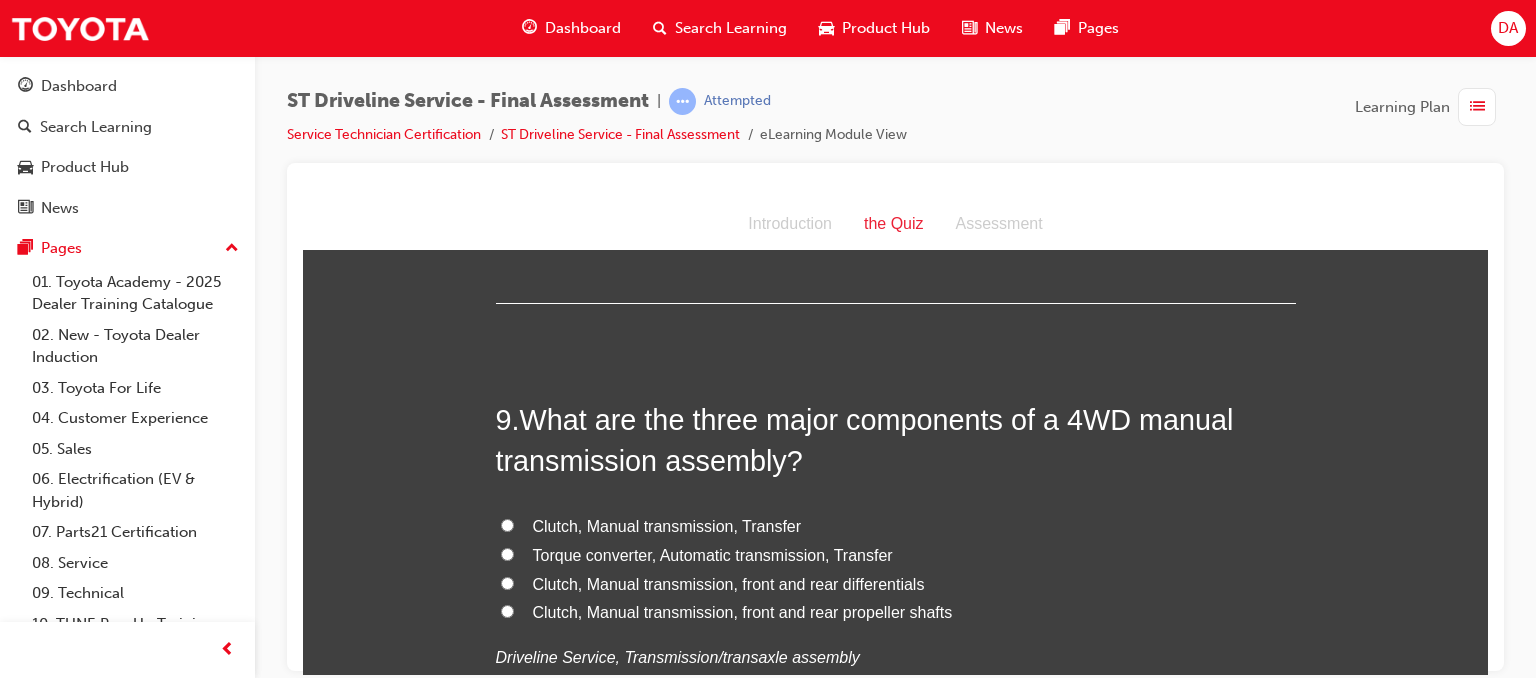 click on "Clutch, Manual transmission, Transfer" at bounding box center [896, 526] 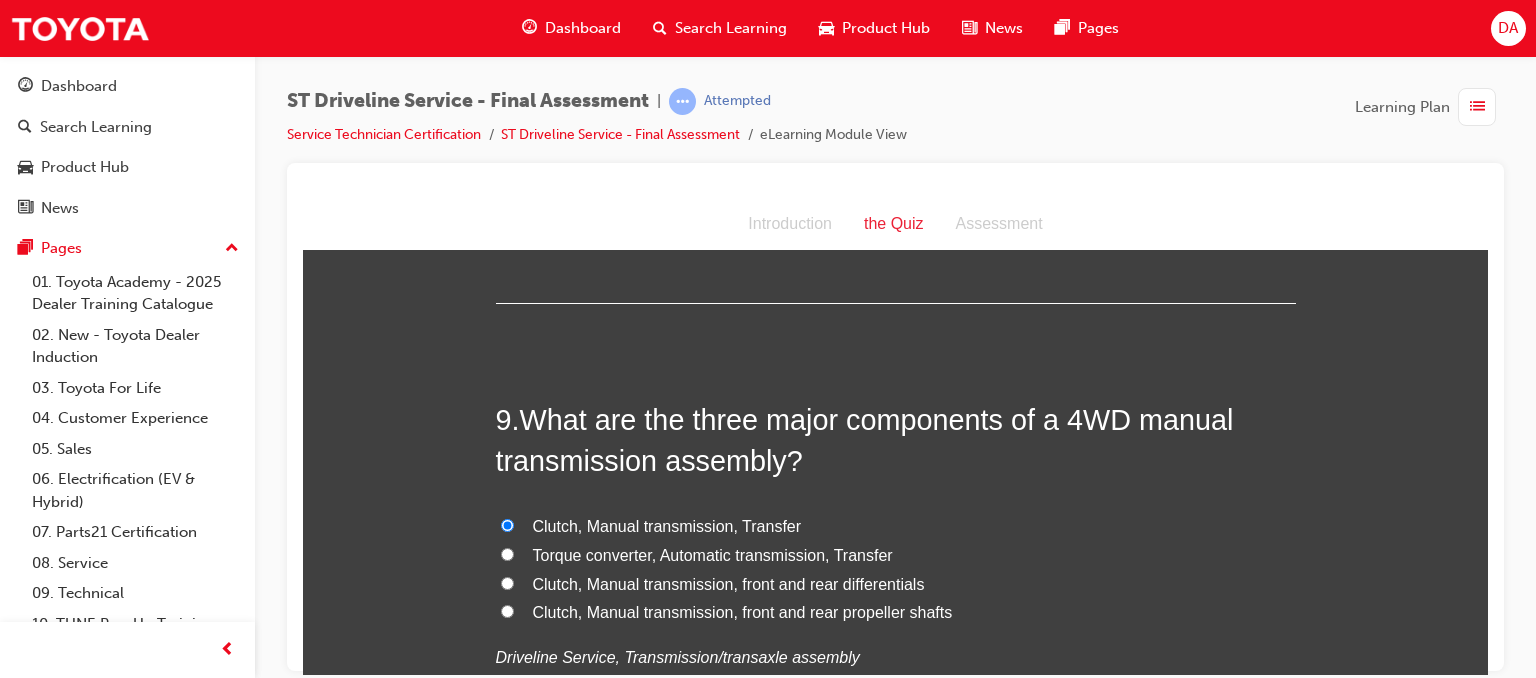 radio on "true" 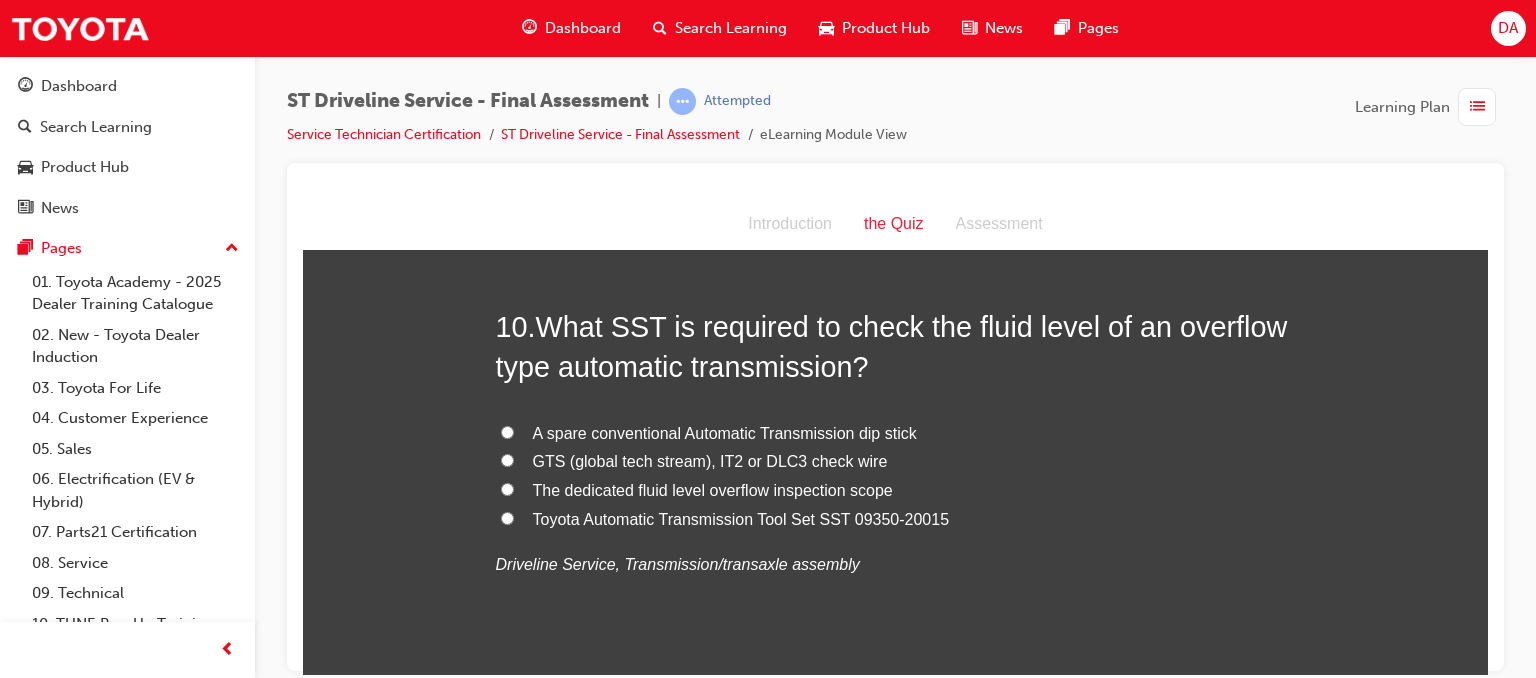 scroll, scrollTop: 4165, scrollLeft: 0, axis: vertical 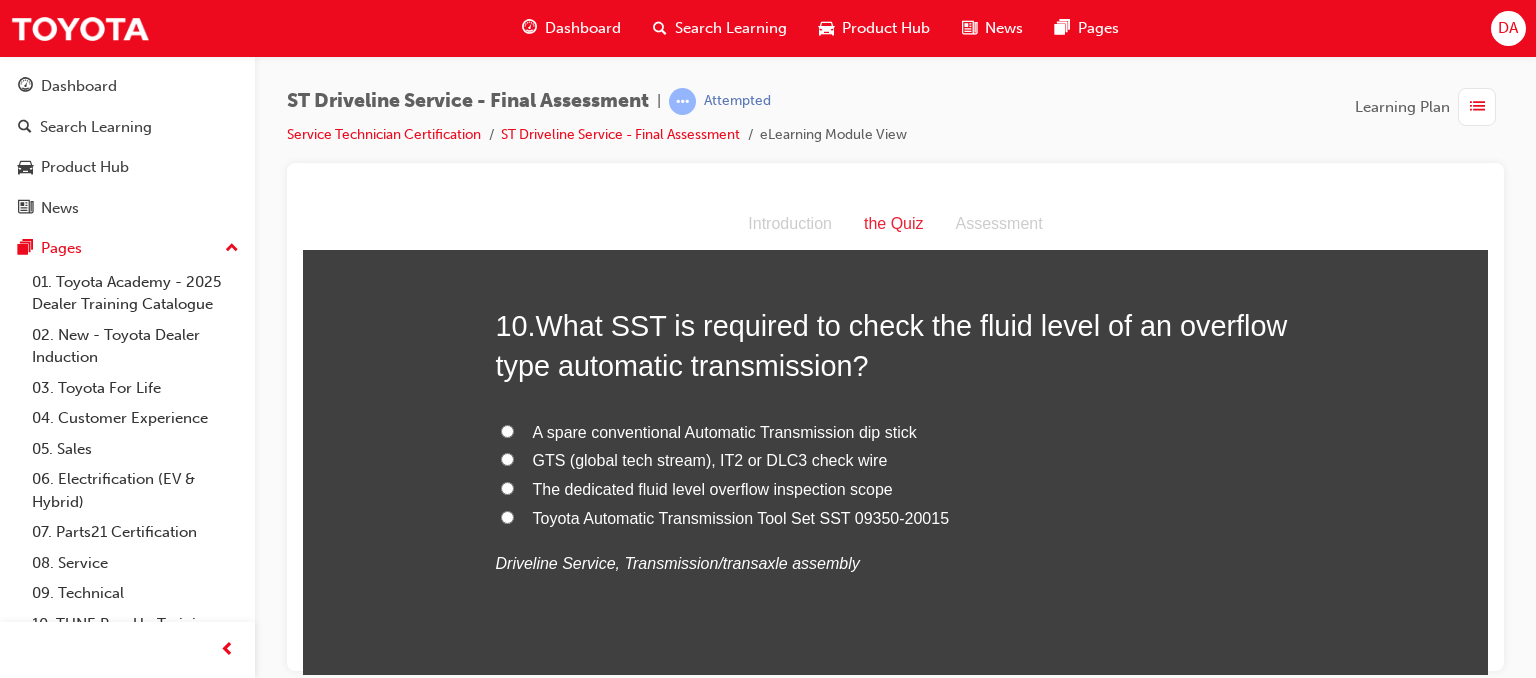 click on "The dedicated fluid level overflow inspection scope" at bounding box center (507, 487) 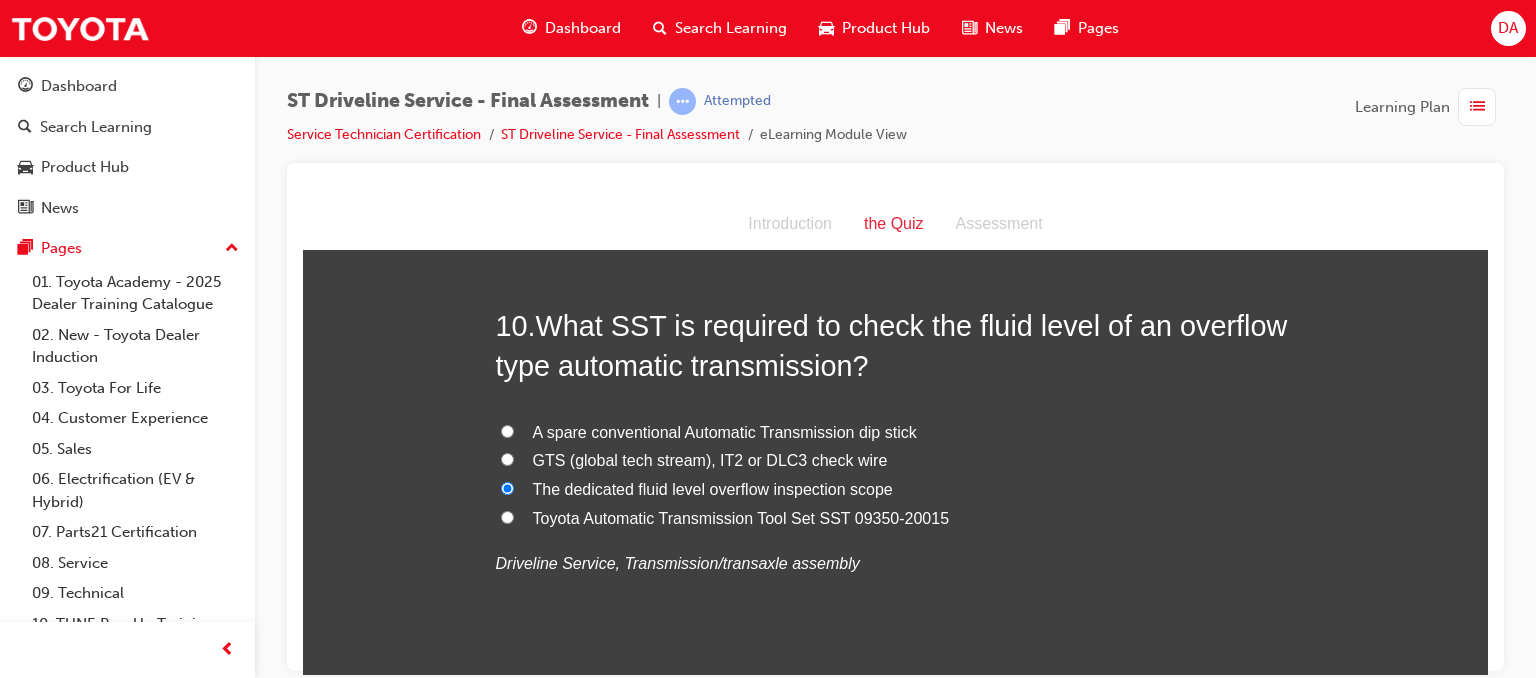 radio on "true" 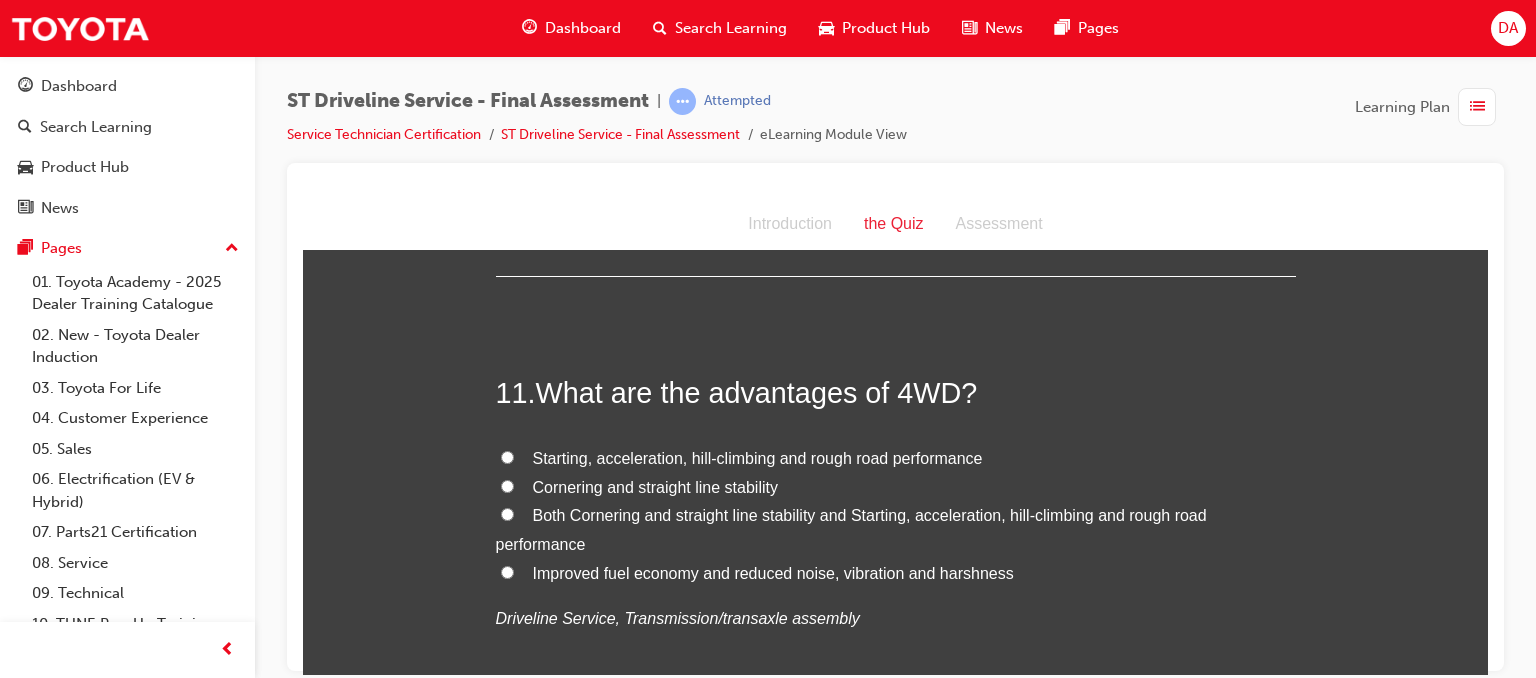 scroll, scrollTop: 4565, scrollLeft: 0, axis: vertical 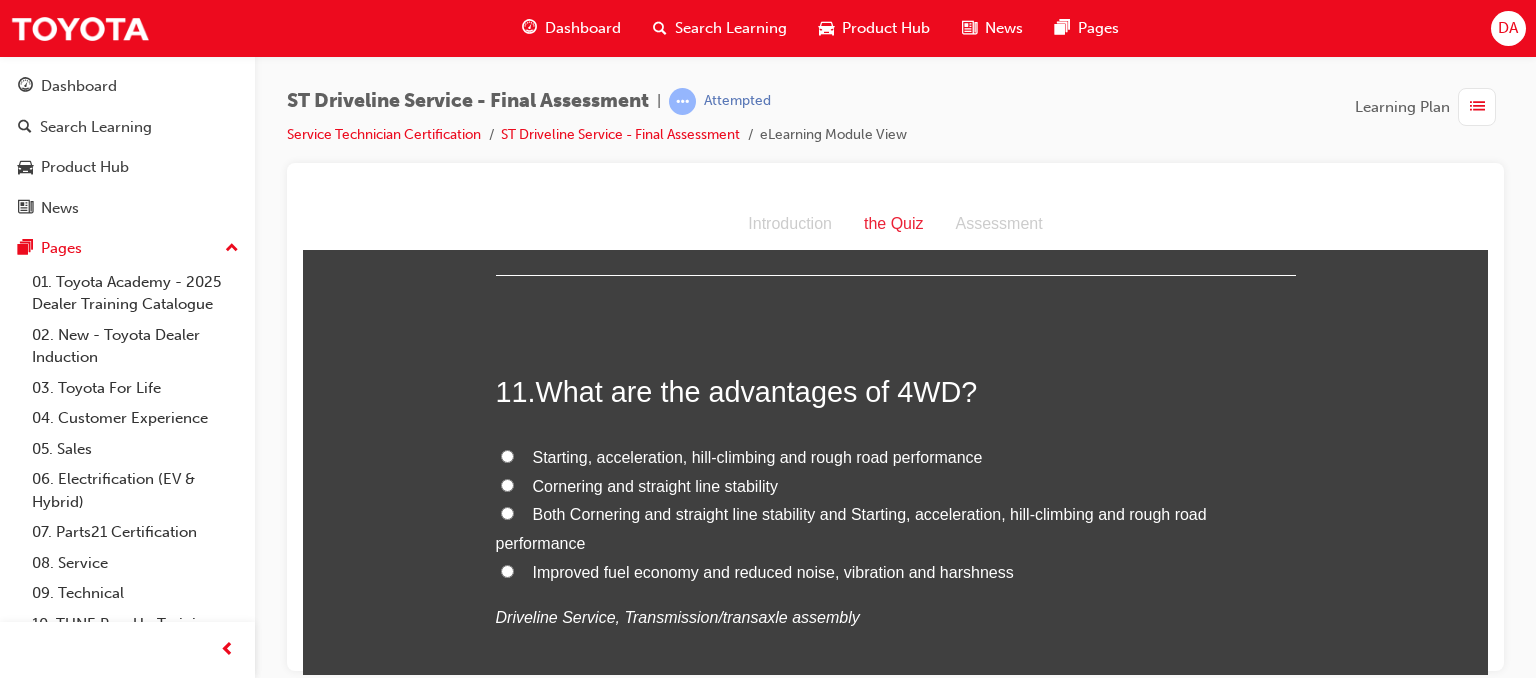 click on "Both Cornering and straight line stability and Starting, acceleration, hill-climbing and rough road performance" at bounding box center [507, 512] 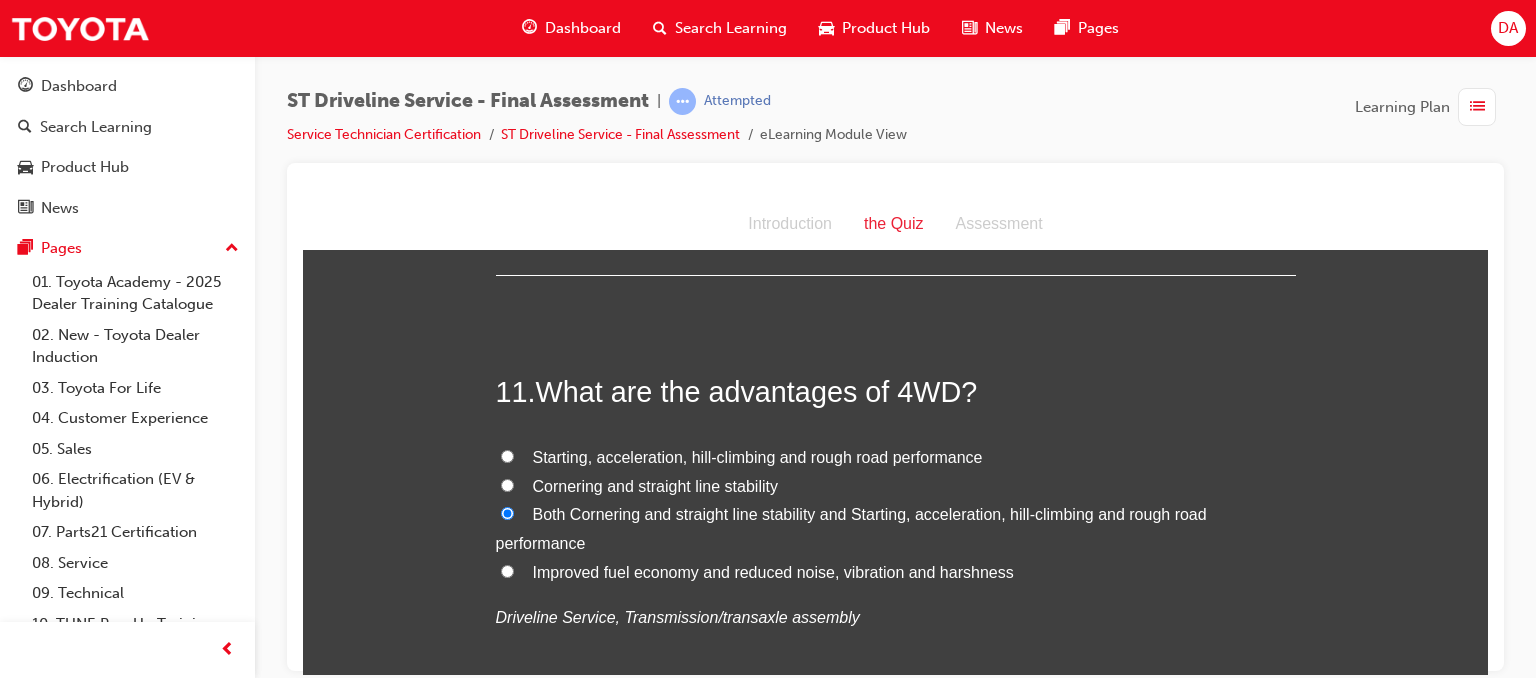 radio on "true" 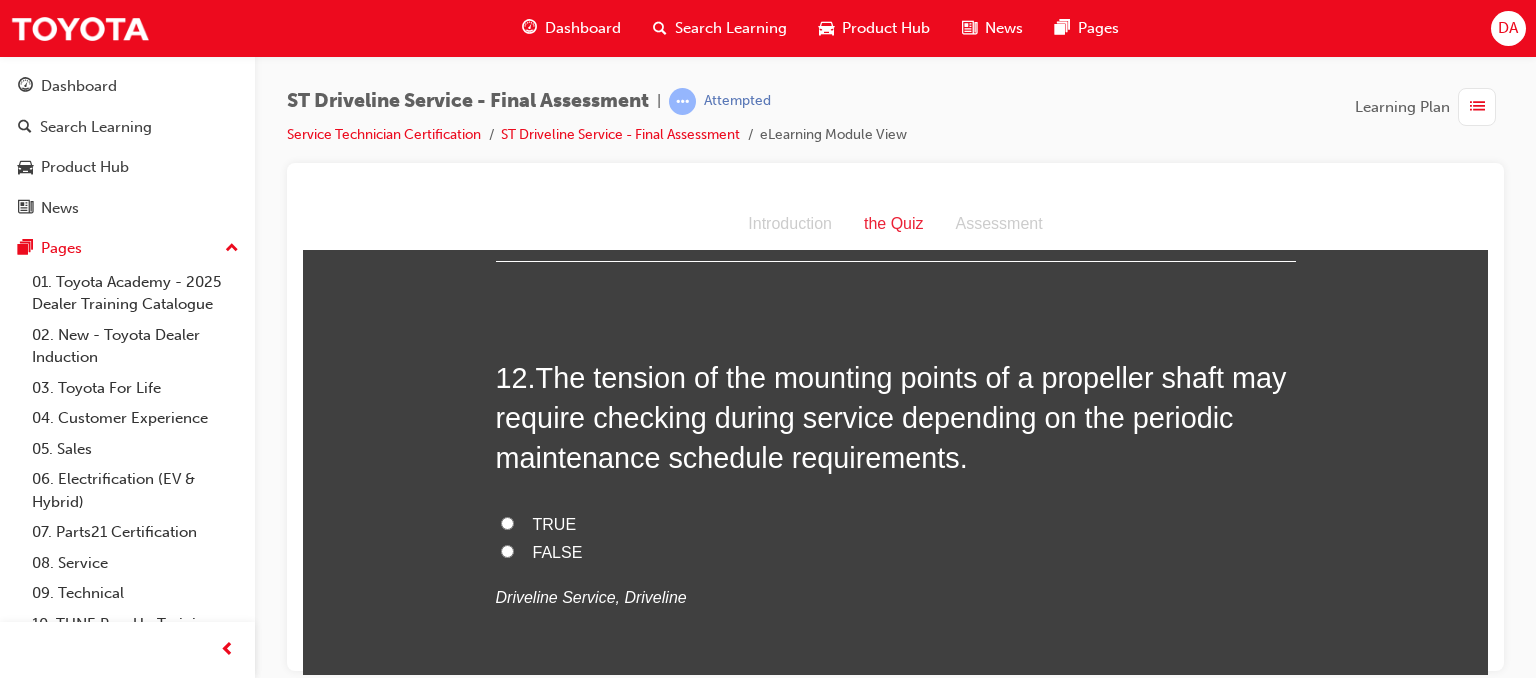 scroll, scrollTop: 5045, scrollLeft: 0, axis: vertical 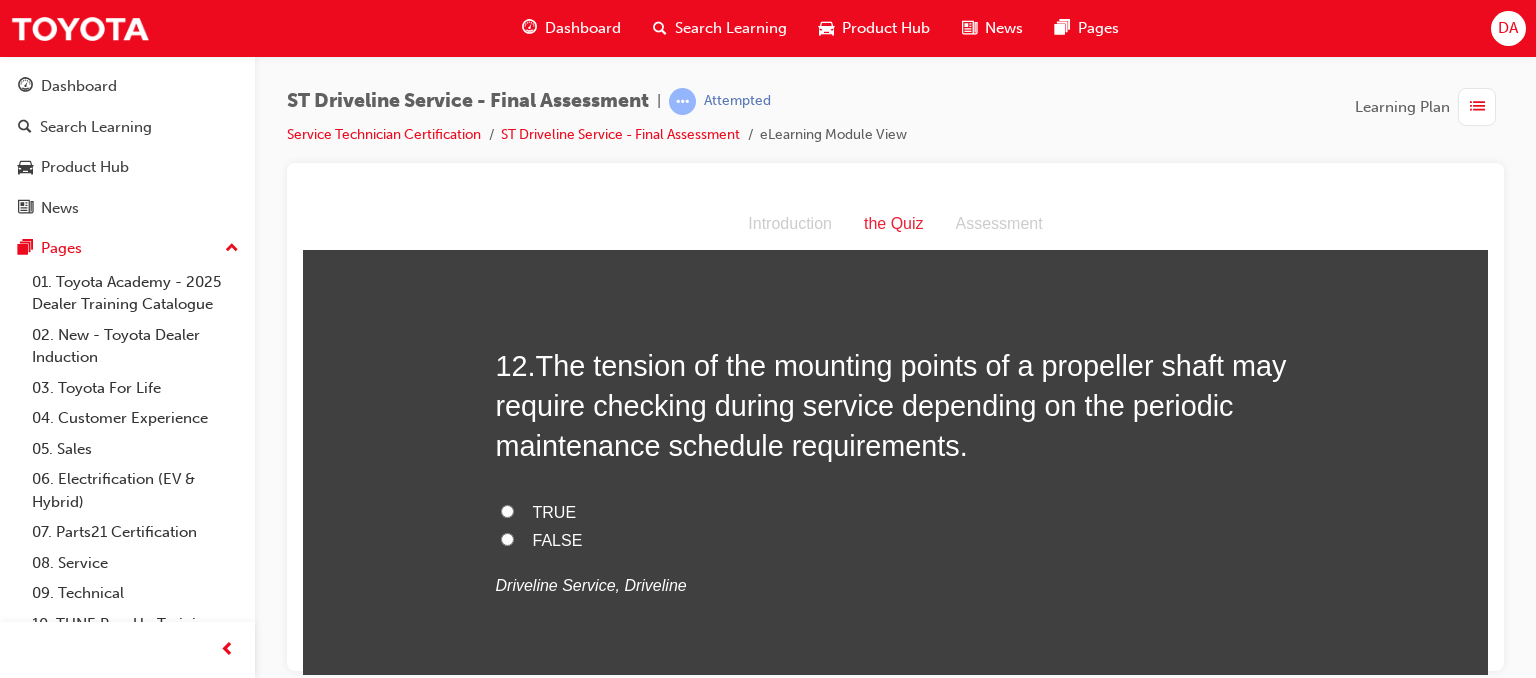 click on "TRUE" at bounding box center [507, 510] 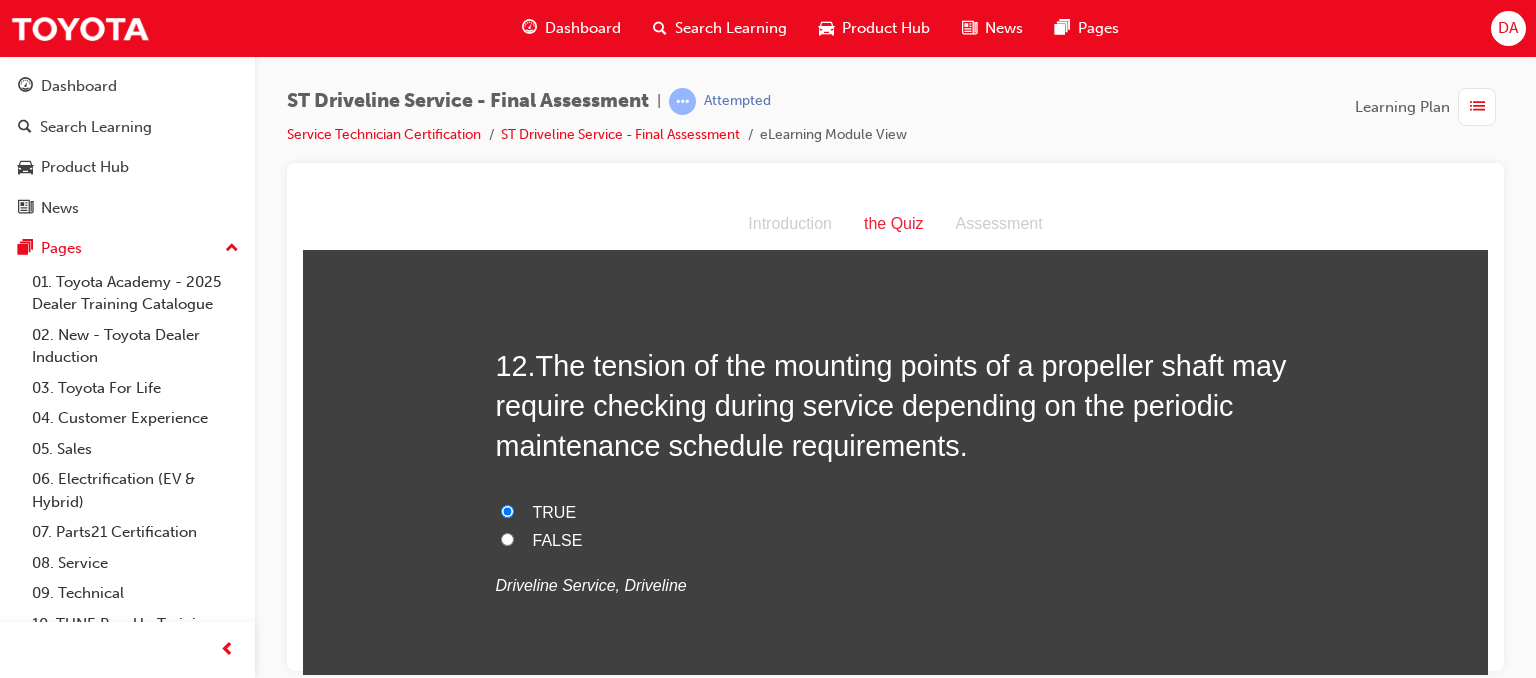 radio on "true" 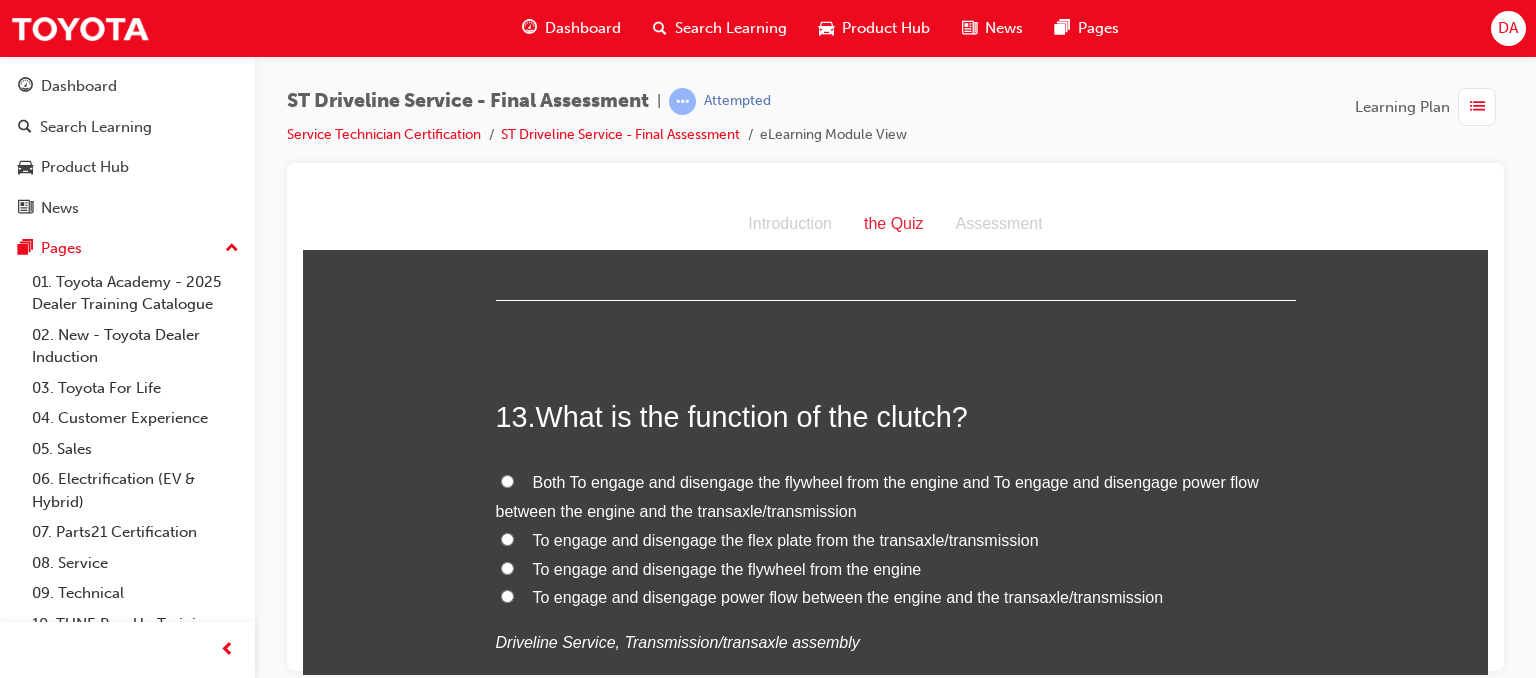 scroll, scrollTop: 5445, scrollLeft: 0, axis: vertical 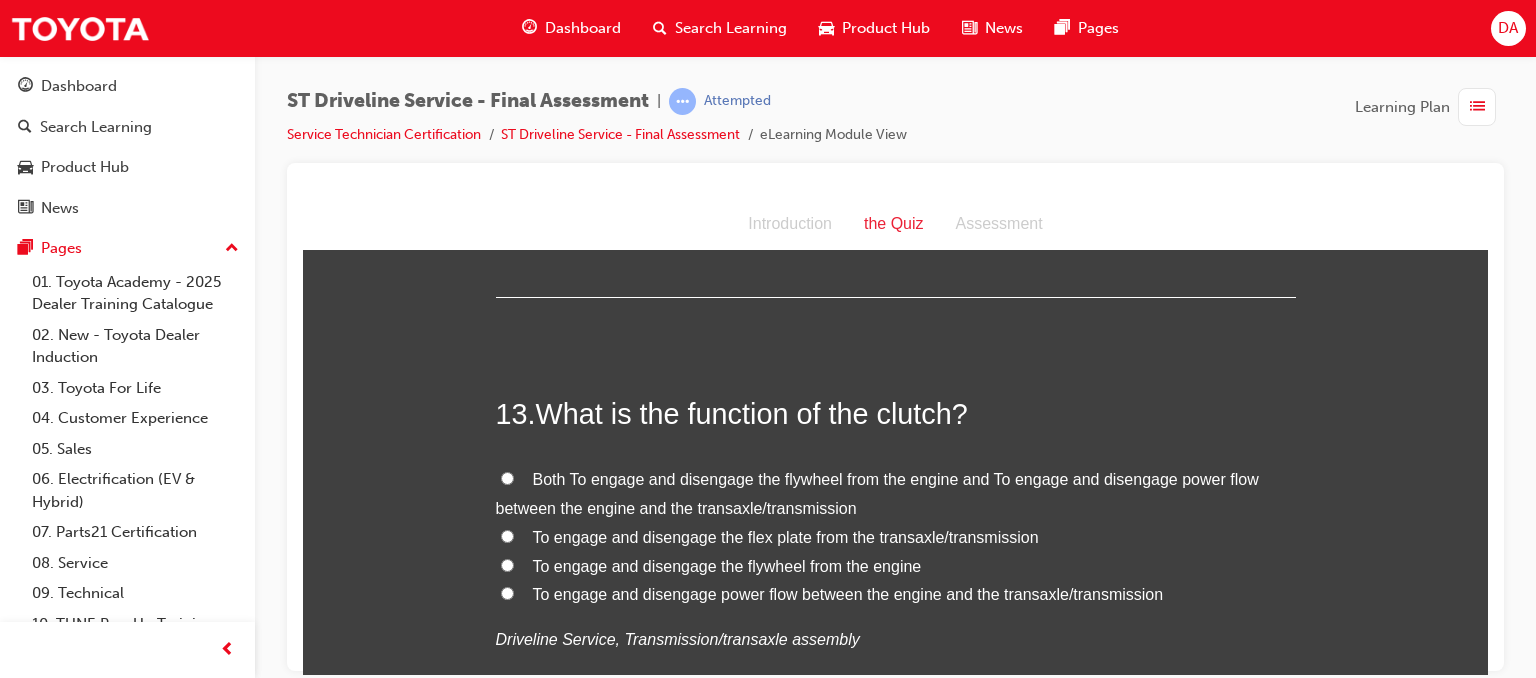 click on "Both To engage and disengage the flywheel from the engine and To engage and disengage power flow between the engine and the transaxle/transmission" at bounding box center (507, 477) 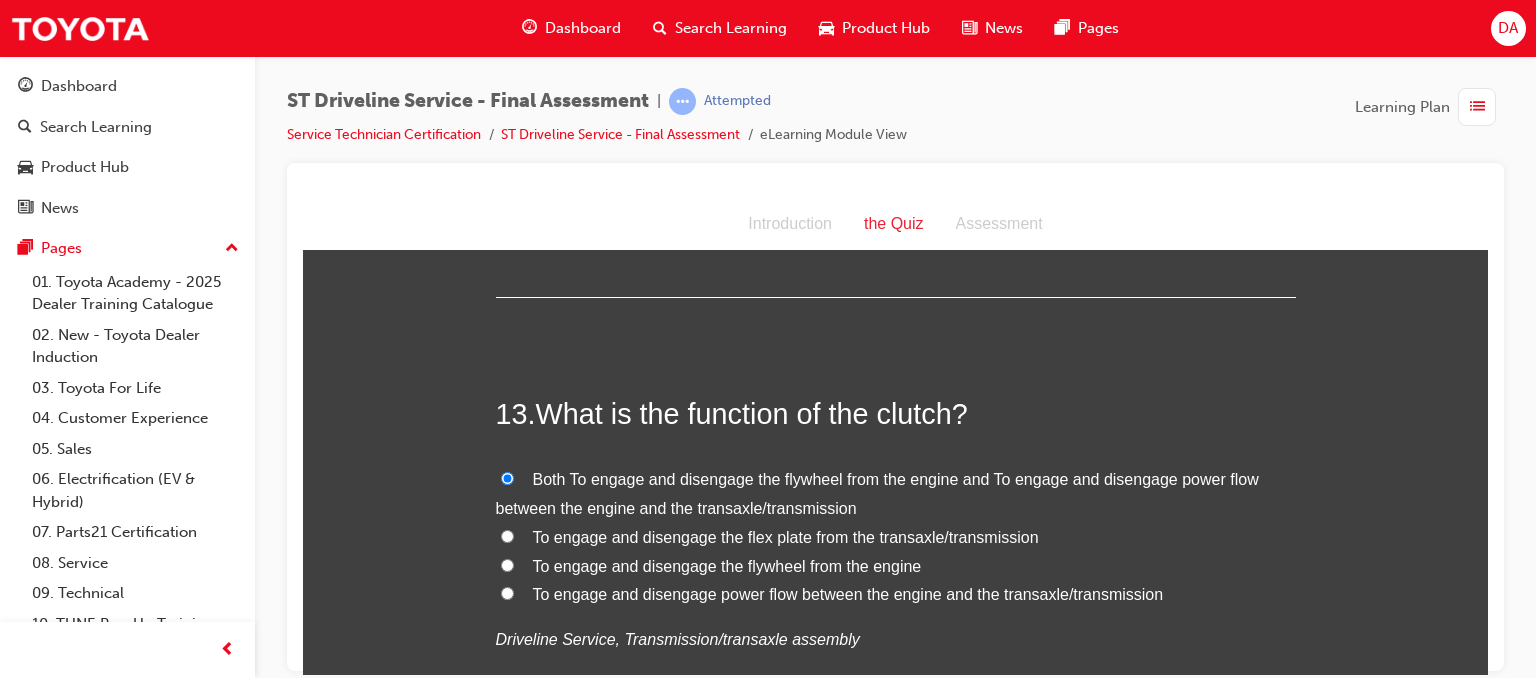 radio on "true" 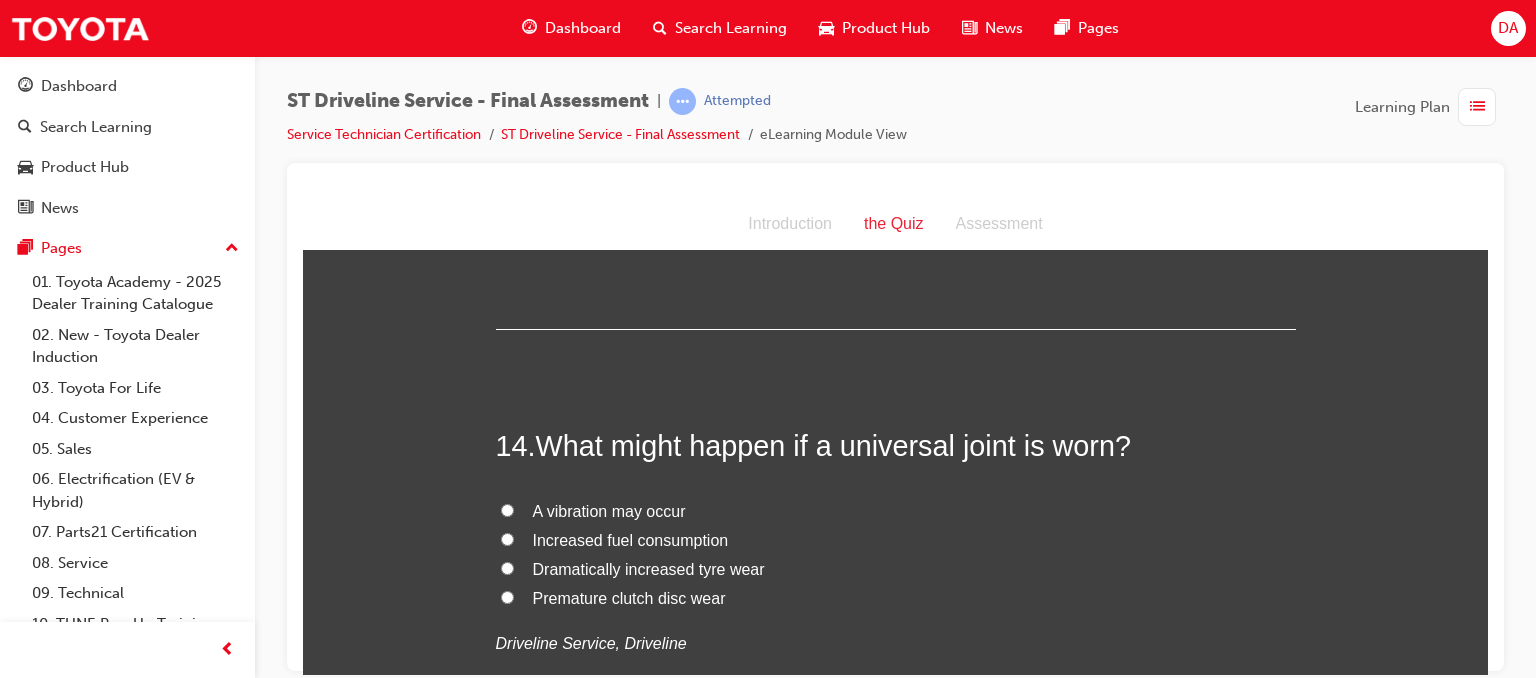 scroll, scrollTop: 5885, scrollLeft: 0, axis: vertical 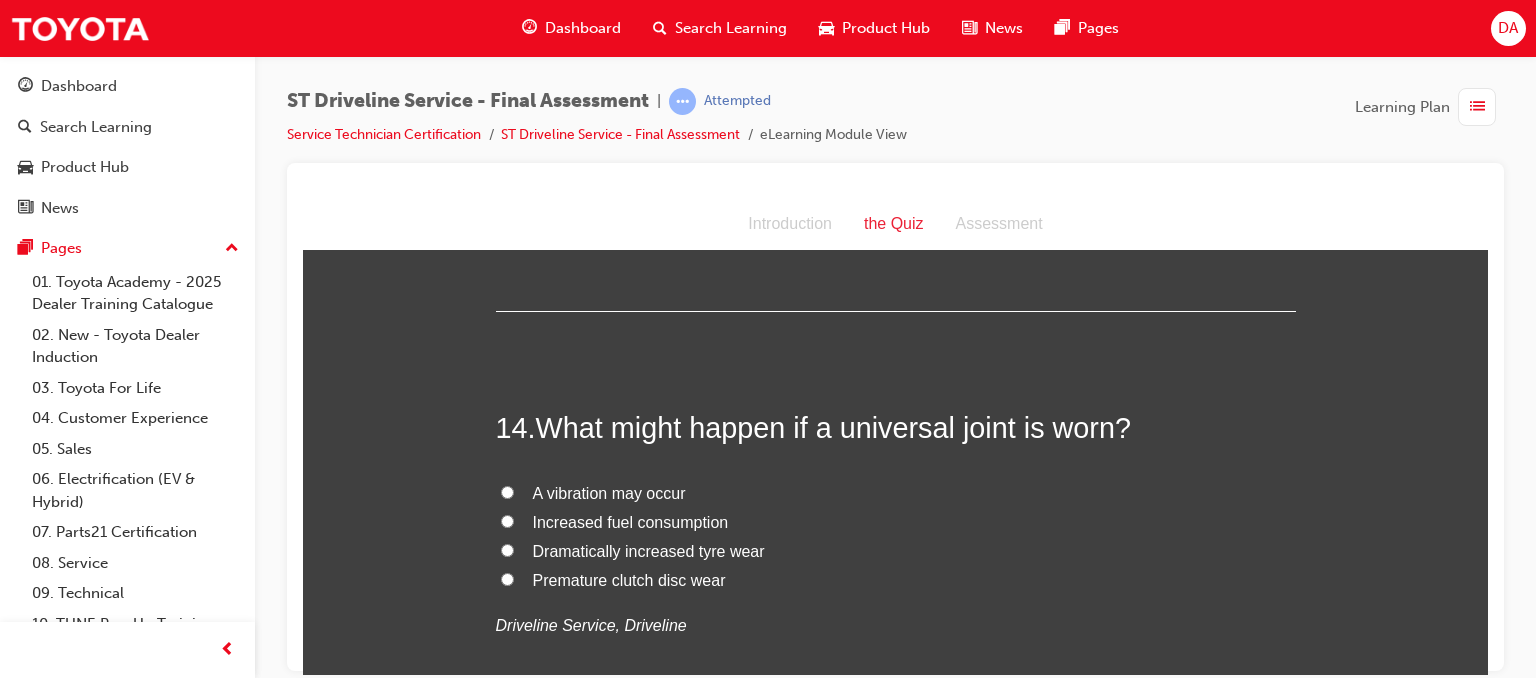 click on "A vibration may occur" at bounding box center [507, 491] 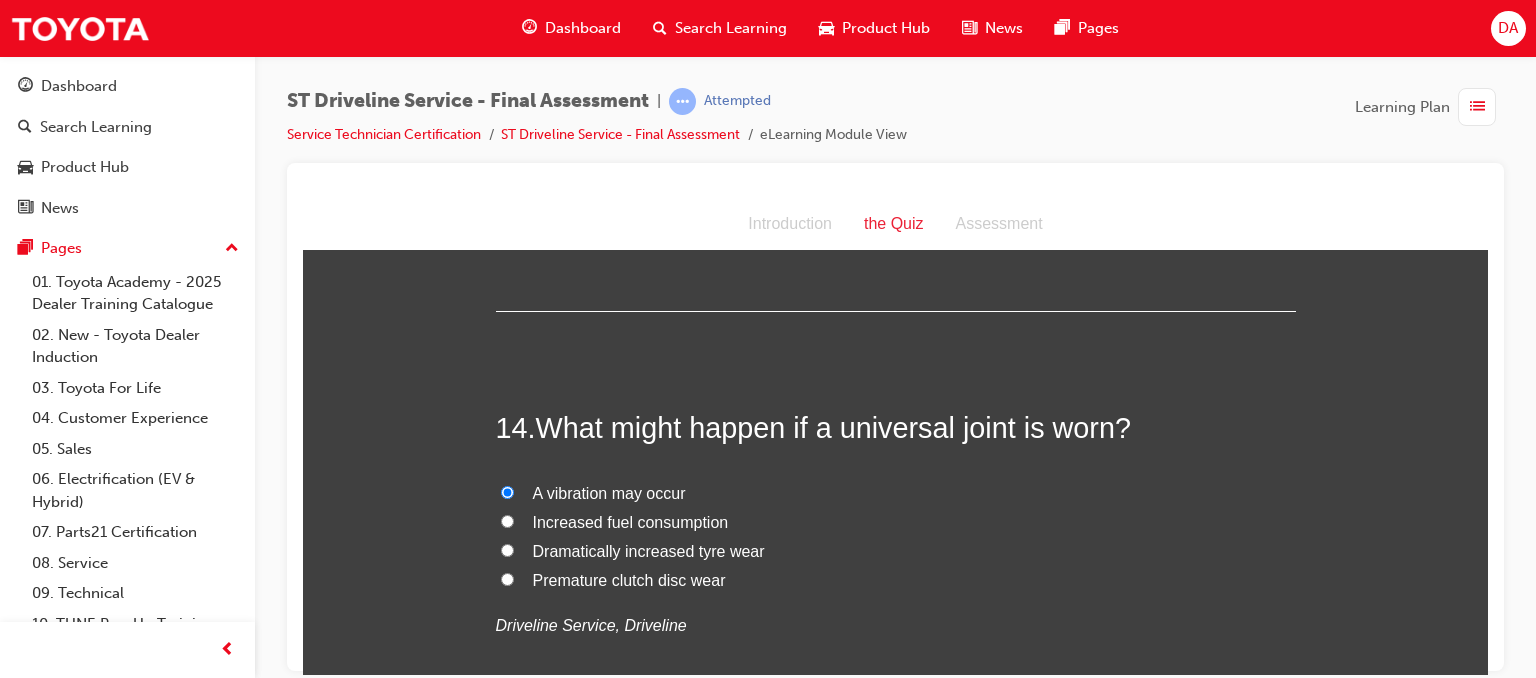 radio on "true" 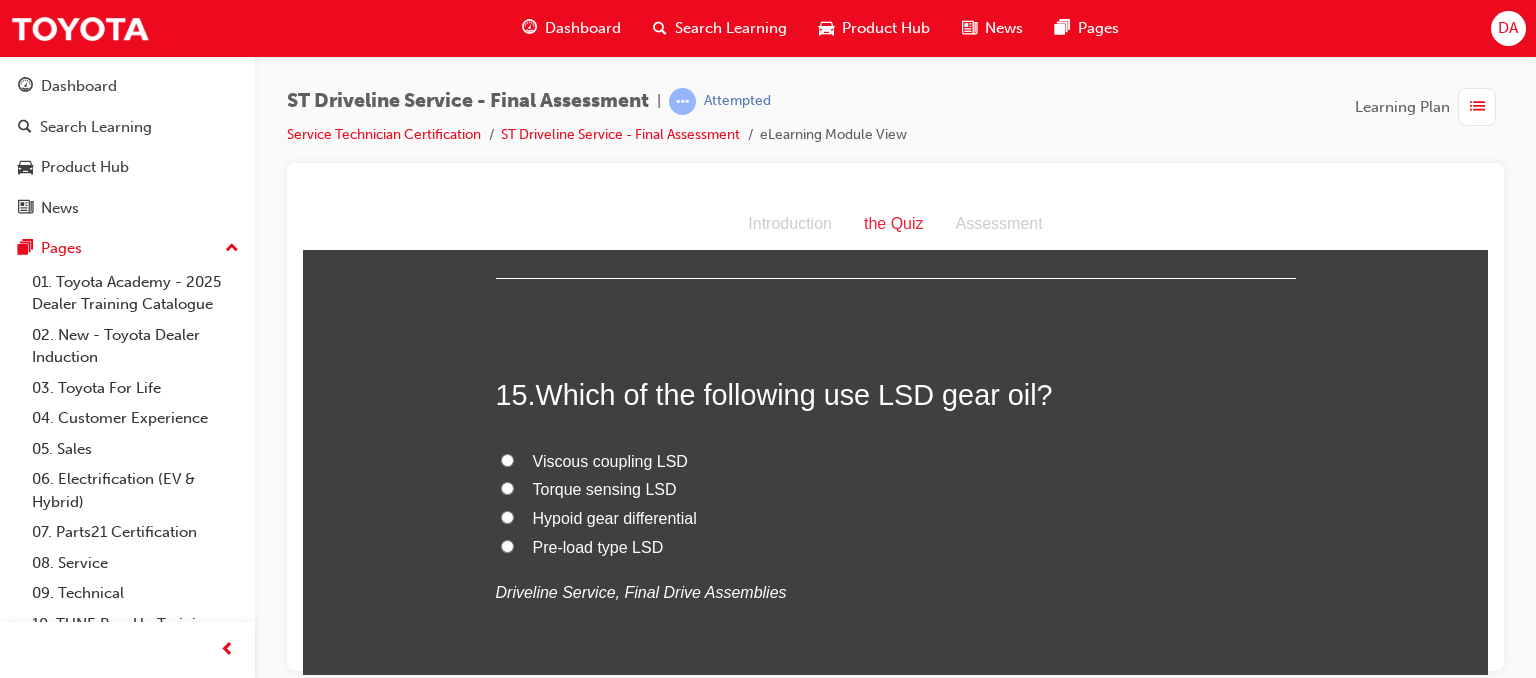 scroll, scrollTop: 6365, scrollLeft: 0, axis: vertical 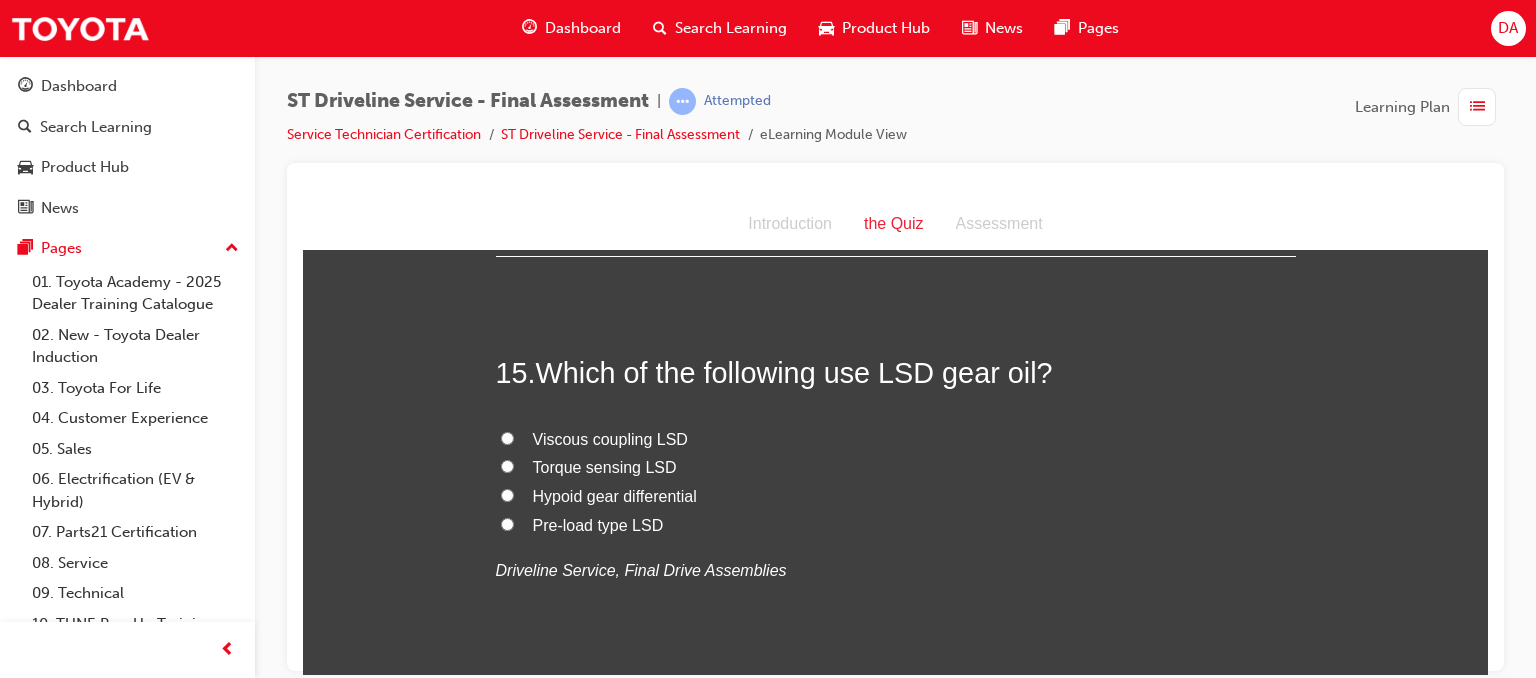 click on "Pre-load type LSD" at bounding box center [507, 523] 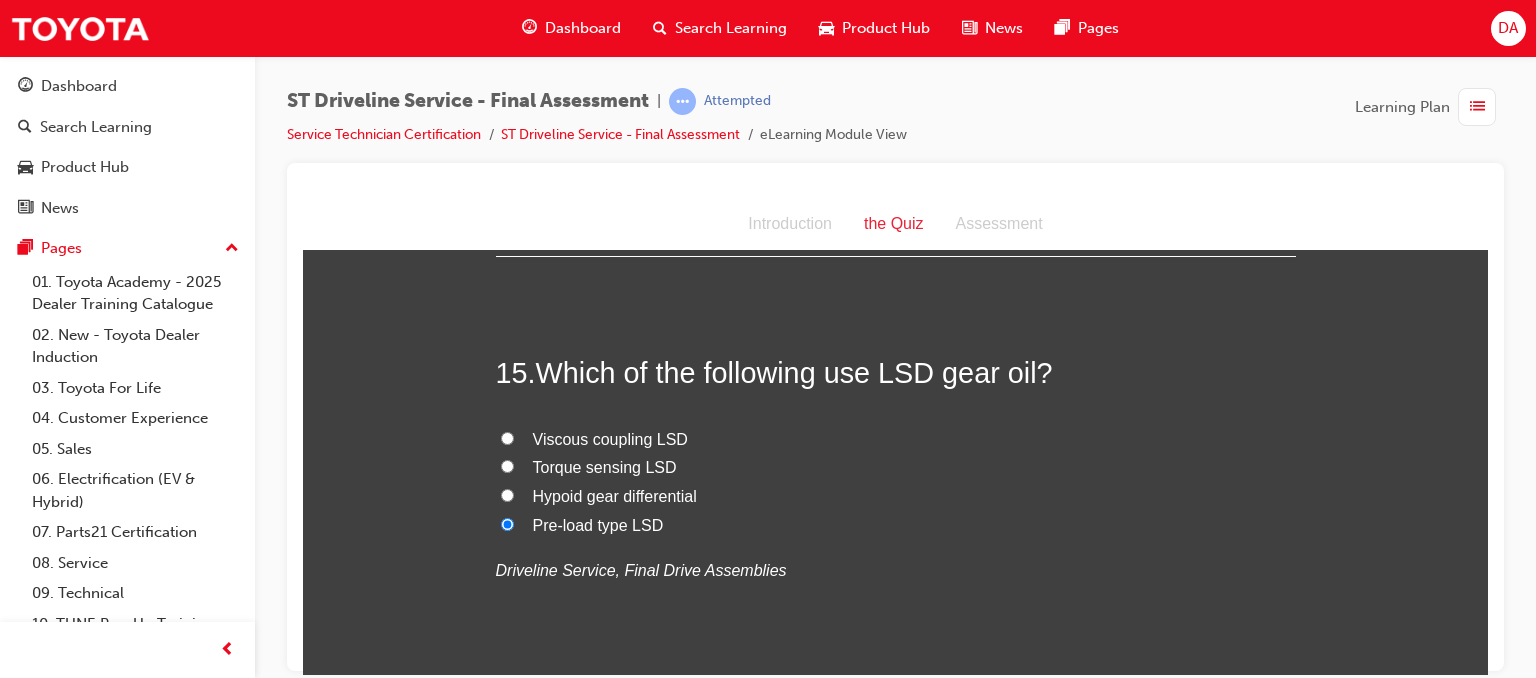 radio on "true" 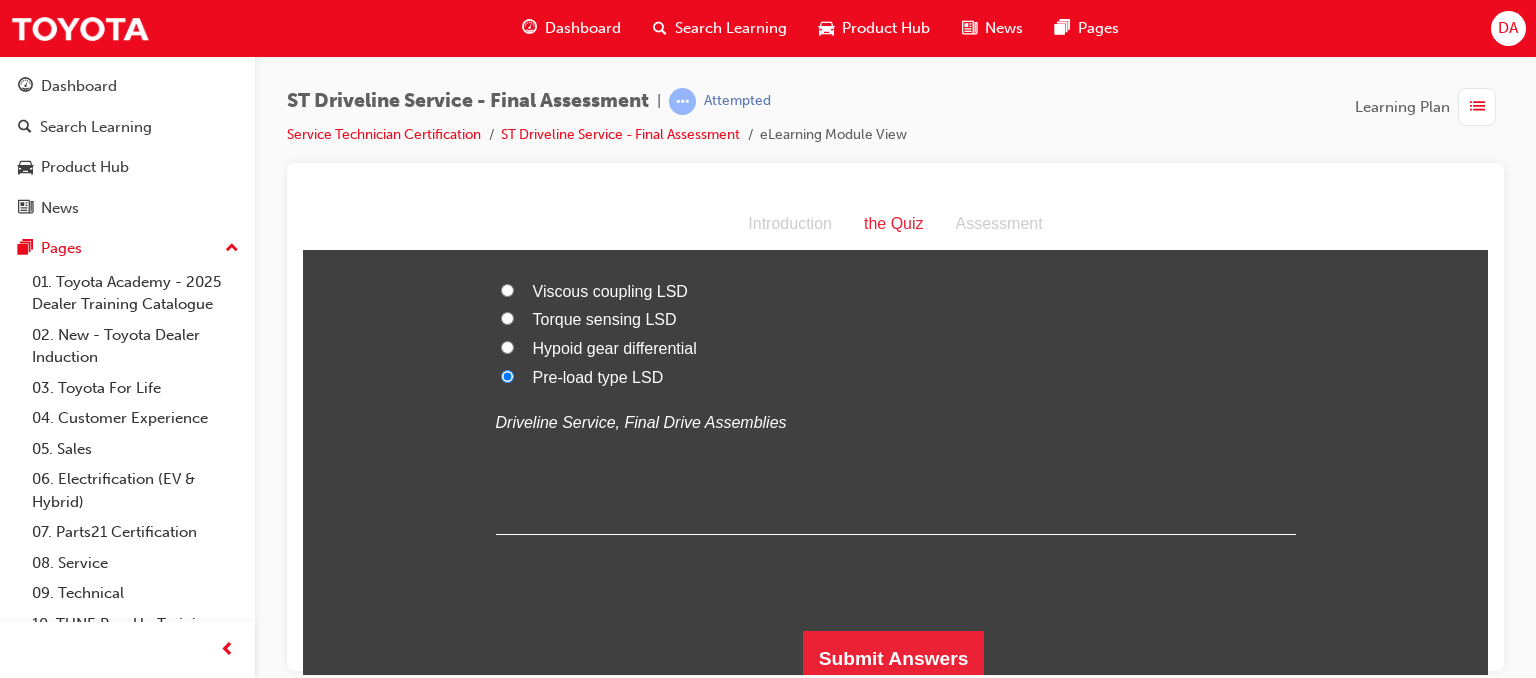 scroll, scrollTop: 6520, scrollLeft: 0, axis: vertical 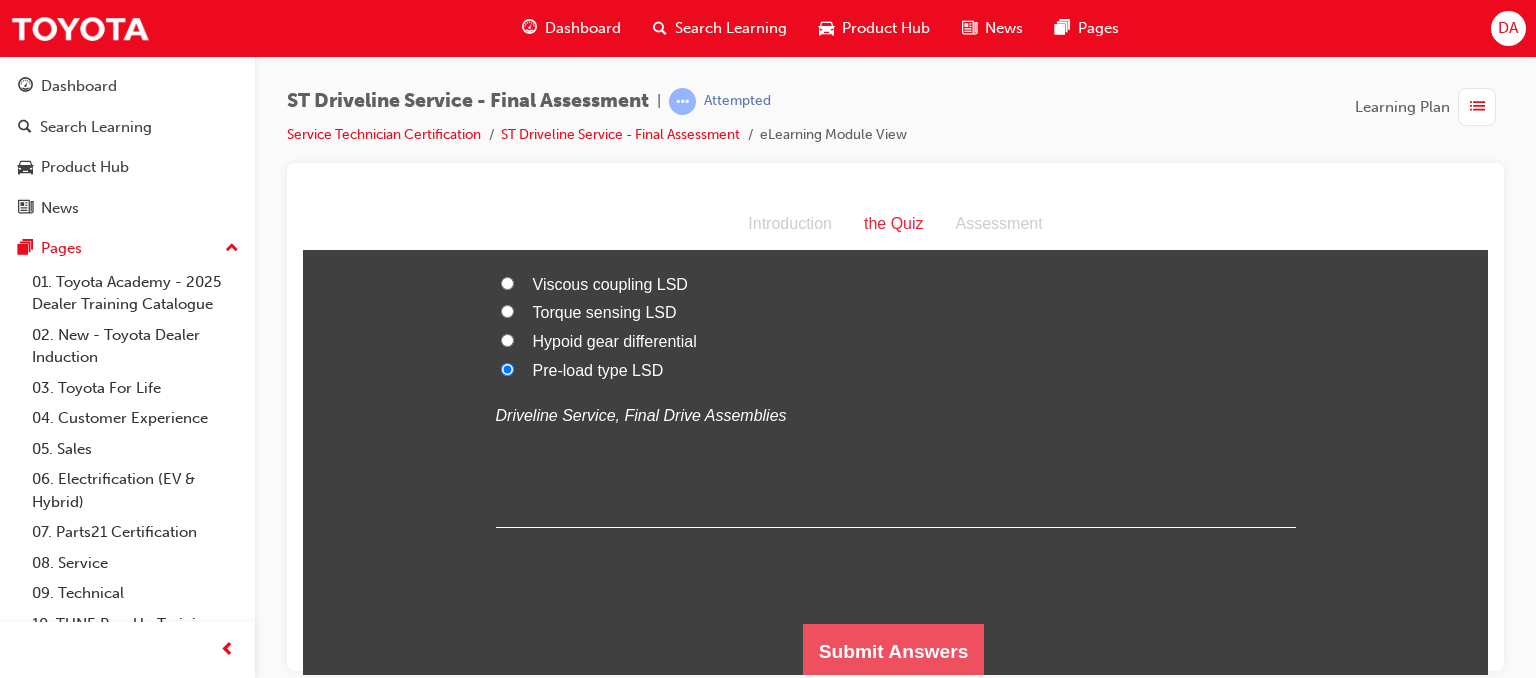 click on "Submit Answers" at bounding box center [894, 651] 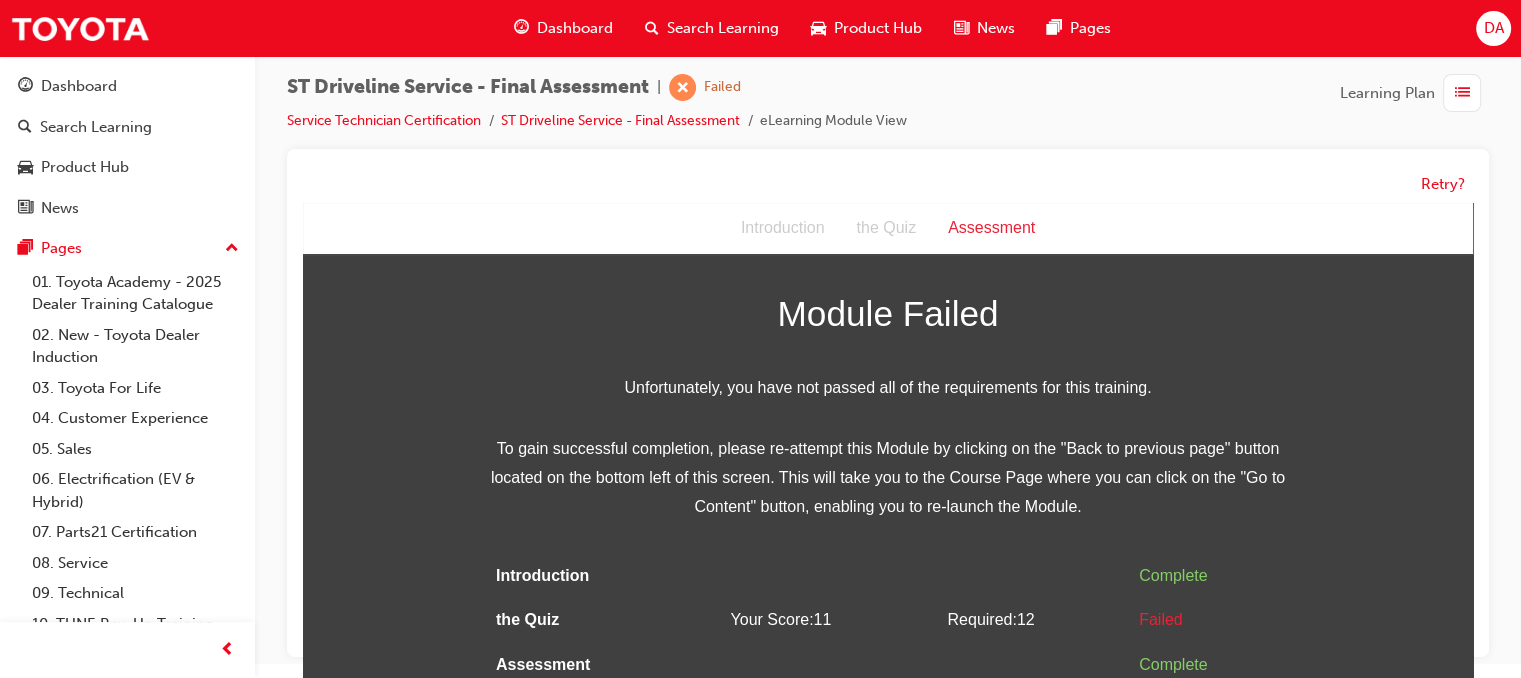 scroll, scrollTop: 48, scrollLeft: 0, axis: vertical 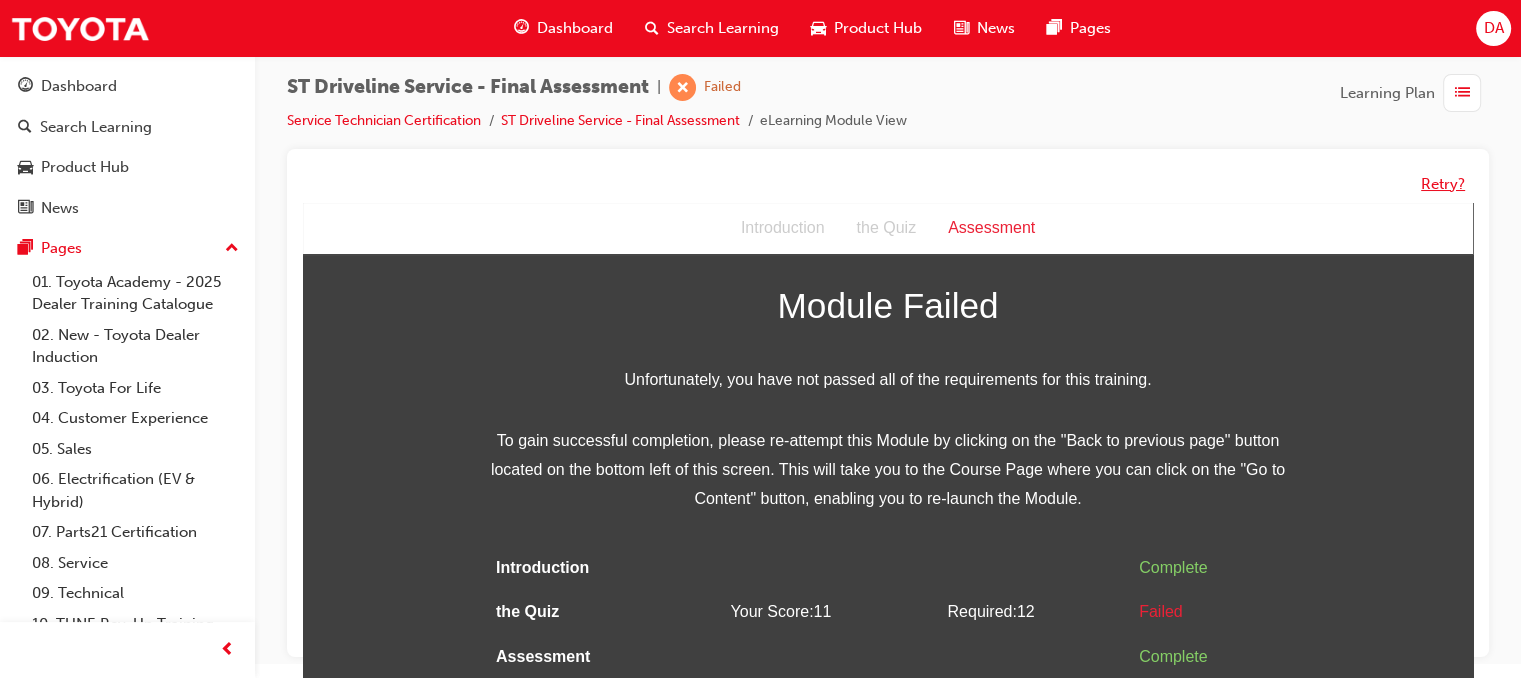 click on "Retry?" at bounding box center (1443, 184) 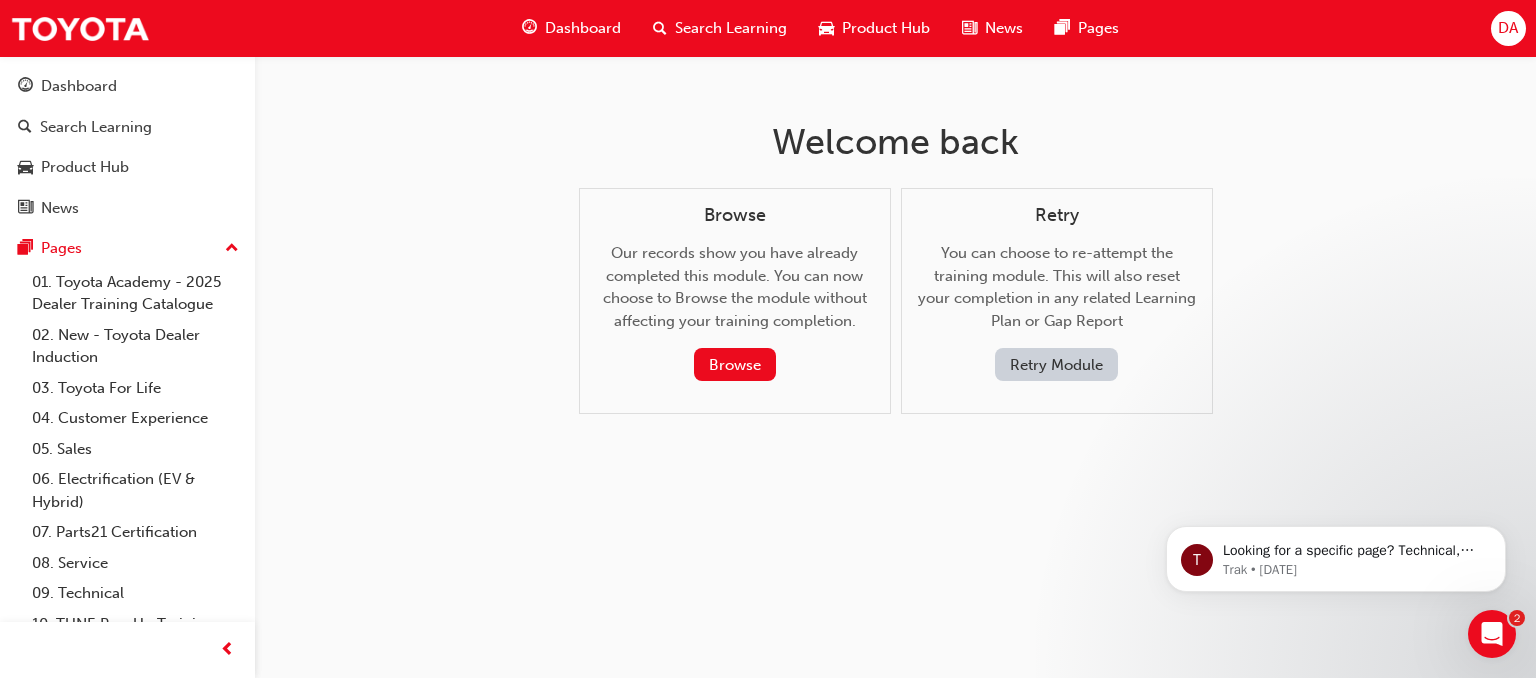click on "Retry Module" at bounding box center (1056, 364) 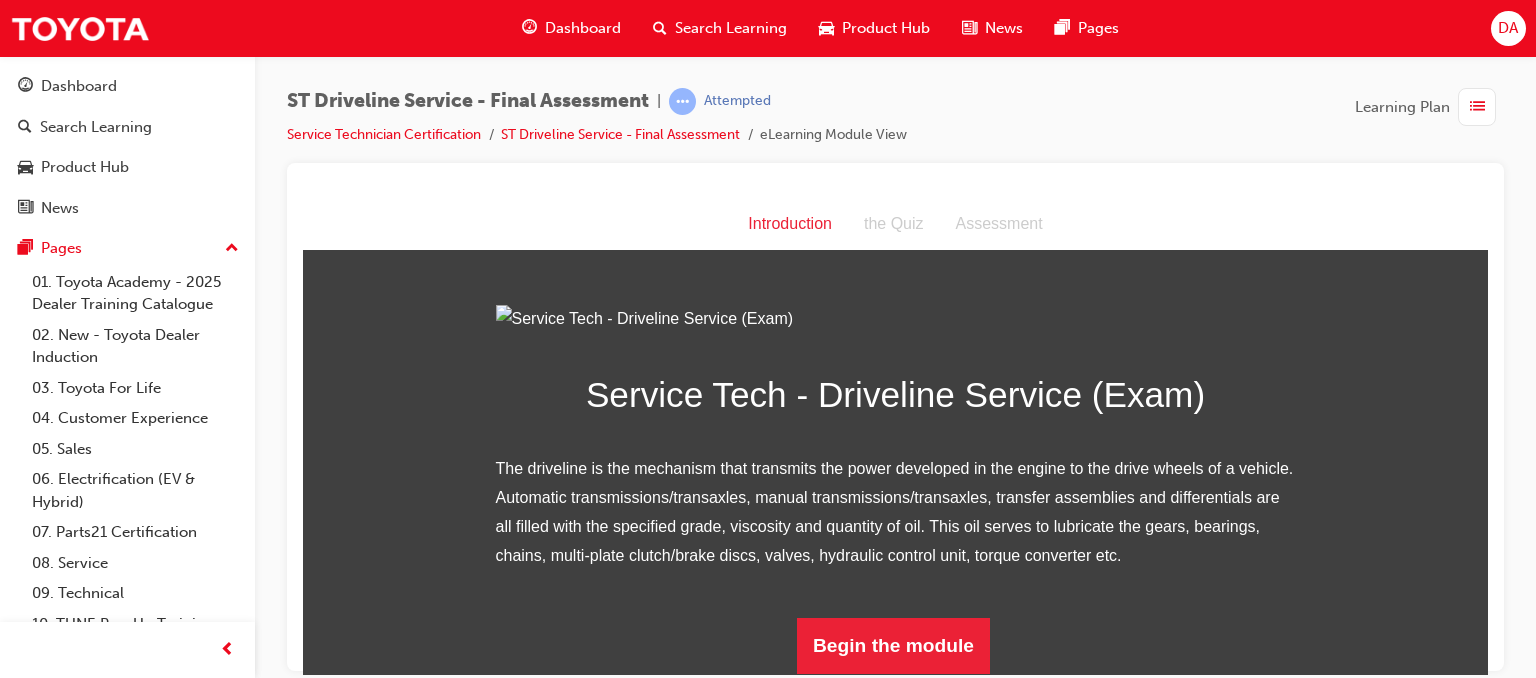 scroll, scrollTop: 220, scrollLeft: 0, axis: vertical 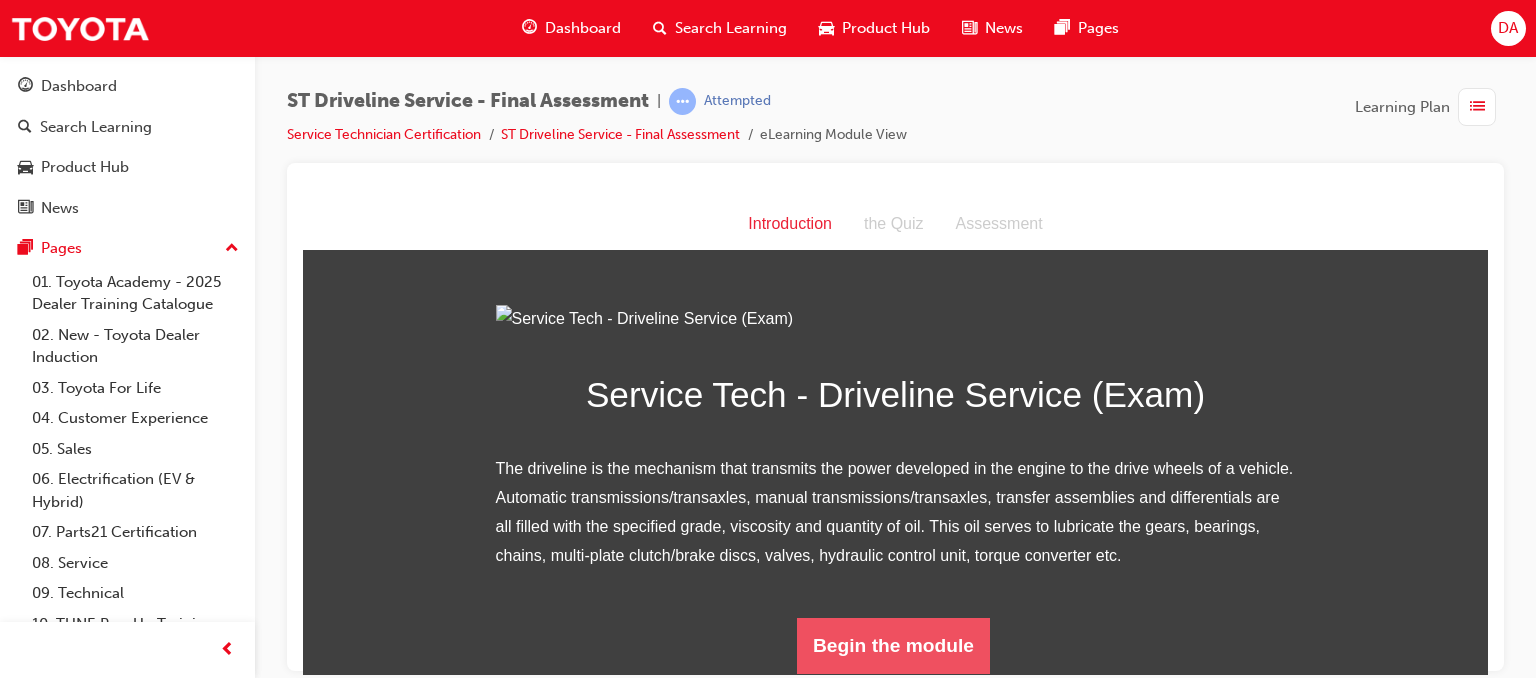 click on "Begin the module" at bounding box center [893, 645] 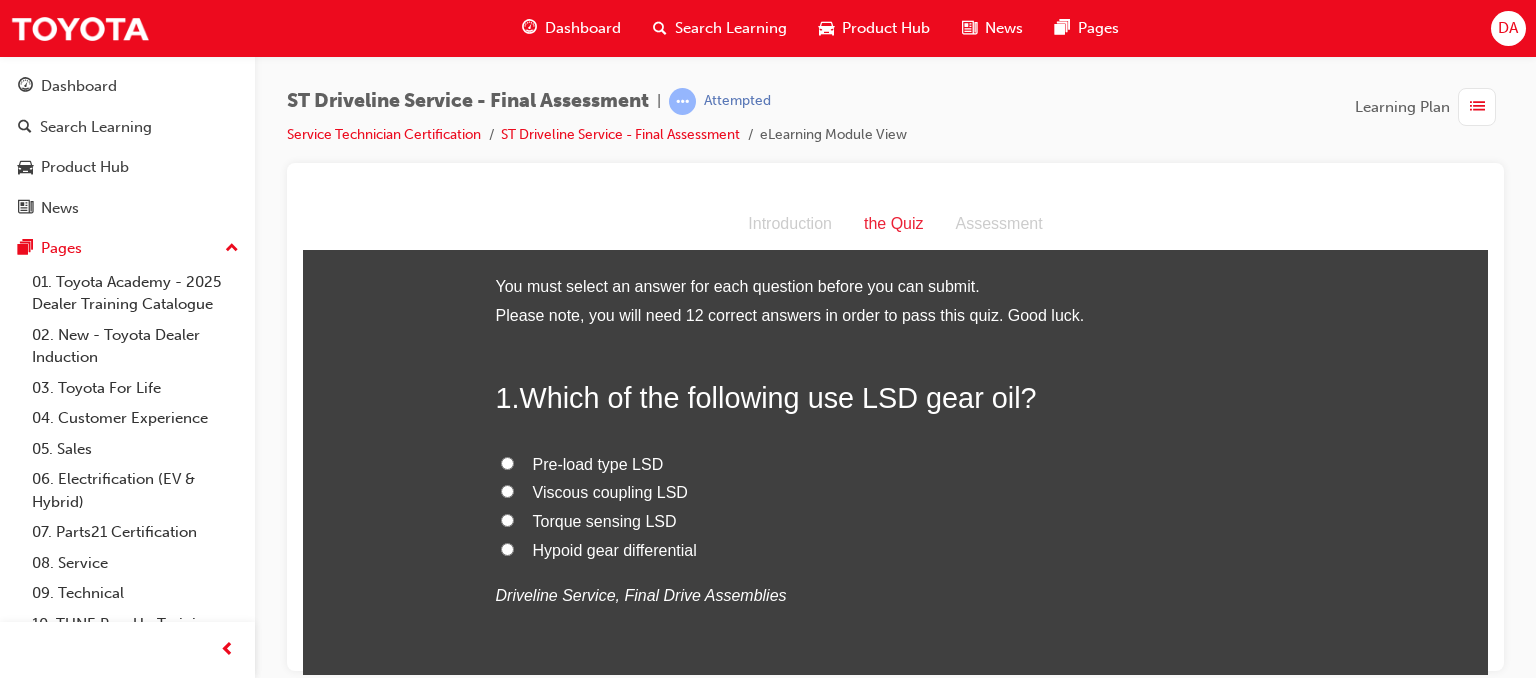 click on "Pre-load type LSD" at bounding box center (507, 462) 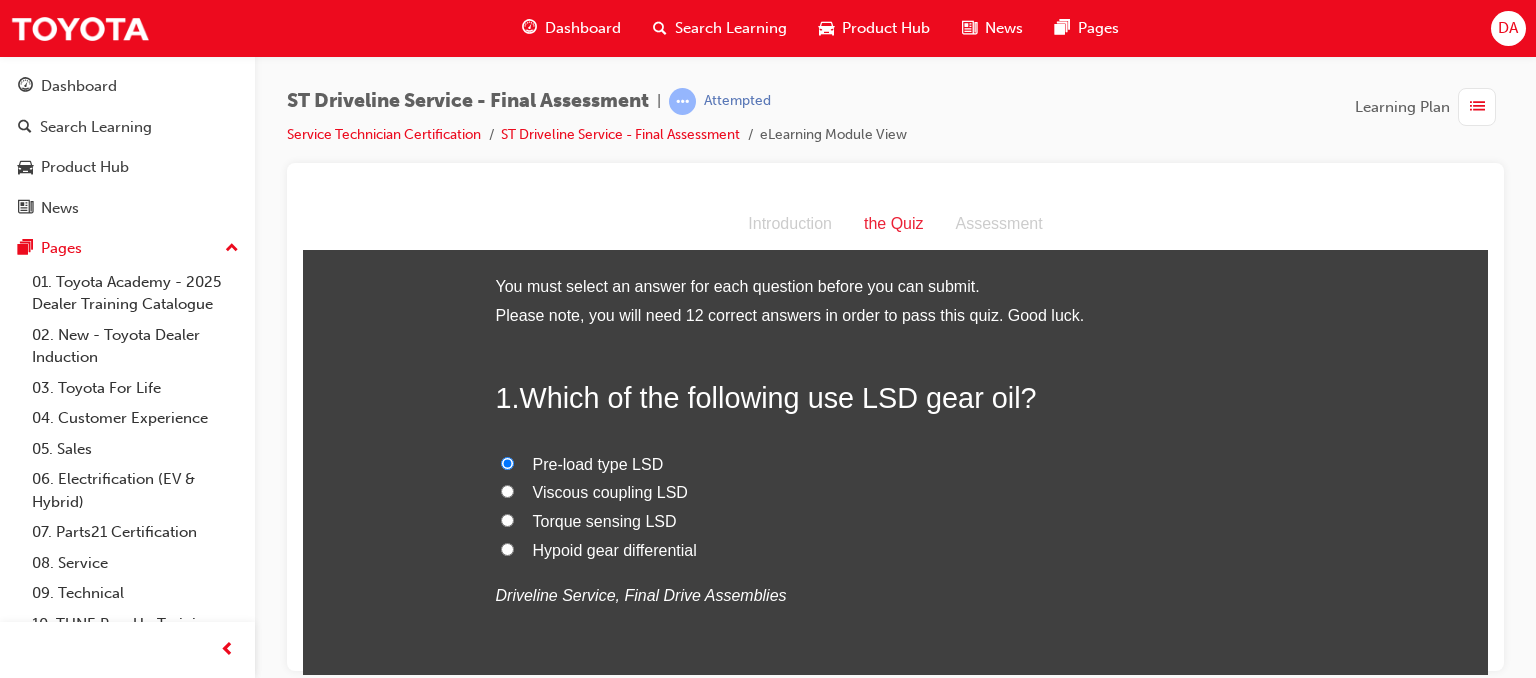 radio on "true" 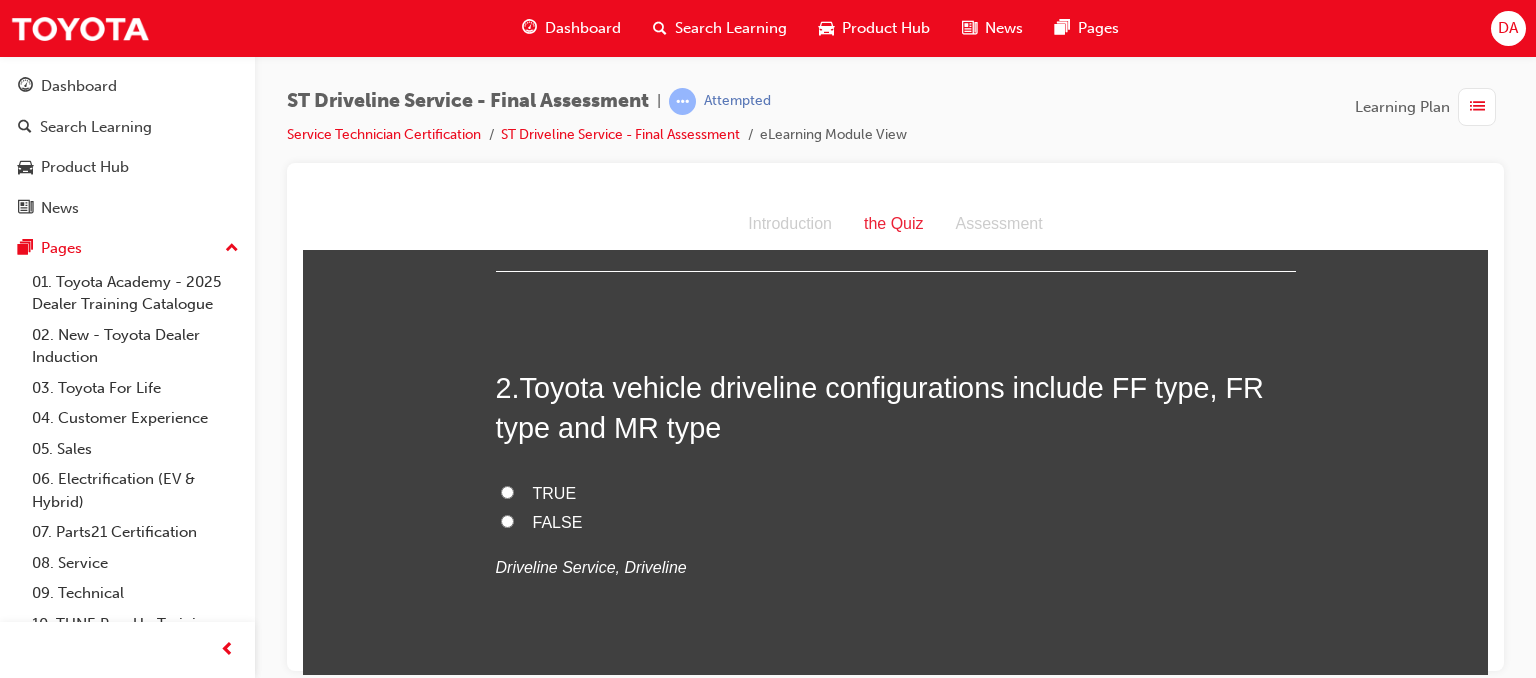 scroll, scrollTop: 440, scrollLeft: 0, axis: vertical 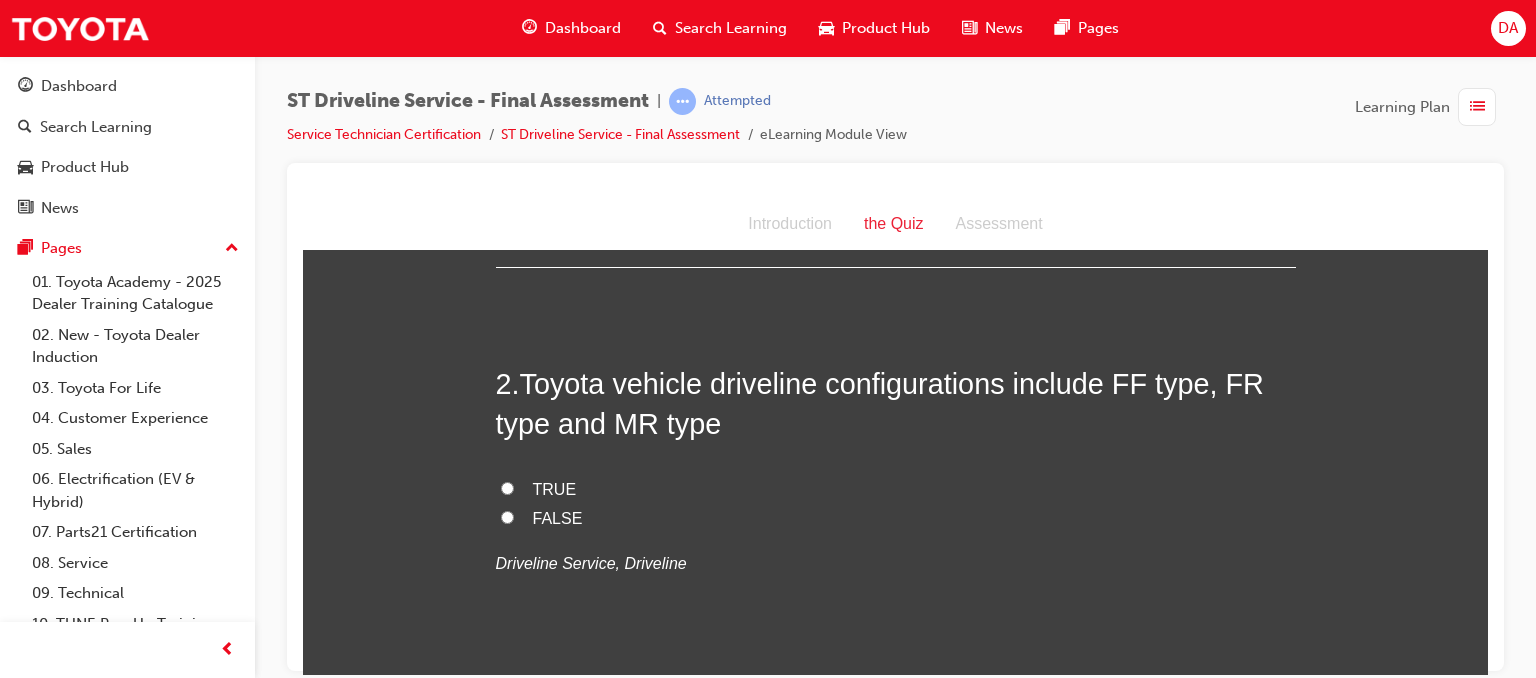click on "TRUE" at bounding box center (507, 487) 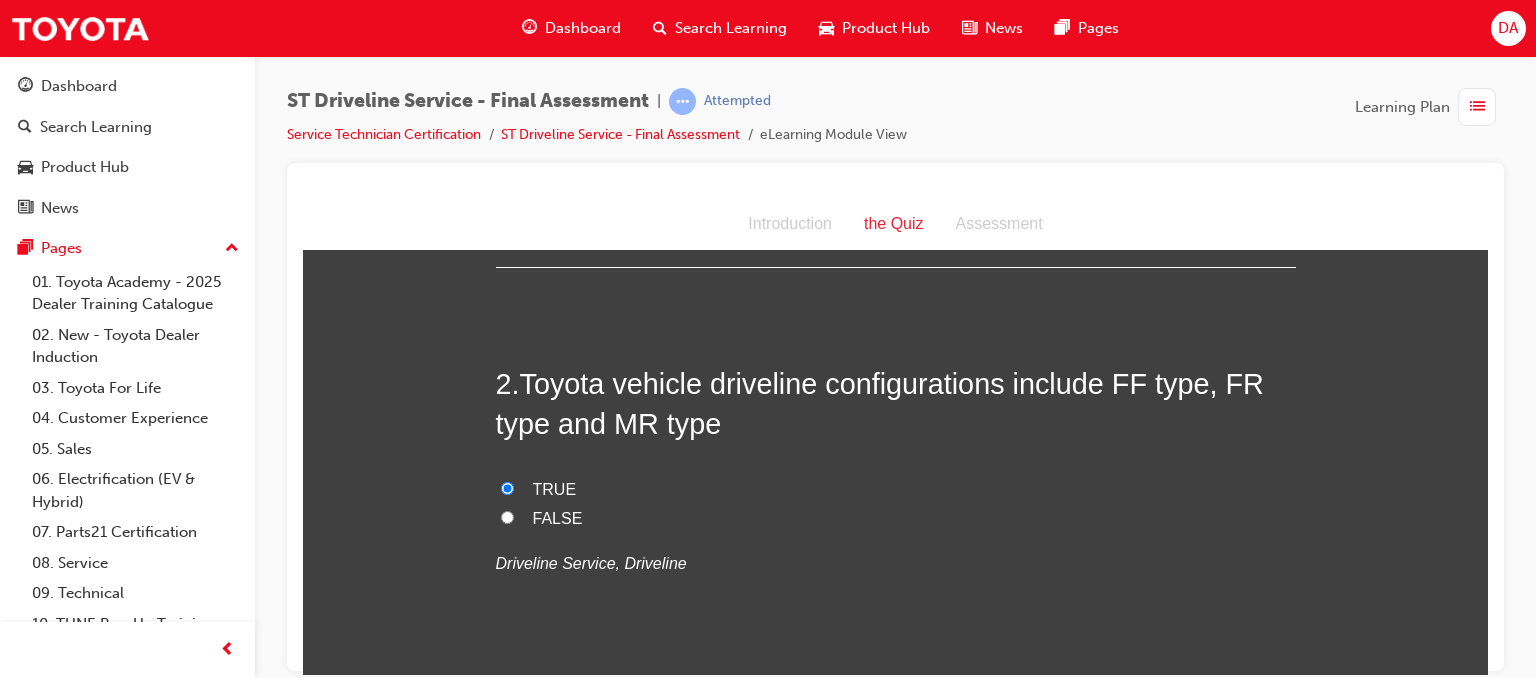 radio on "true" 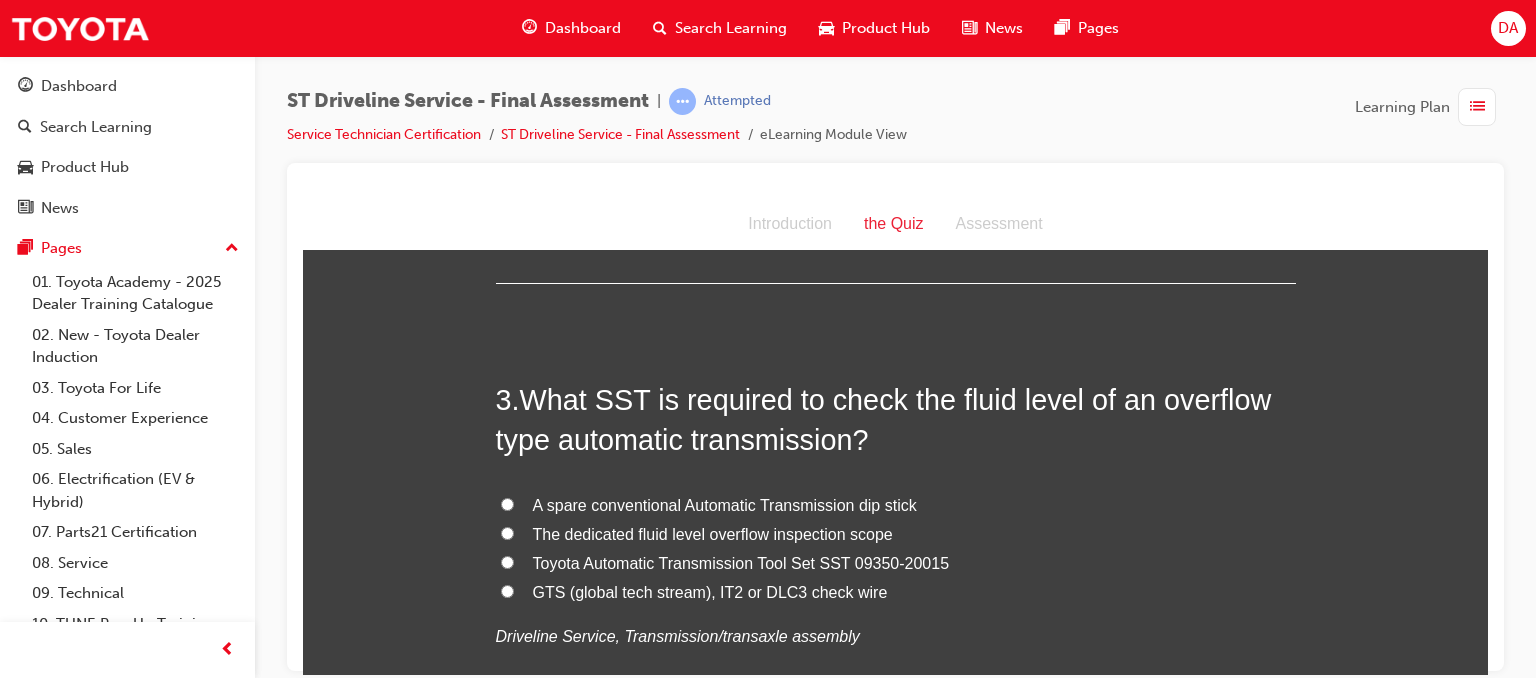 scroll, scrollTop: 840, scrollLeft: 0, axis: vertical 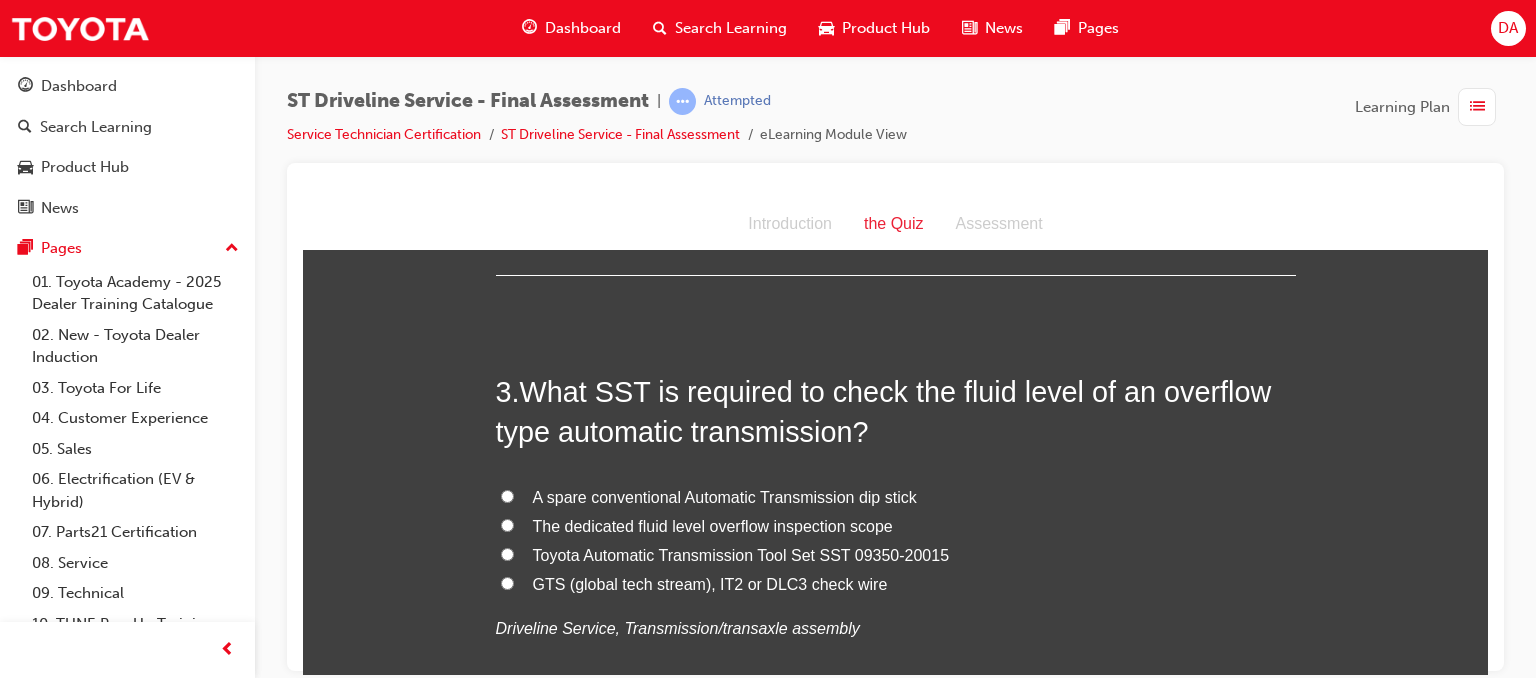 click on "The dedicated fluid level overflow inspection scope" at bounding box center (507, 524) 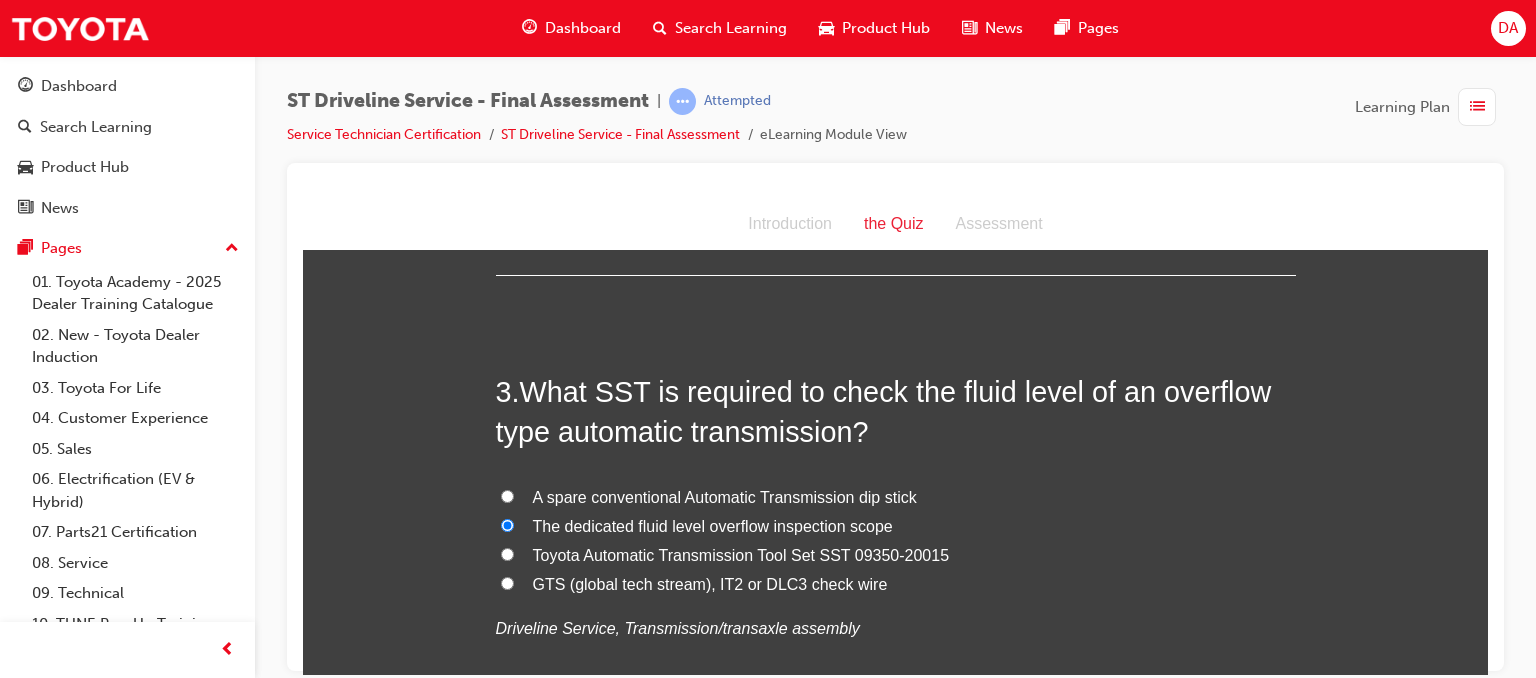 radio on "true" 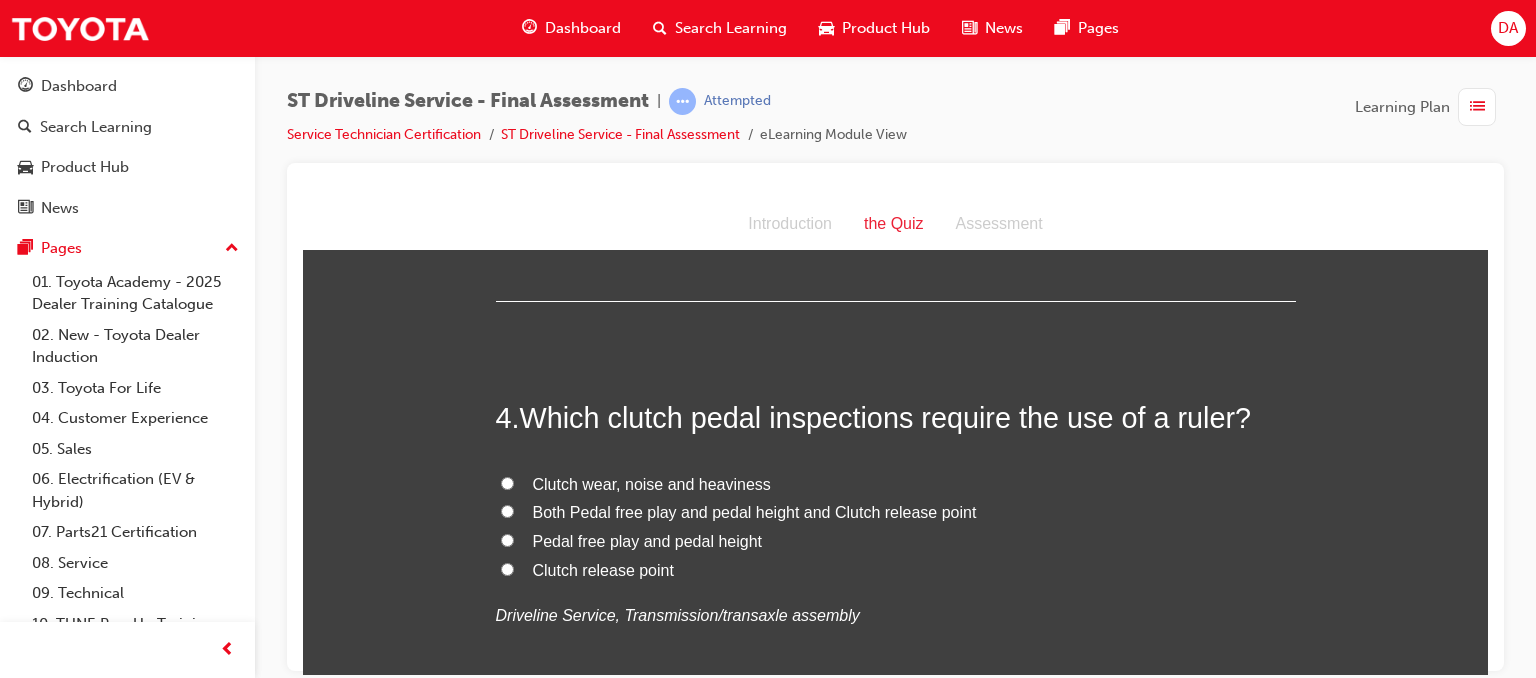 scroll, scrollTop: 1280, scrollLeft: 0, axis: vertical 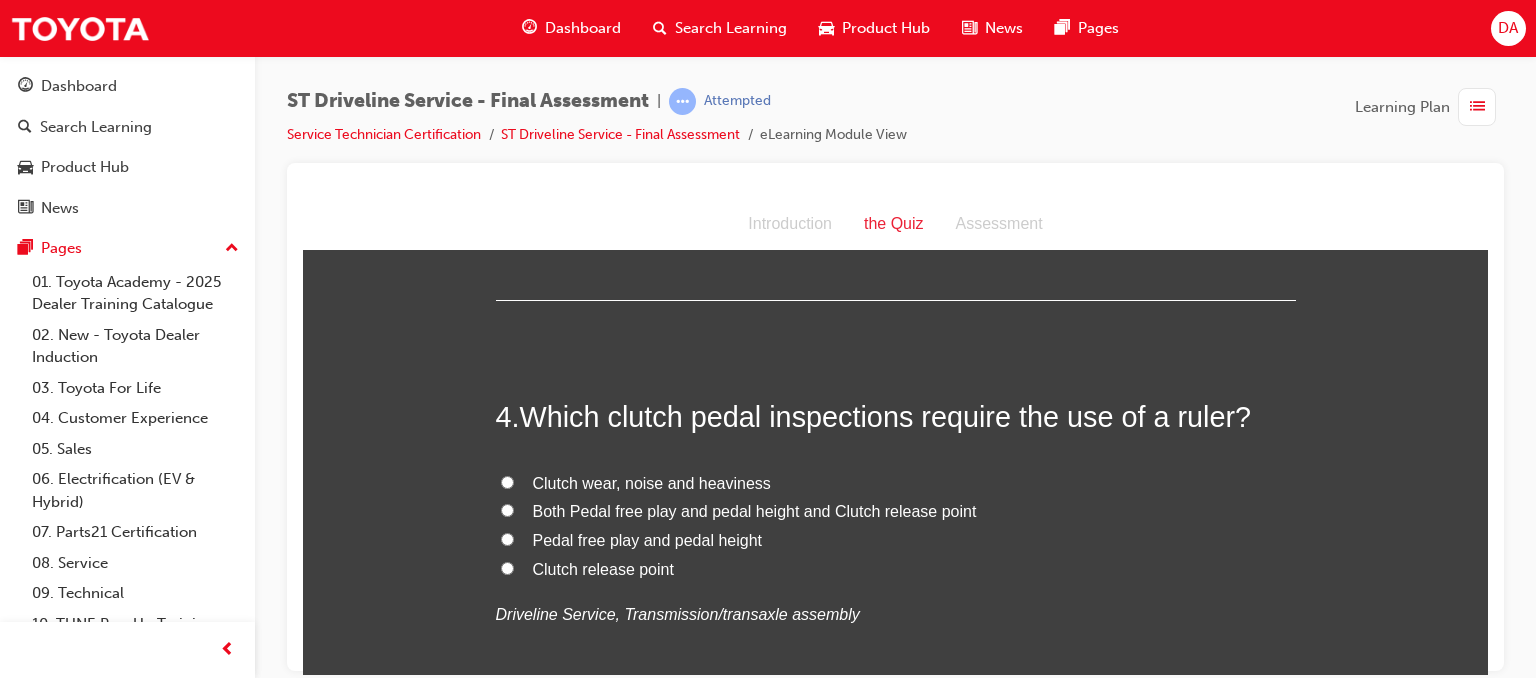 drag, startPoint x: 1792, startPoint y: 825, endPoint x: 1380, endPoint y: 611, distance: 464.26285 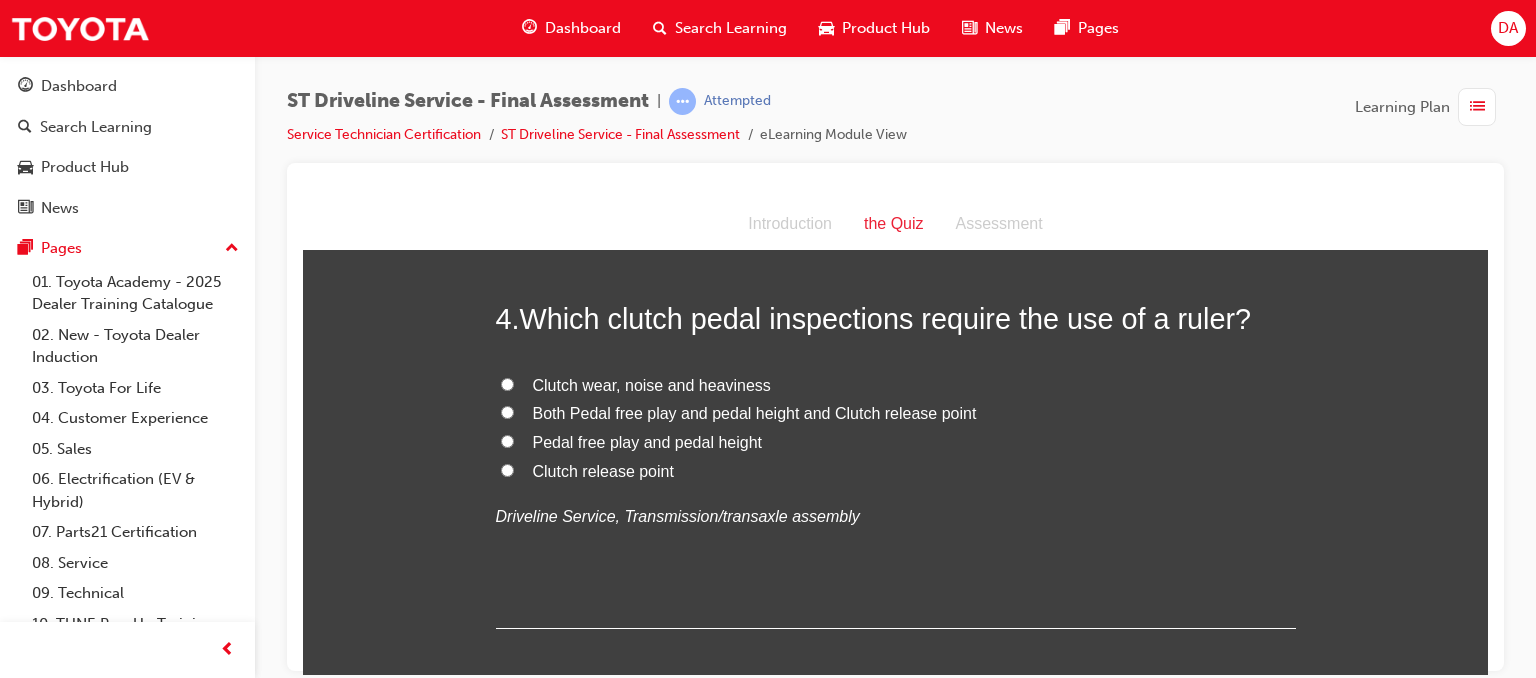 scroll, scrollTop: 1400, scrollLeft: 0, axis: vertical 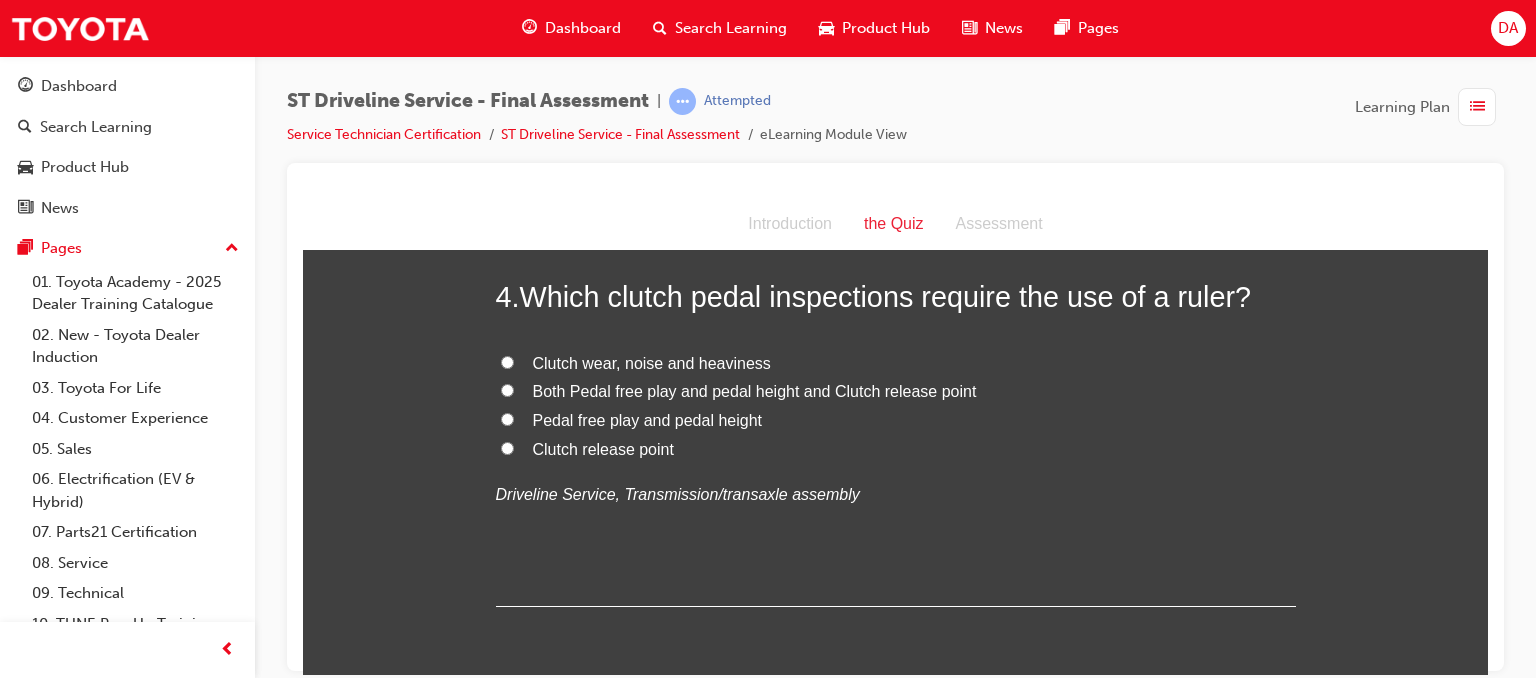 click on "Pedal free play and pedal height" at bounding box center [896, 420] 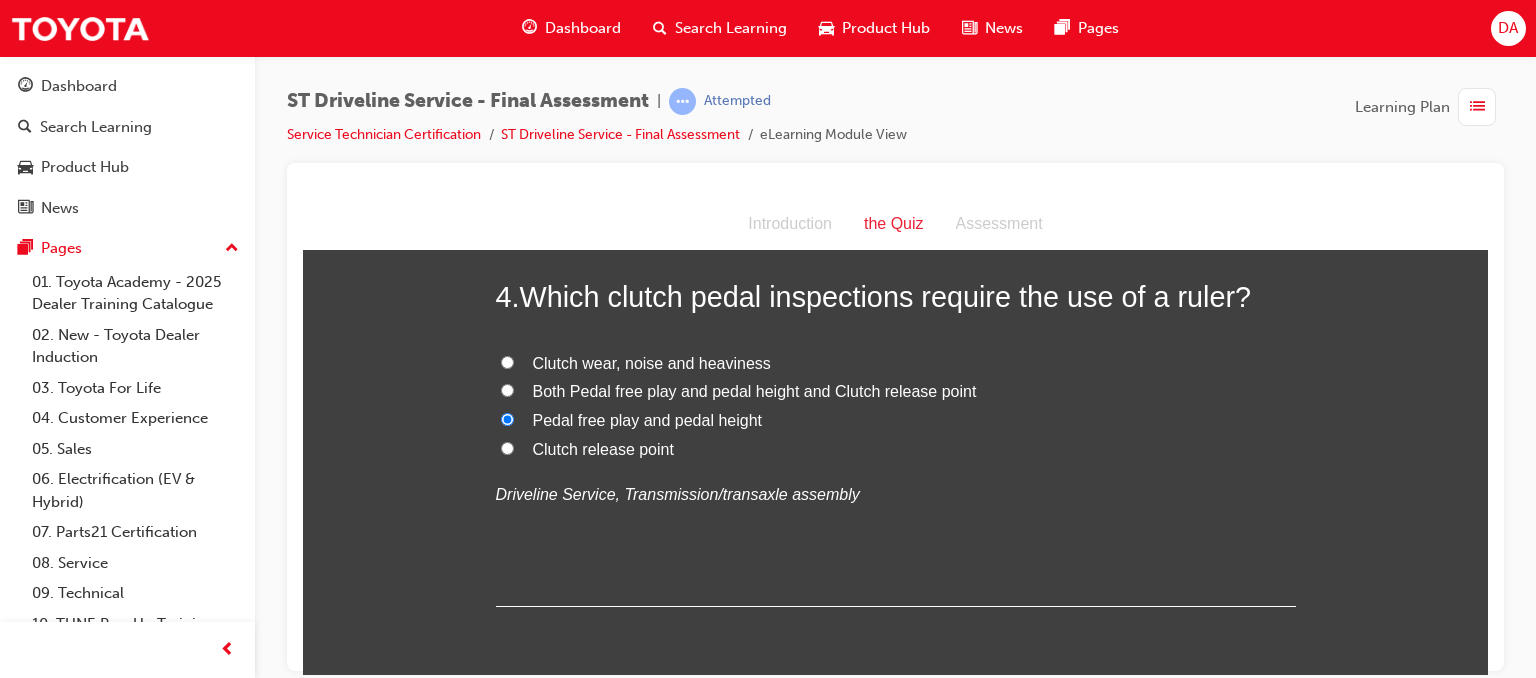 radio on "true" 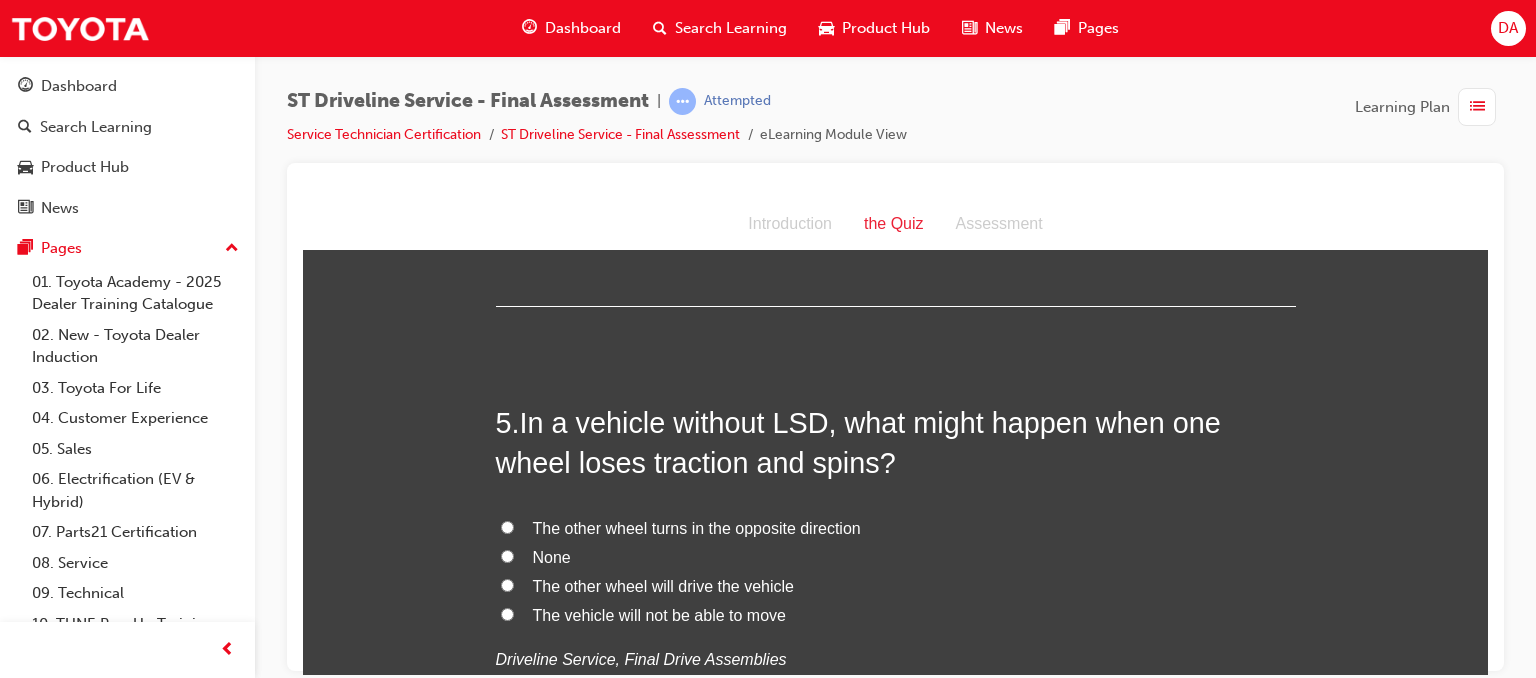 scroll, scrollTop: 1720, scrollLeft: 0, axis: vertical 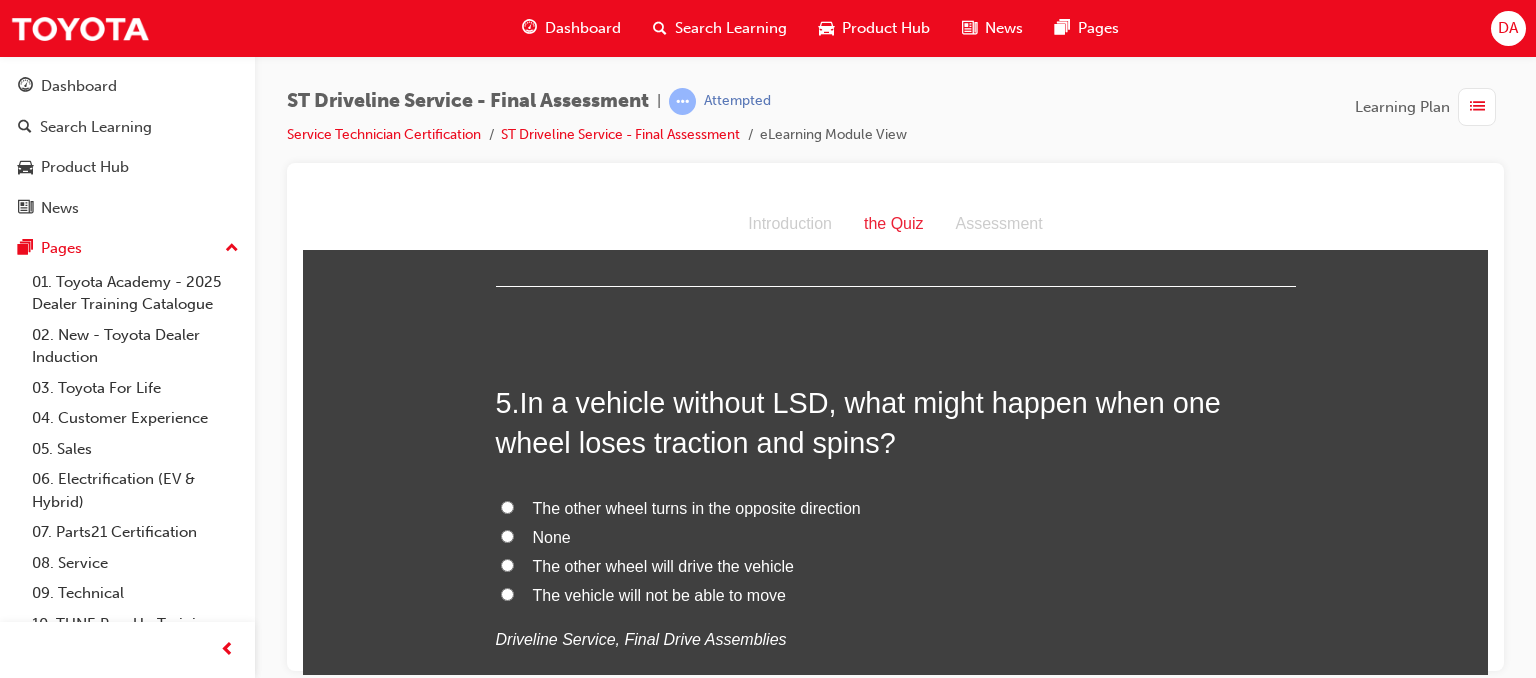 click on "The vehicle will not be able to move" at bounding box center (659, 594) 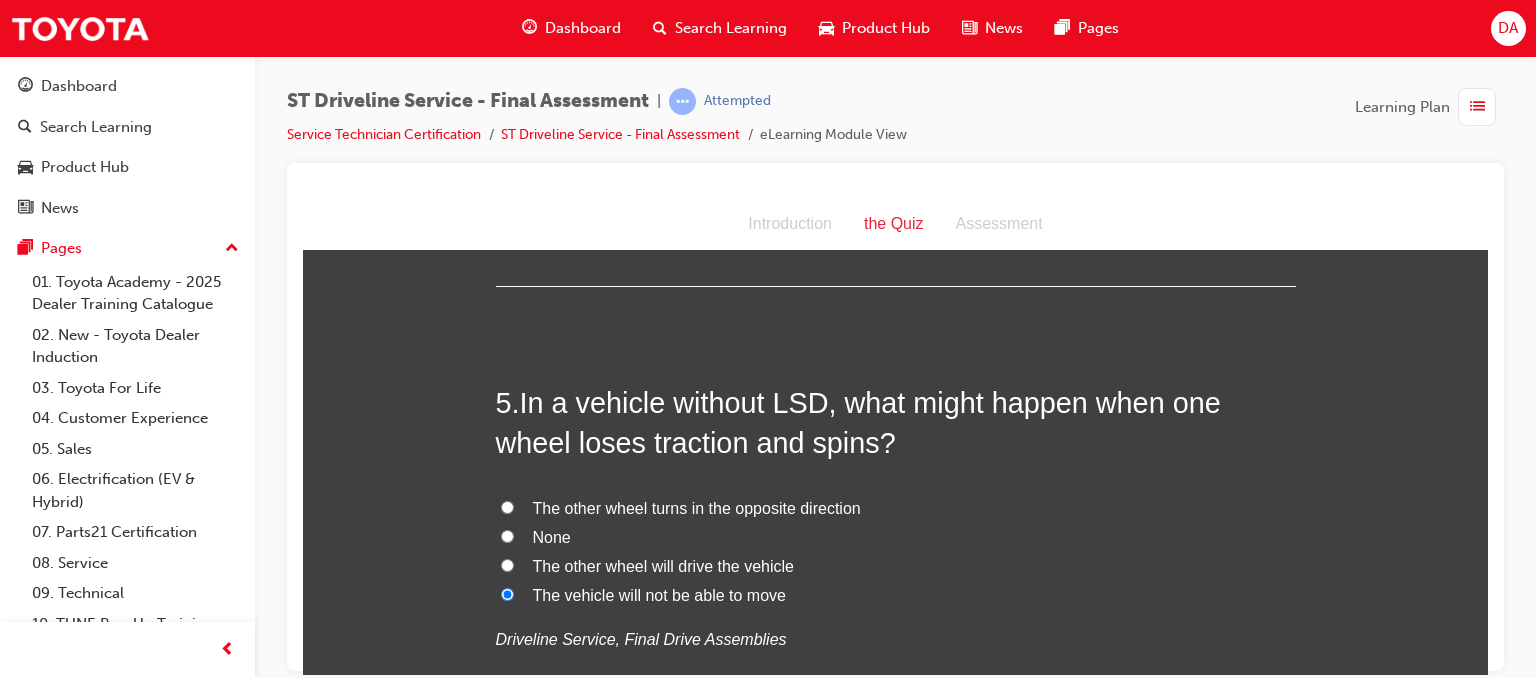radio on "true" 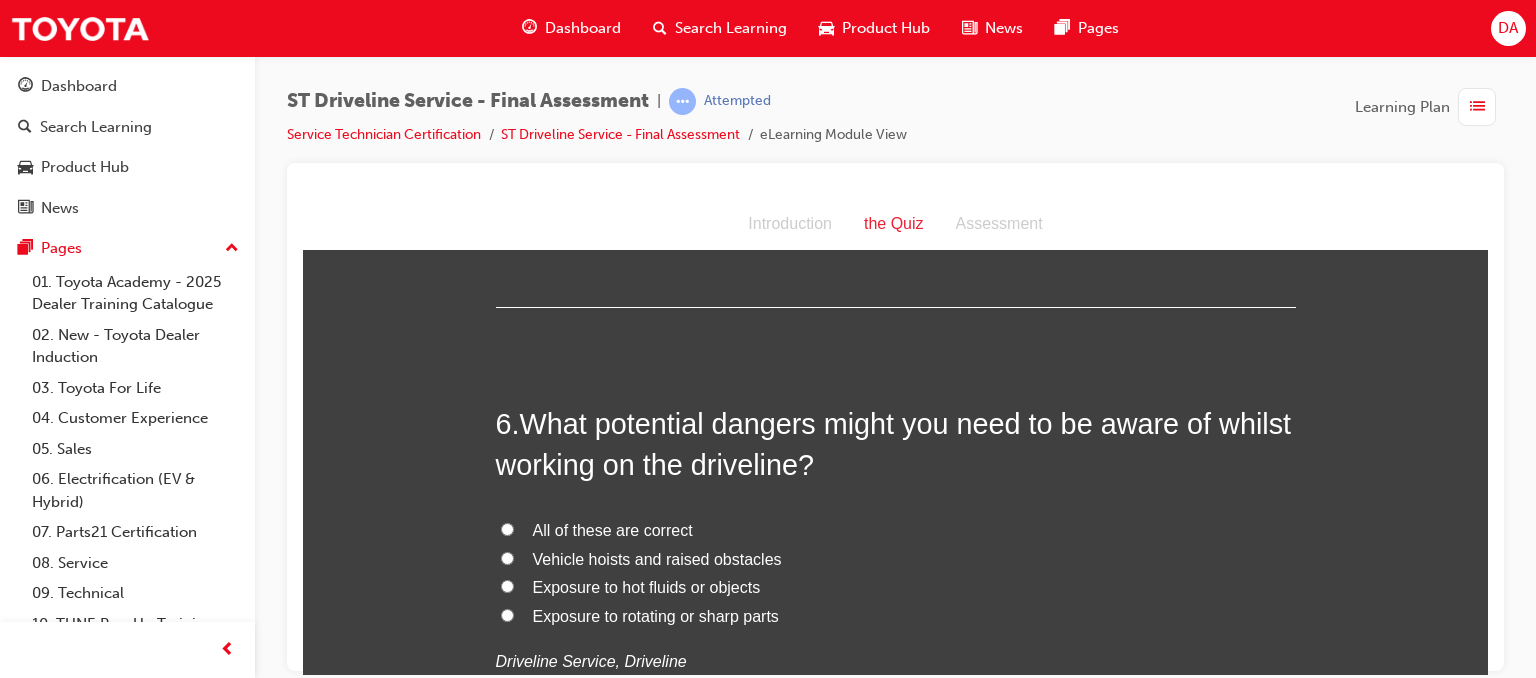 scroll, scrollTop: 2200, scrollLeft: 0, axis: vertical 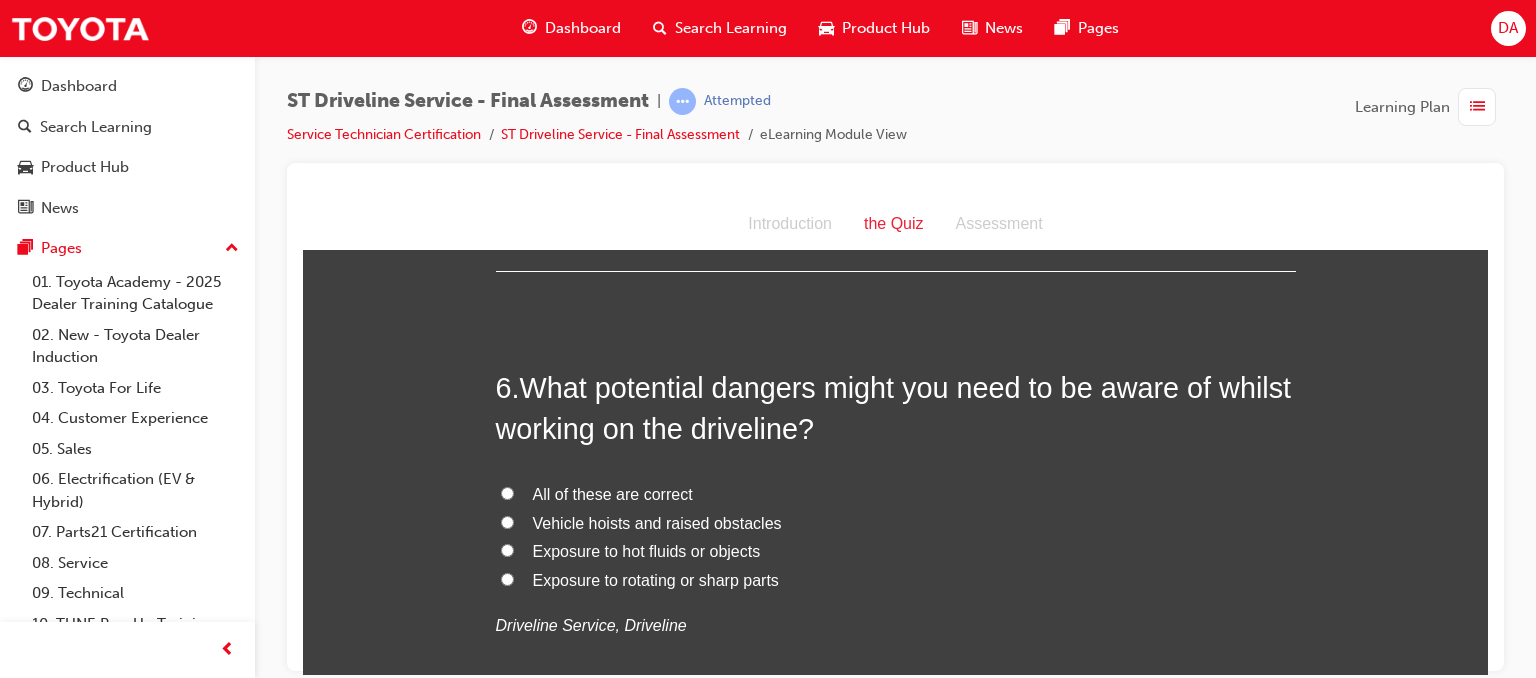 click on "All of these are correct" at bounding box center (507, 492) 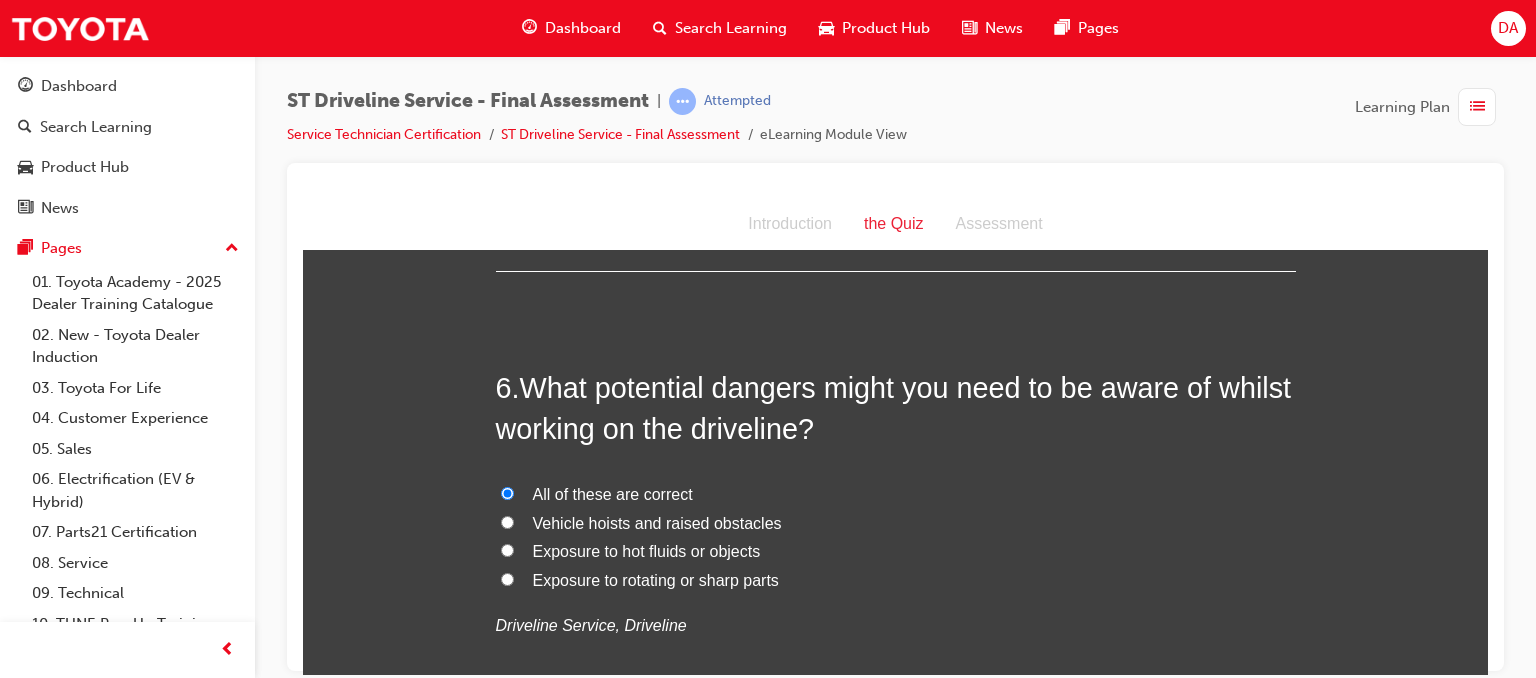 radio on "true" 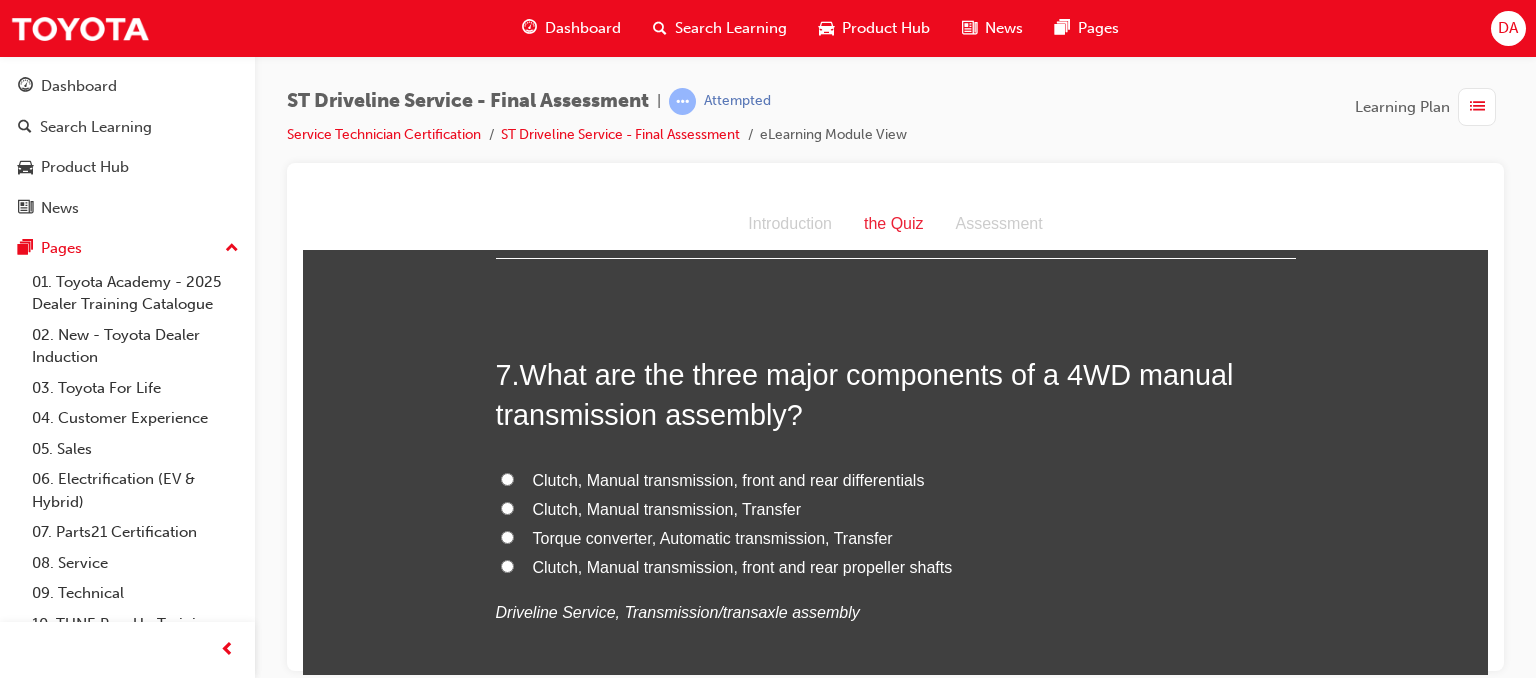 scroll, scrollTop: 2680, scrollLeft: 0, axis: vertical 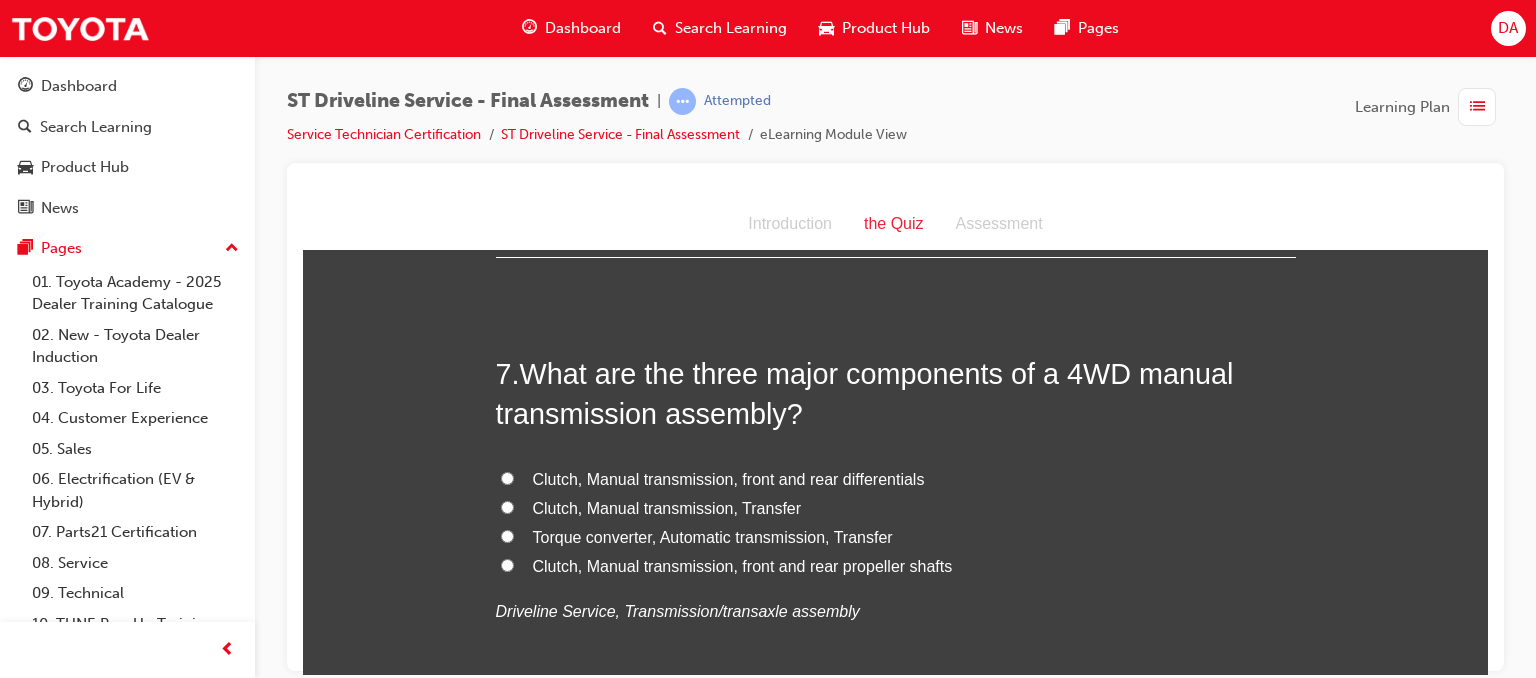 click on "Clutch, Manual transmission, Transfer" at bounding box center [667, 507] 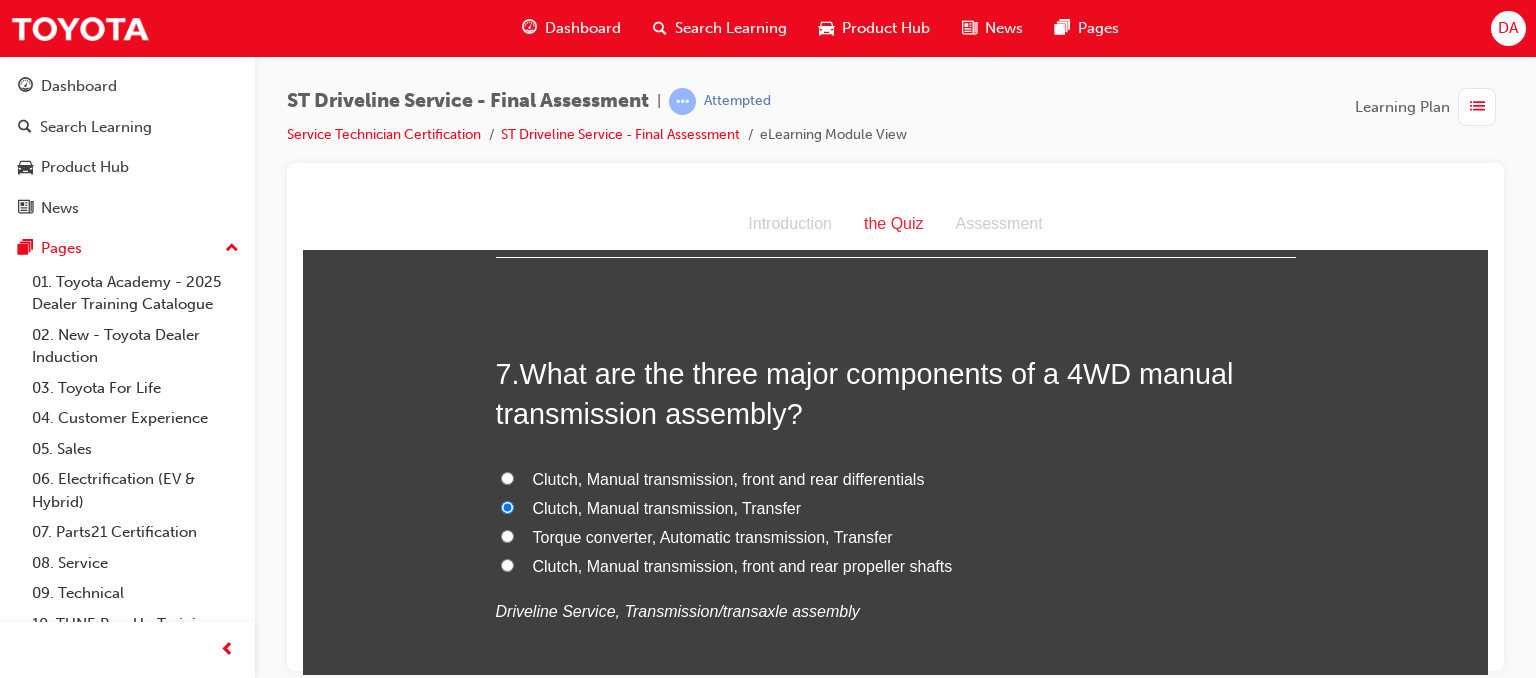 radio on "true" 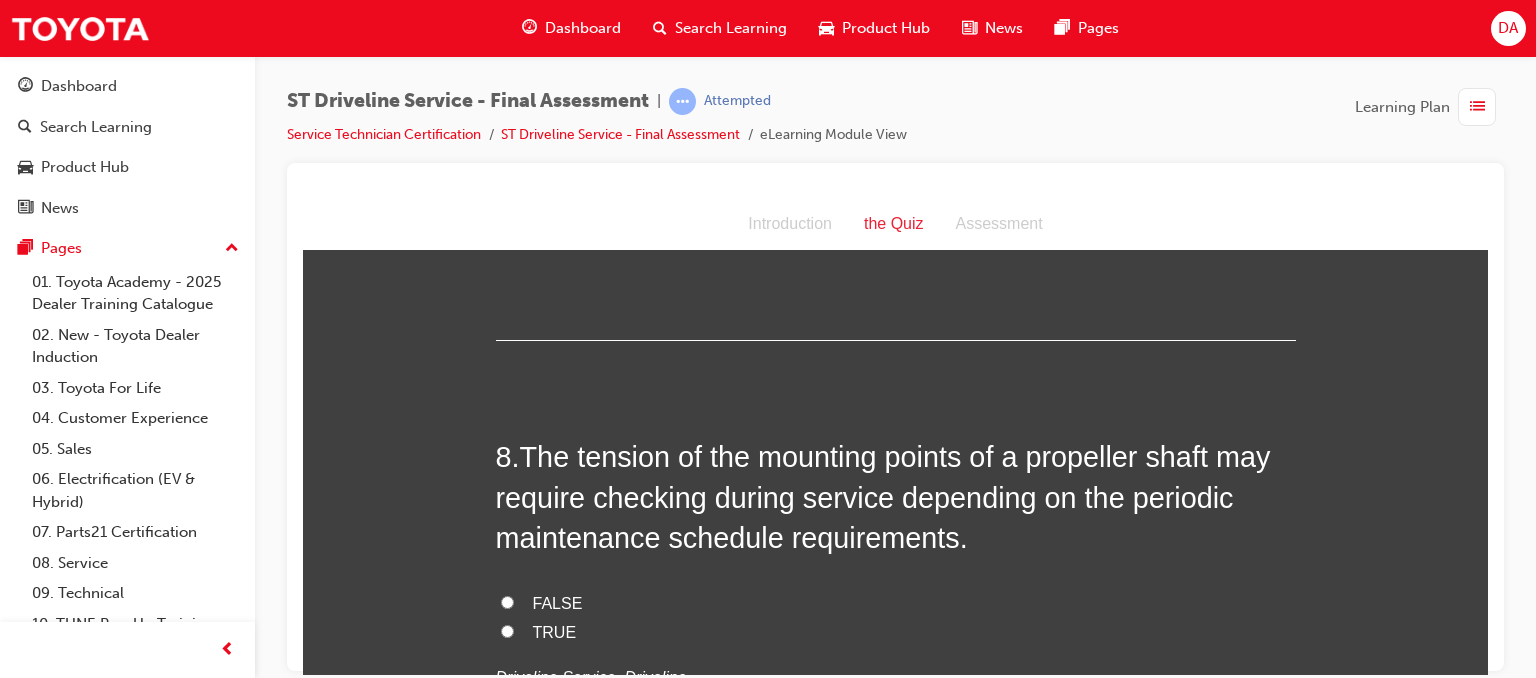 scroll, scrollTop: 3080, scrollLeft: 0, axis: vertical 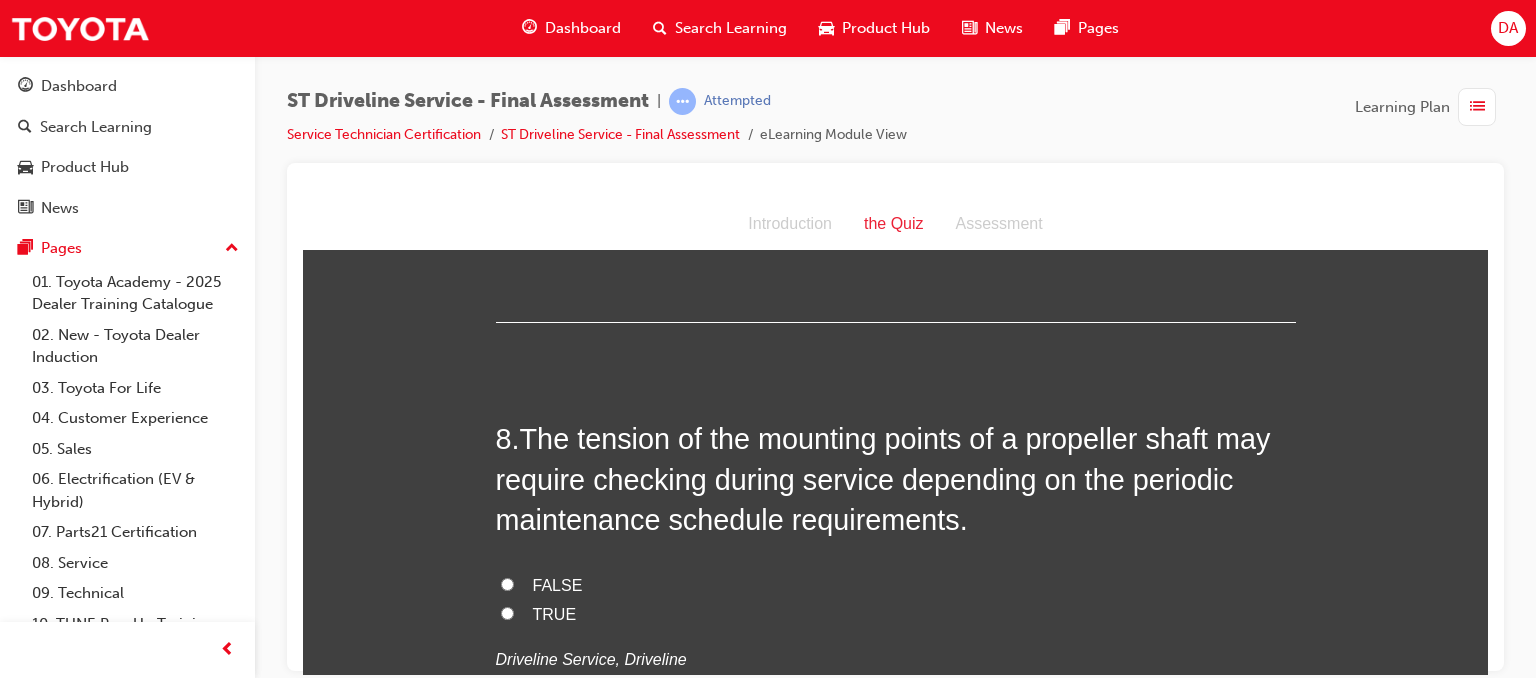 click on "TRUE" at bounding box center (507, 612) 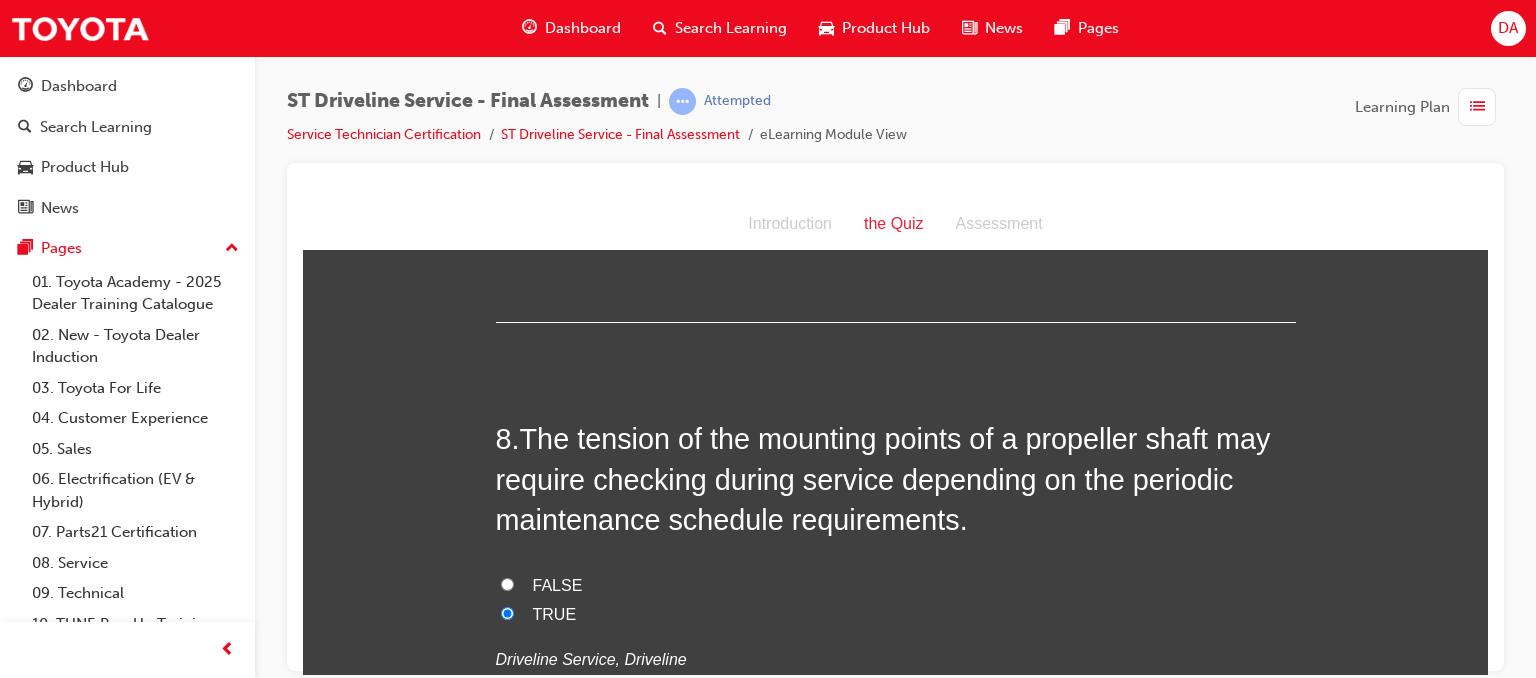 radio on "true" 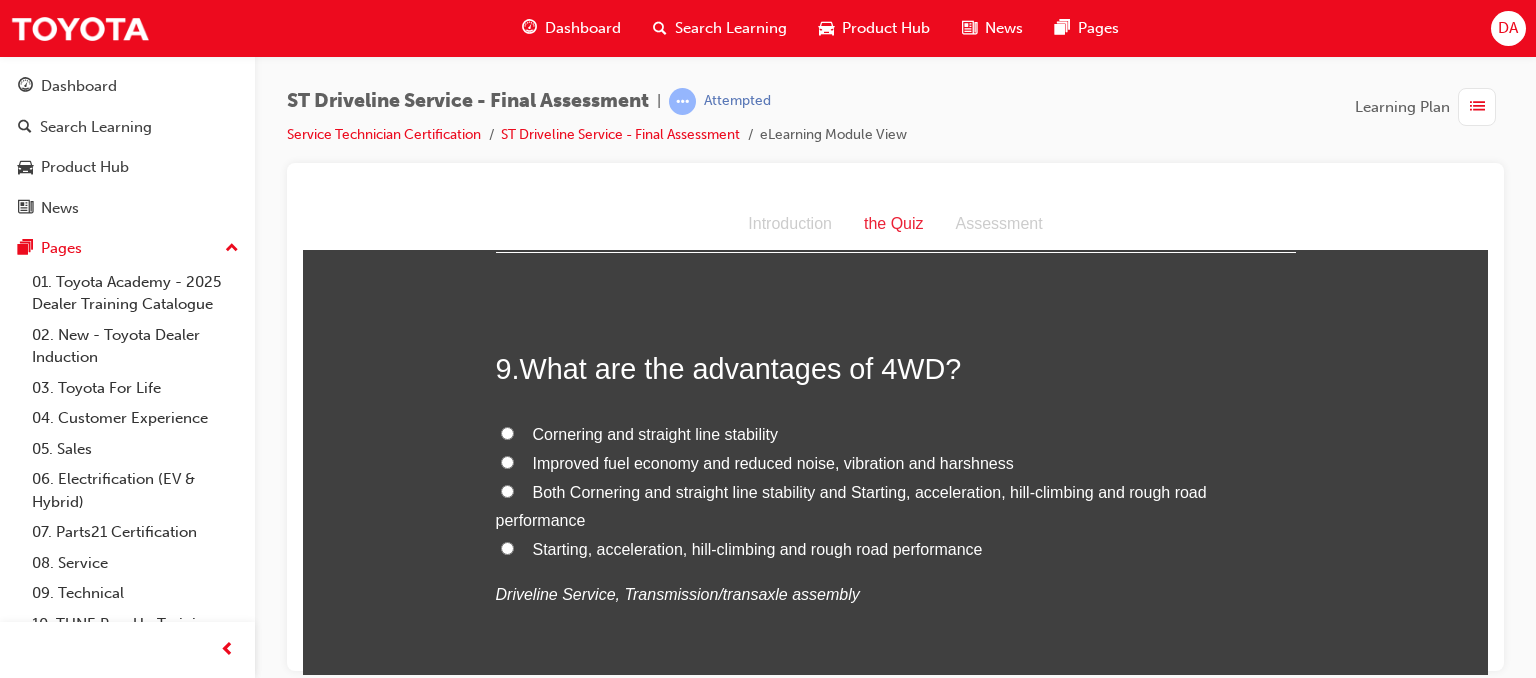 scroll, scrollTop: 3600, scrollLeft: 0, axis: vertical 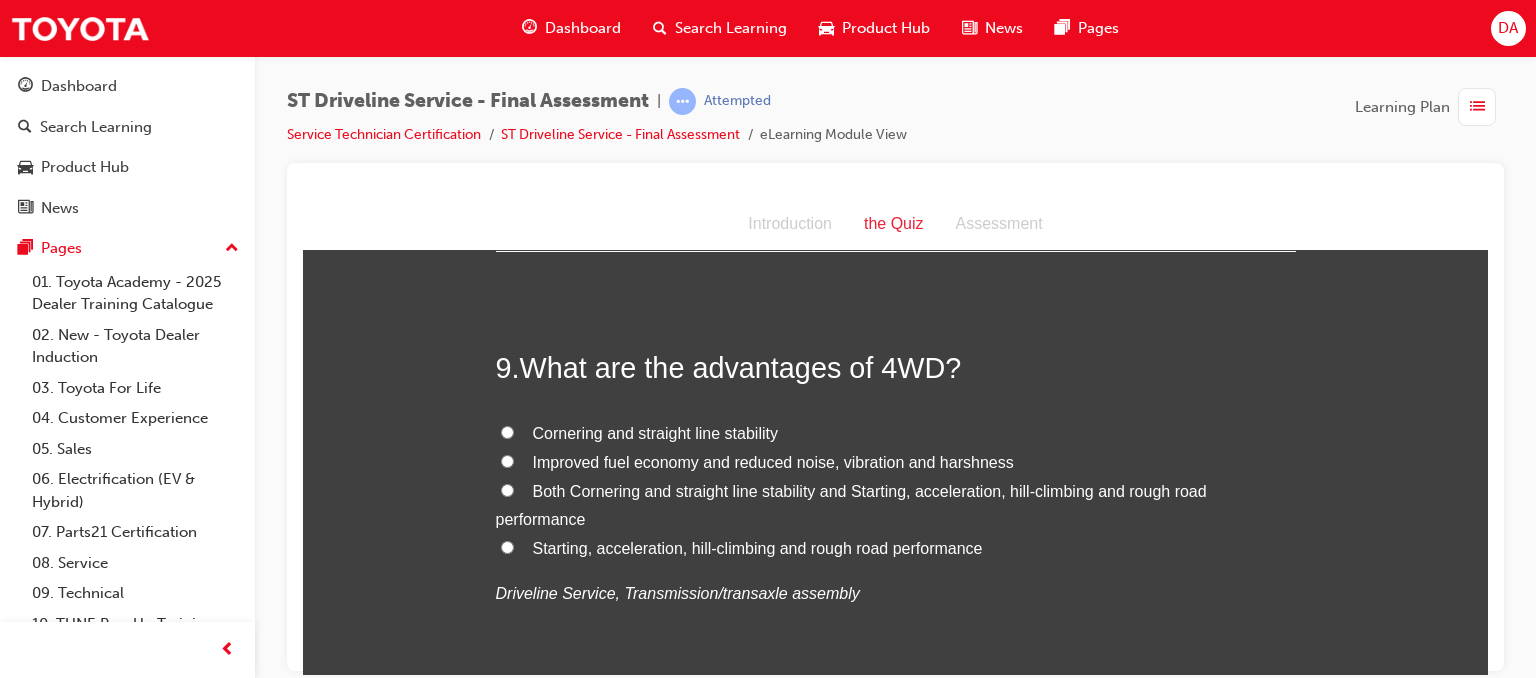 click on "Both Cornering and straight line stability and Starting, acceleration, hill-climbing and rough road performance" at bounding box center (896, 506) 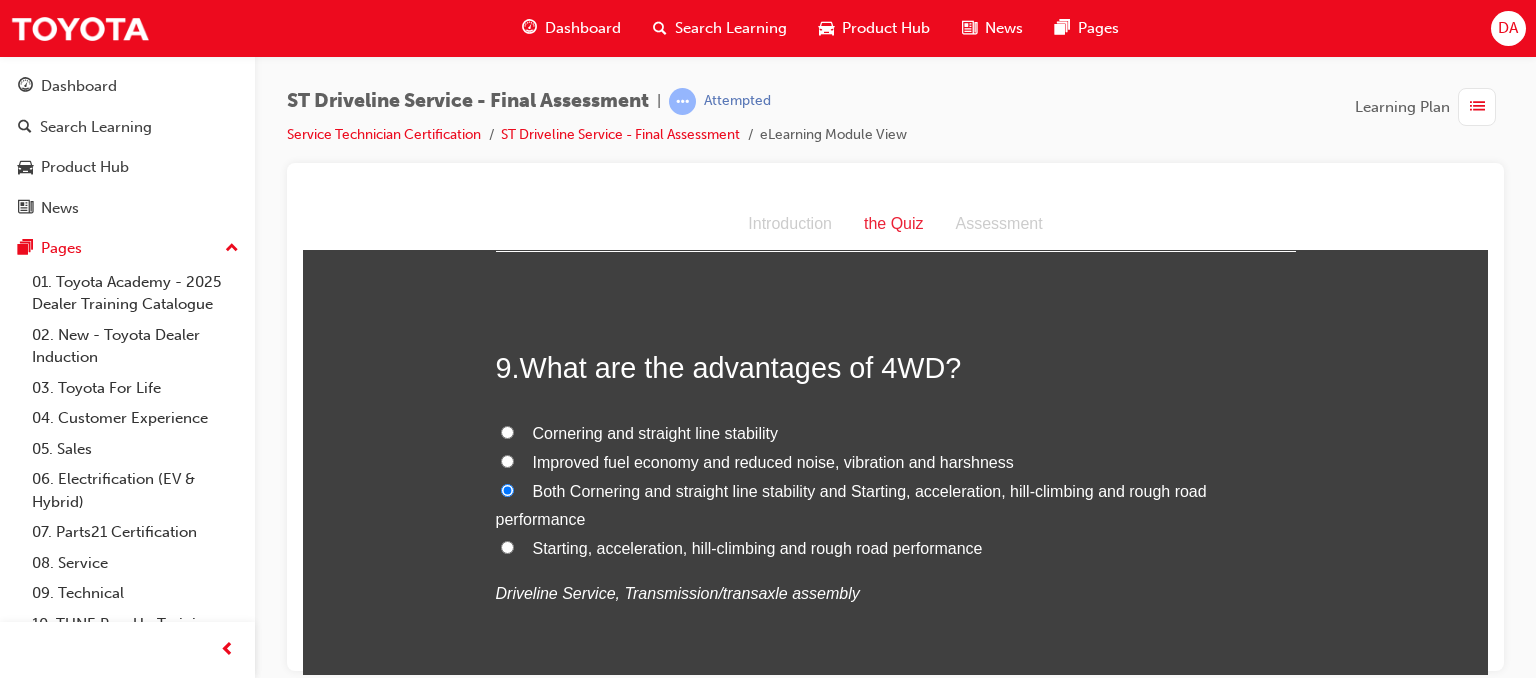 radio on "true" 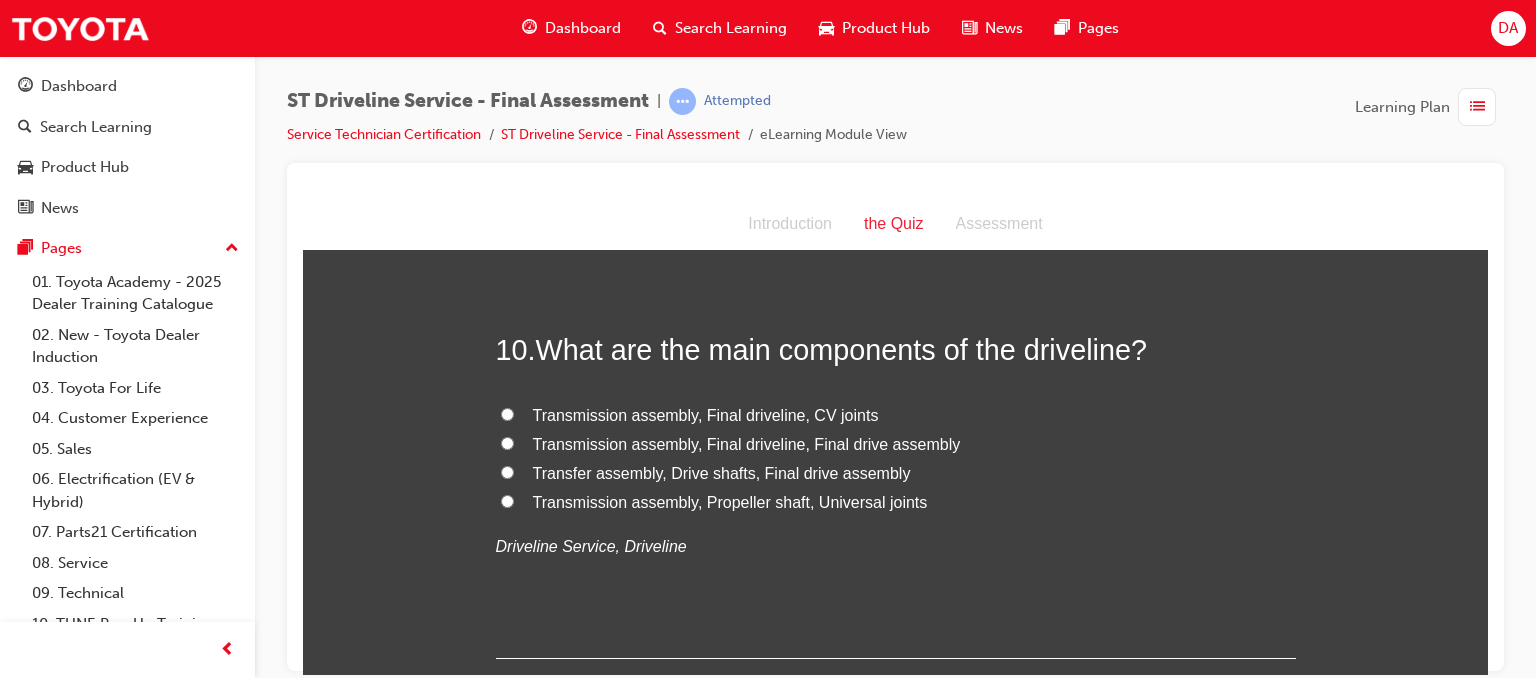 scroll, scrollTop: 4080, scrollLeft: 0, axis: vertical 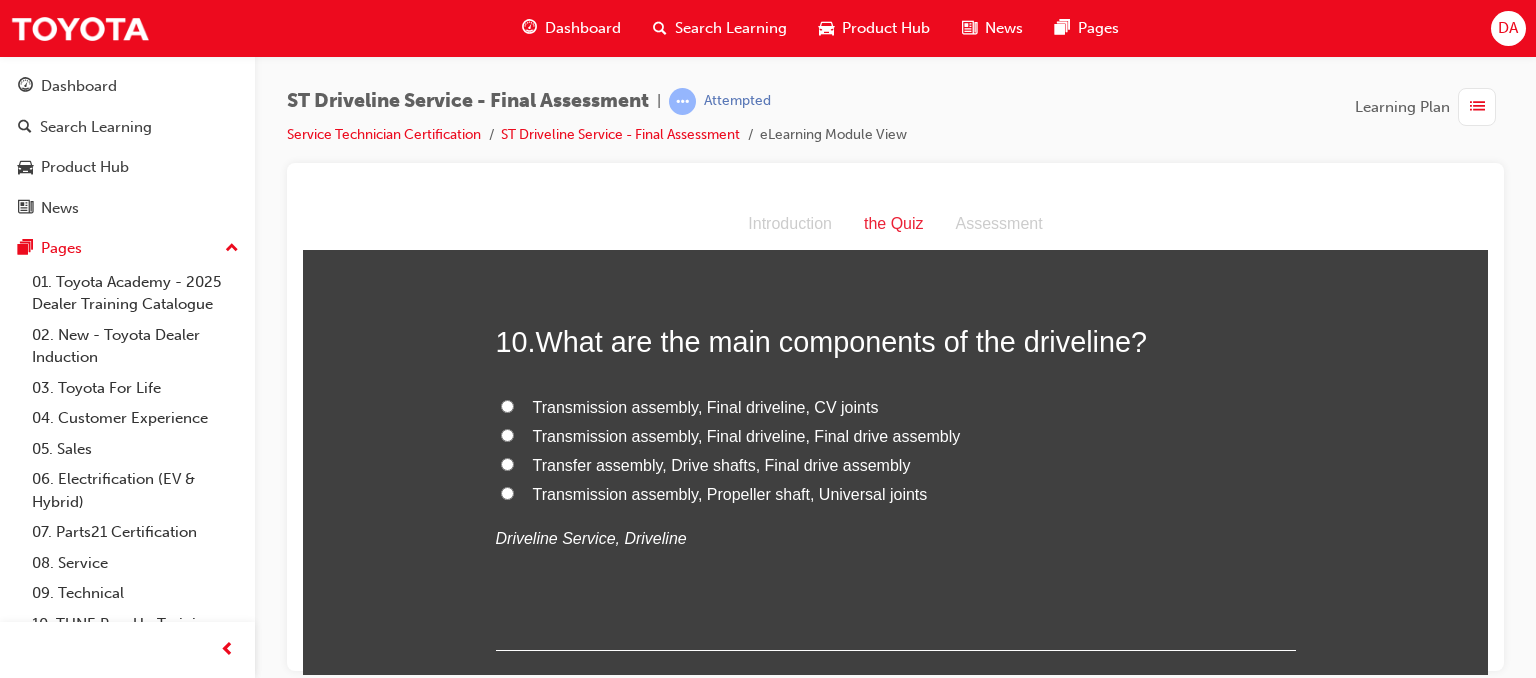click on "Transmission assembly, Propeller shaft, Universal joints" at bounding box center (896, 494) 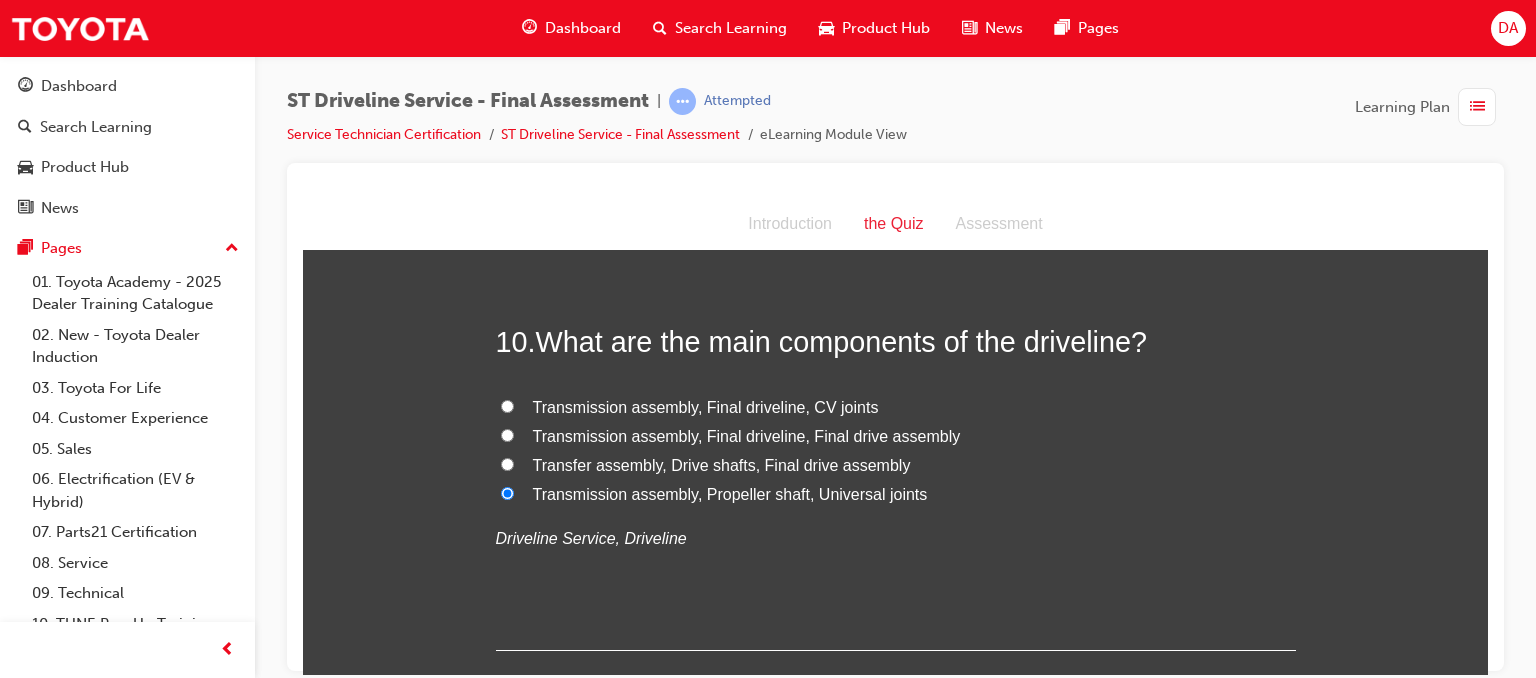 radio on "true" 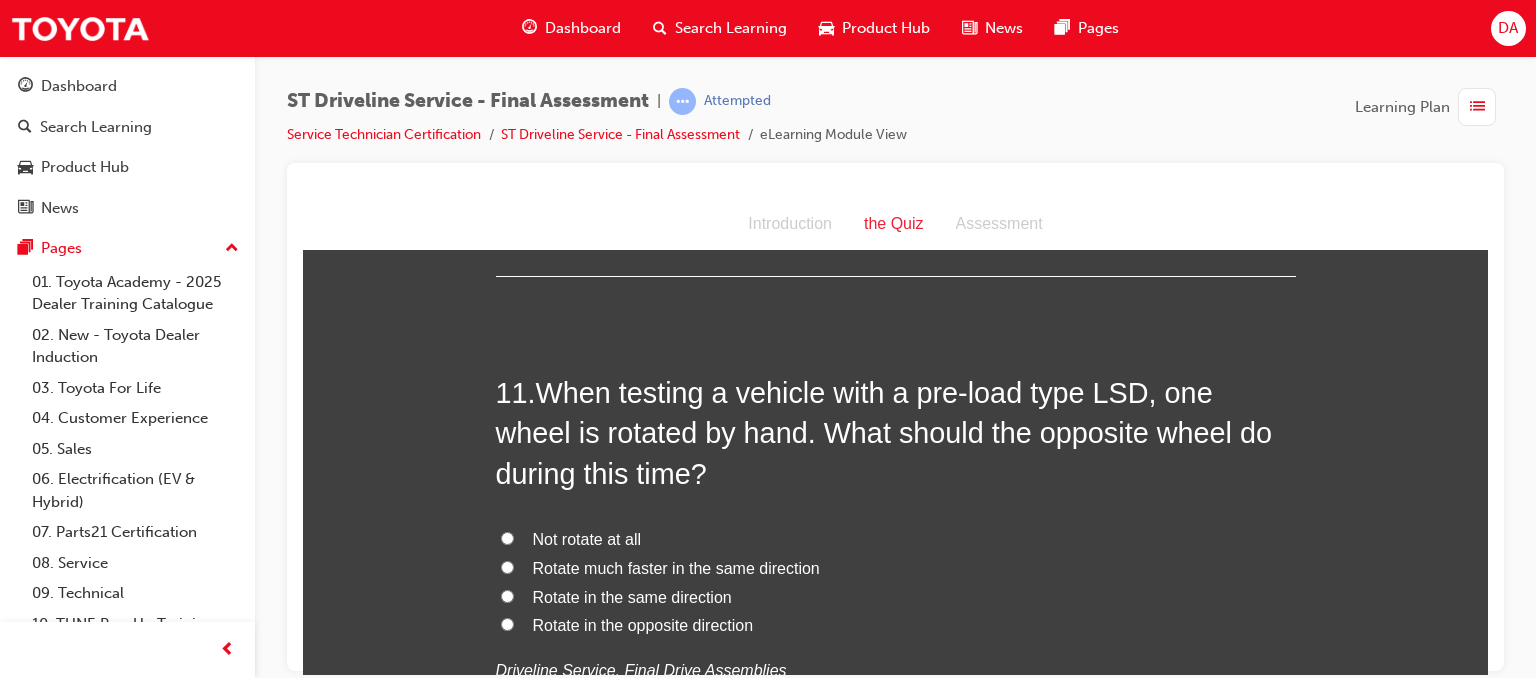 scroll, scrollTop: 4480, scrollLeft: 0, axis: vertical 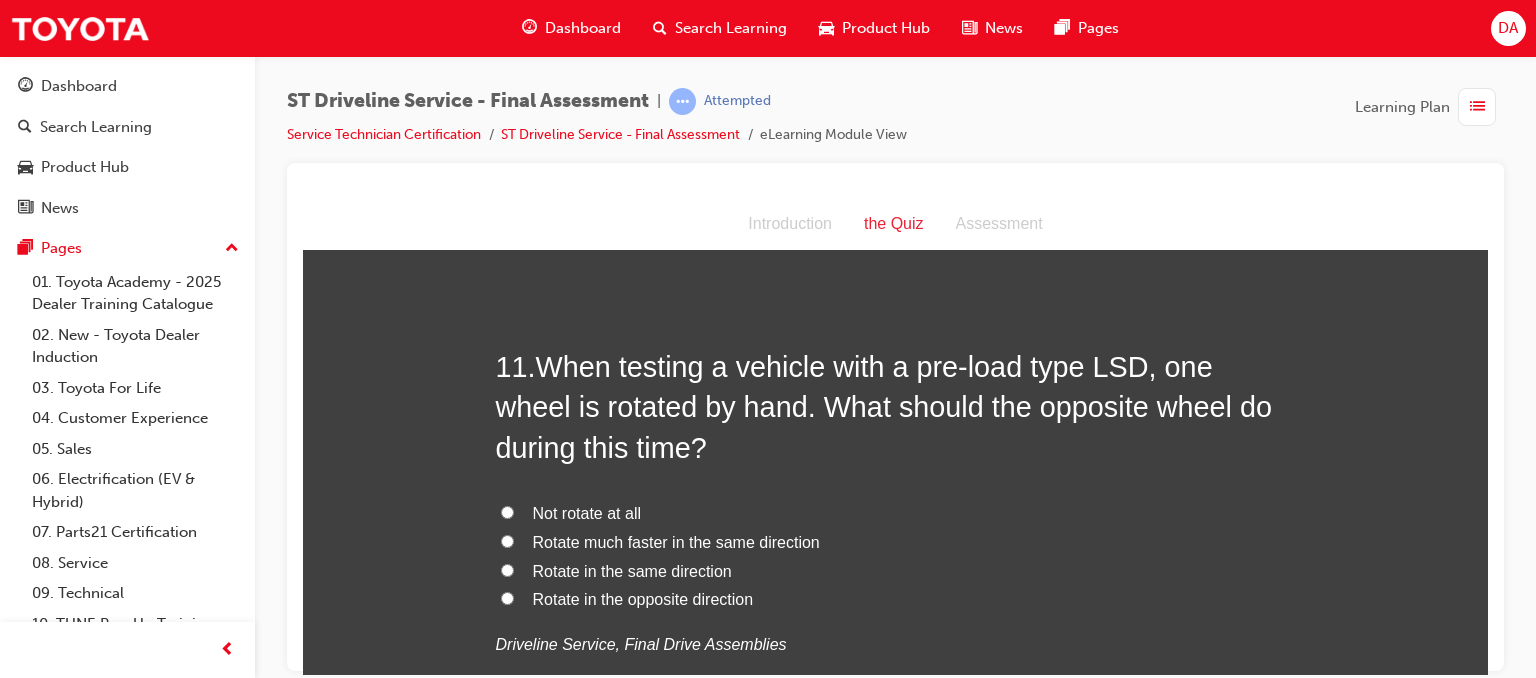 click on "Rotate in the same direction" at bounding box center [632, 570] 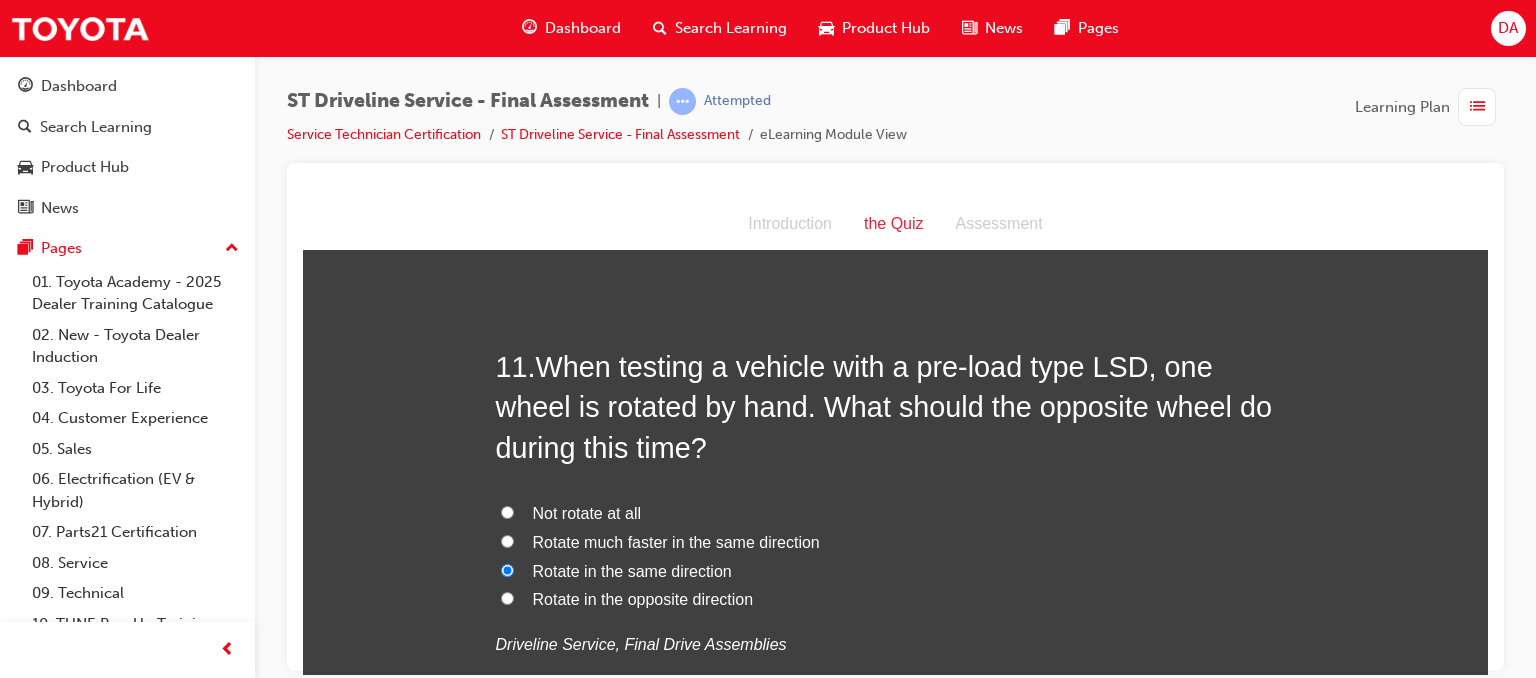 radio on "true" 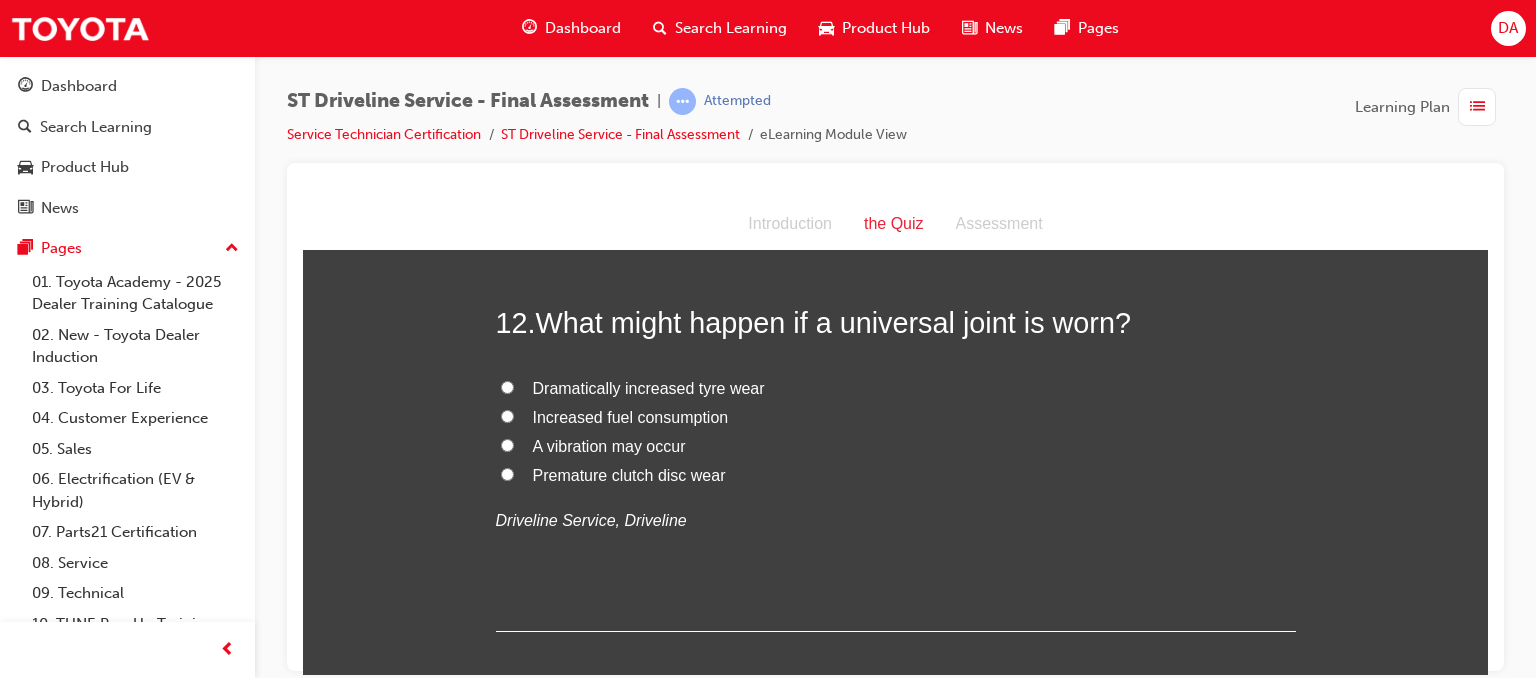 scroll, scrollTop: 5040, scrollLeft: 0, axis: vertical 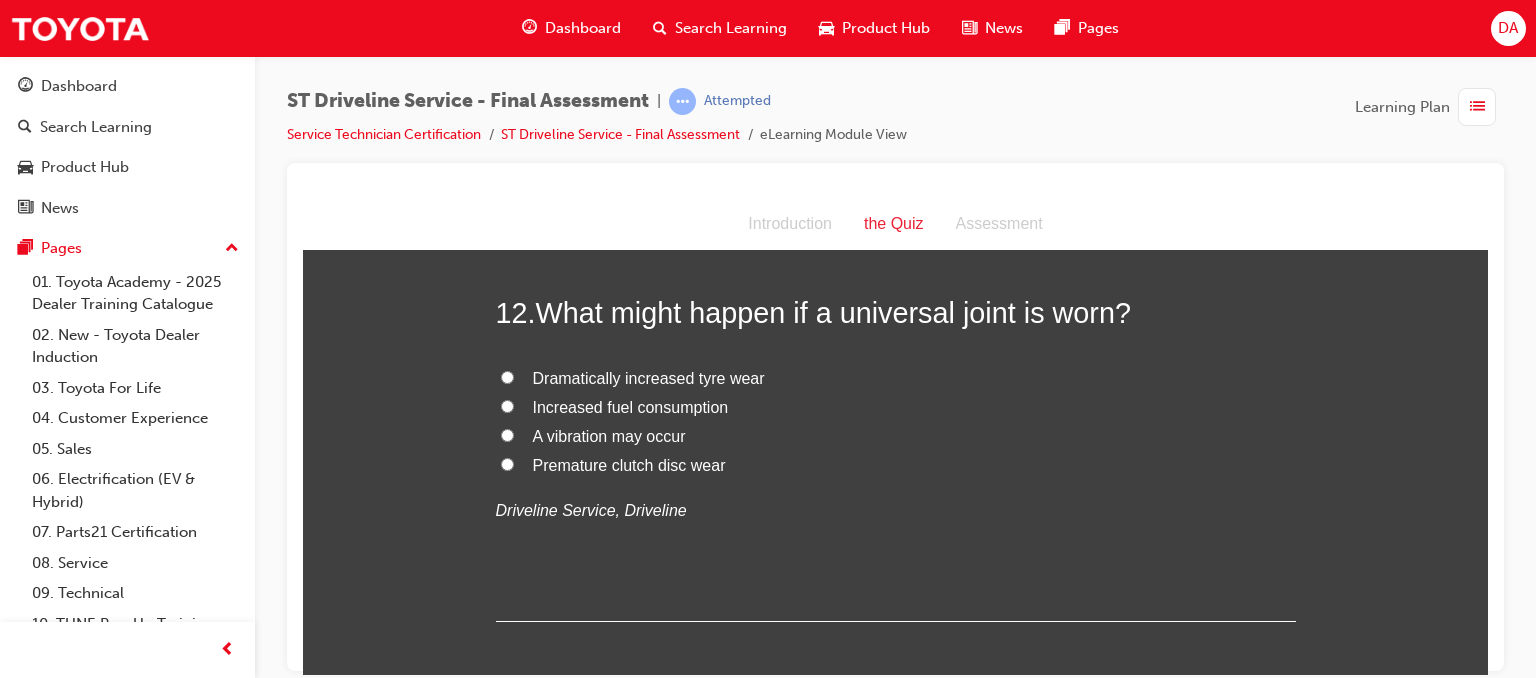 click on "A vibration may occur" at bounding box center (507, 434) 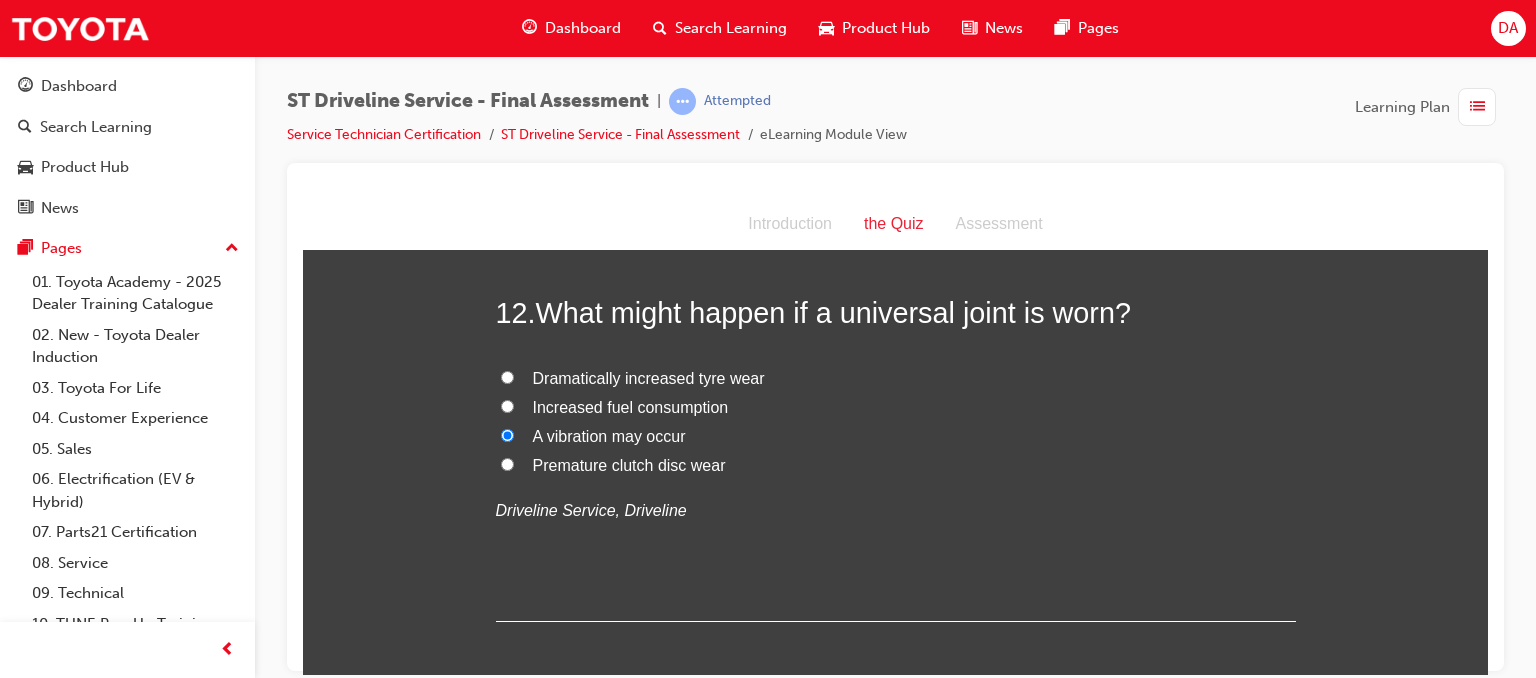 radio on "true" 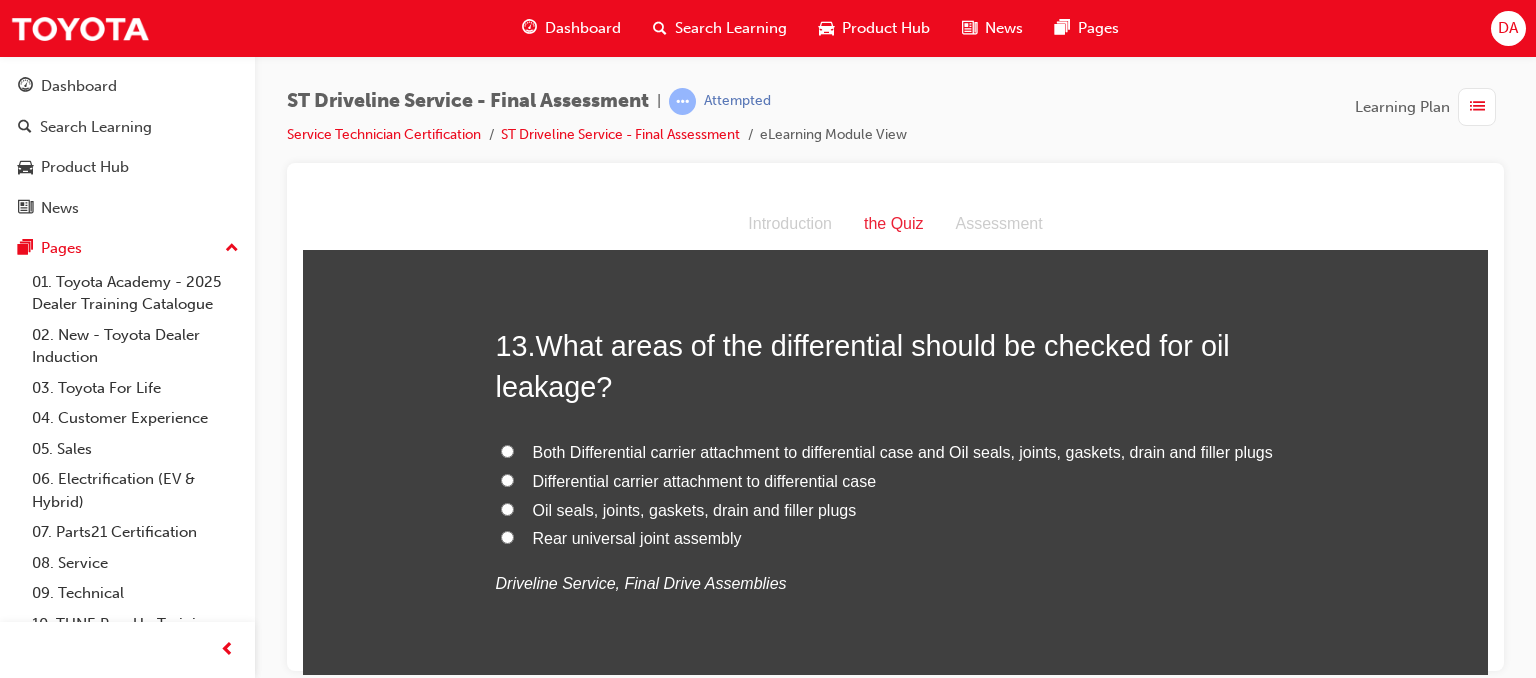 scroll, scrollTop: 5440, scrollLeft: 0, axis: vertical 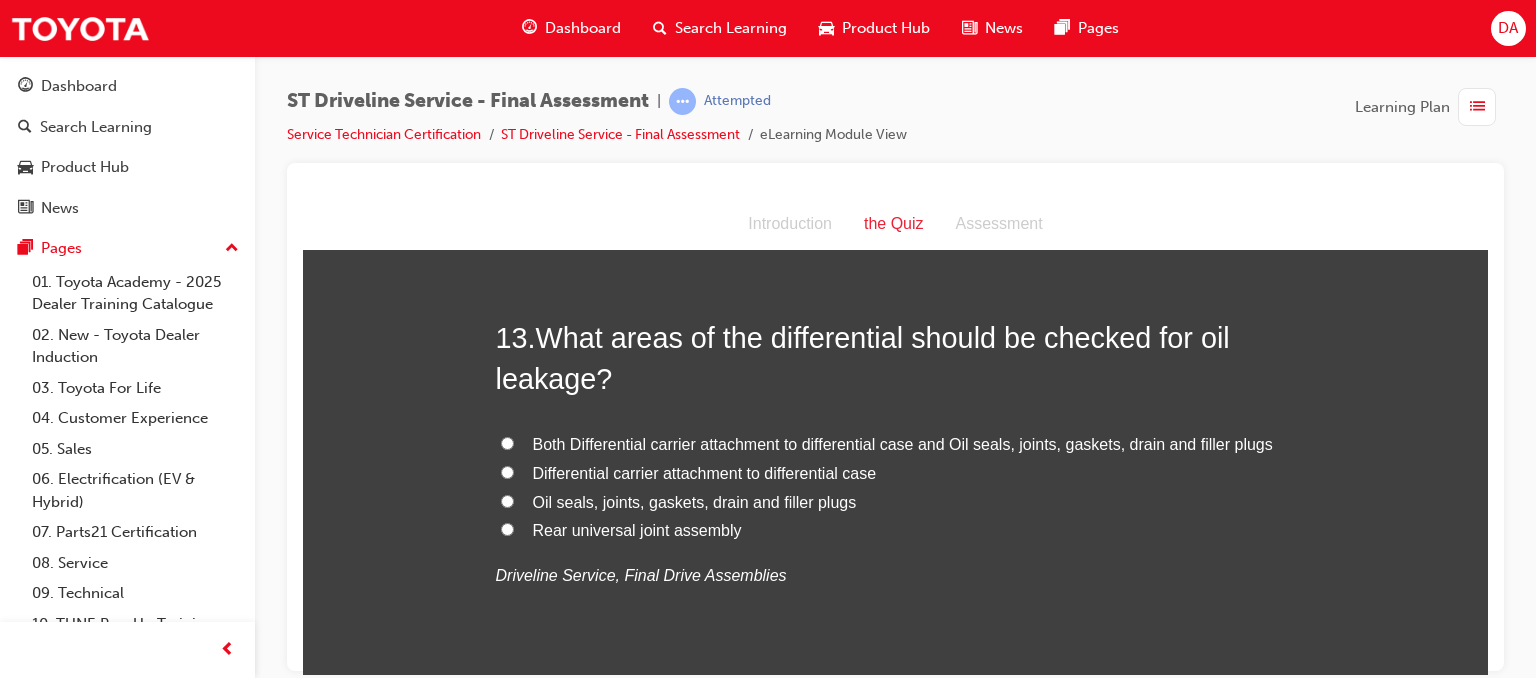 click on "Both Differential carrier attachment to differential case and Oil seals, joints, gaskets, drain and filler plugs" at bounding box center (896, 444) 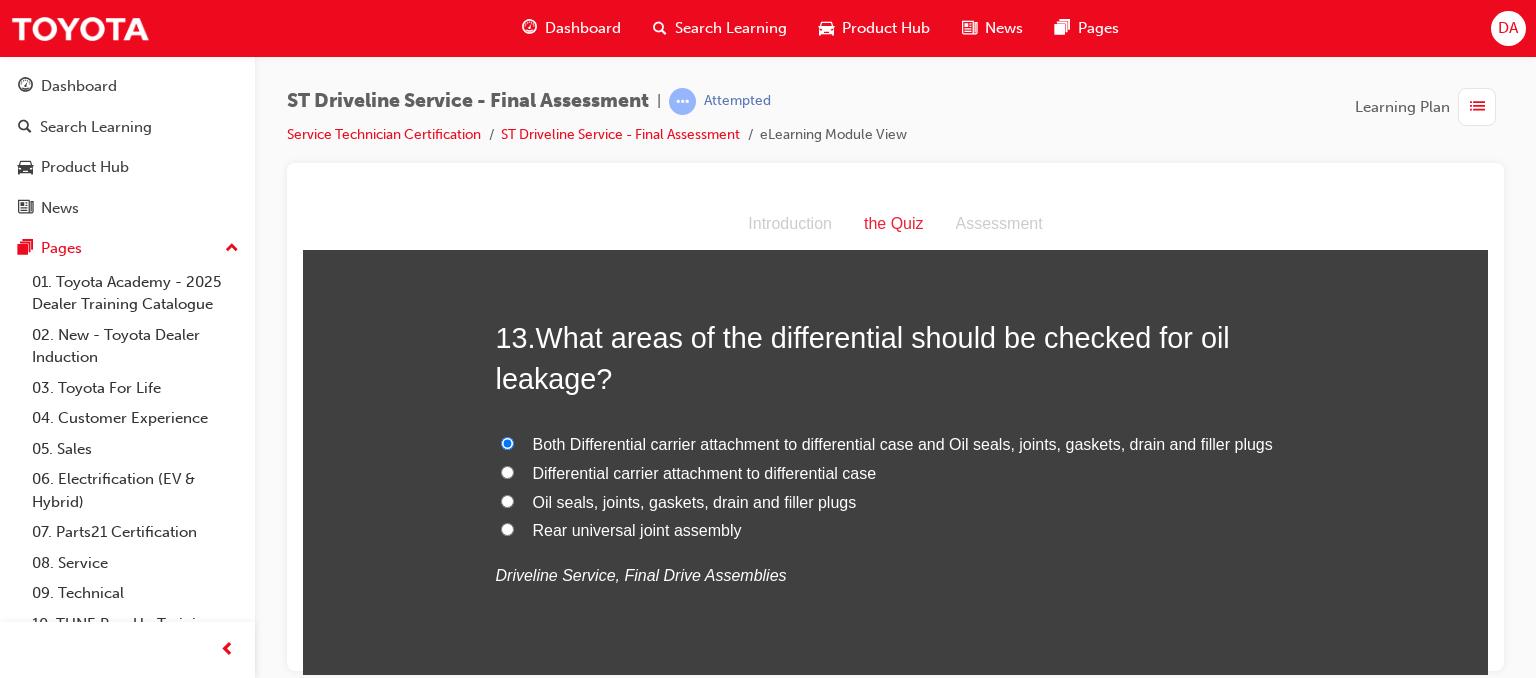 radio on "true" 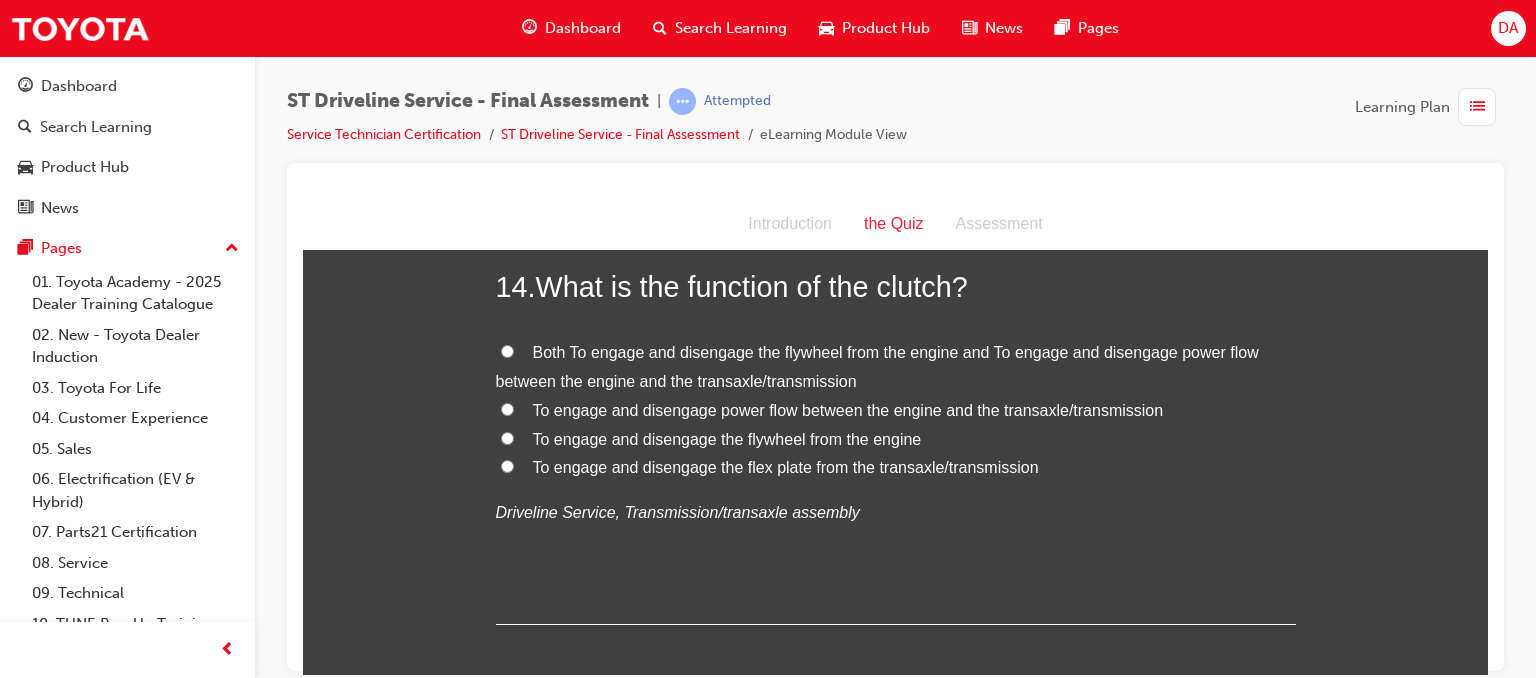 scroll, scrollTop: 5960, scrollLeft: 0, axis: vertical 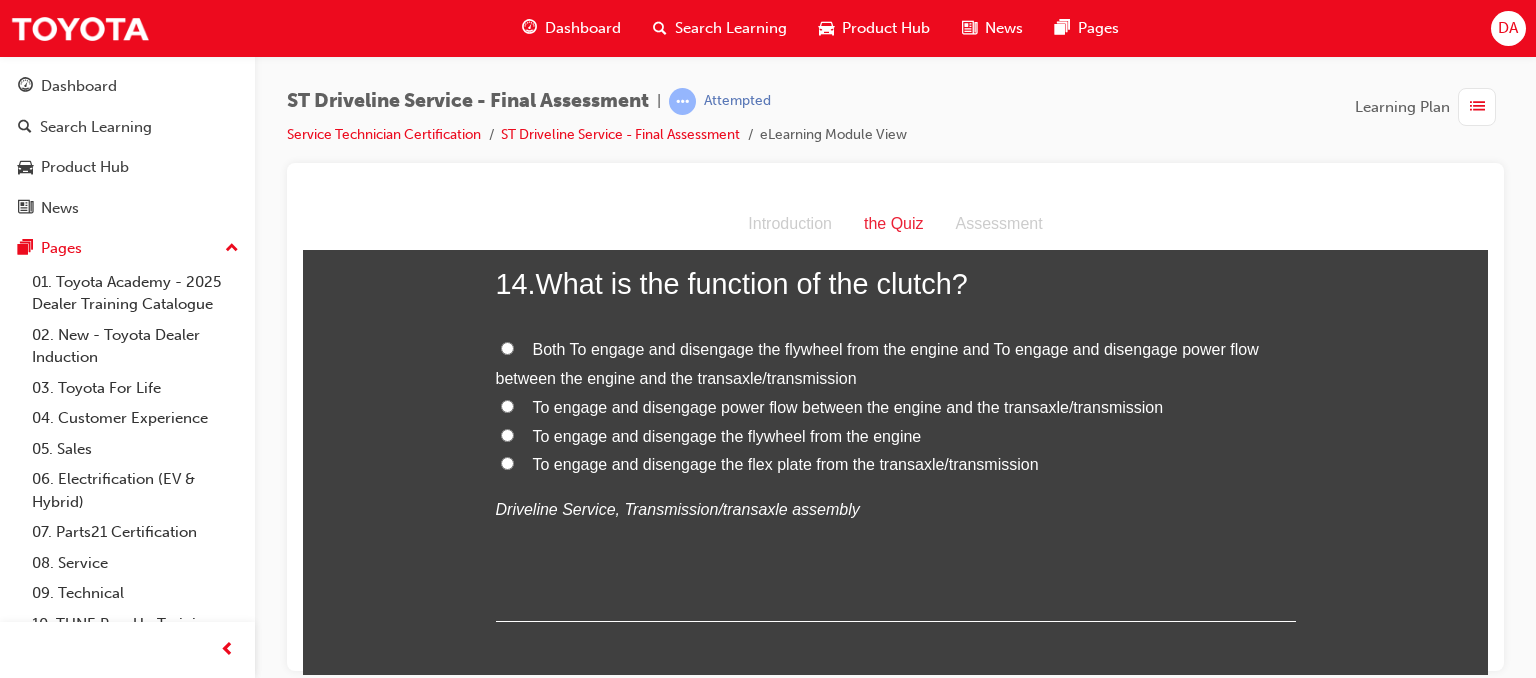 click on "To engage and disengage power flow between the engine and the transaxle/transmission" at bounding box center (848, 406) 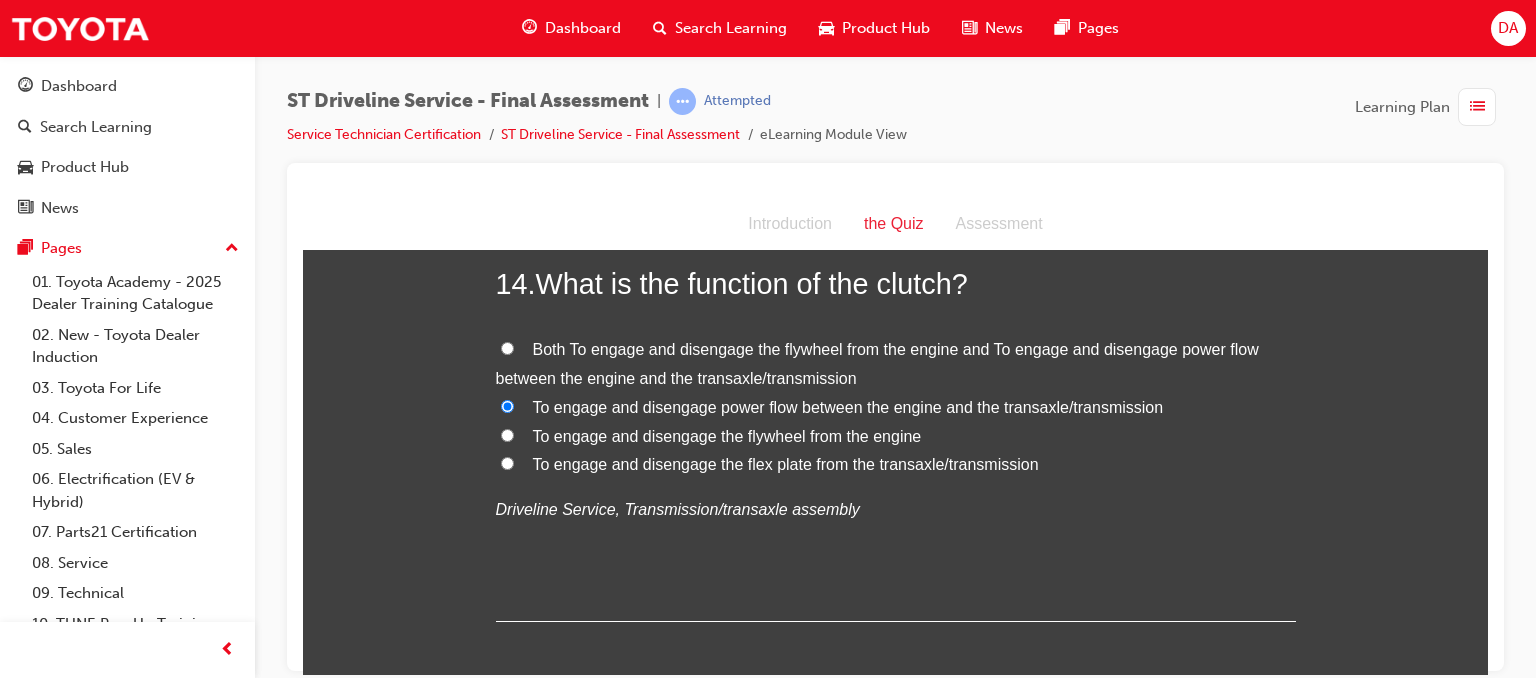 radio on "true" 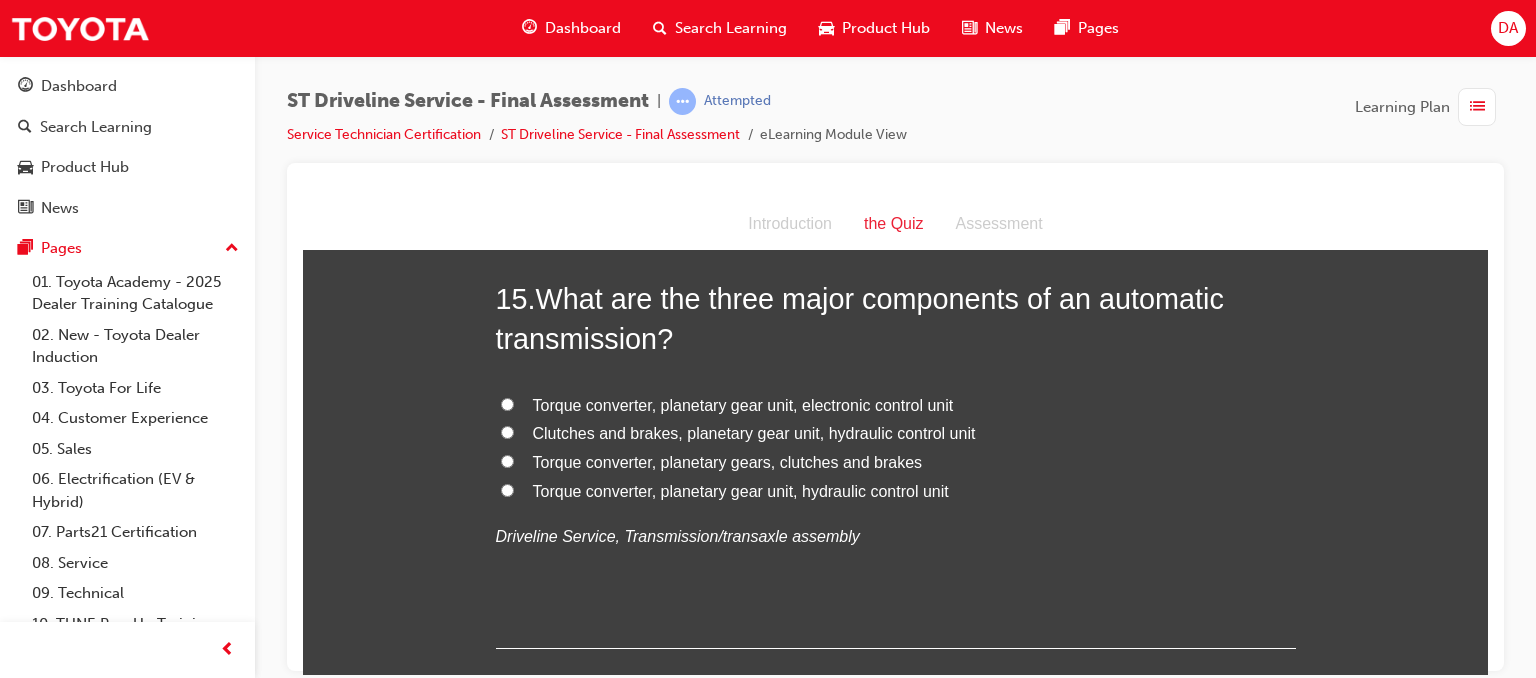 scroll, scrollTop: 6400, scrollLeft: 0, axis: vertical 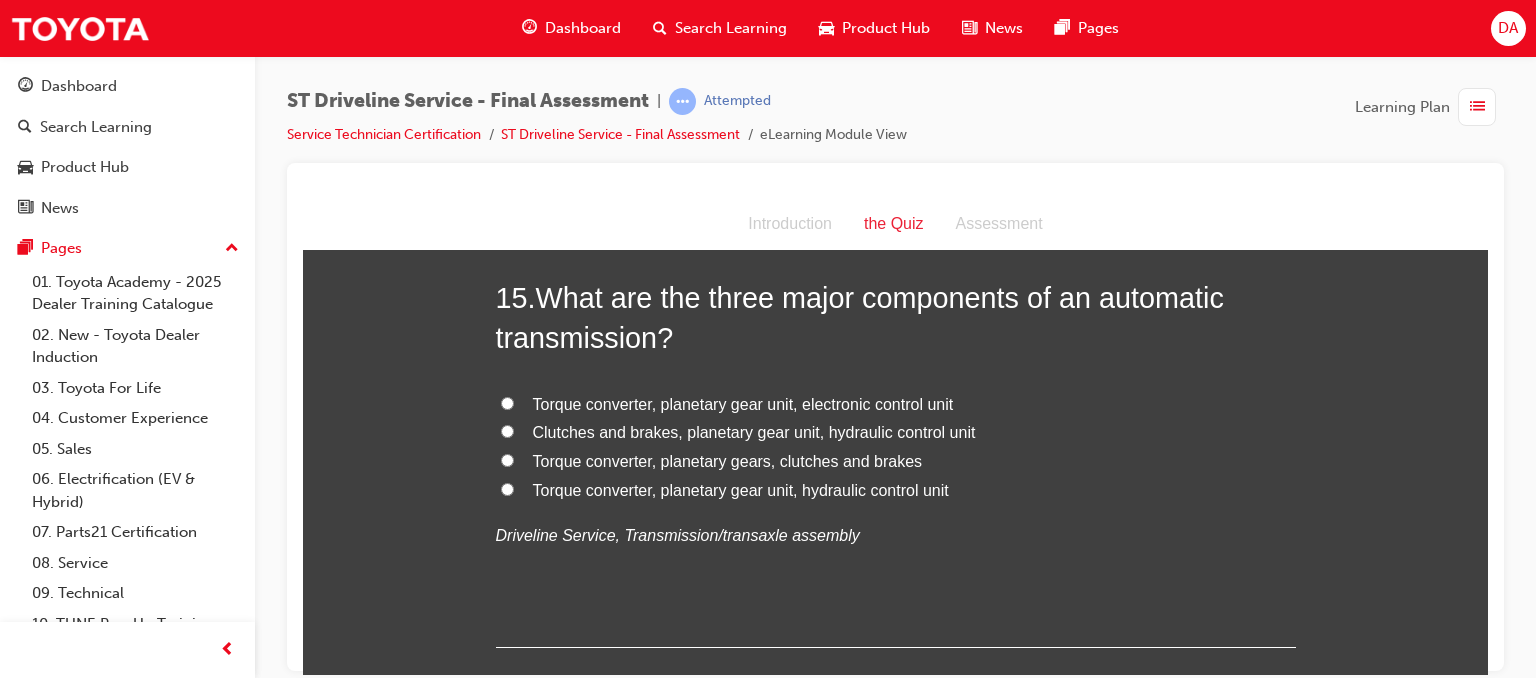 click on "Torque converter, planetary gears, clutches and brakes" at bounding box center [728, 460] 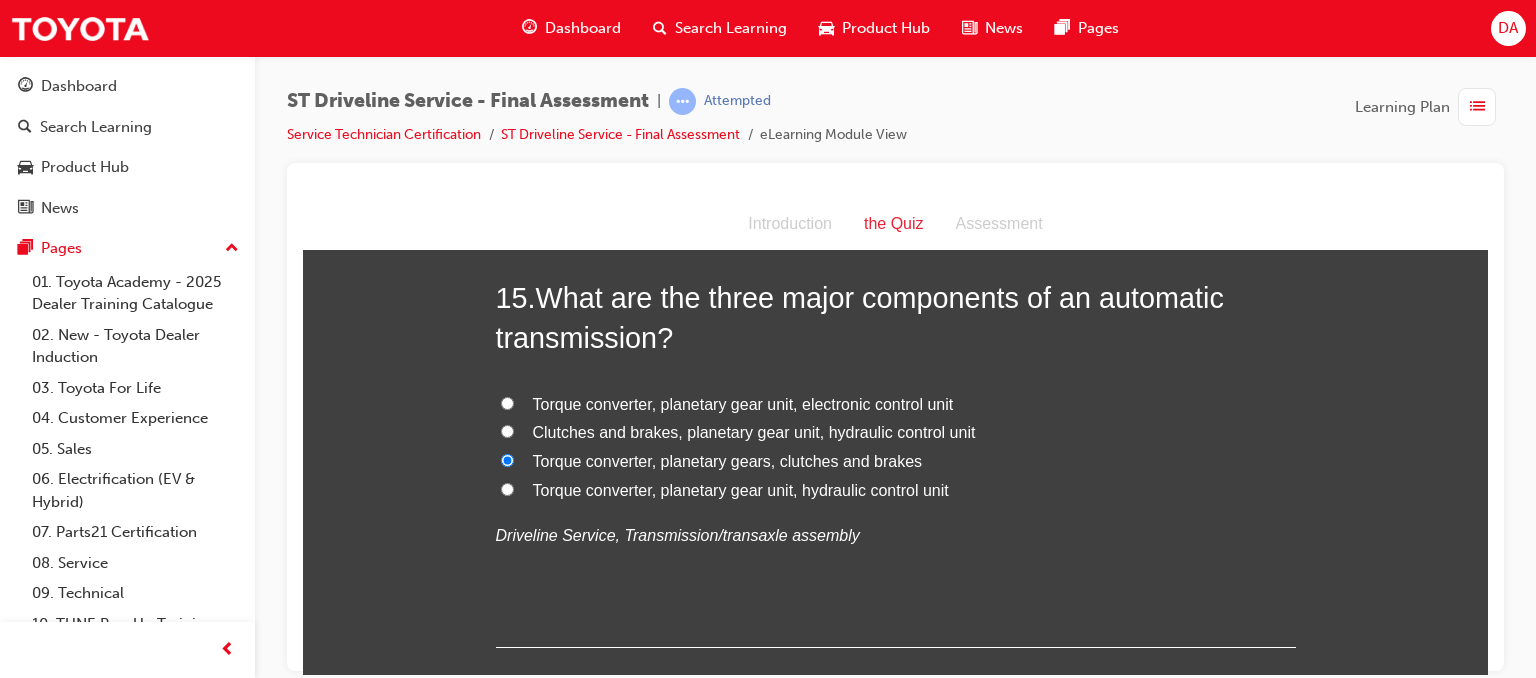 radio on "true" 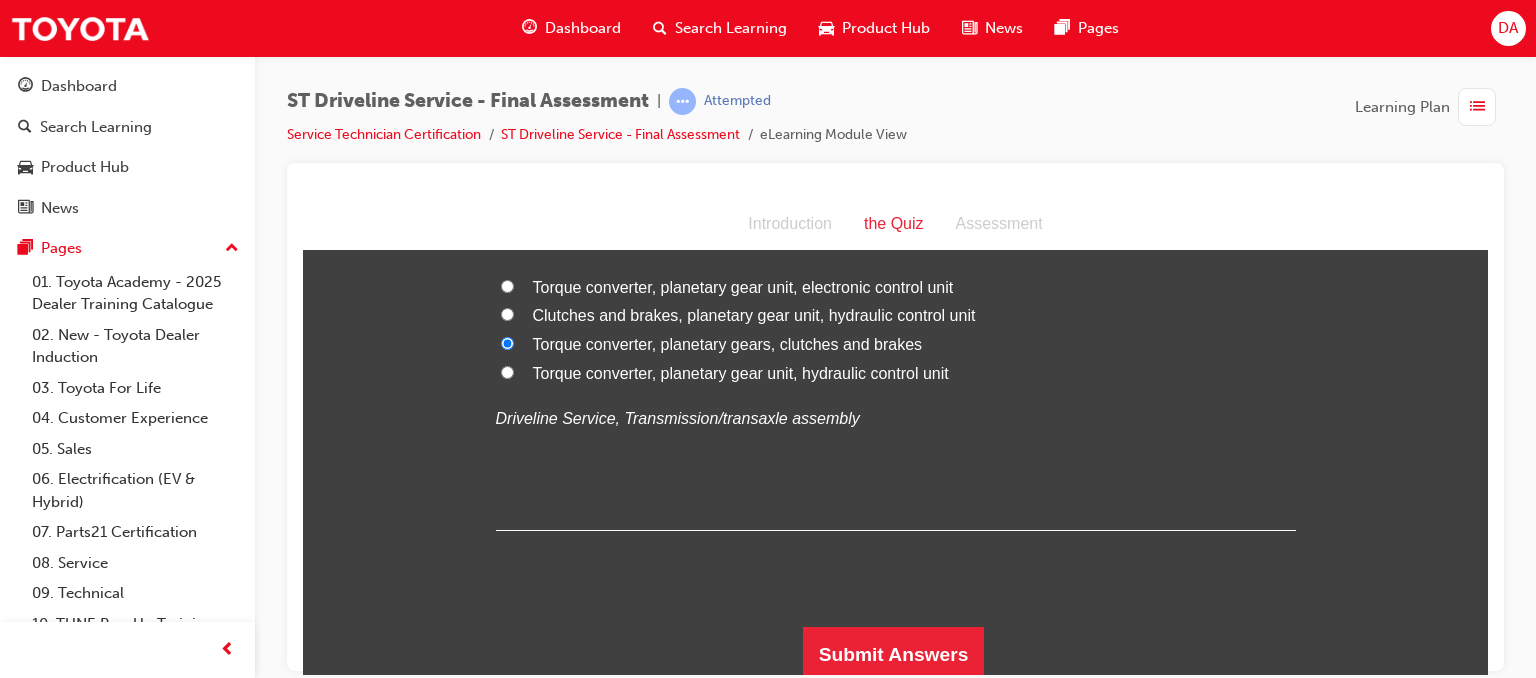 scroll, scrollTop: 6520, scrollLeft: 0, axis: vertical 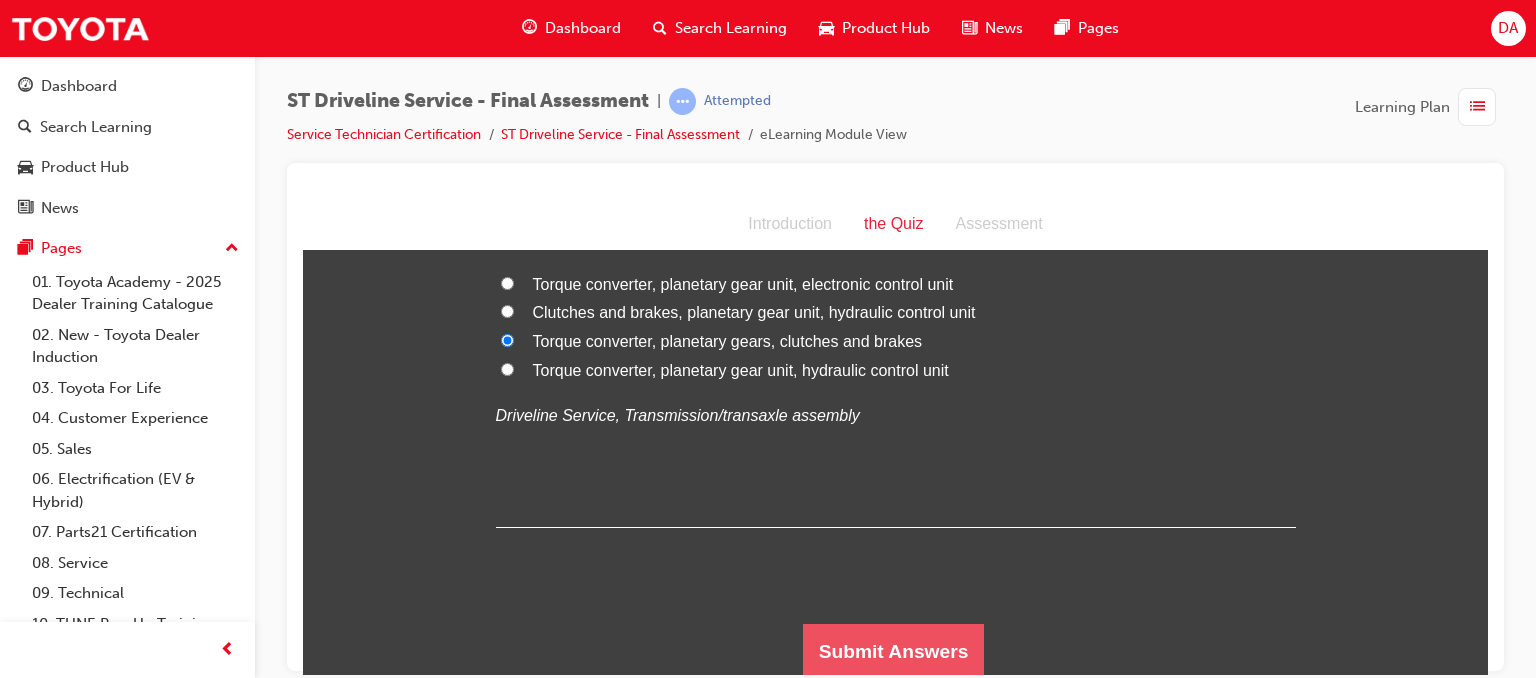 click on "Submit Answers" at bounding box center [894, 651] 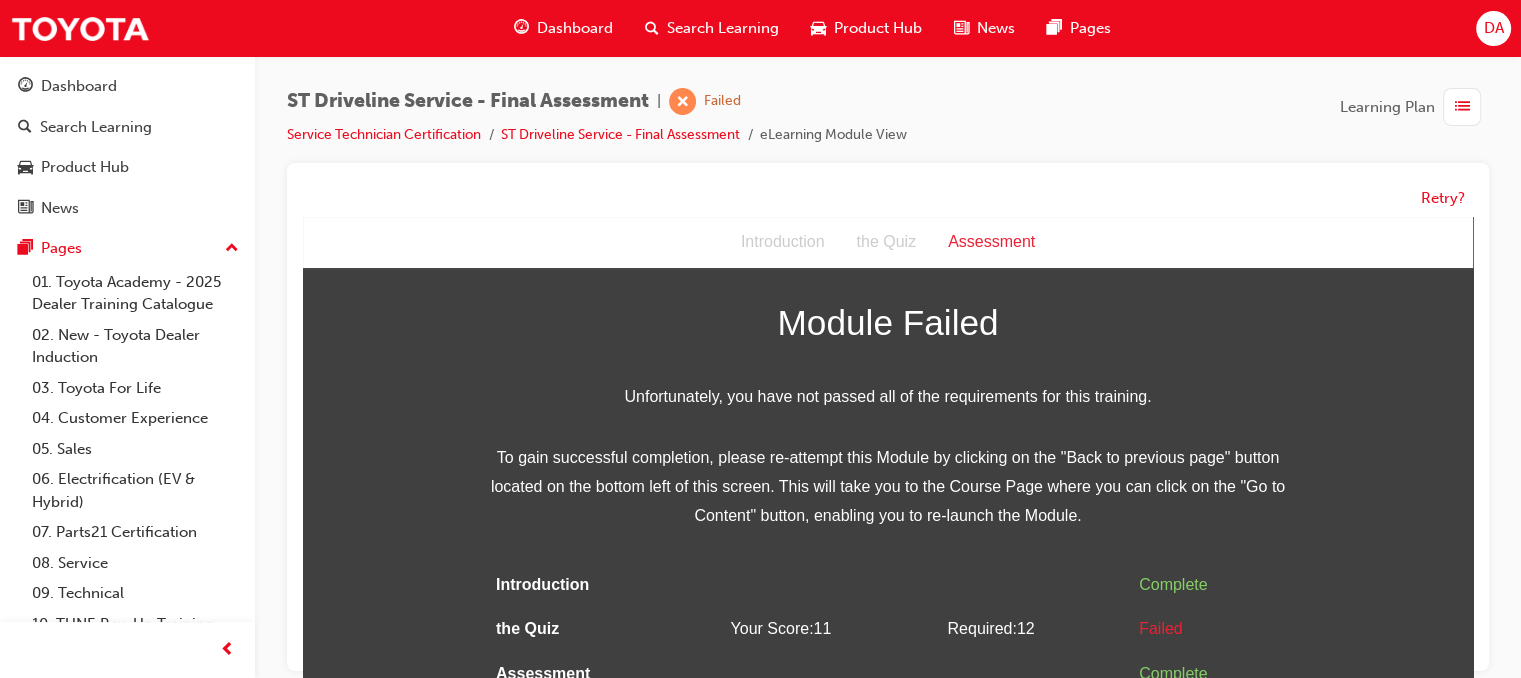 scroll, scrollTop: 44, scrollLeft: 0, axis: vertical 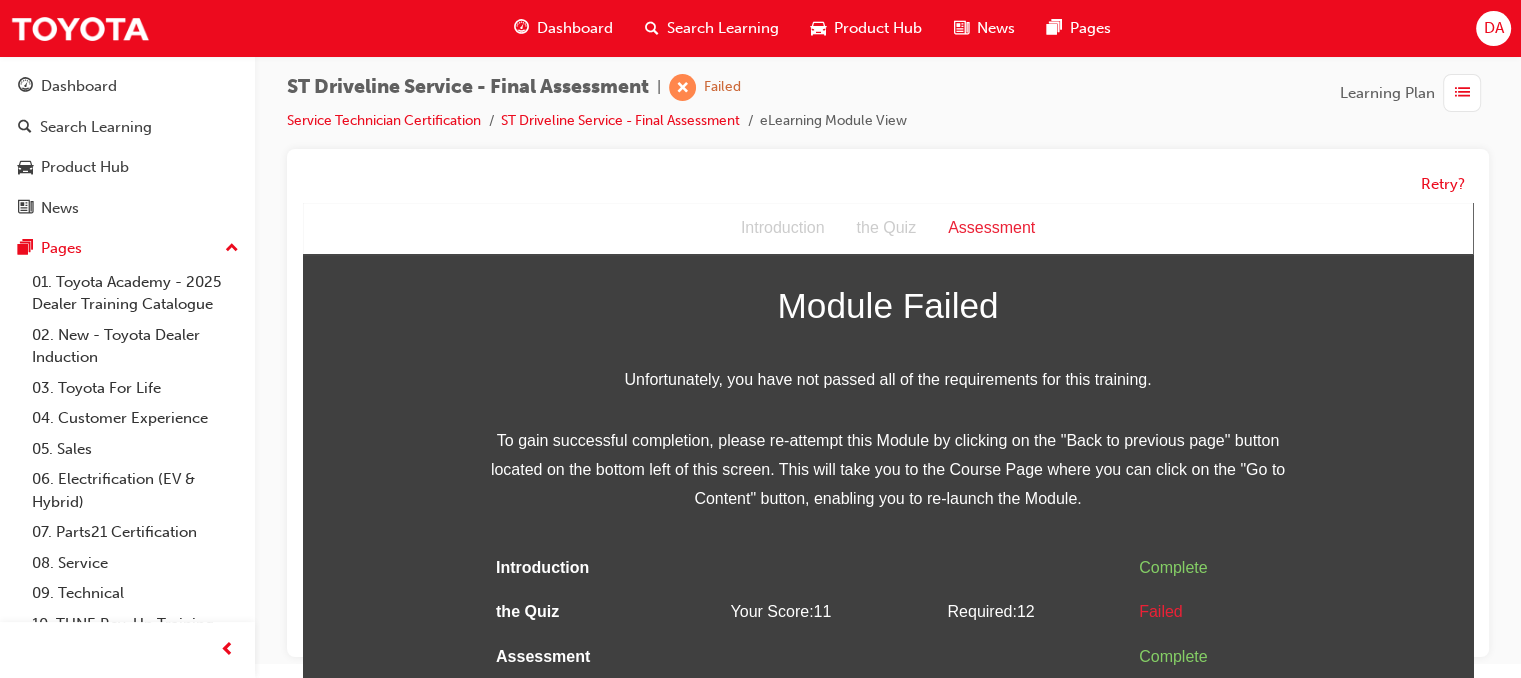 click on "Dashboard" at bounding box center (575, 28) 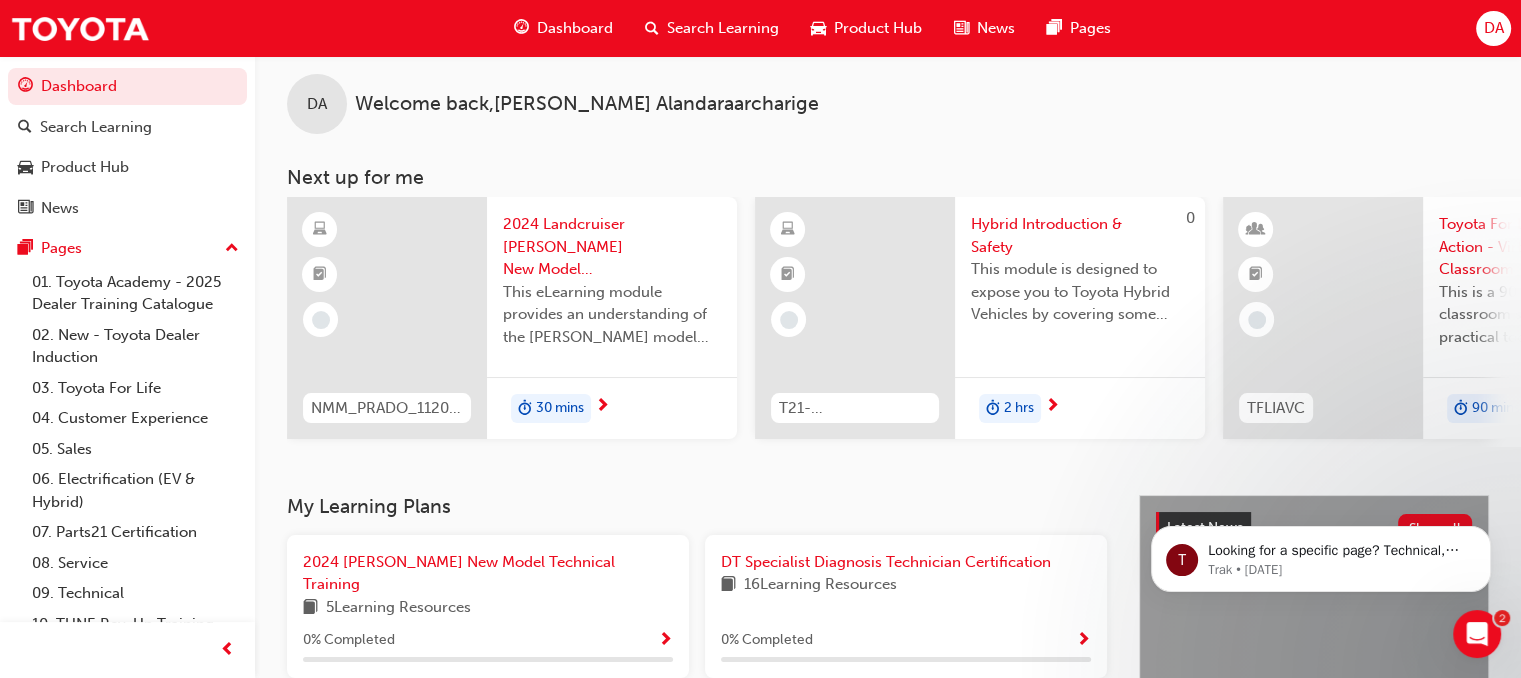 click on "My Learning Plans  2024 Prado New Model Technical Training 5  Learning Resources 0 % Completed DT Specialist Diagnosis Technician Certification 16  Learning Resources 0 % Completed TFL Learning Plan 3  Learning Resources 67 % Completed 2024 Toyota C-HR New Model Technical Training 5  Learning Resources 0 % Completed Professional Technician Certification 39  Learning Resources 0 % Completed Introduction to Toyota Learning Plan 8  Learning Resources 13 % Completed Service Technician Certification 16  Learning Resources 94 % Completed Latest News Show all Welcome to your new Training Resource Centre Revolutionise the way you access and manage your learning resources. Product Hub Show all 4x4 and Towing bZ4X 1st Generation C-HR 2nd Generation Camry 9th Generation Coaster 4th Generation Connected Services Corolla Cross Corolla Hatch 12th Generation Corolla Sedan 12th Generation Electrification Technology Fortuner 2nd Generation Facelift GR Supra GR Yaris 1st Generation GR86 Granvia HiAce 6th Generation Tundra" at bounding box center (888, 815) 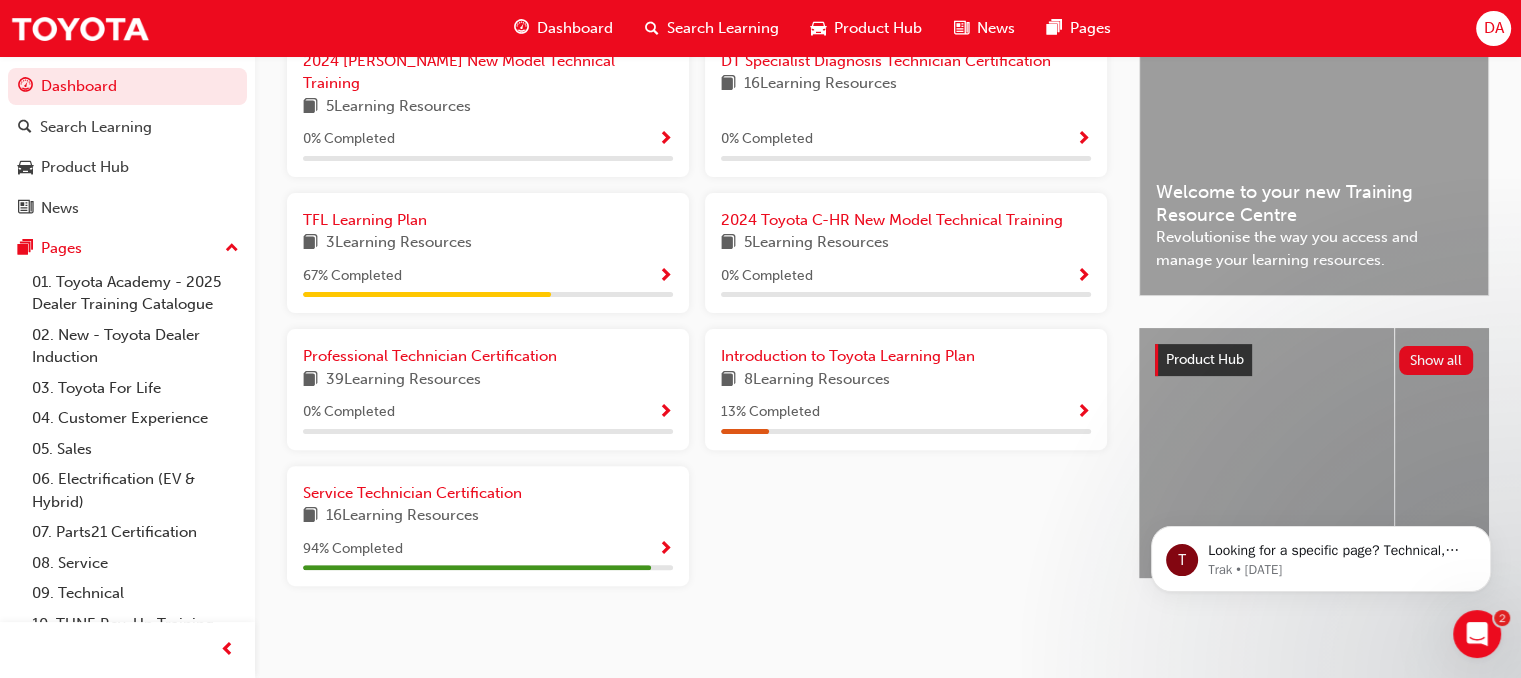 scroll, scrollTop: 516, scrollLeft: 0, axis: vertical 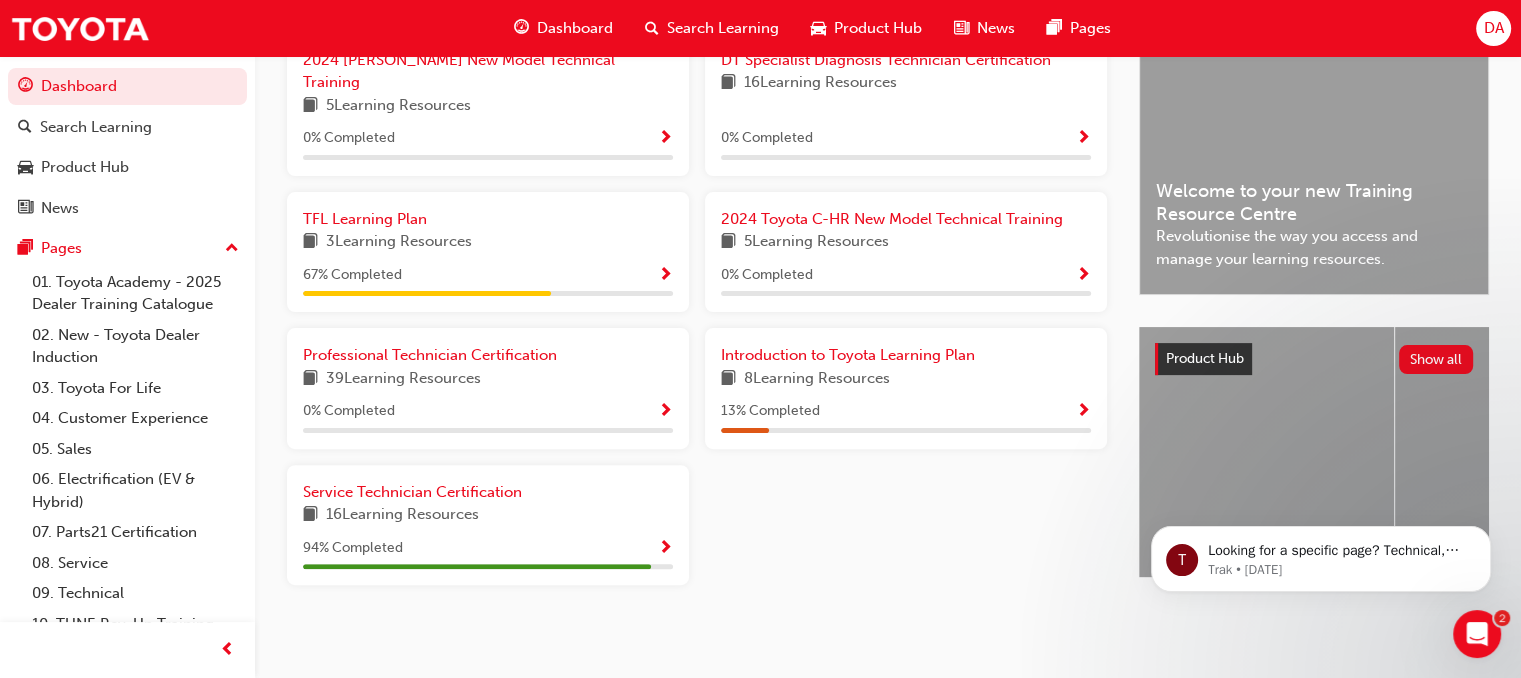 click on "Dashboard" at bounding box center [575, 28] 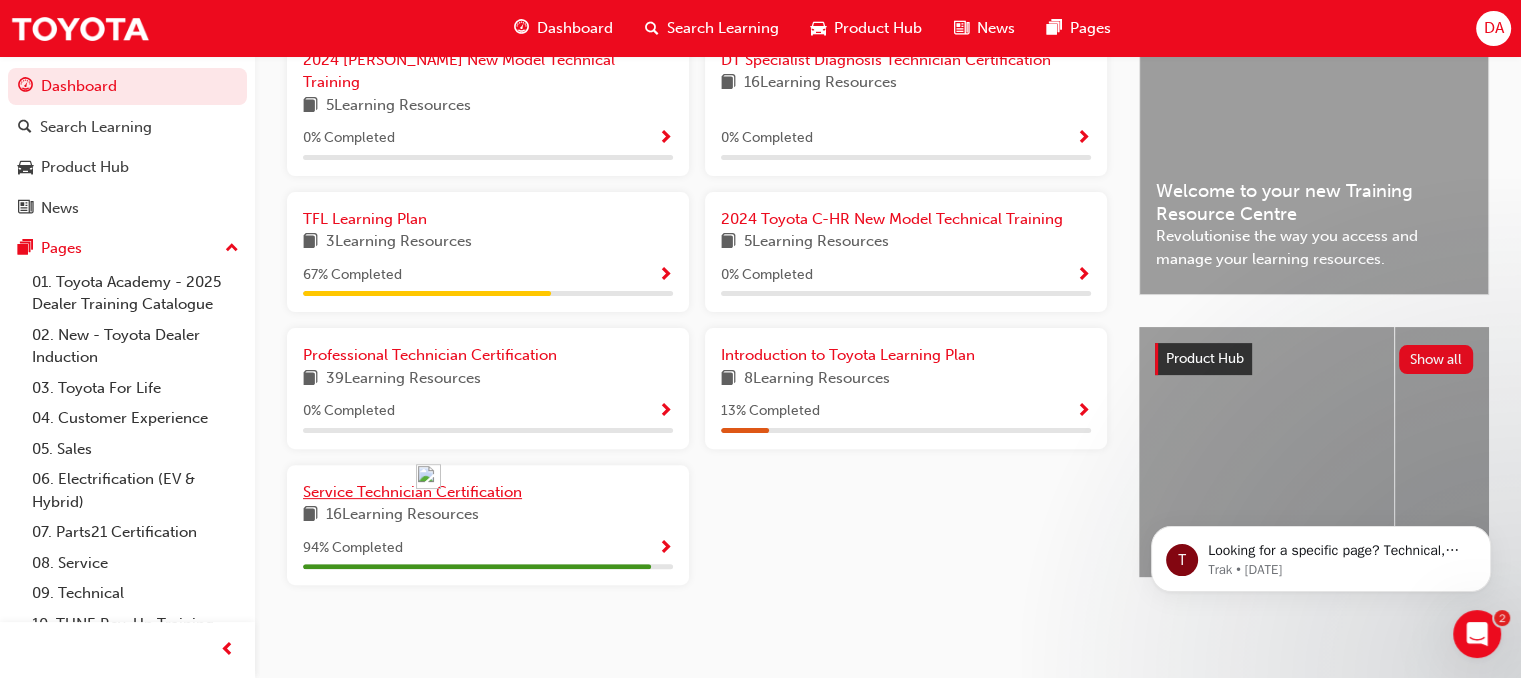 click on "Service Technician Certification" at bounding box center [412, 492] 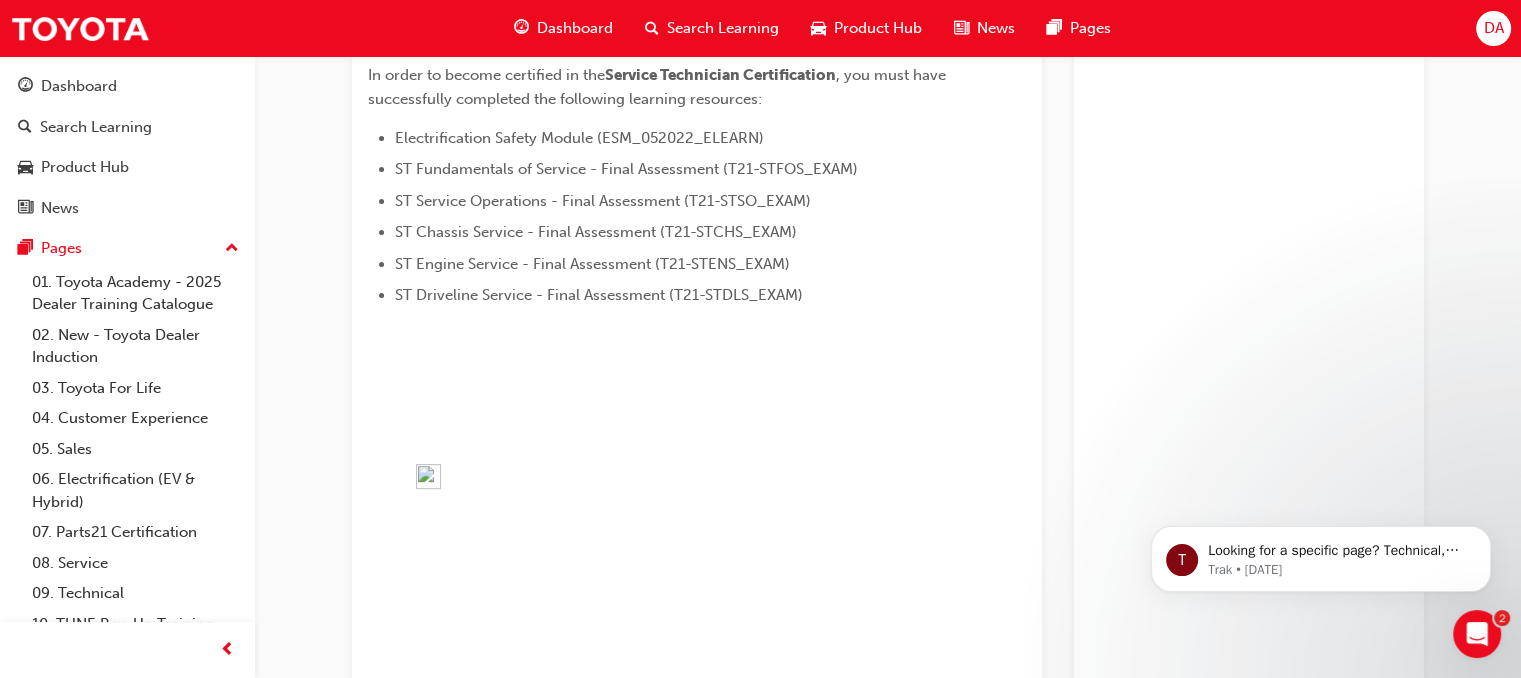 click on "Service Technician Certification   Learning search page Learning plan detail page Technical ST_STC LIVE Certification In order to become certified in the  Service Technician Certification , you must have successfully completed the following learning resources: Electrification Safety Module (ESM_052022_ELEARN) ST Fundamentals of Service - Final Assessment (T21-STFOS_EXAM) ST Service Operations - Final Assessment (T21-STSO_EXAM) ST Chassis Service - Final Assessment (T21-STCHS_EXAM) ST Engine Service - Final Assessment (T21-STENS_EXAM) ST Driveline Service - Final Assessment (T21-STDLS_EXAM)" at bounding box center [697, 511] 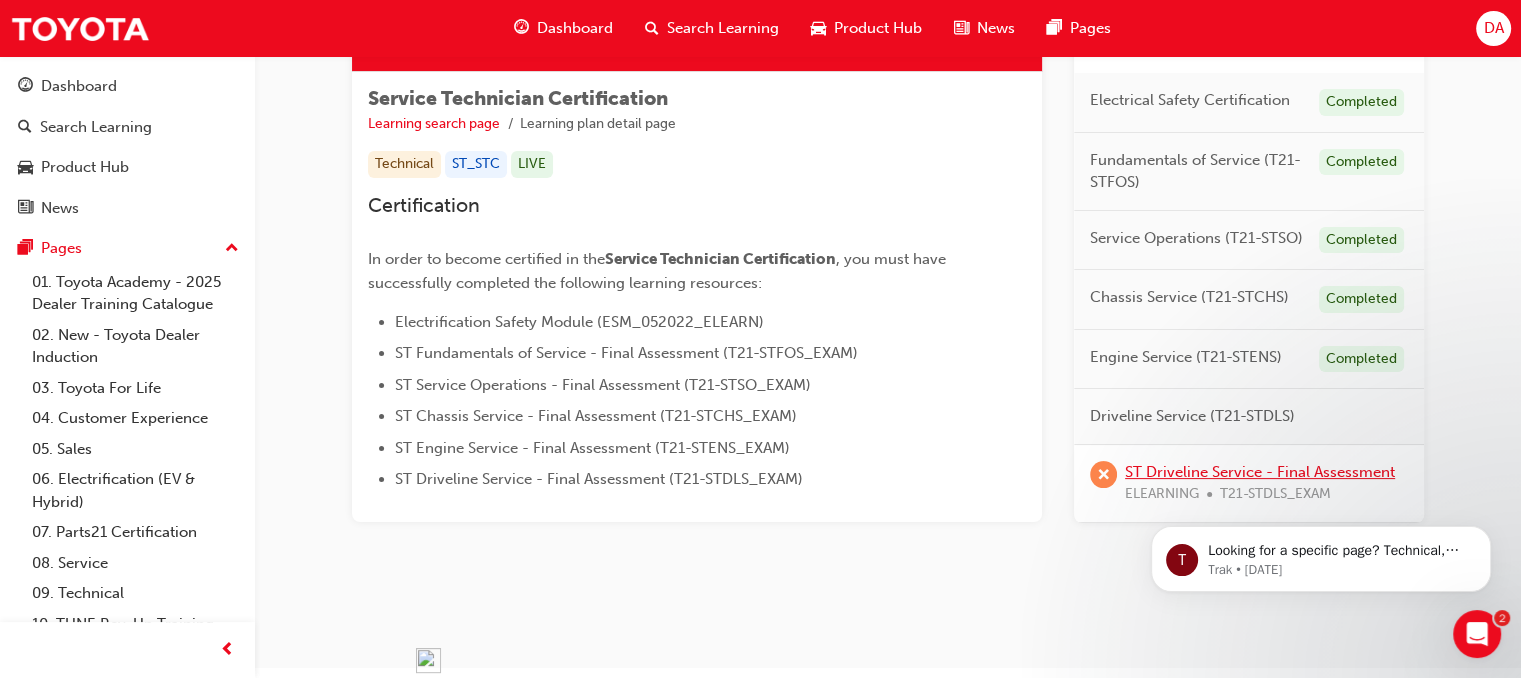 click on "ST Driveline Service - Final Assessment" at bounding box center [1260, 471] 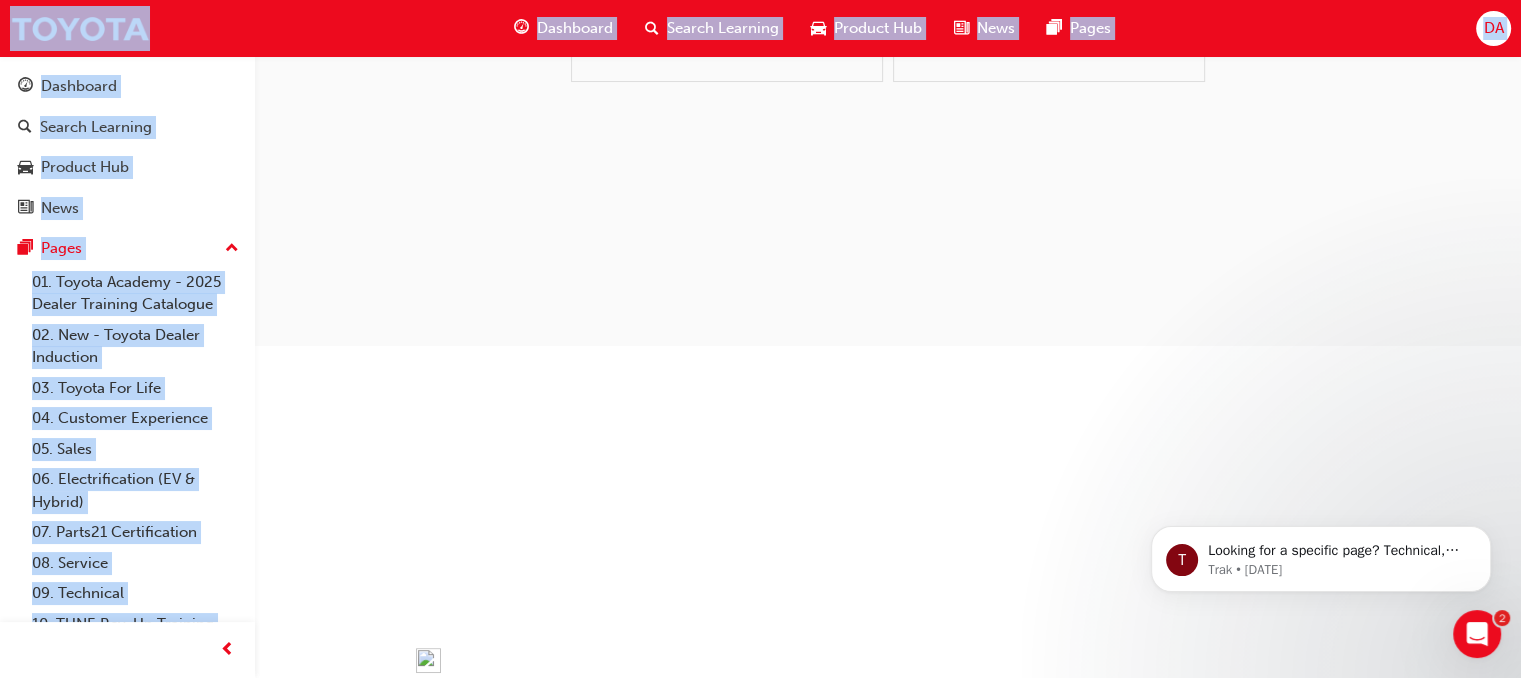 click on "Your version of Internet Explorer is outdated and not supported. Please upgrade to a  modern browser . Dashboard Search Learning Product Hub News Pages DA Dashboard Search Learning Product Hub News Pages Pages 01. Toyota Academy - 2025 Dealer Training Catalogue 02. New - Toyota Dealer Induction  03. Toyota For Life 04. Customer Experience 05. Sales 06. Electrification (EV & Hybrid) 07. Parts21 Certification 08. Service 09. Technical  10. TUNE Rev-Up Training All Pages Welcome back Browse Our records show you have already completed this module. You can now choose to Browse the module without affecting your training completion. Browse Retry You can choose to re-attempt the training module. This will also reset your completion in any related Learning Plan or Gap Report Retry Module 2 Close navigation" at bounding box center (760, 7) 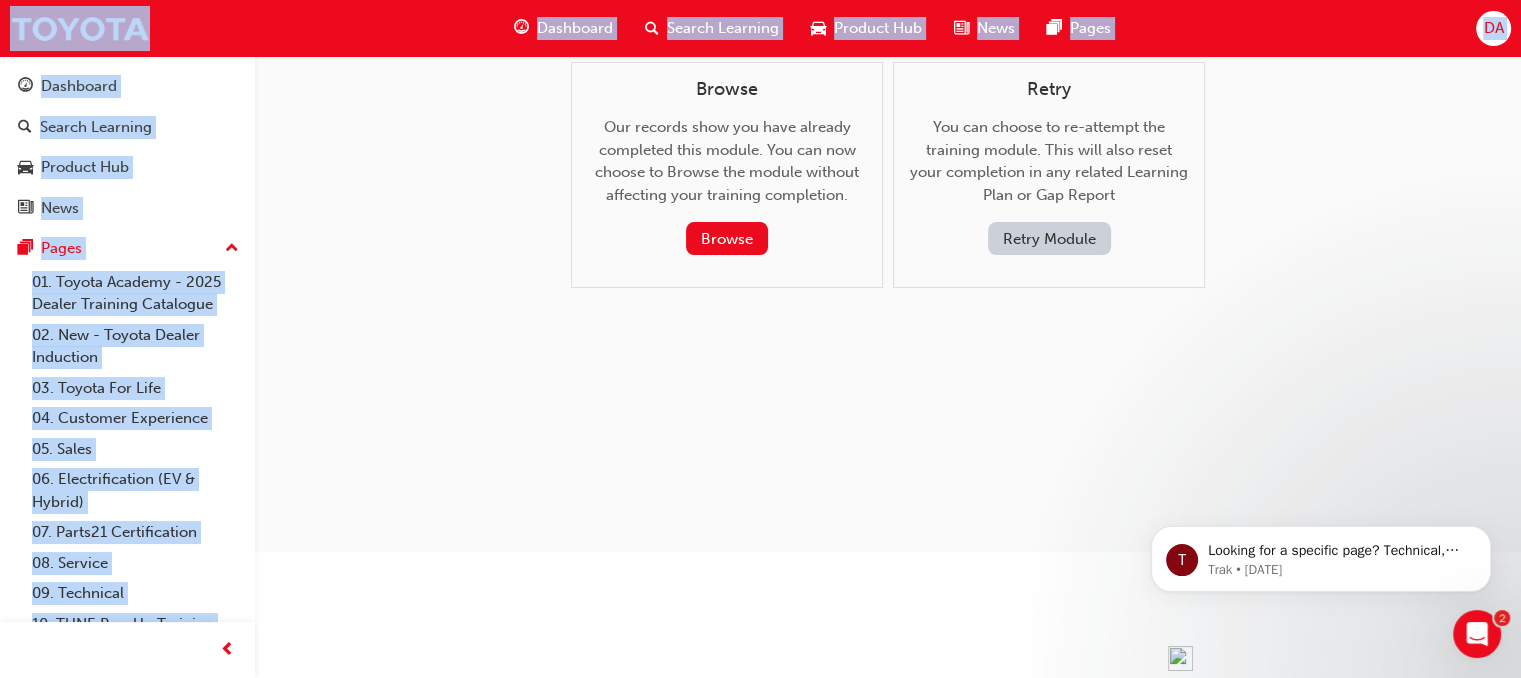 scroll, scrollTop: 0, scrollLeft: 0, axis: both 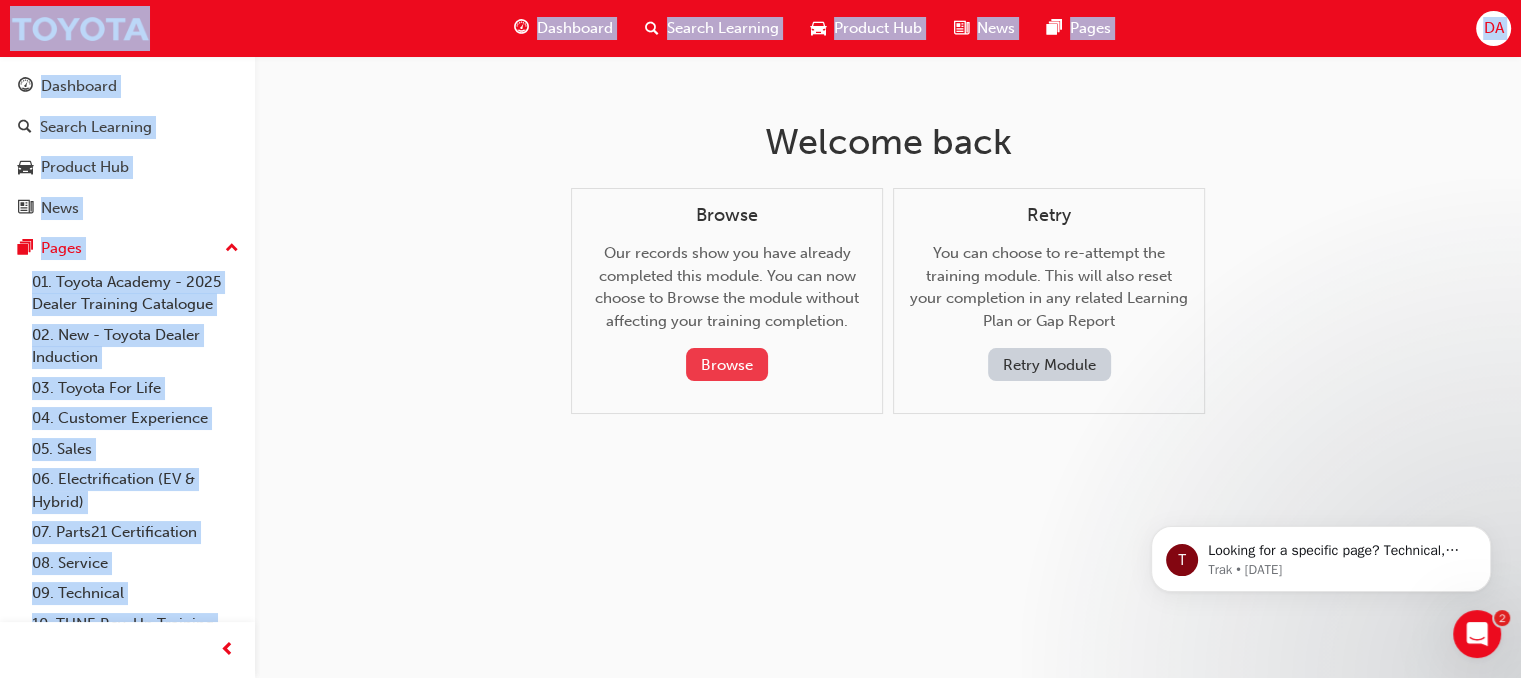 click on "Browse" at bounding box center (727, 364) 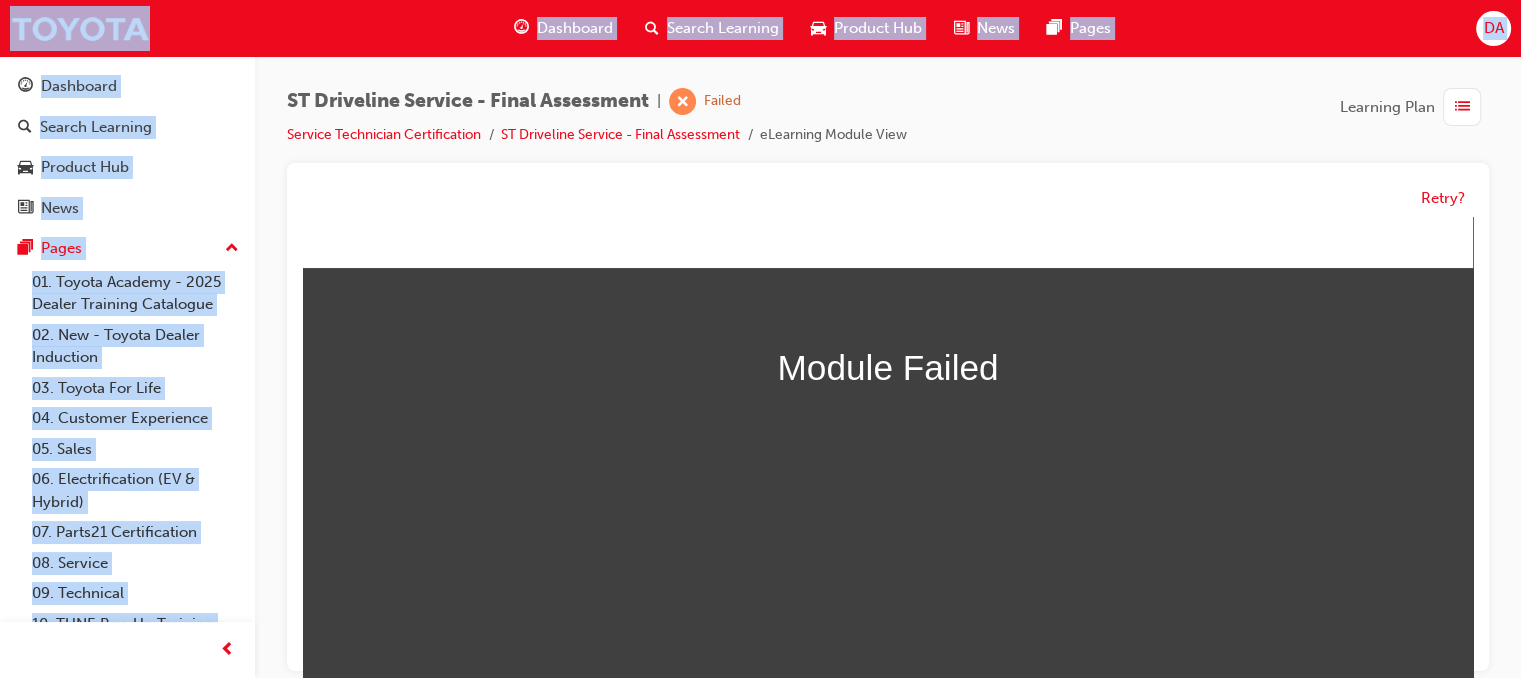 scroll, scrollTop: 0, scrollLeft: 0, axis: both 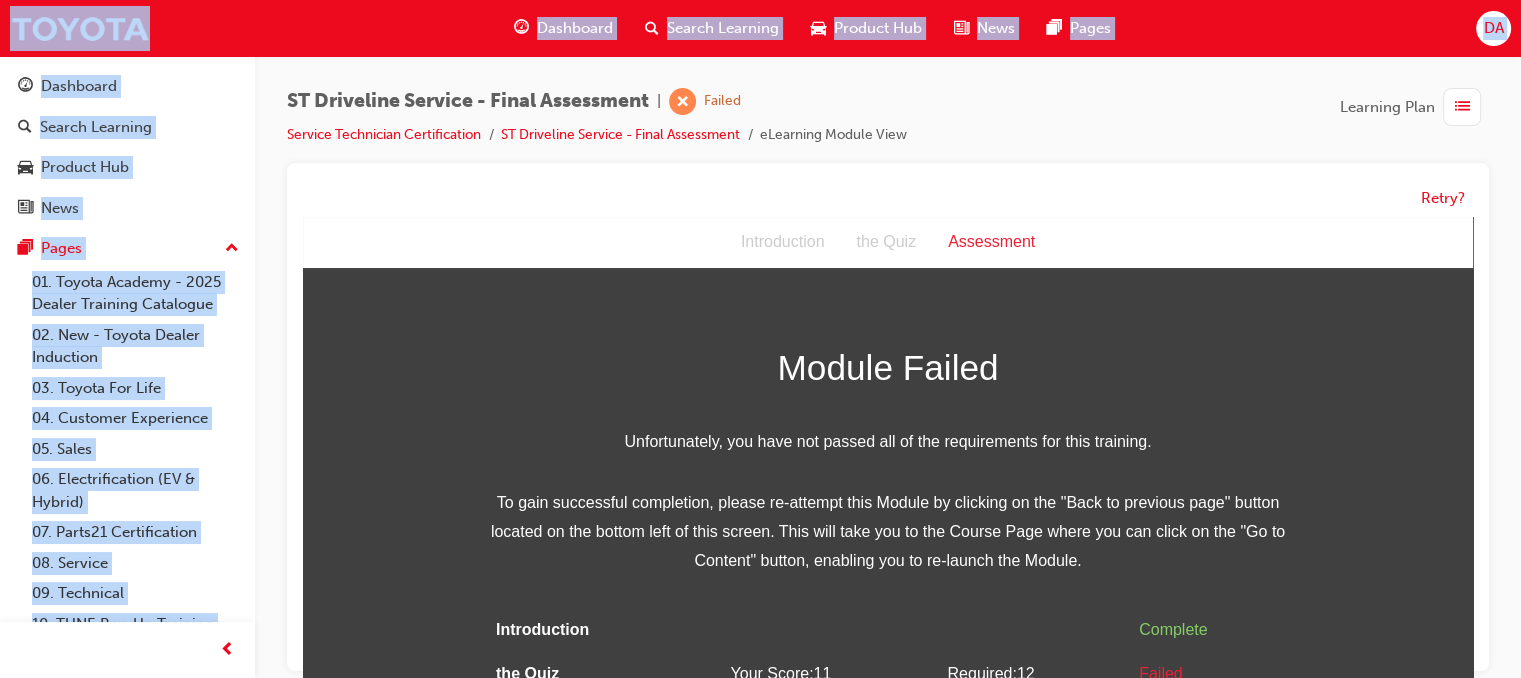 click on "Retry?" at bounding box center [888, 198] 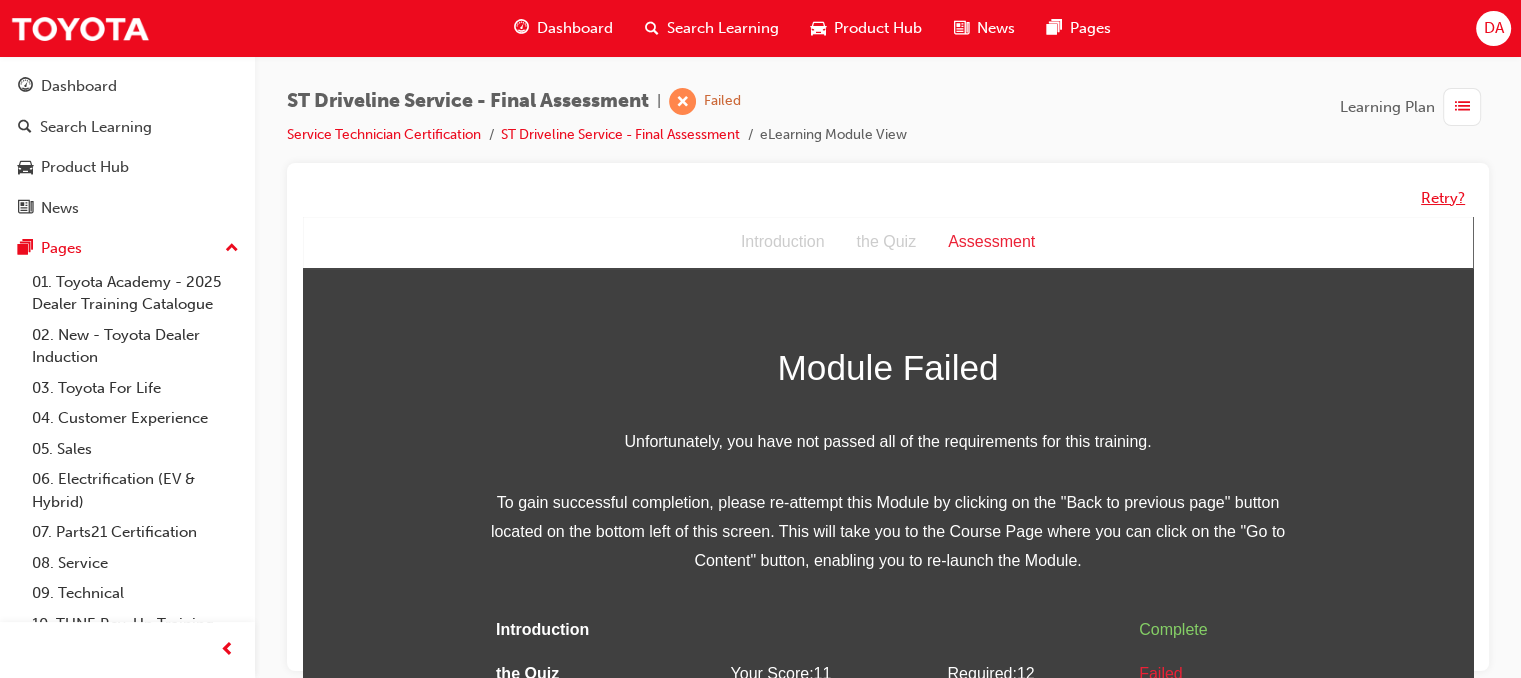 click on "Retry?" at bounding box center (1443, 198) 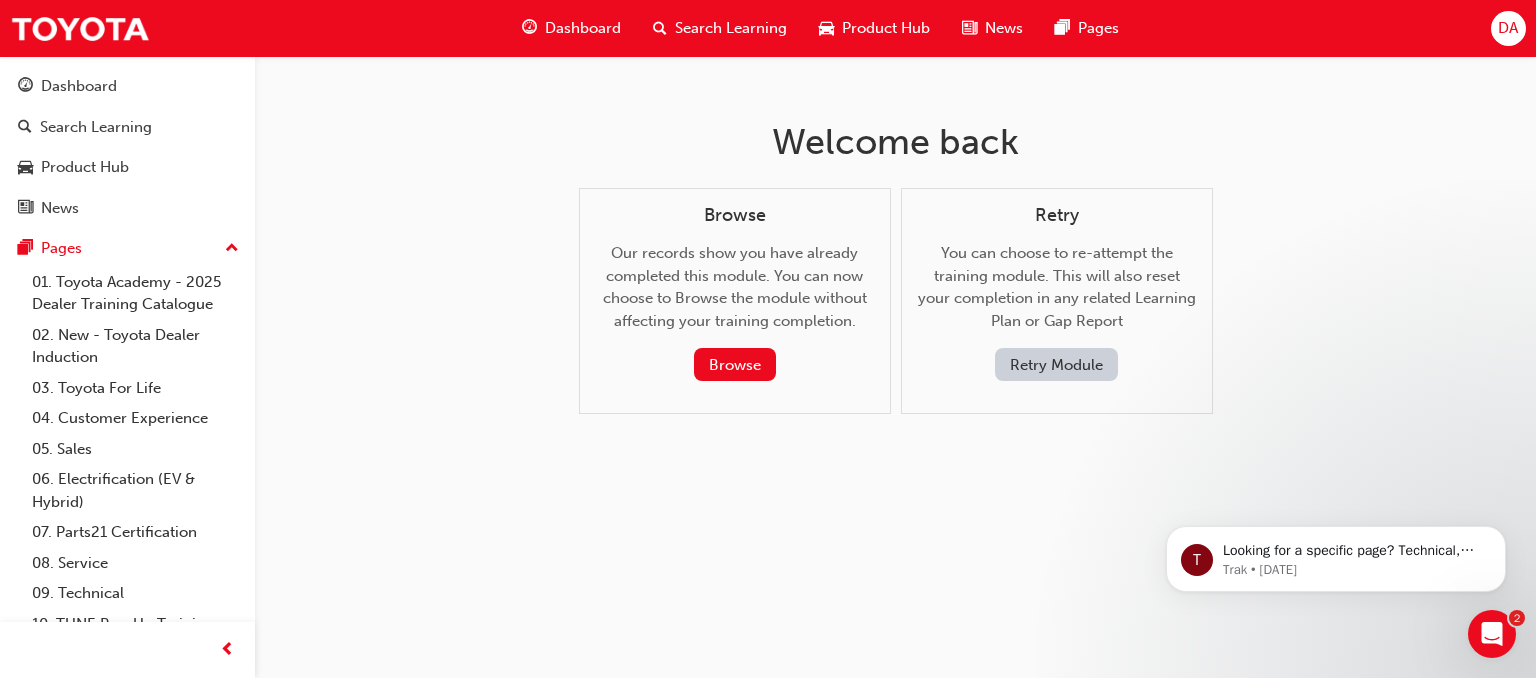 click on "Retry Module" at bounding box center [1056, 364] 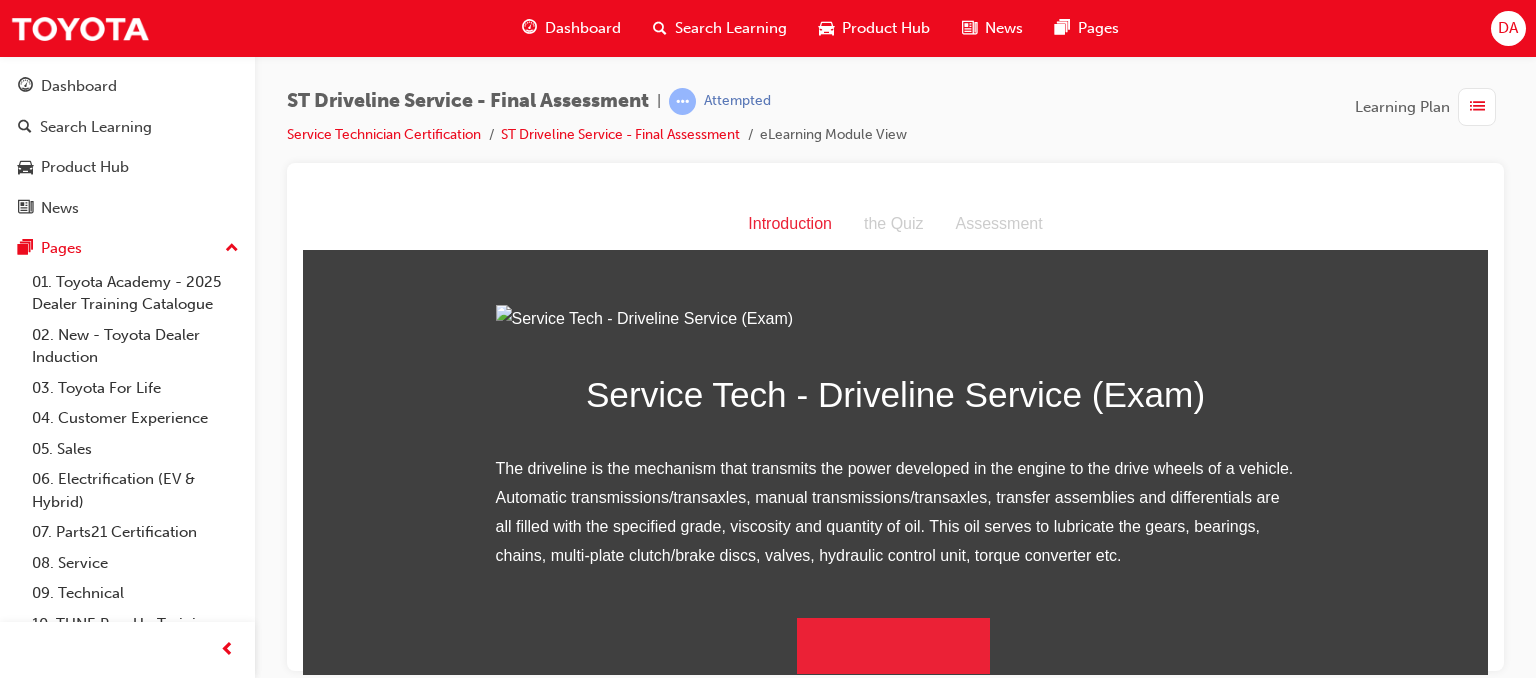 scroll, scrollTop: 220, scrollLeft: 0, axis: vertical 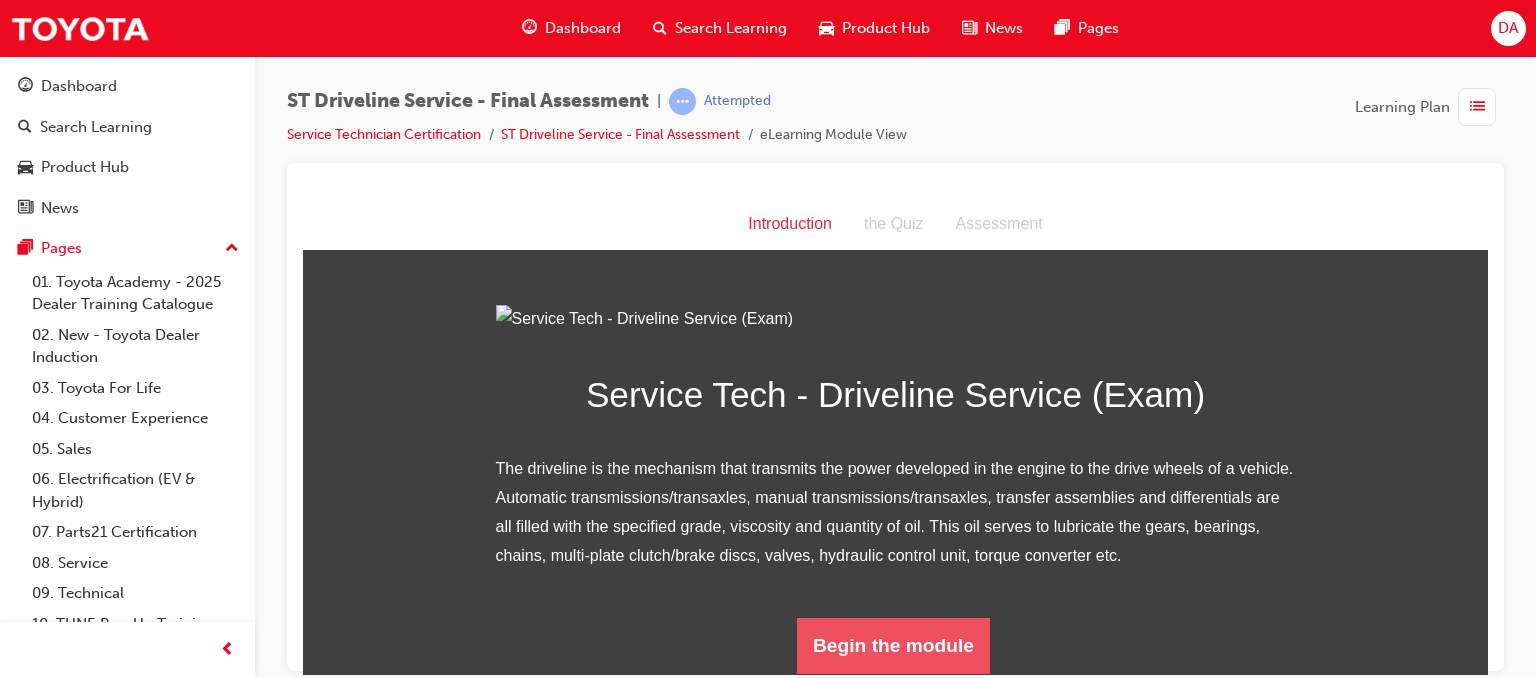 click on "Begin the module" at bounding box center [893, 645] 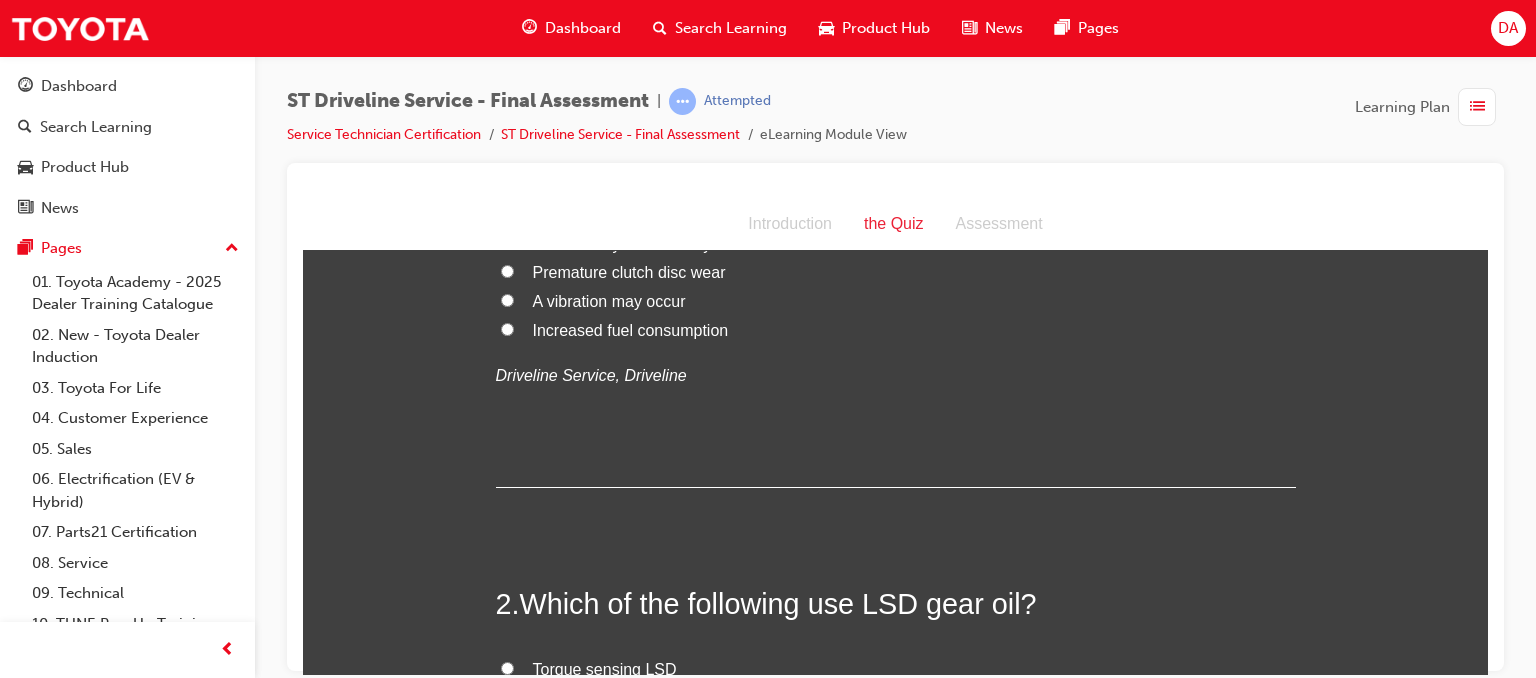 scroll, scrollTop: 0, scrollLeft: 0, axis: both 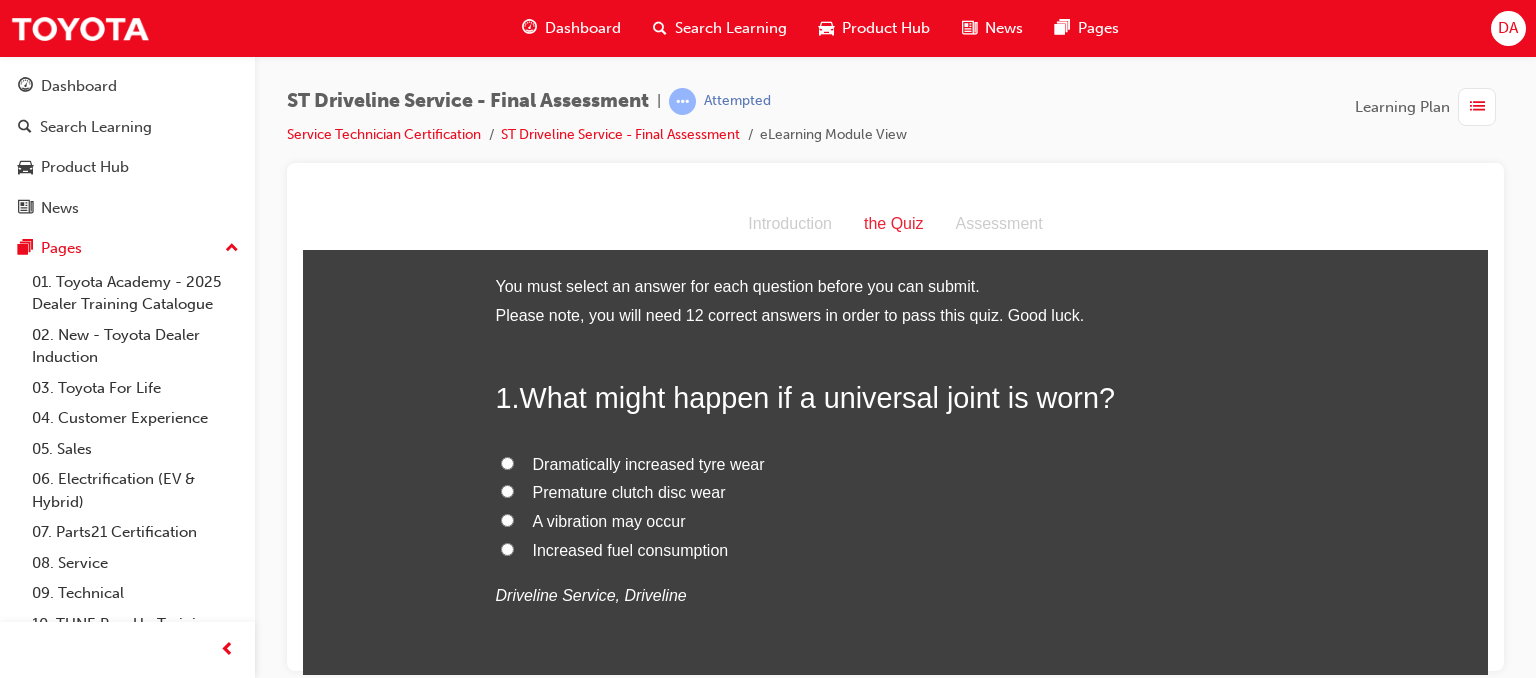 click on "A vibration may occur" at bounding box center (507, 519) 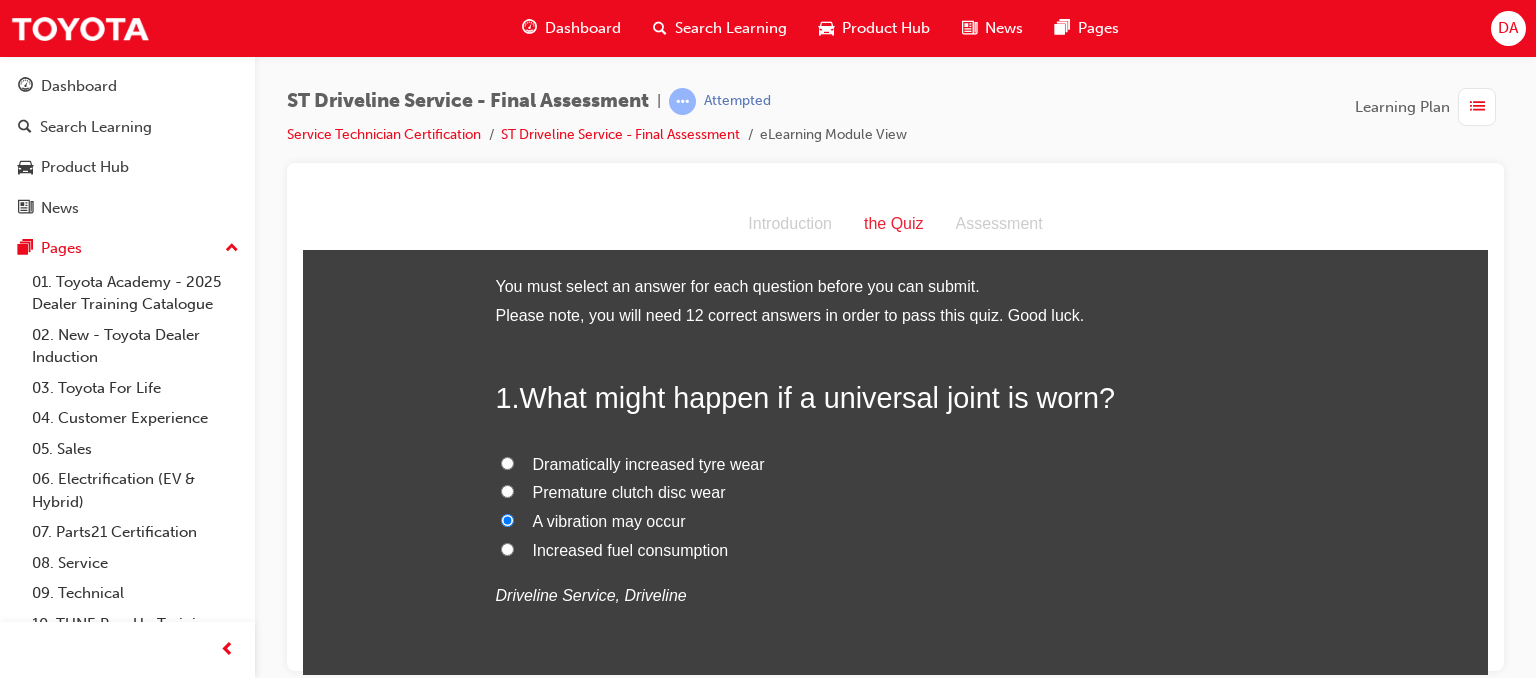 radio on "true" 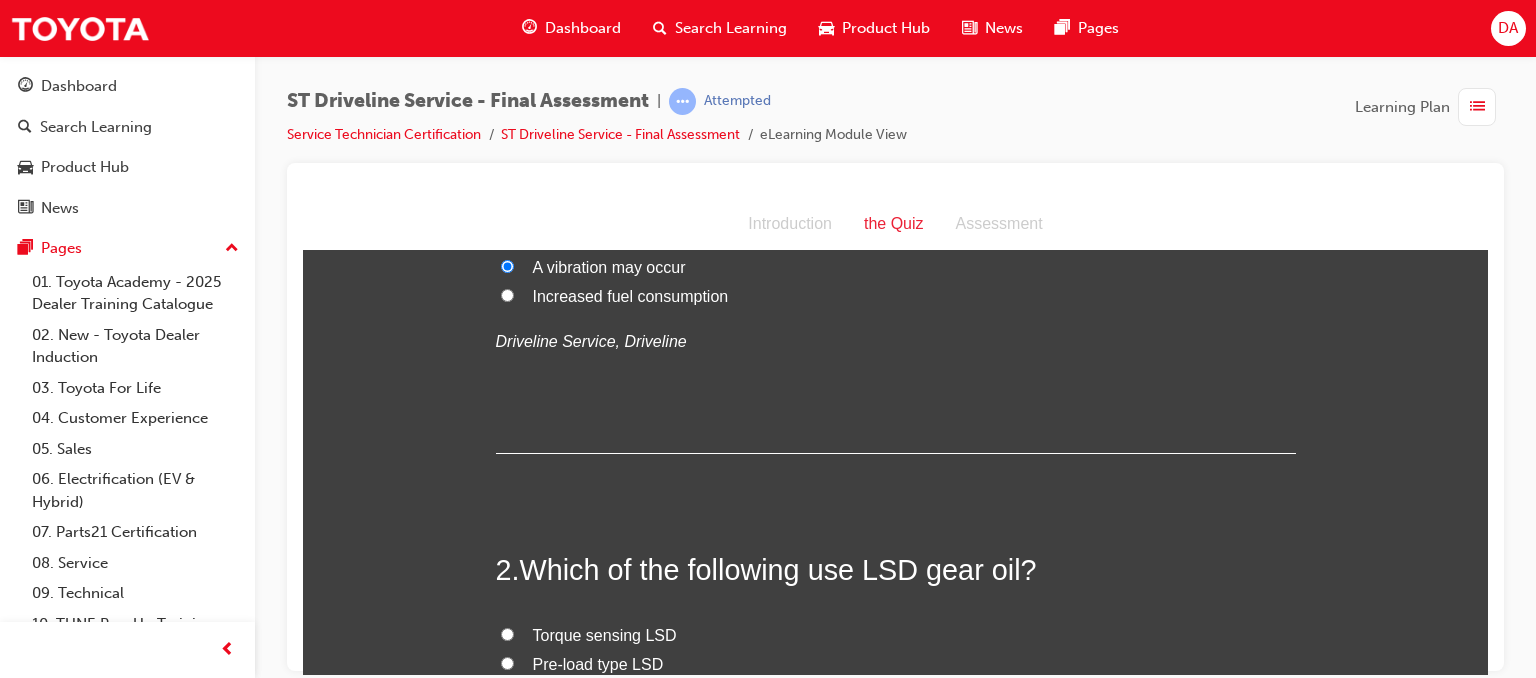 scroll, scrollTop: 280, scrollLeft: 0, axis: vertical 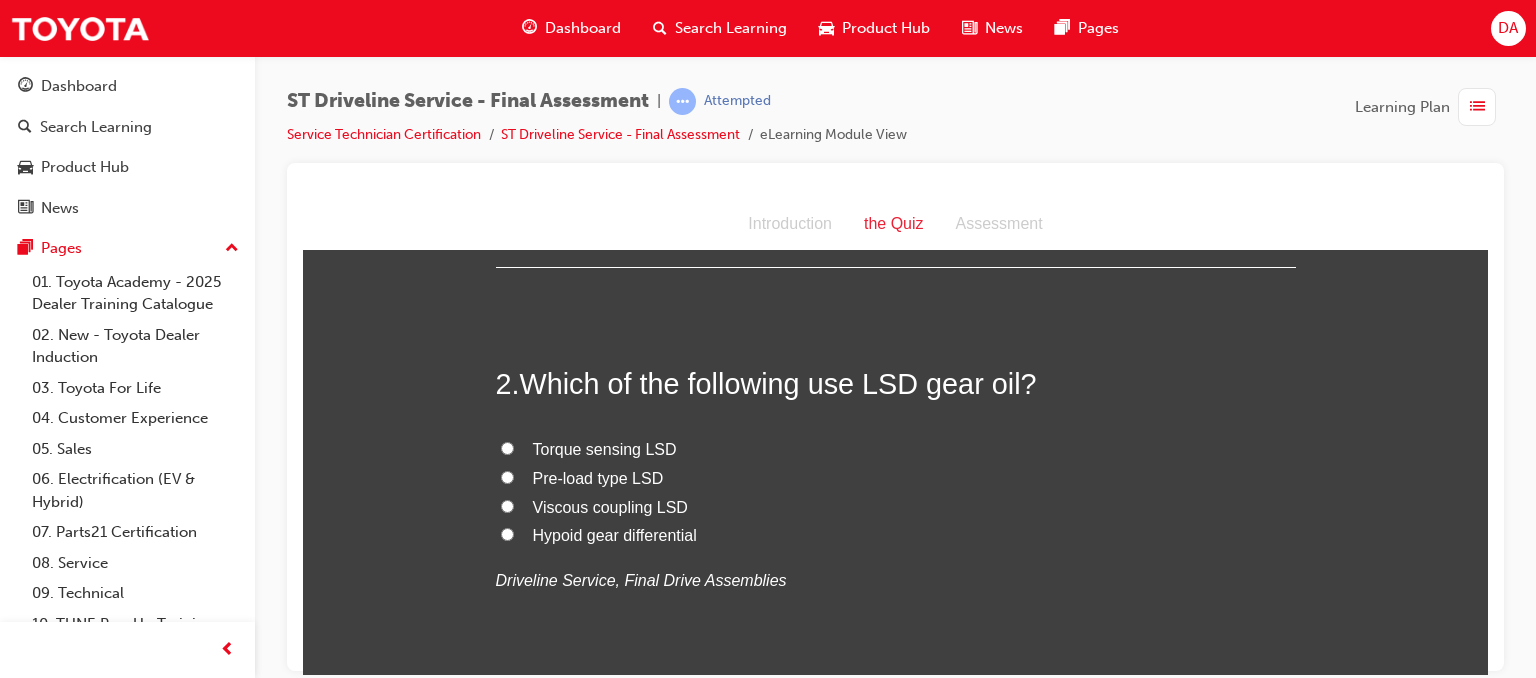 click on "Pre-load type LSD" at bounding box center (507, 476) 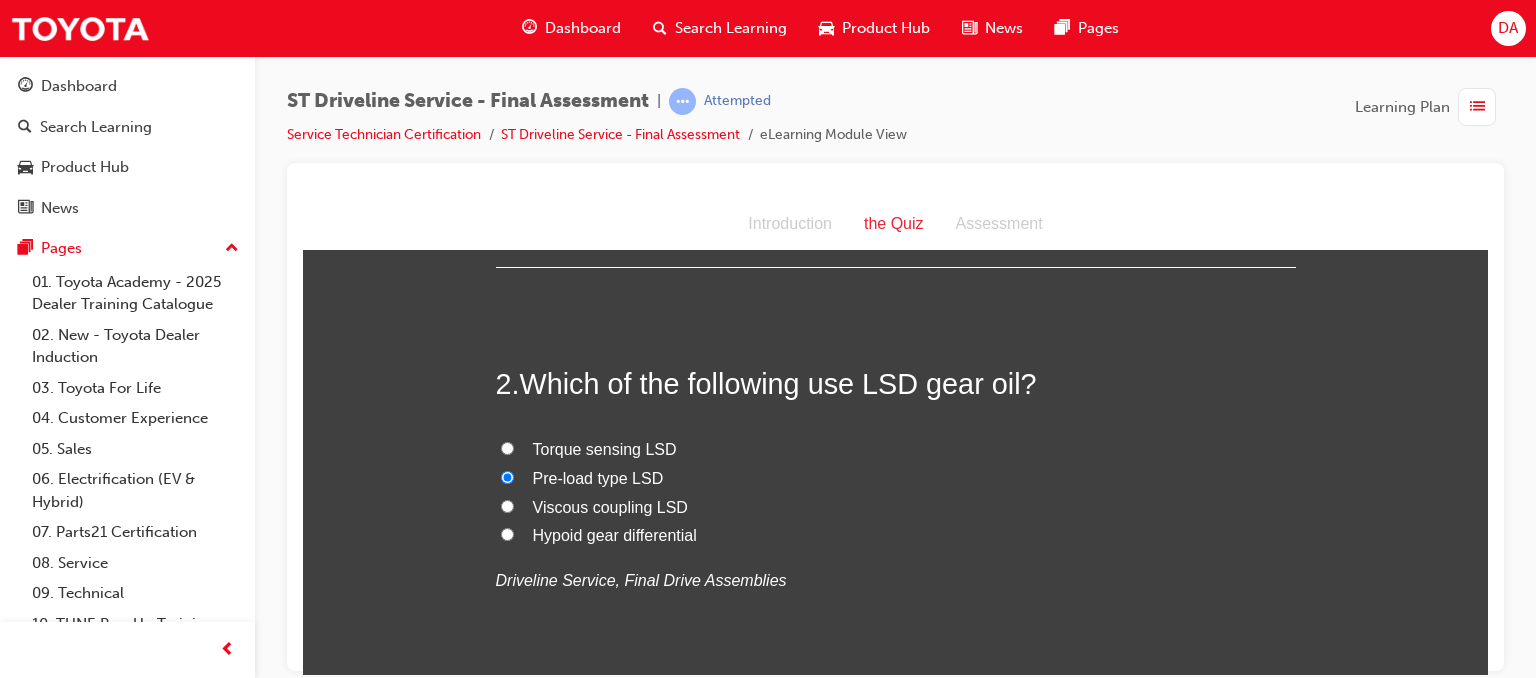 radio on "true" 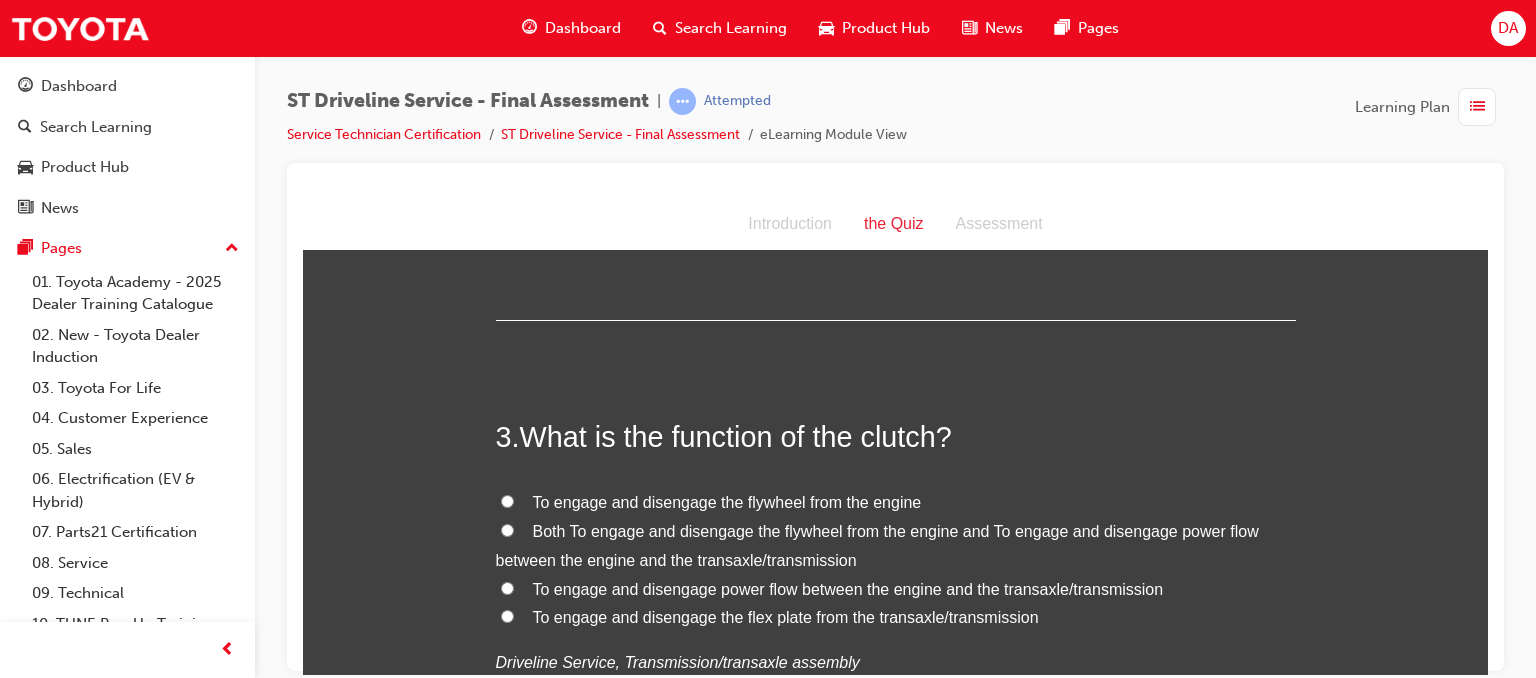 scroll, scrollTop: 840, scrollLeft: 0, axis: vertical 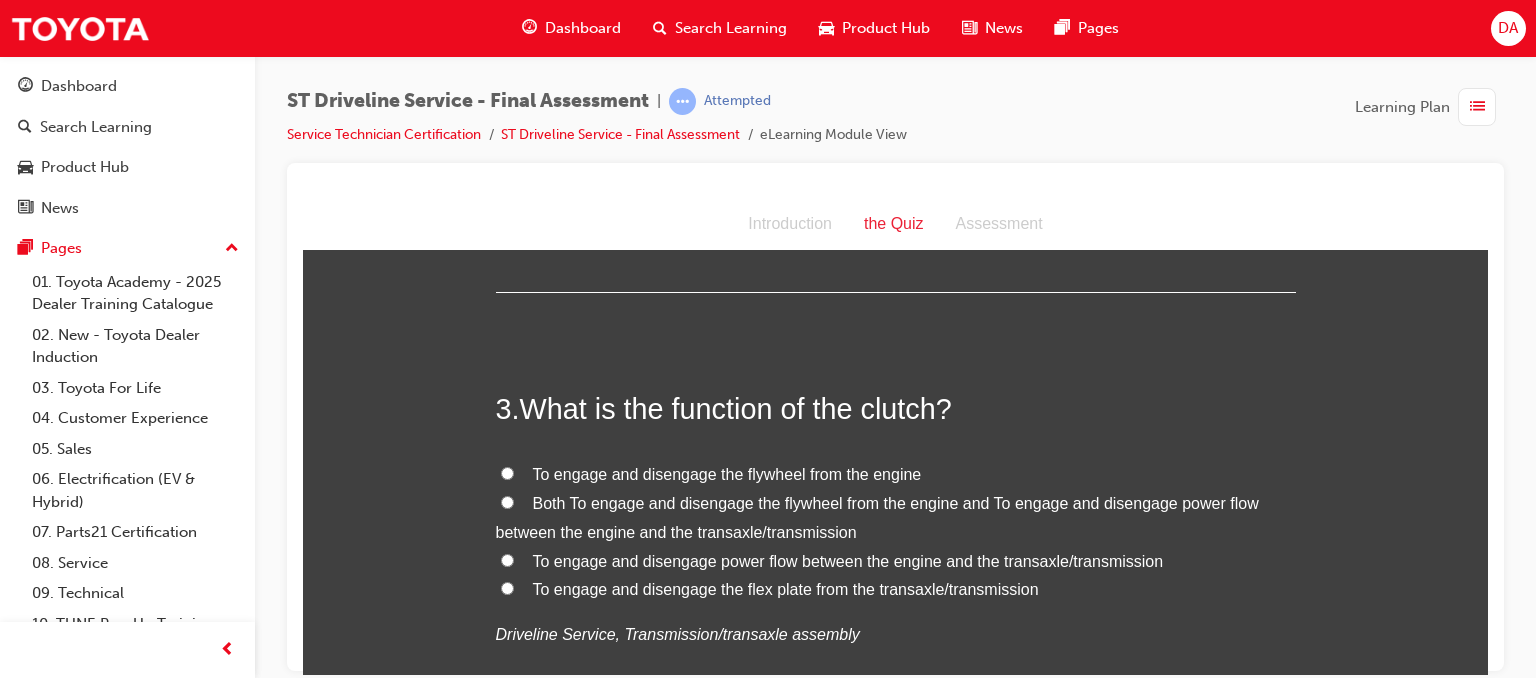 click on "Both To engage and disengage the flywheel from the engine and To engage and disengage power flow between the engine and the transaxle/transmission" at bounding box center (507, 501) 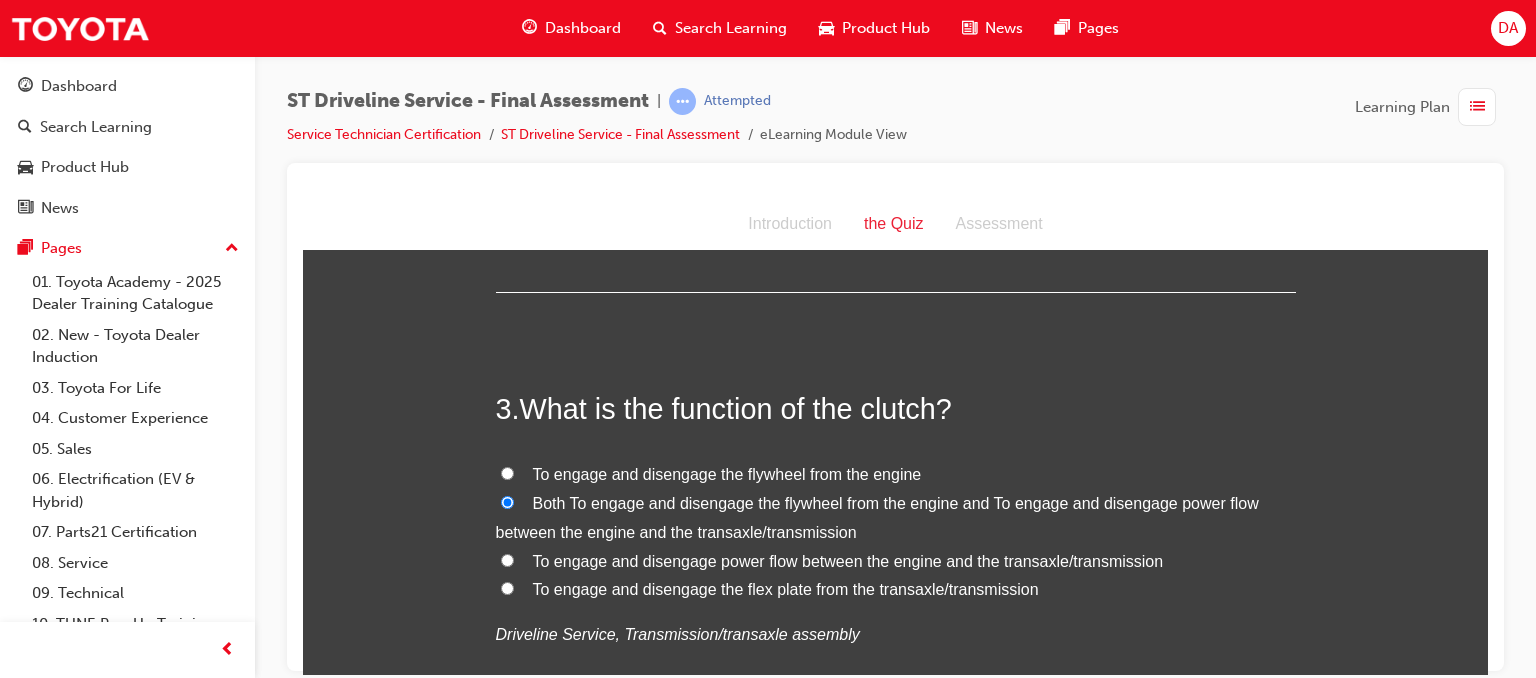 radio on "true" 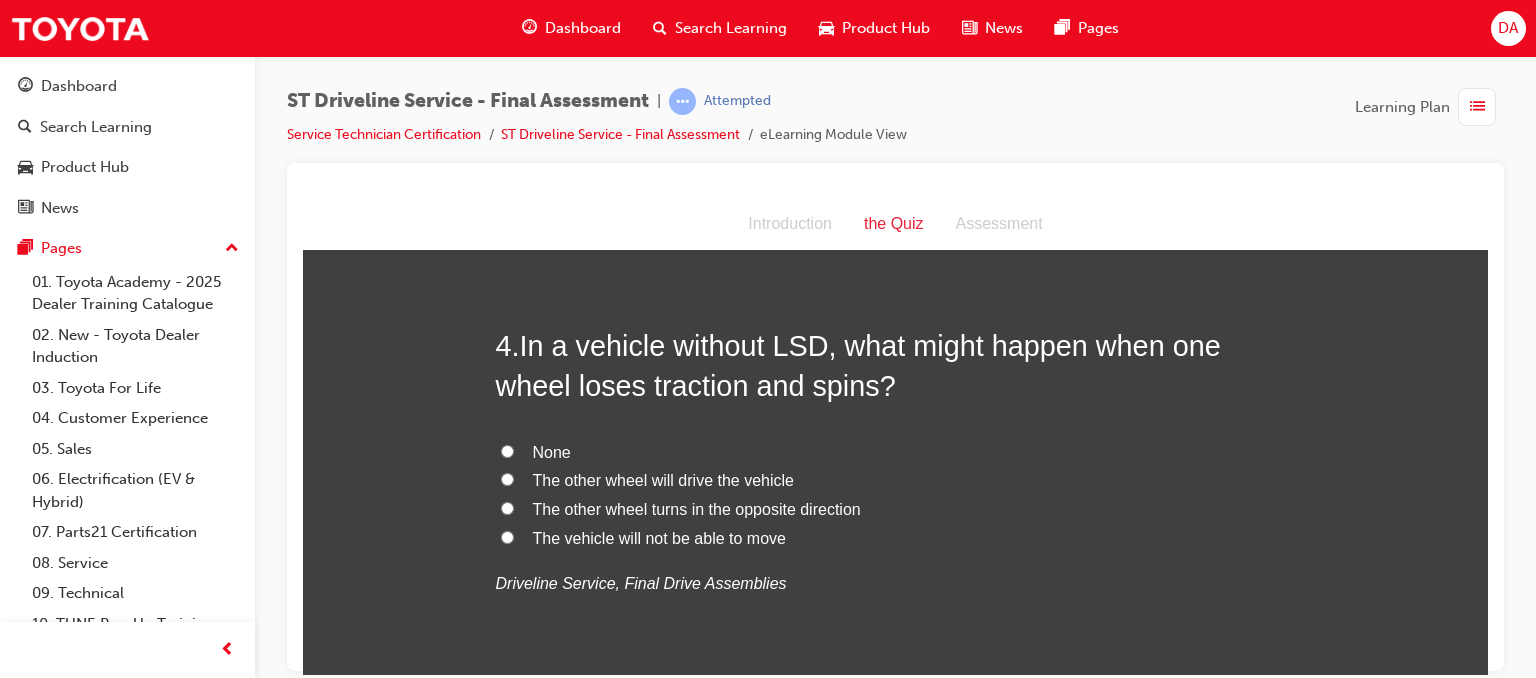 scroll, scrollTop: 1360, scrollLeft: 0, axis: vertical 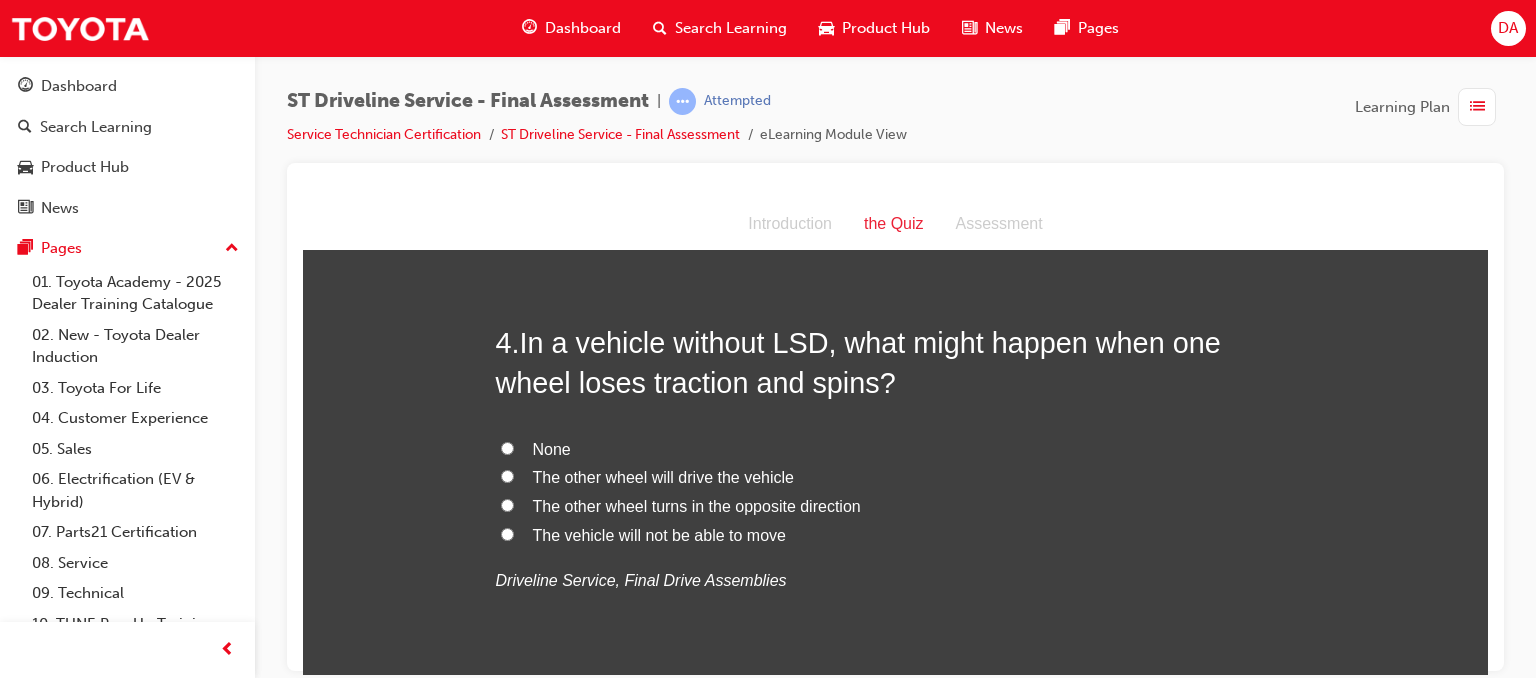 click on "The vehicle will not be able to move" at bounding box center (507, 533) 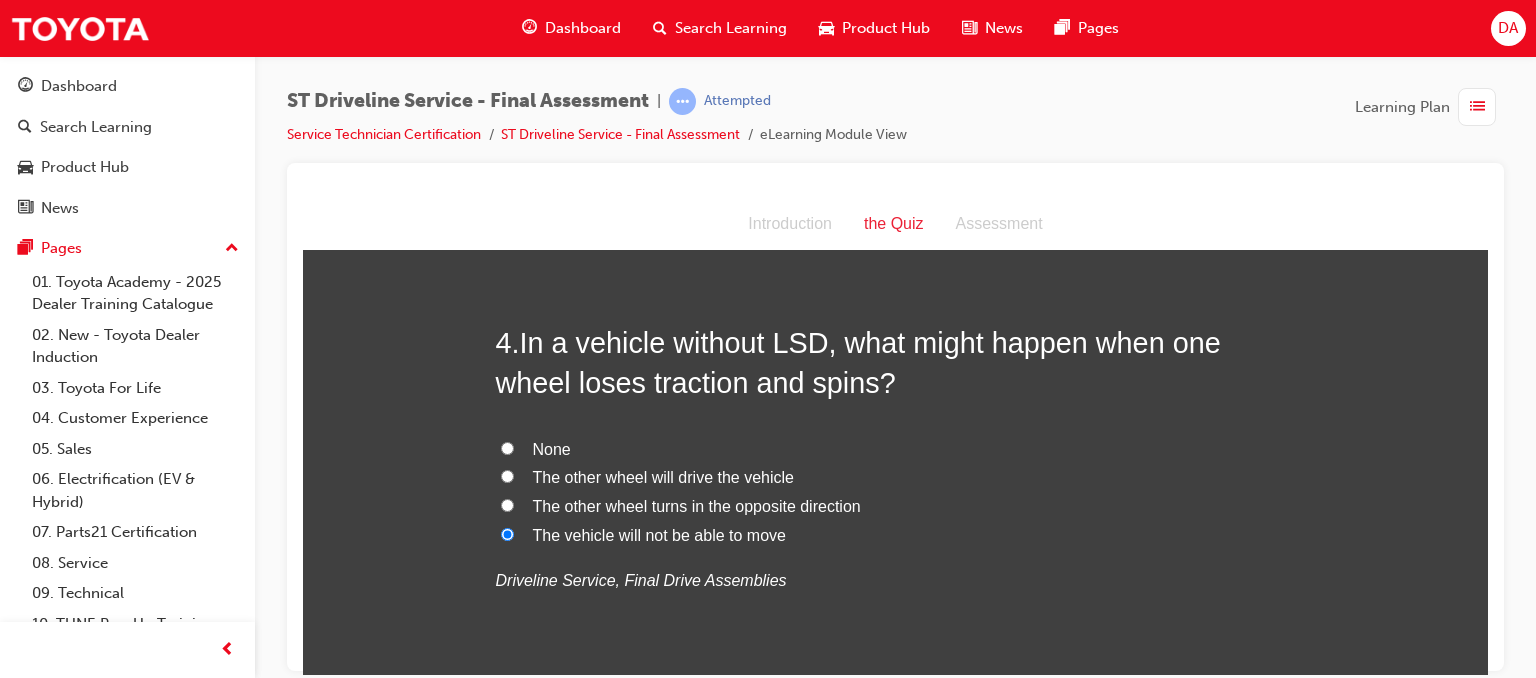 radio on "true" 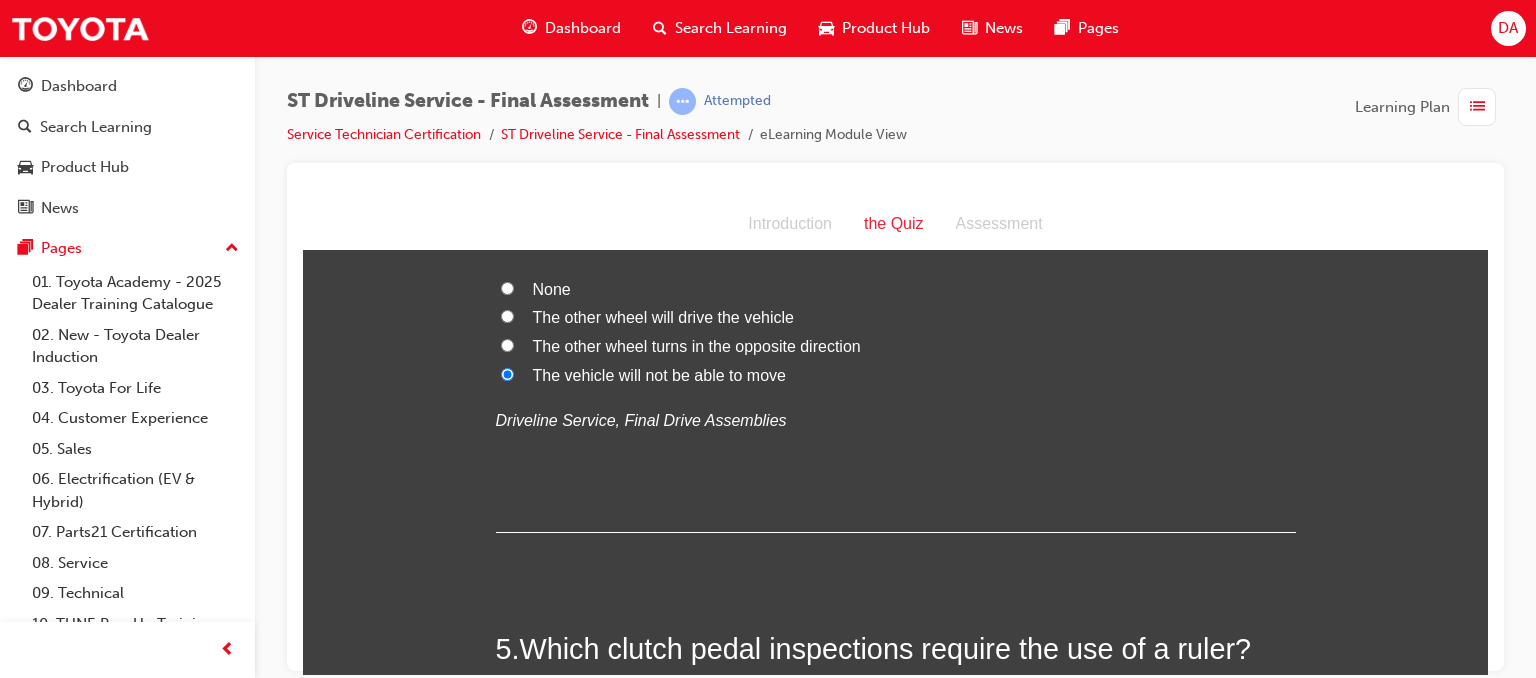 scroll, scrollTop: 1560, scrollLeft: 0, axis: vertical 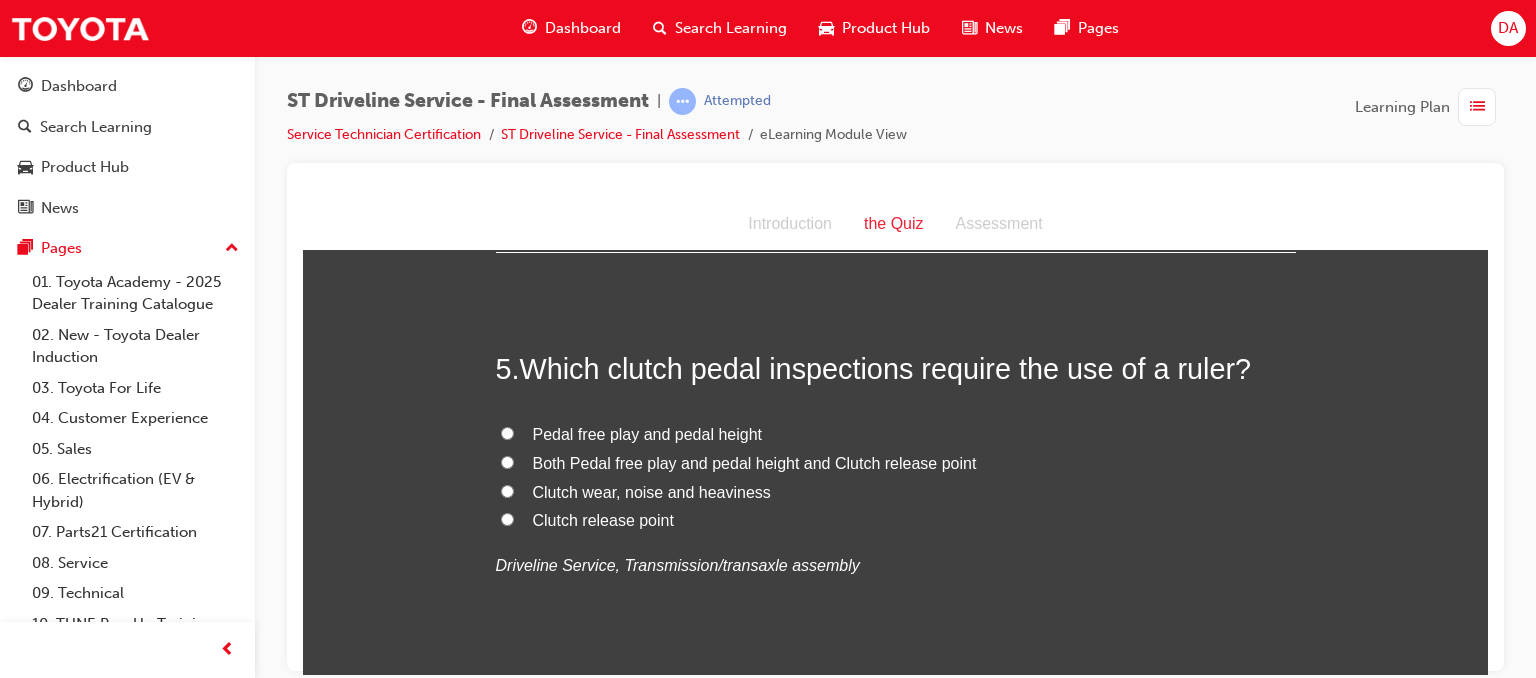 click on "Pedal free play and pedal height" at bounding box center [507, 432] 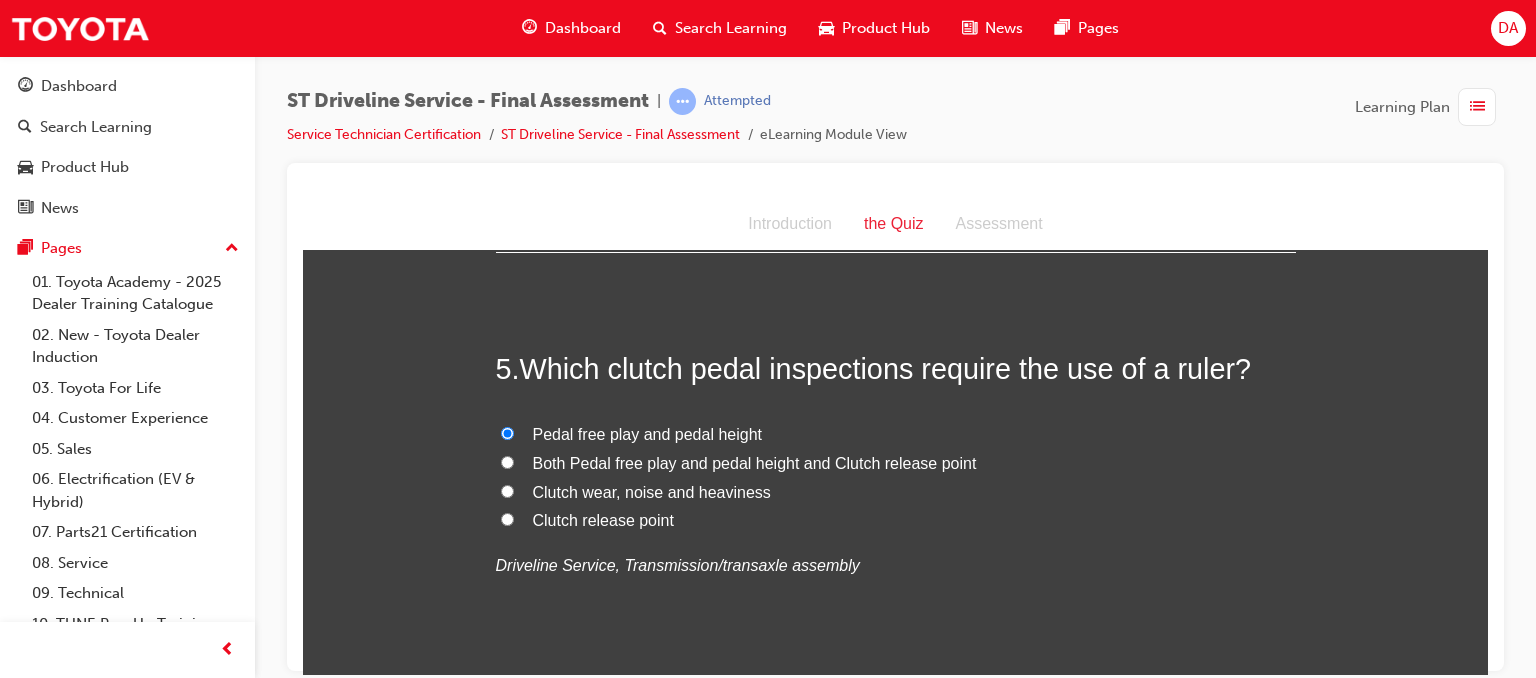 radio on "true" 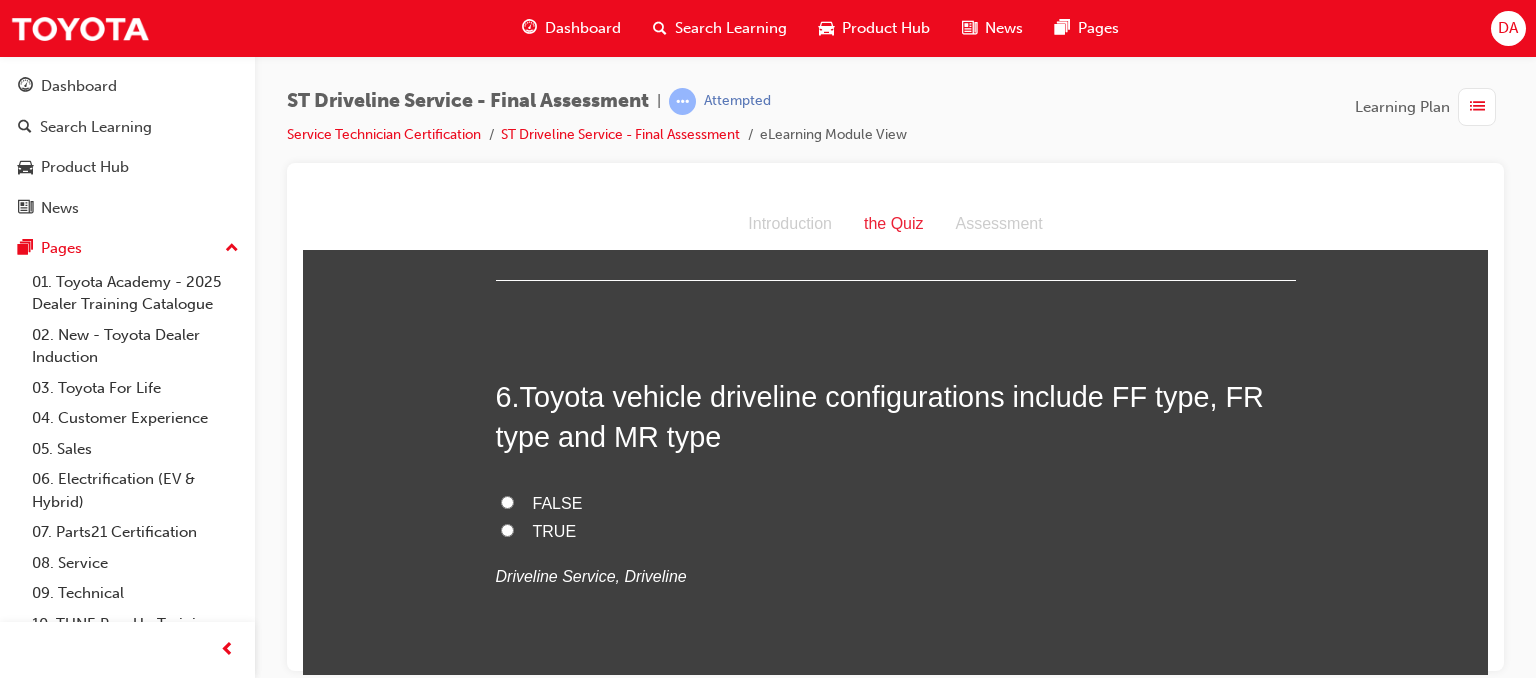 scroll, scrollTop: 2200, scrollLeft: 0, axis: vertical 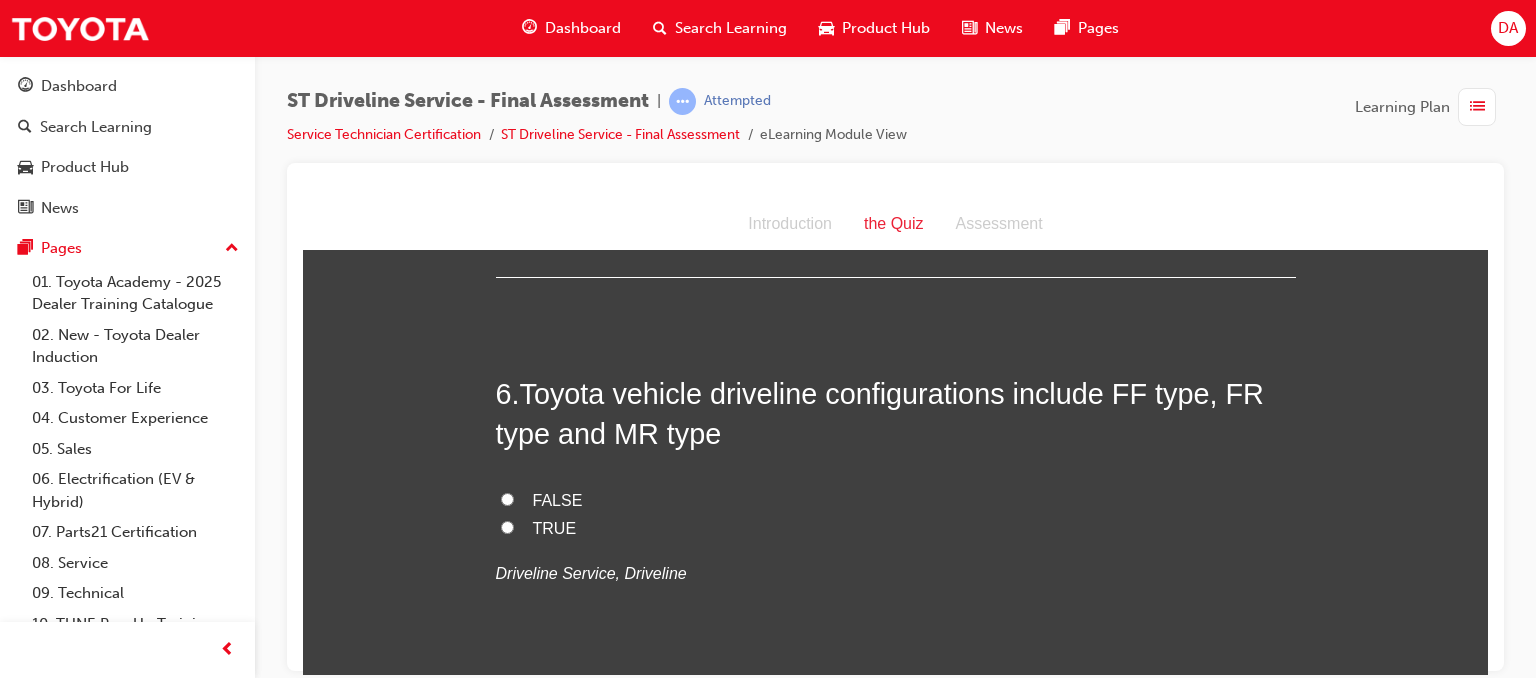 click on "TRUE" at bounding box center (507, 526) 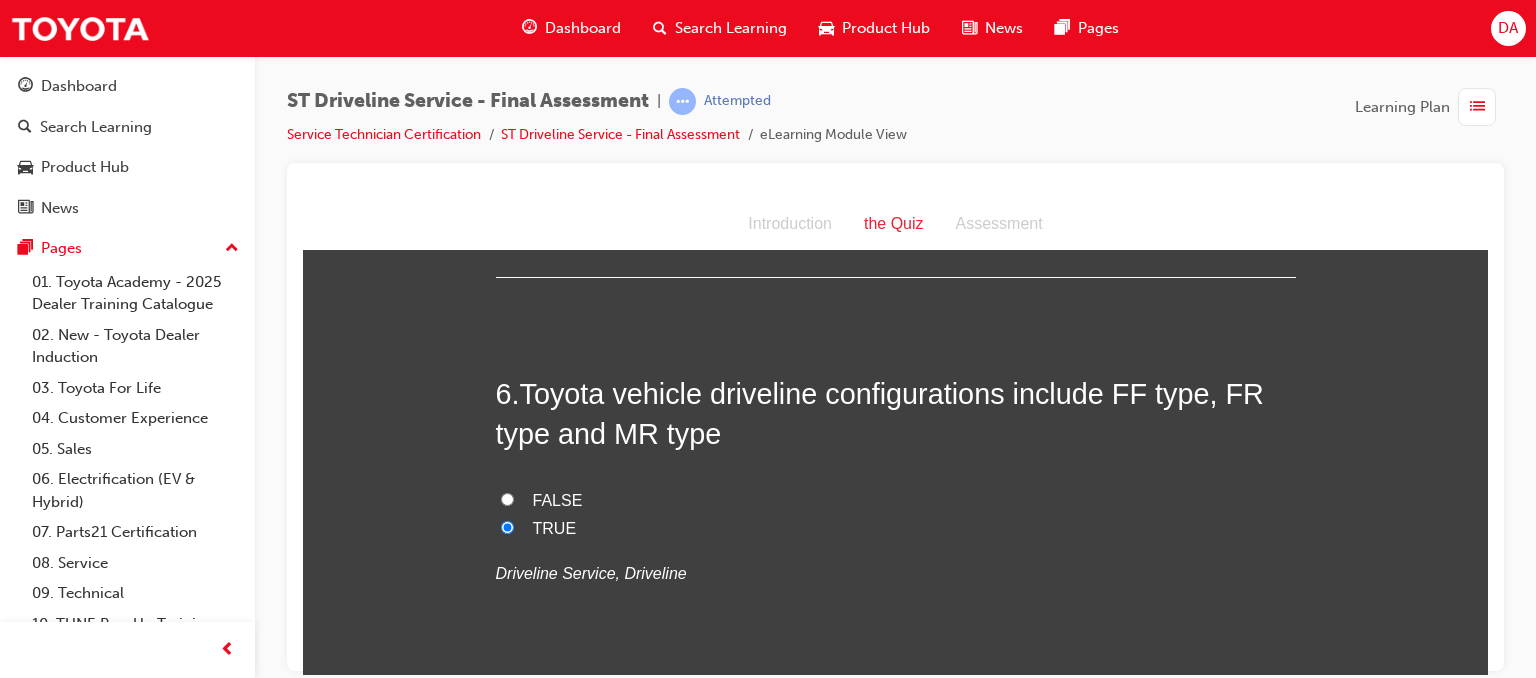 radio on "true" 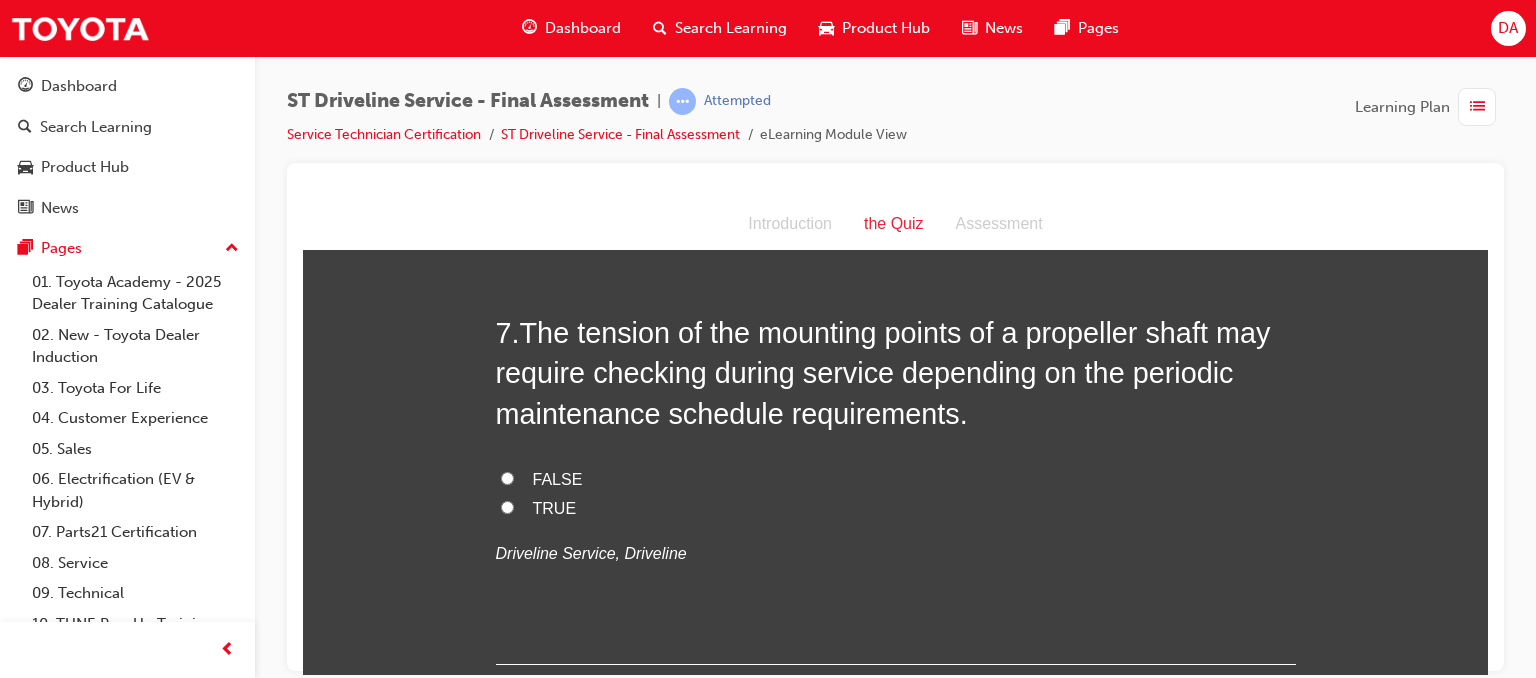 scroll, scrollTop: 2680, scrollLeft: 0, axis: vertical 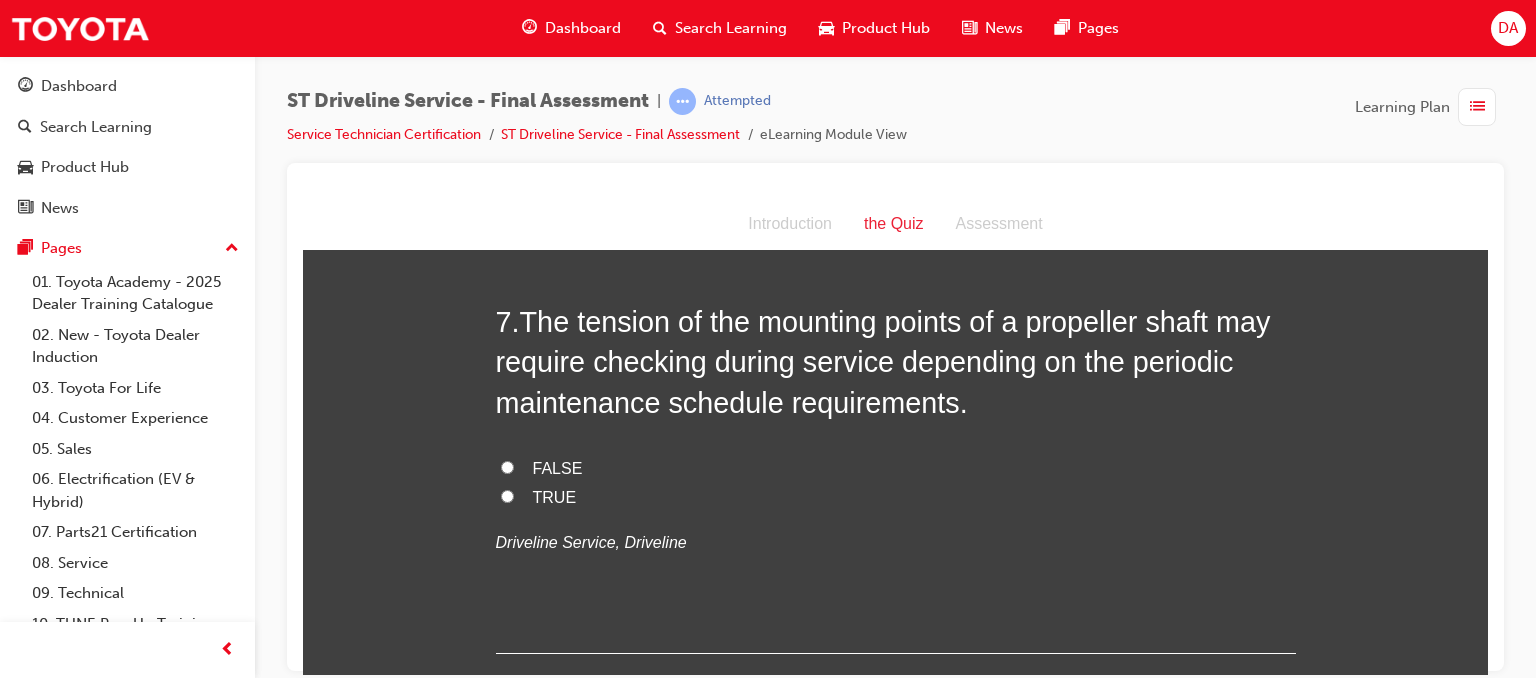 click on "TRUE" at bounding box center [507, 495] 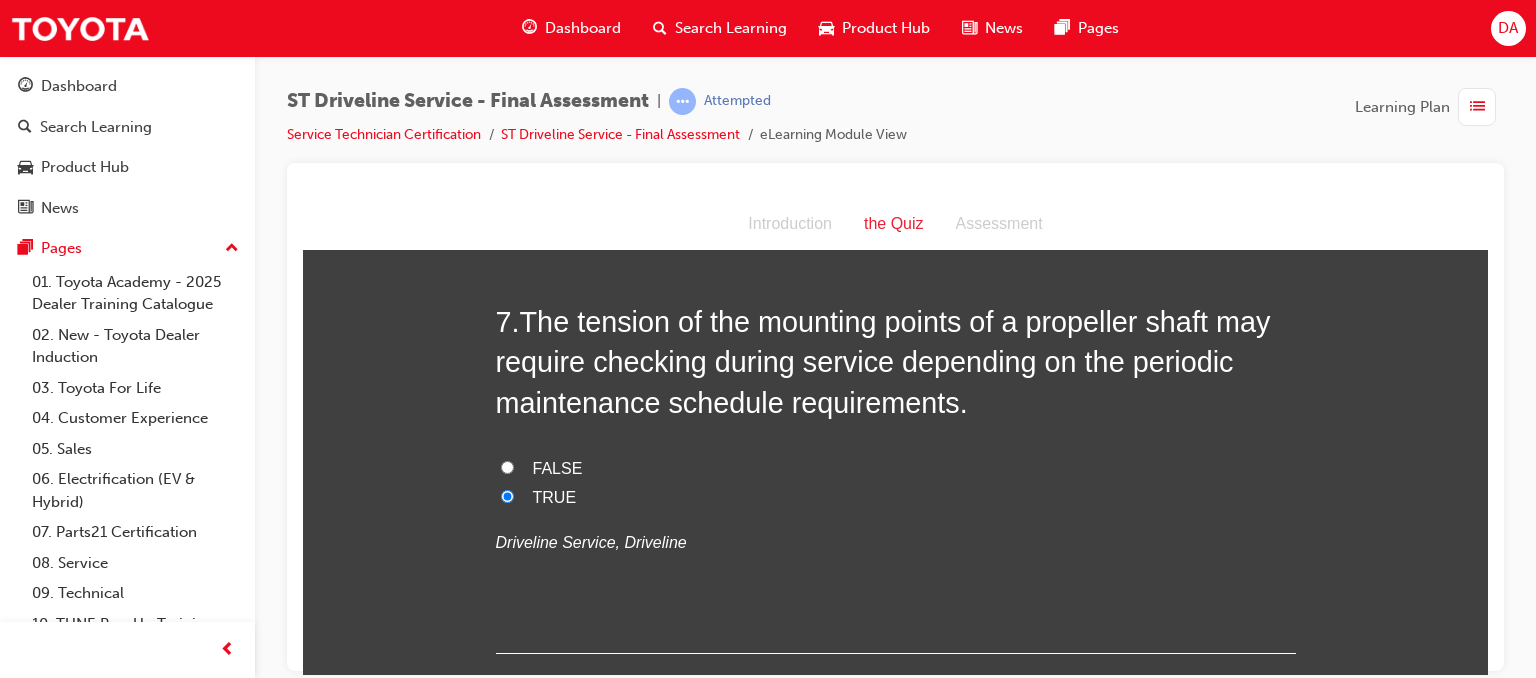 radio on "true" 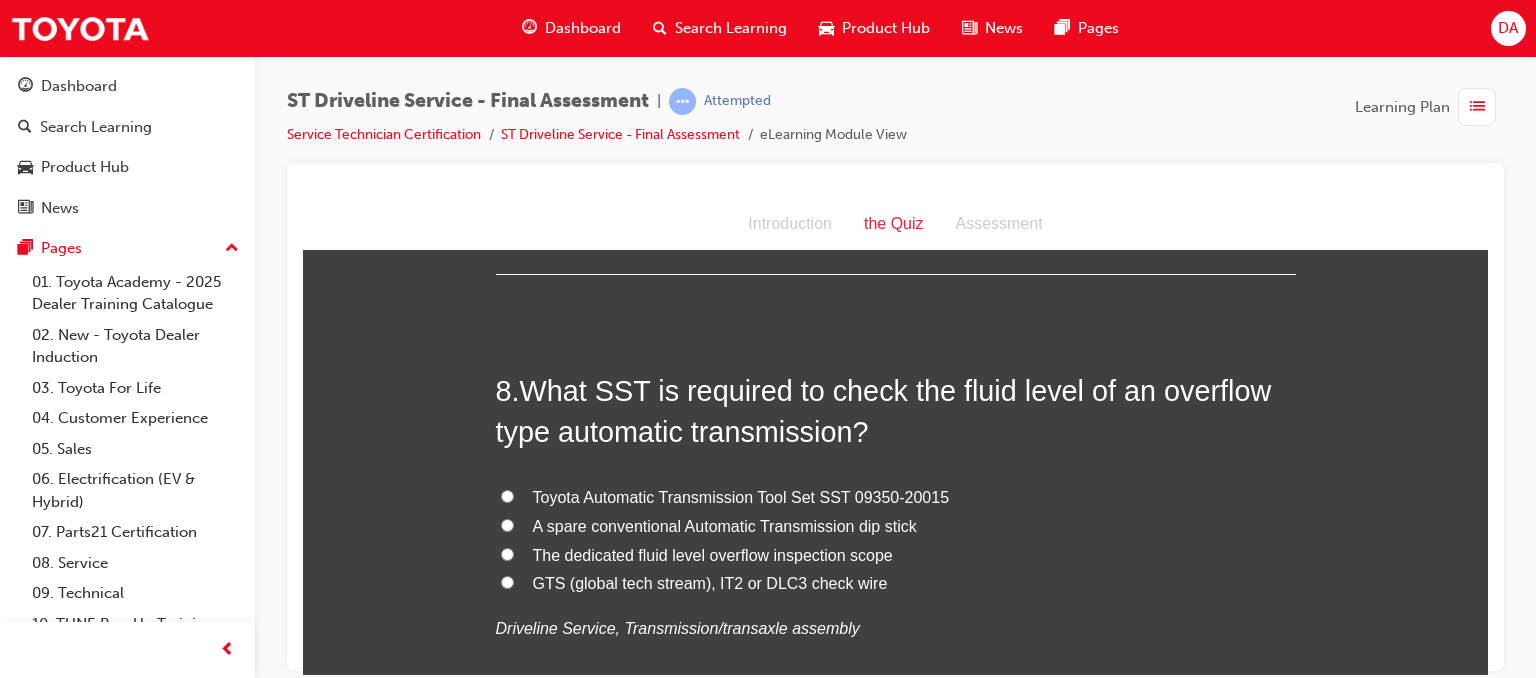 scroll, scrollTop: 3080, scrollLeft: 0, axis: vertical 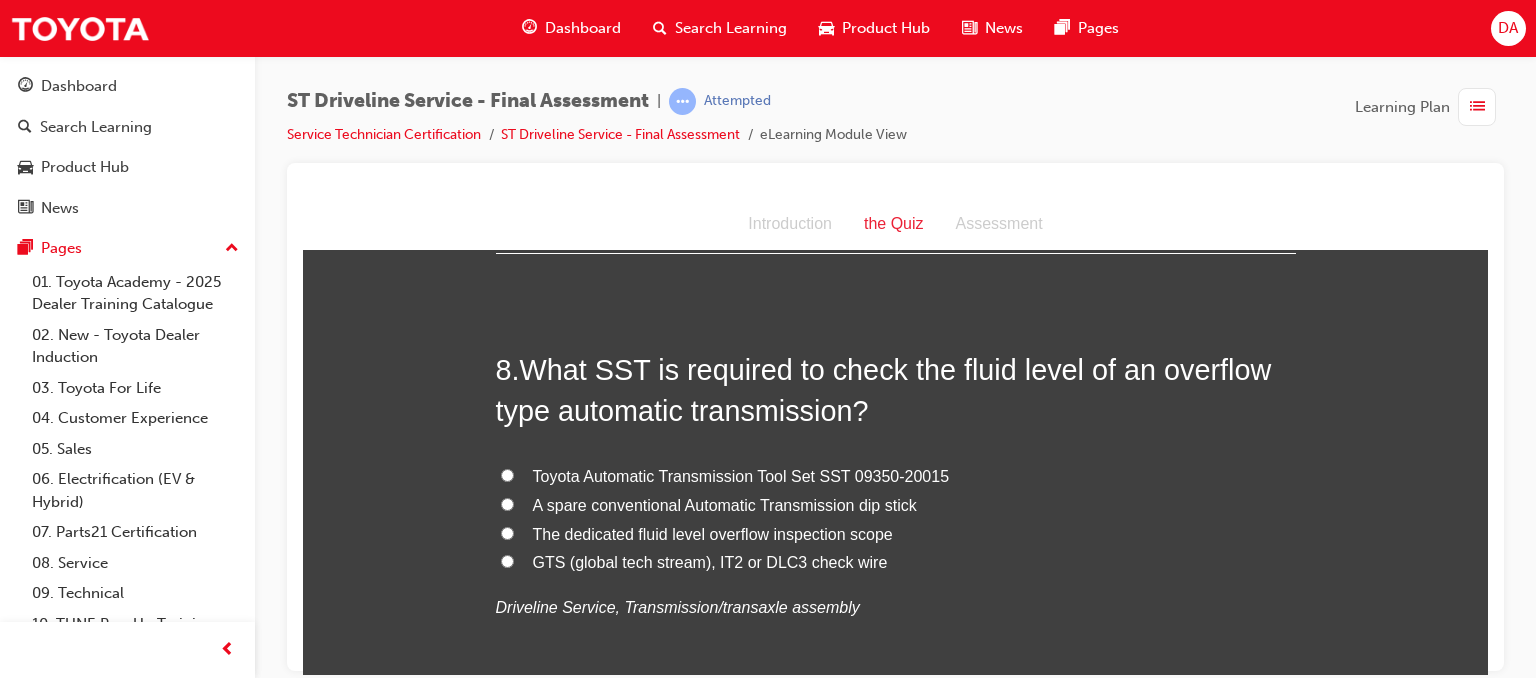 click on "The dedicated fluid level overflow inspection scope" at bounding box center [507, 532] 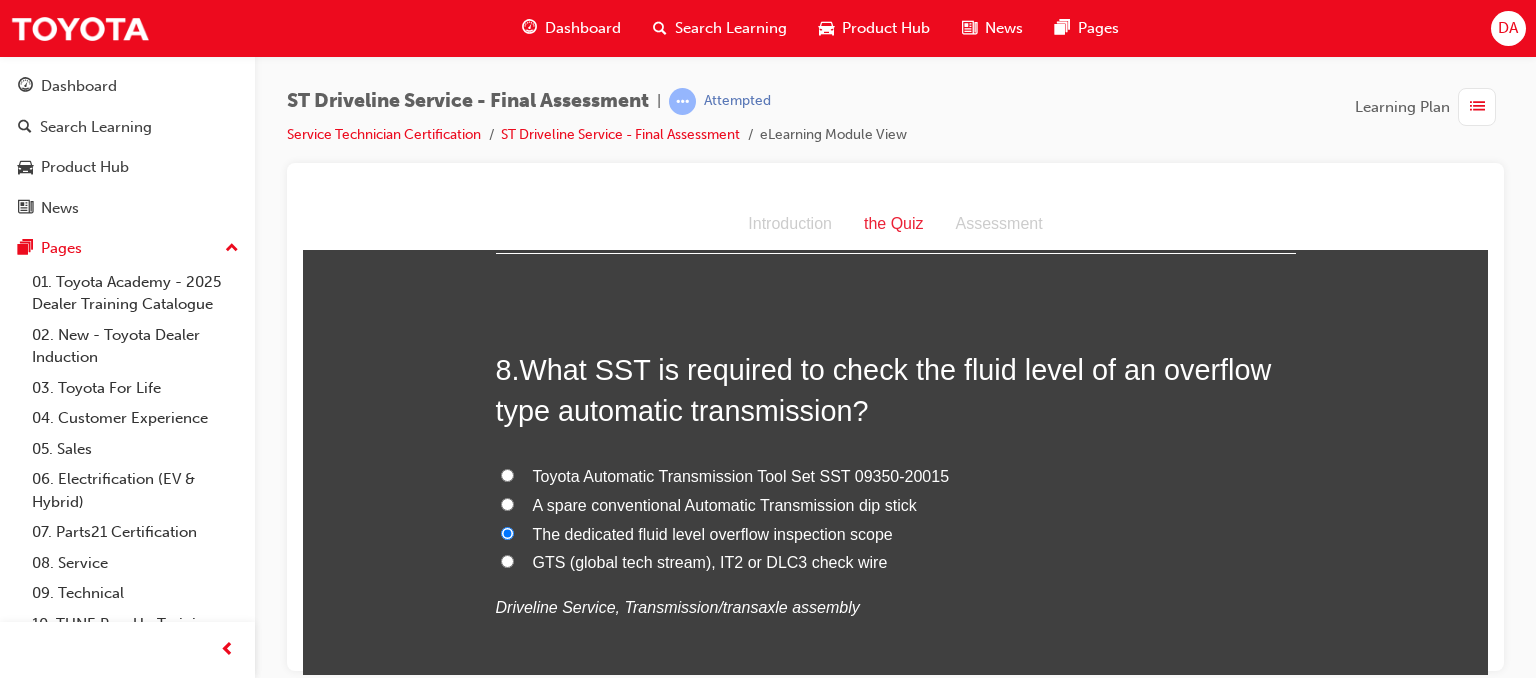 radio on "true" 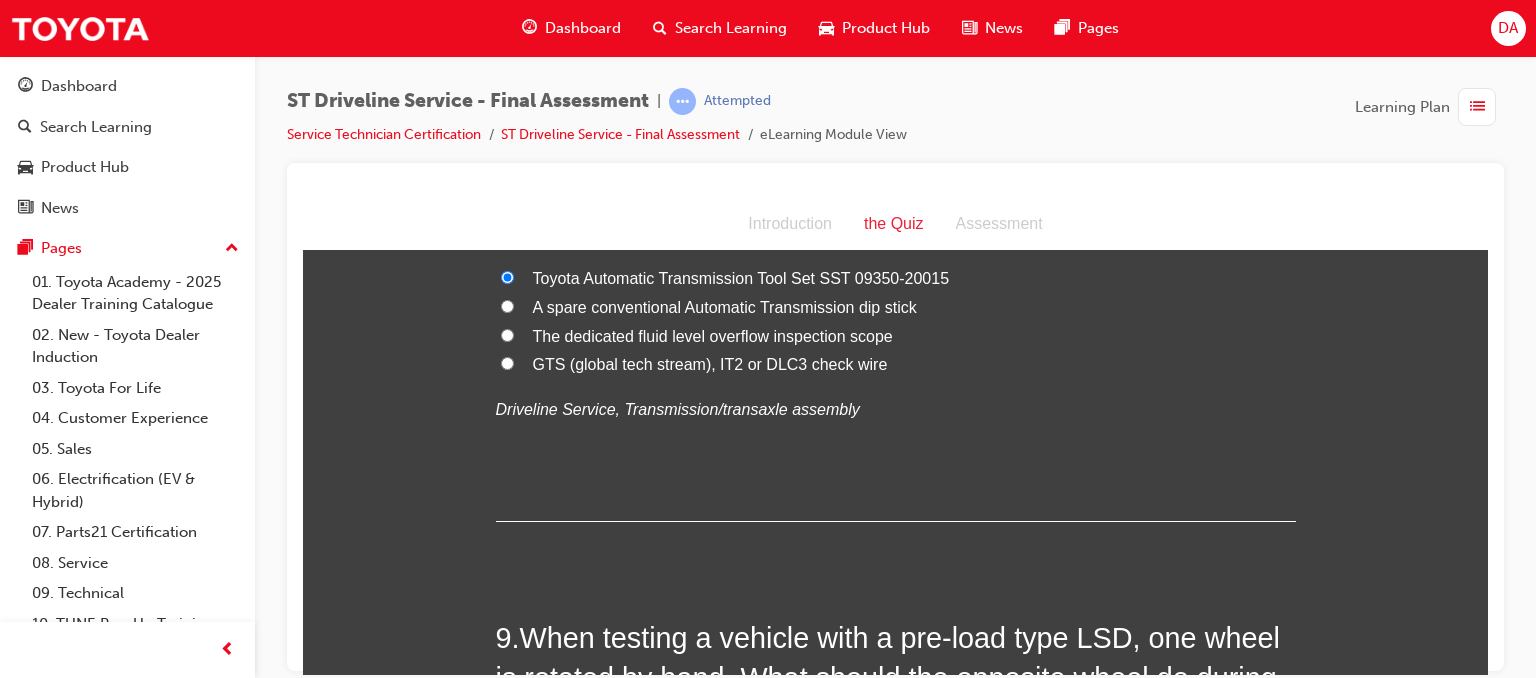 scroll, scrollTop: 3280, scrollLeft: 0, axis: vertical 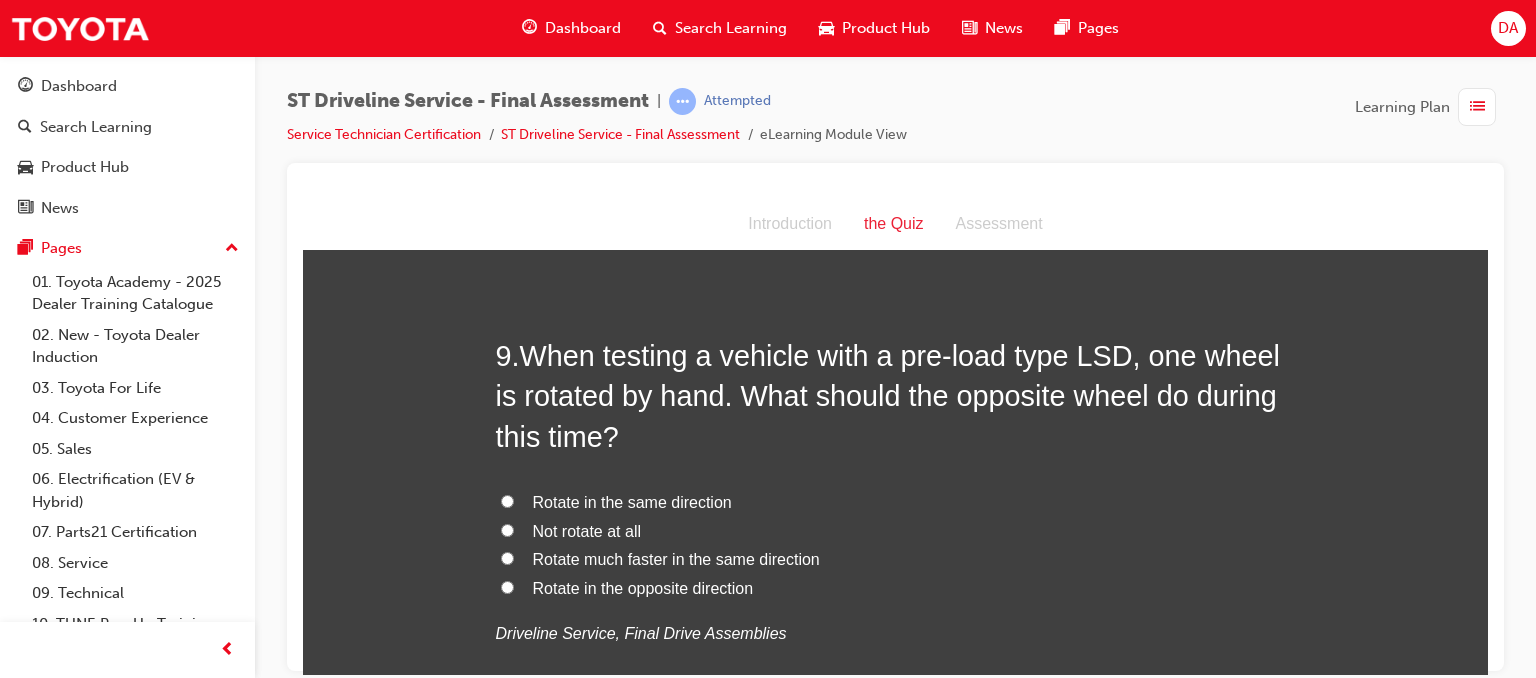 click on "Rotate in the same direction" at bounding box center [507, 500] 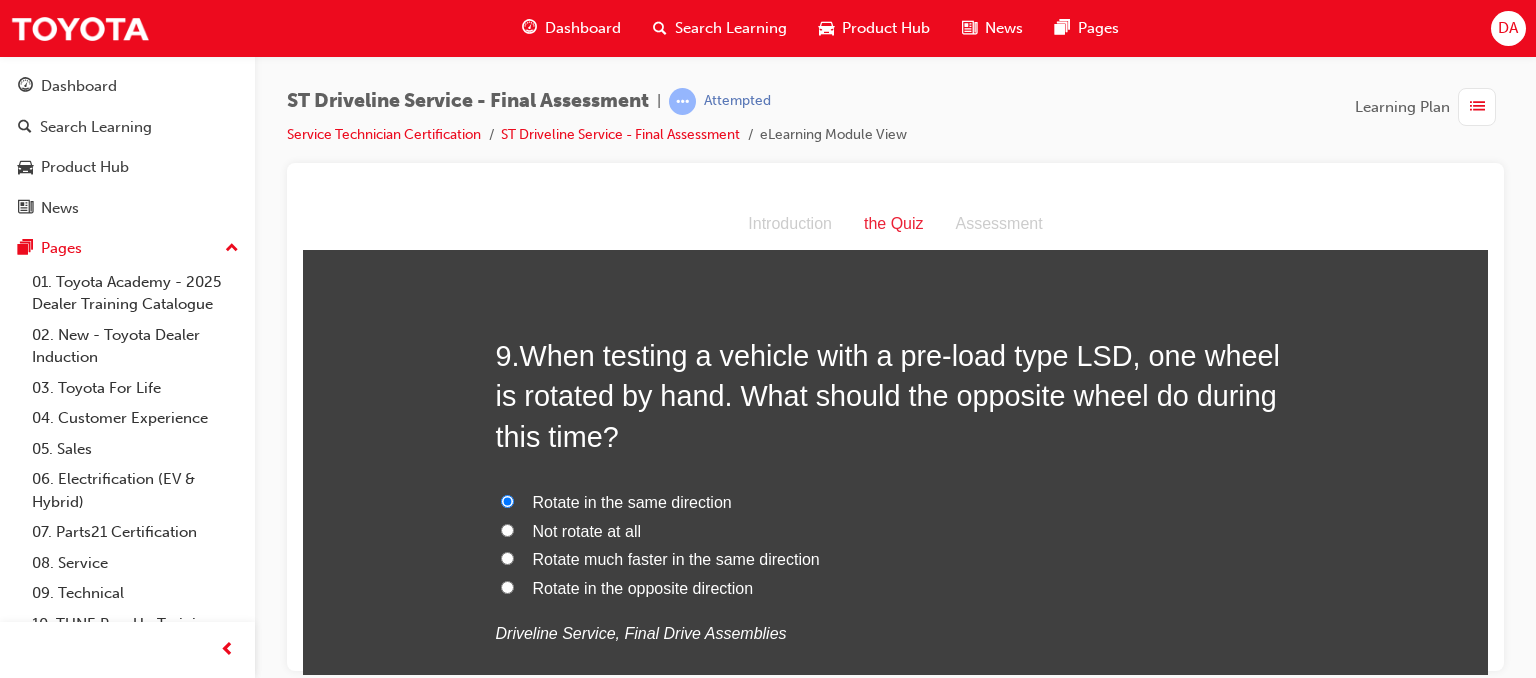 radio on "true" 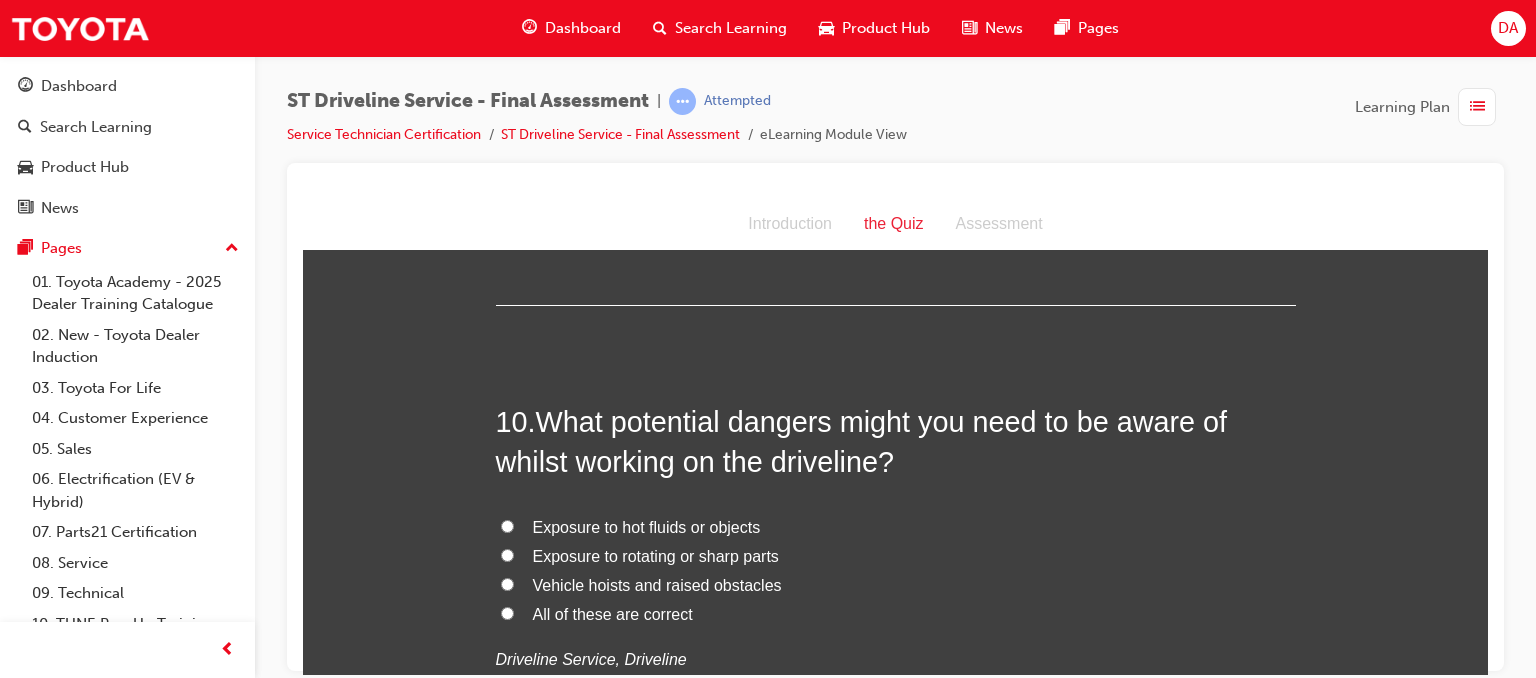 scroll, scrollTop: 4040, scrollLeft: 0, axis: vertical 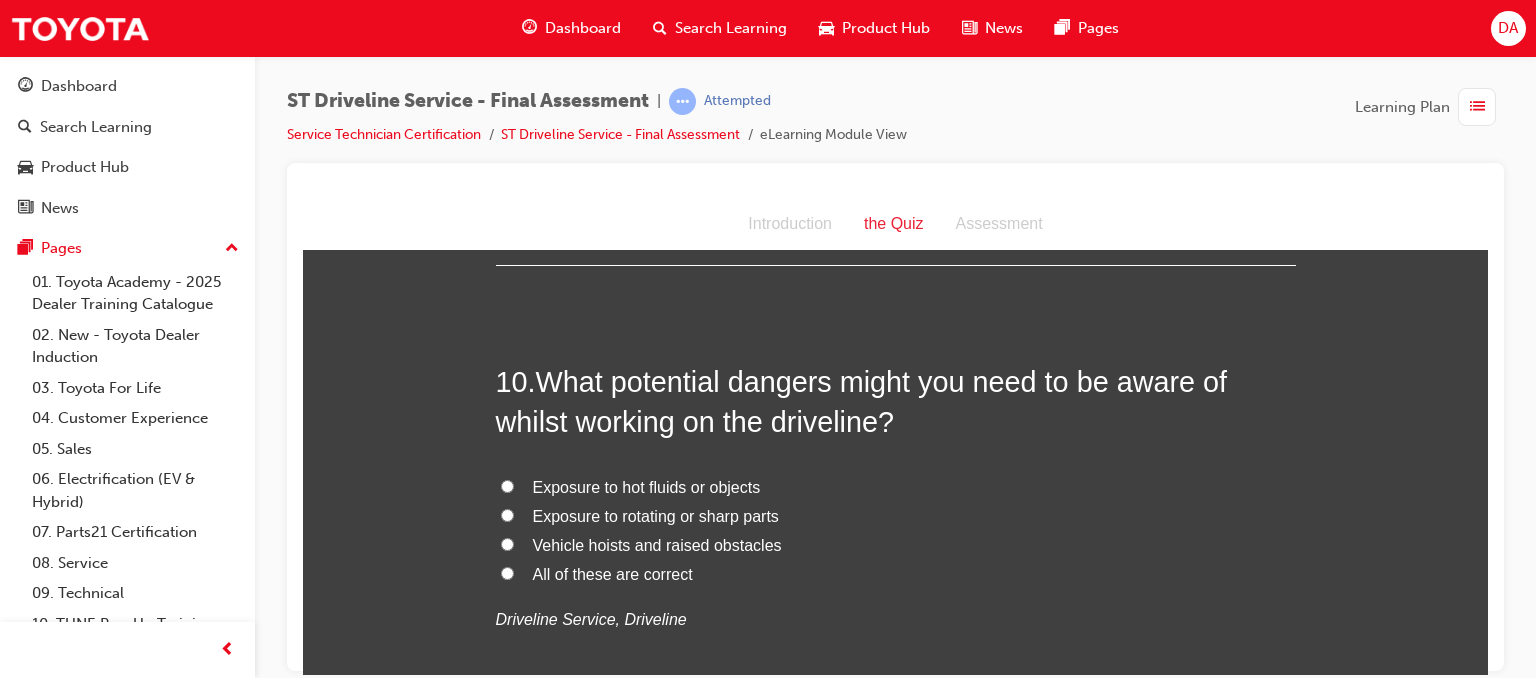 click on "All of these are correct" at bounding box center [507, 572] 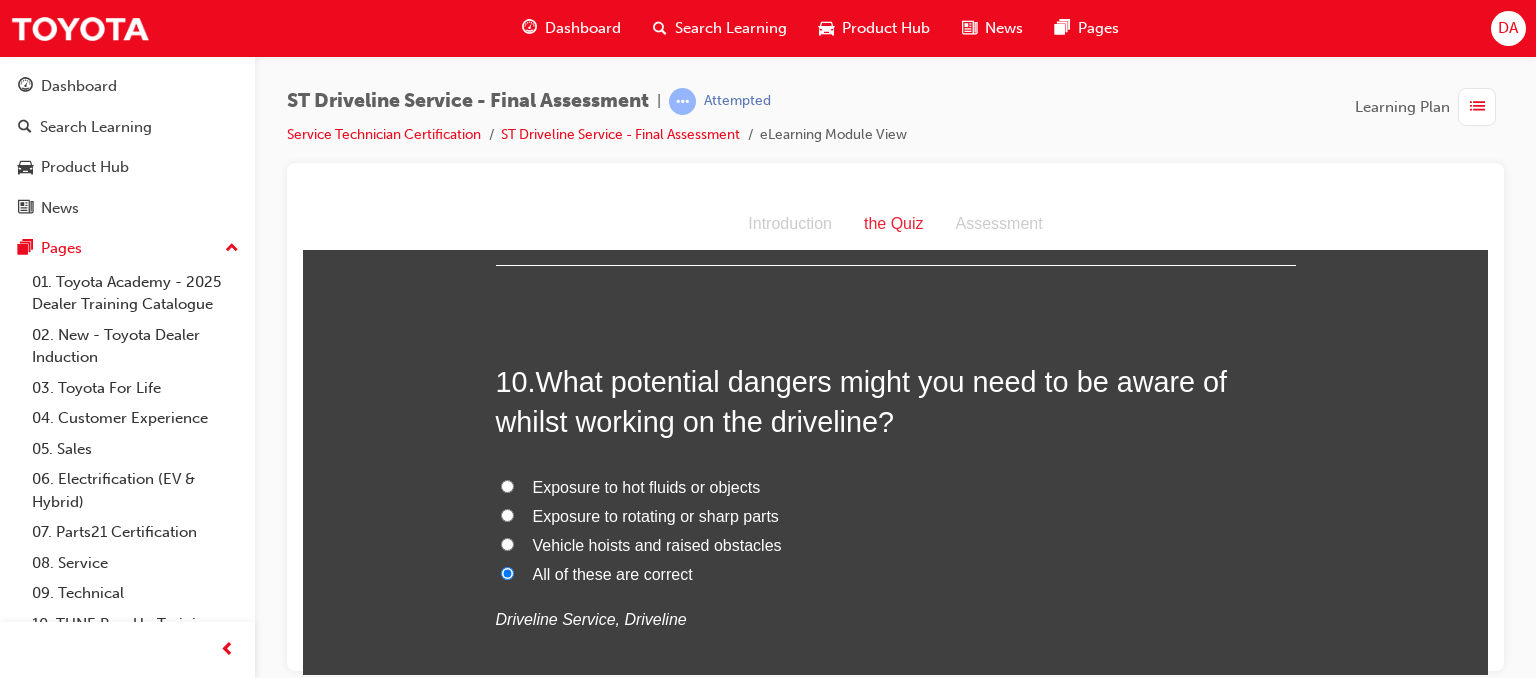 radio on "true" 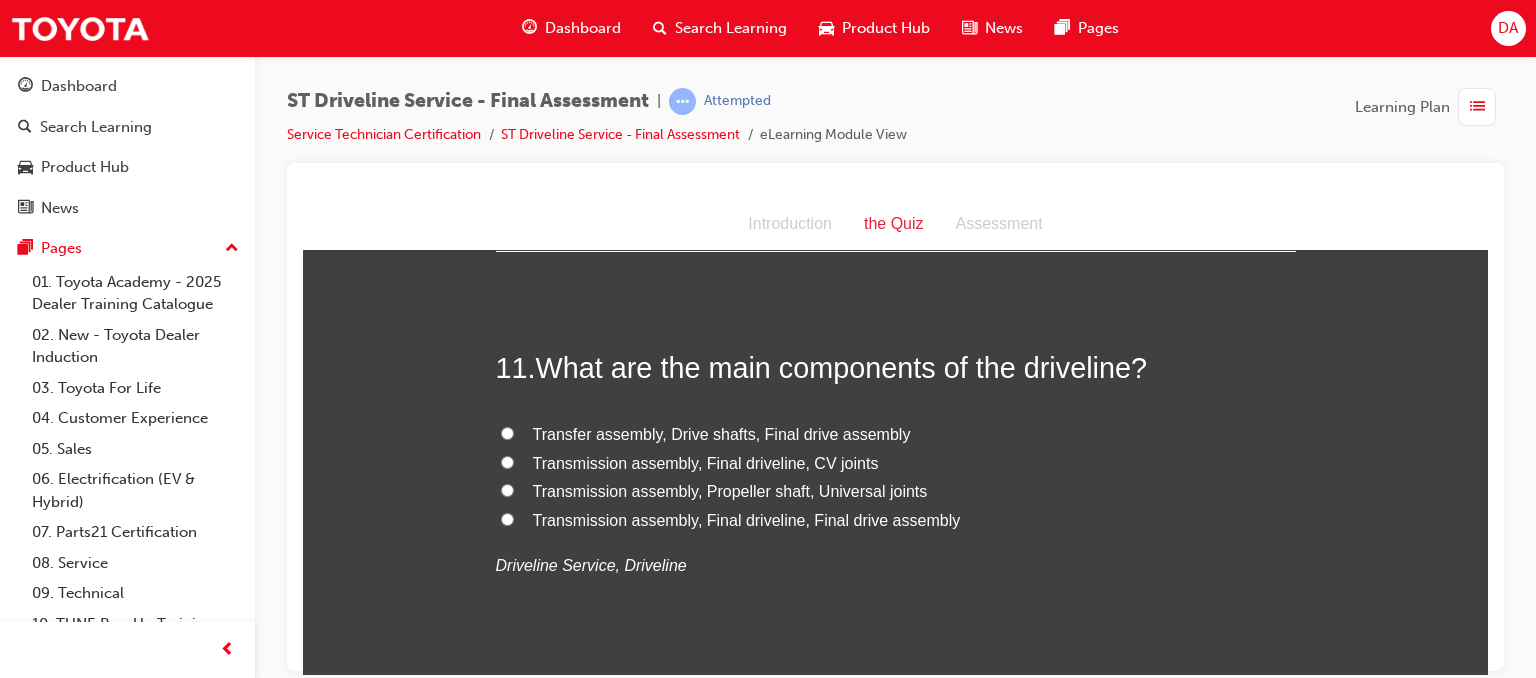 scroll, scrollTop: 4520, scrollLeft: 0, axis: vertical 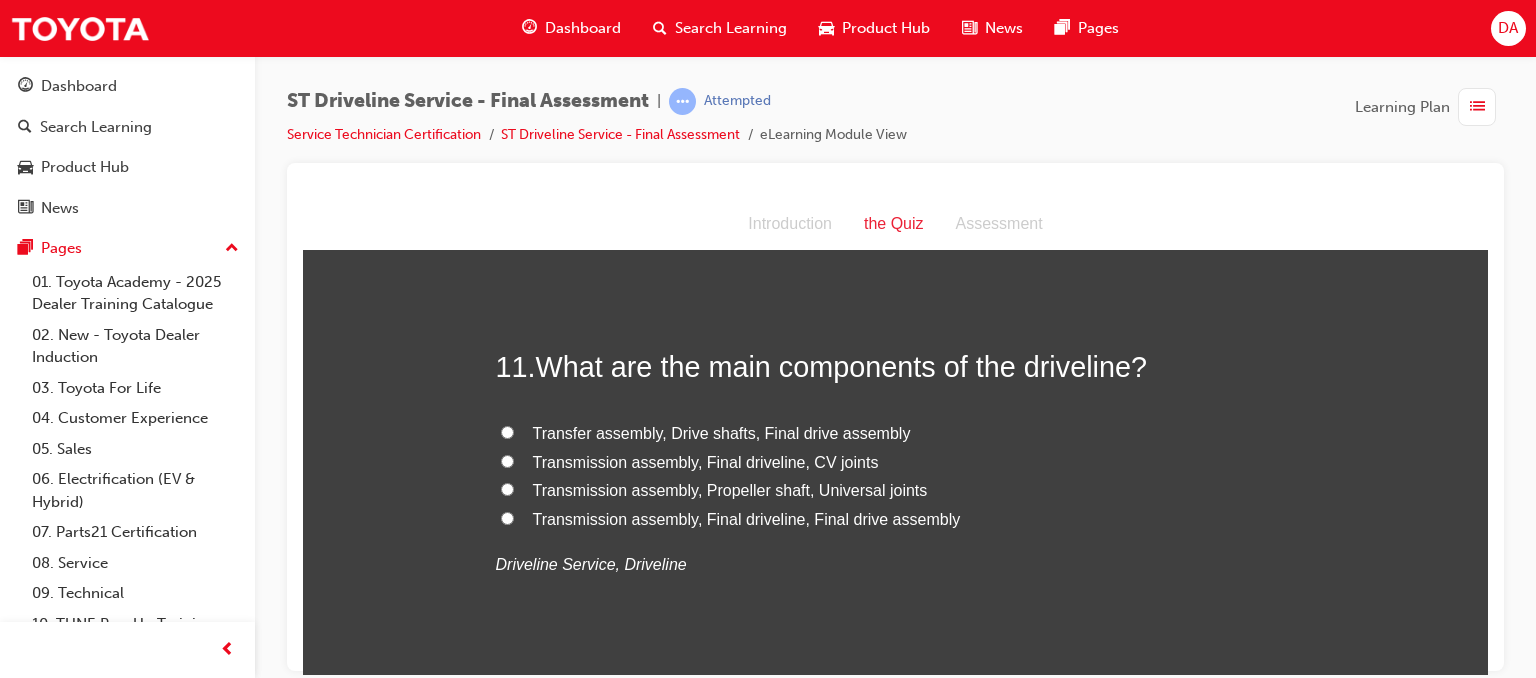 click on "Transmission assembly, Propeller shaft, Universal joints" at bounding box center [507, 488] 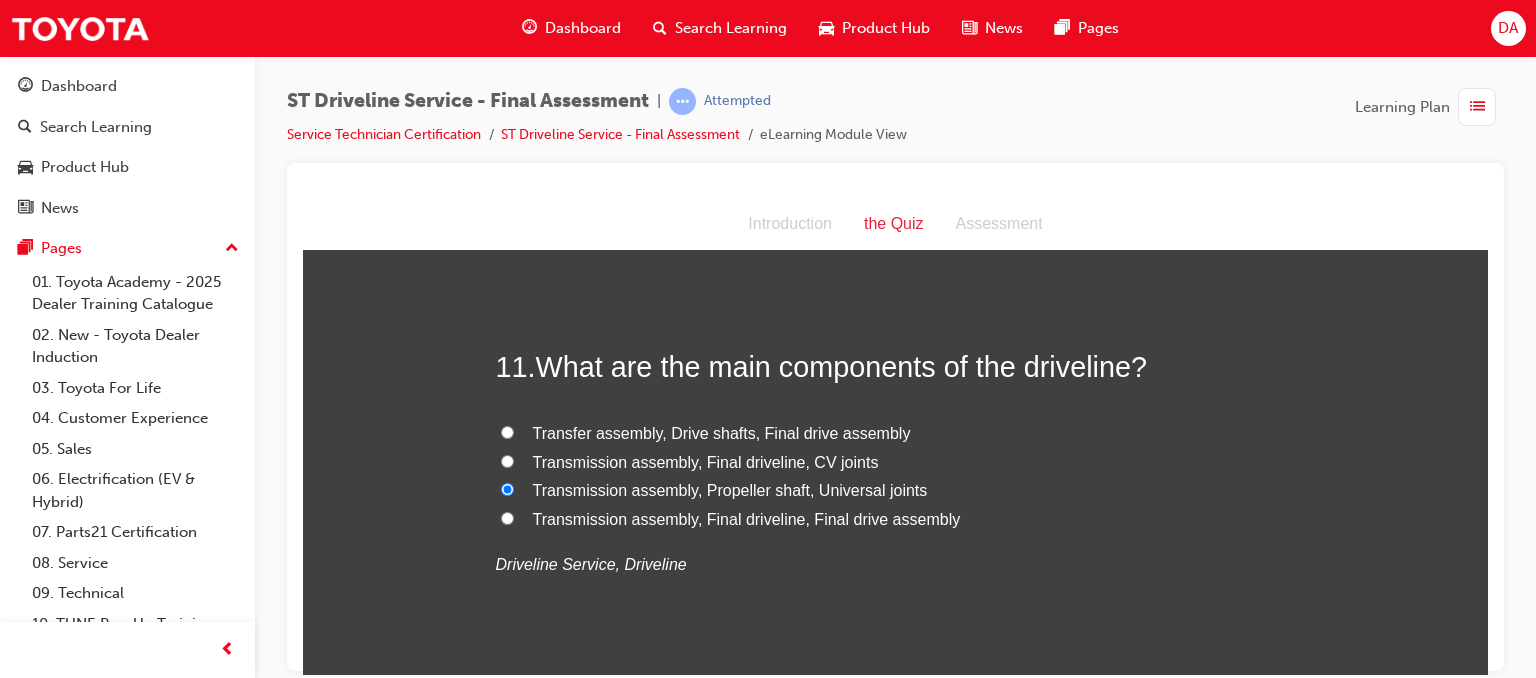 radio on "true" 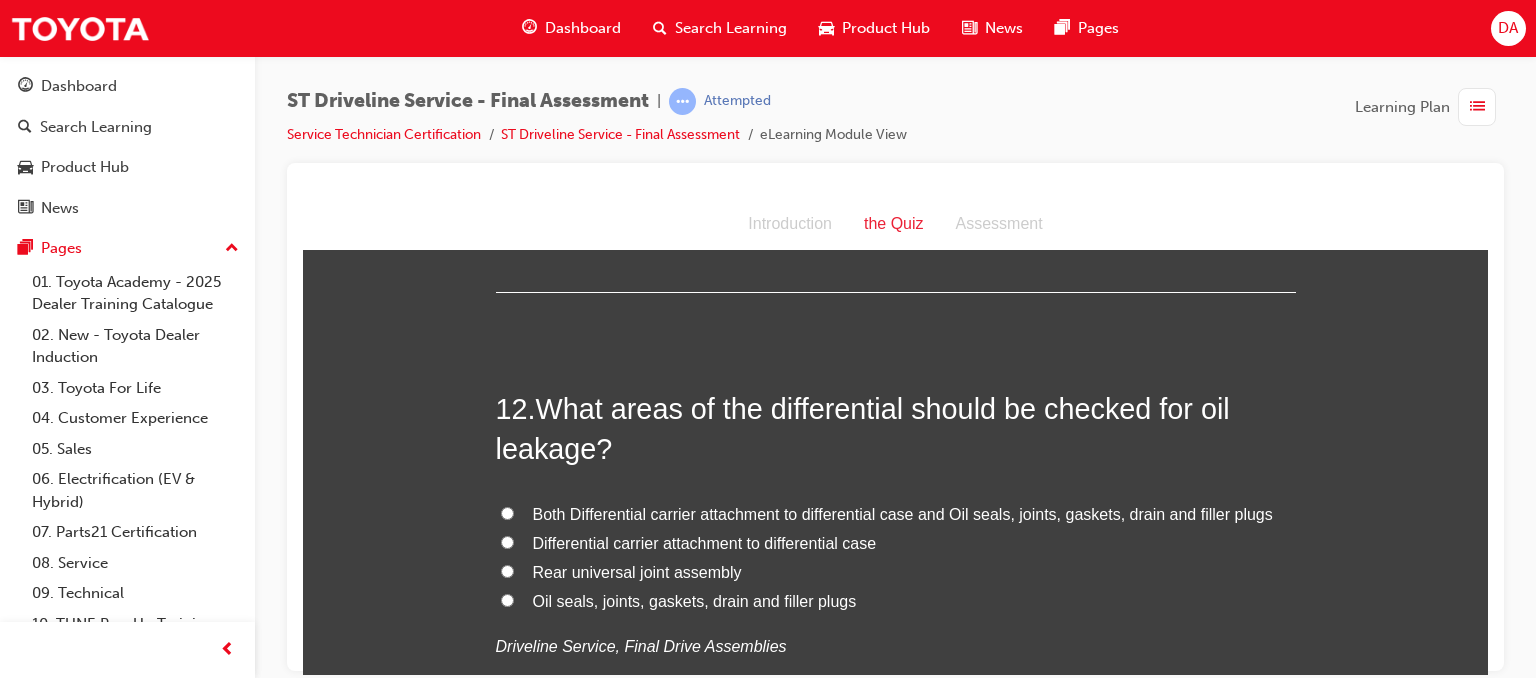 scroll, scrollTop: 4920, scrollLeft: 0, axis: vertical 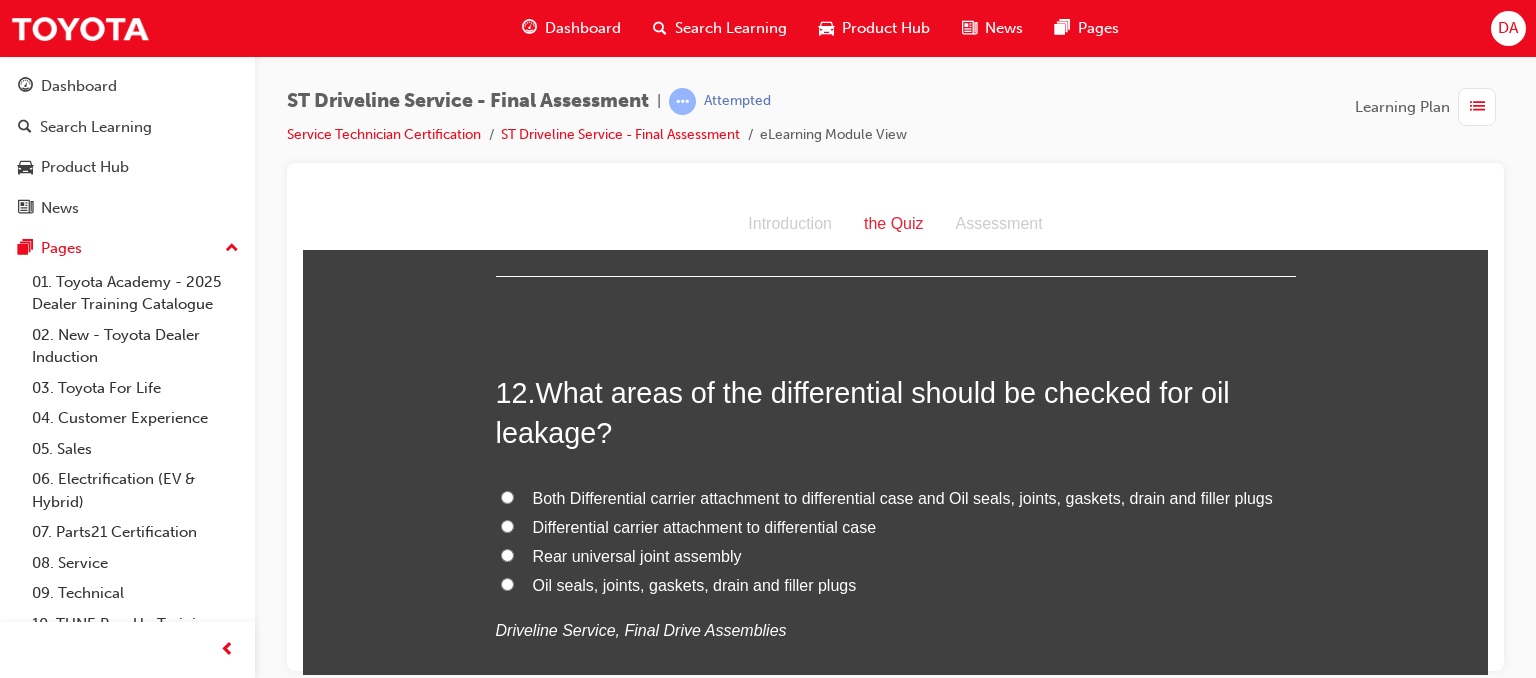 click on "Both Differential carrier attachment to differential case and Oil seals, joints, gaskets, drain and filler plugs" at bounding box center [507, 496] 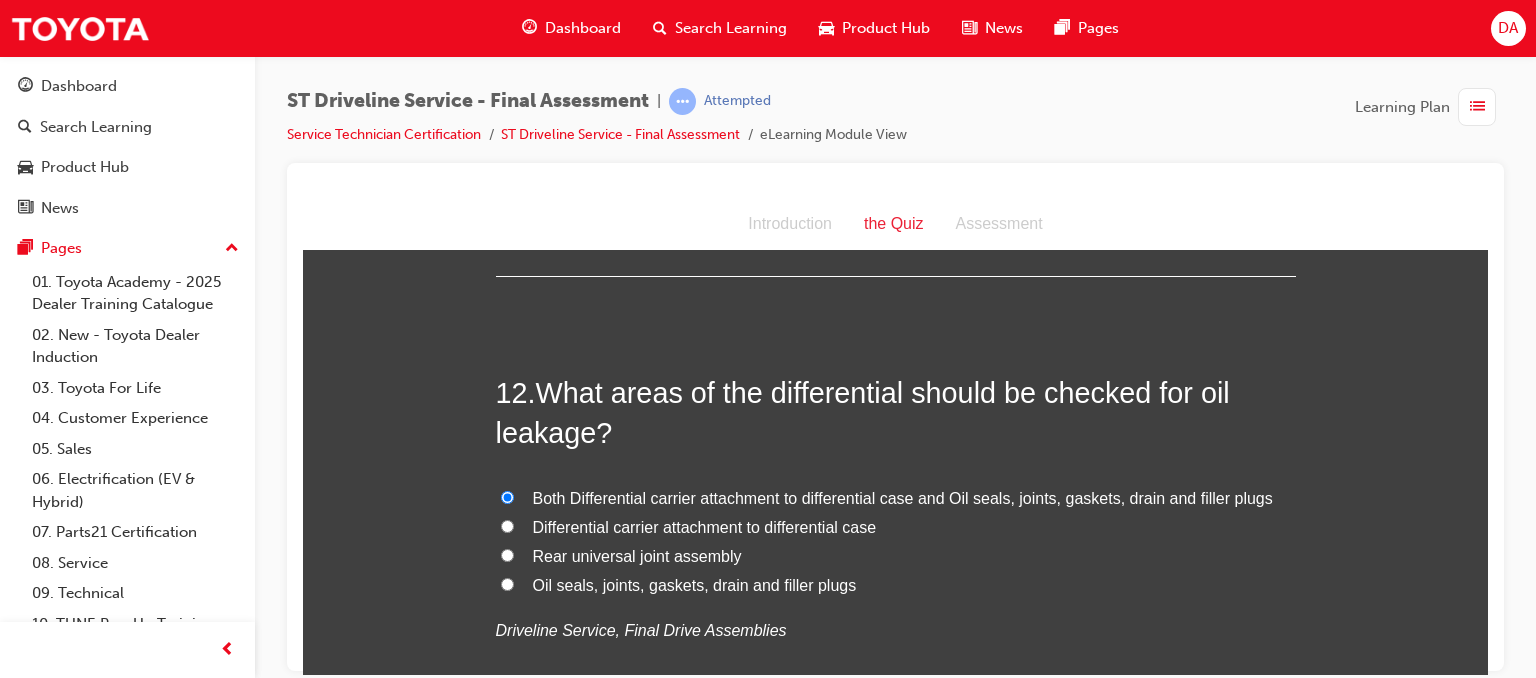 radio on "true" 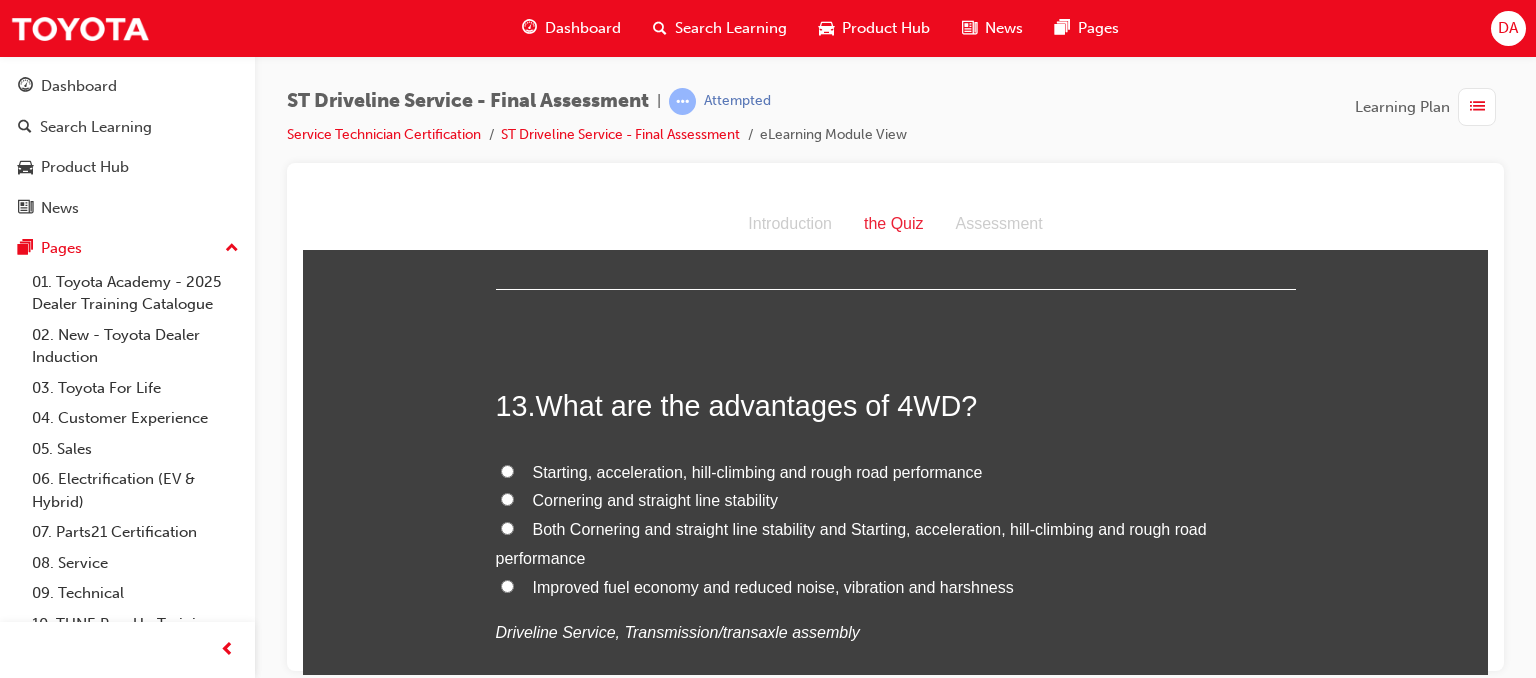 scroll, scrollTop: 5400, scrollLeft: 0, axis: vertical 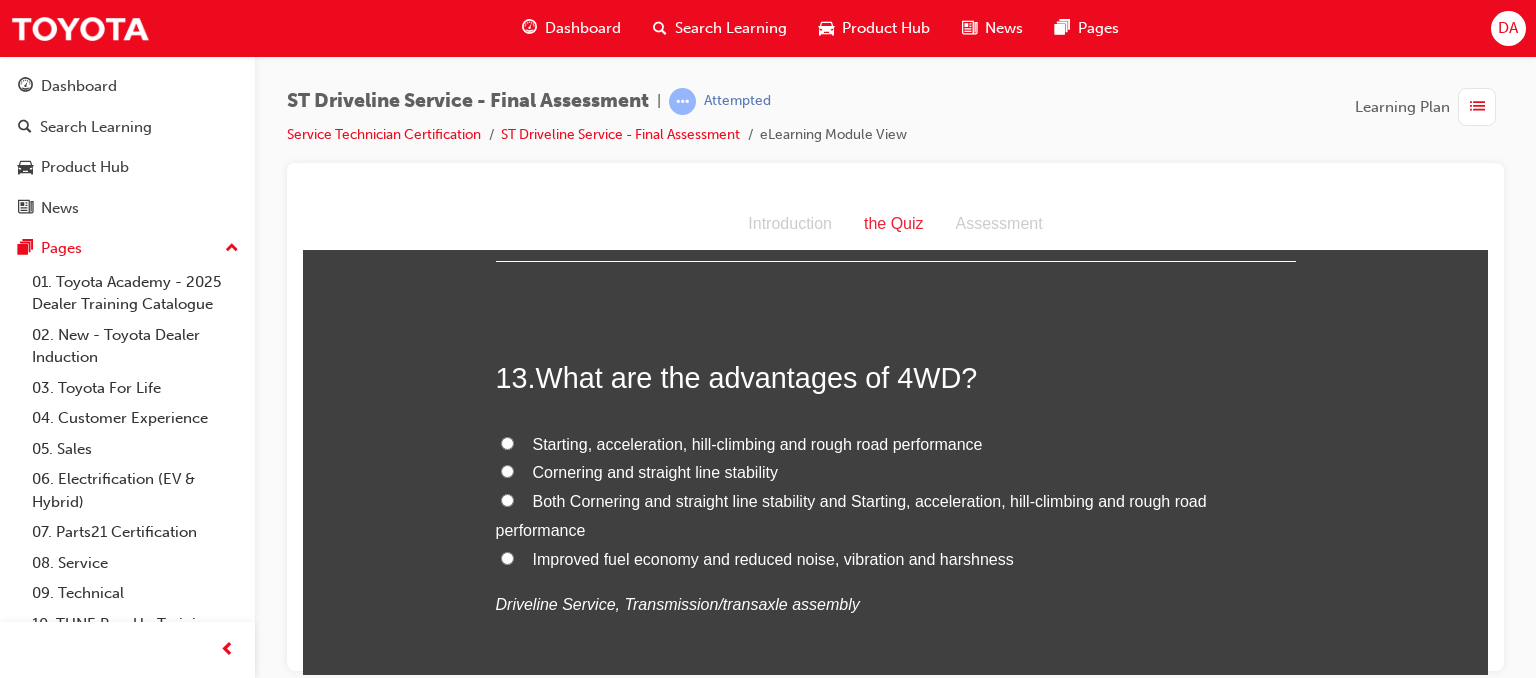 click on "Both Cornering and straight line stability and Starting, acceleration, hill-climbing and rough road performance" at bounding box center (896, 516) 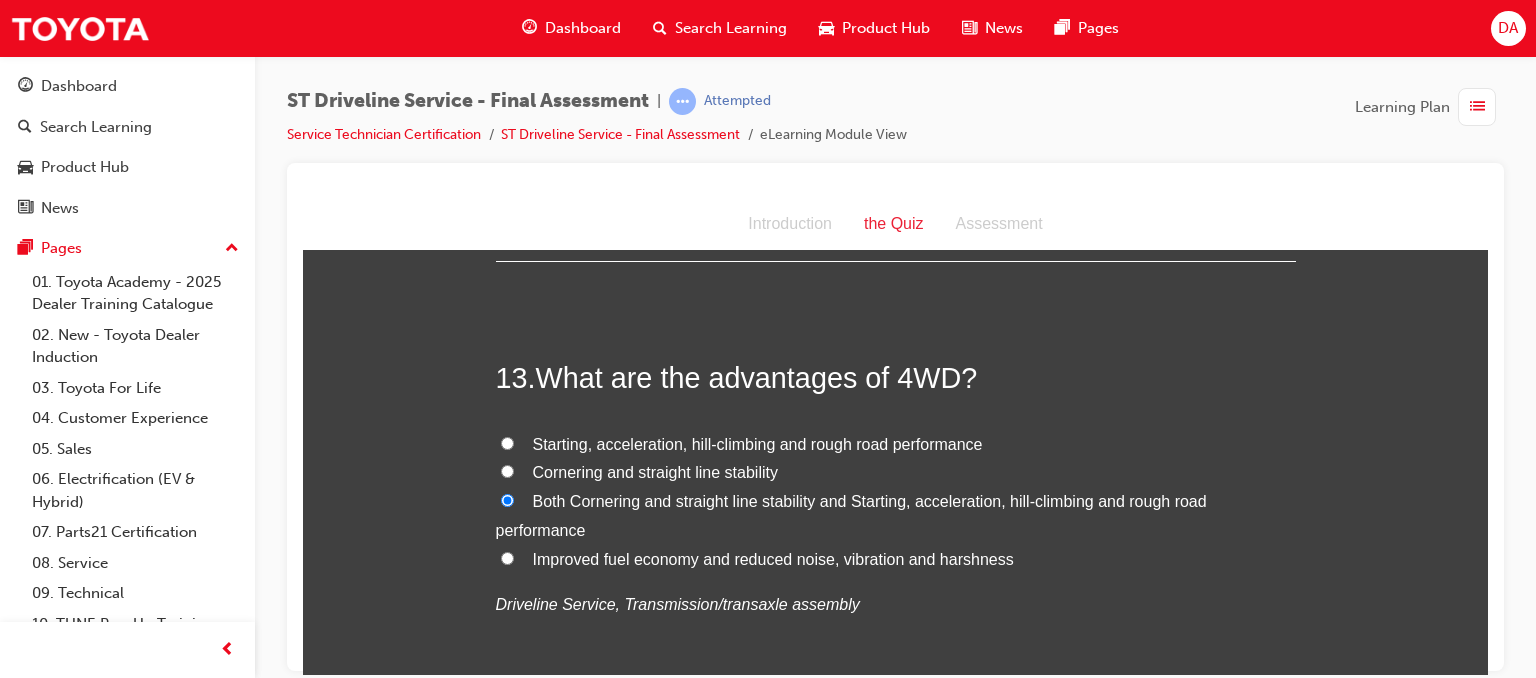radio on "true" 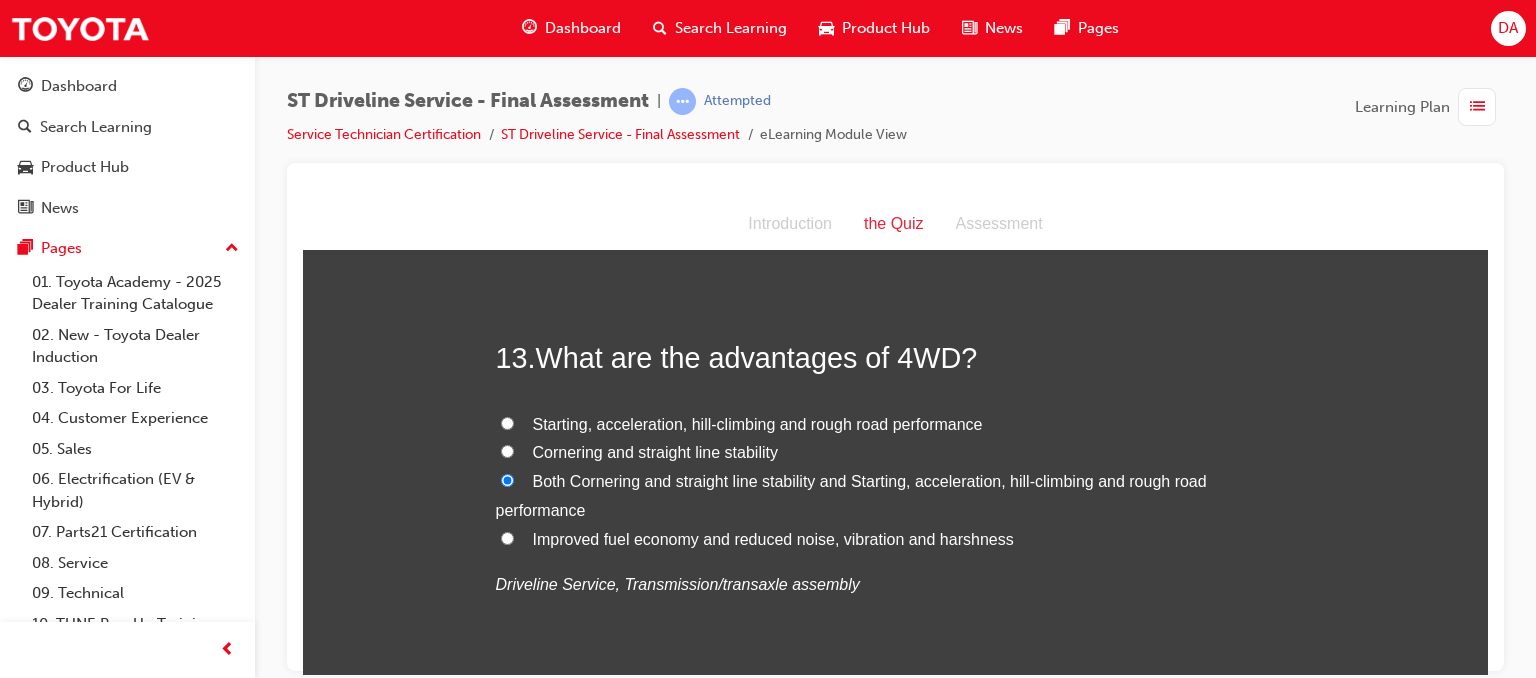 scroll, scrollTop: 5440, scrollLeft: 0, axis: vertical 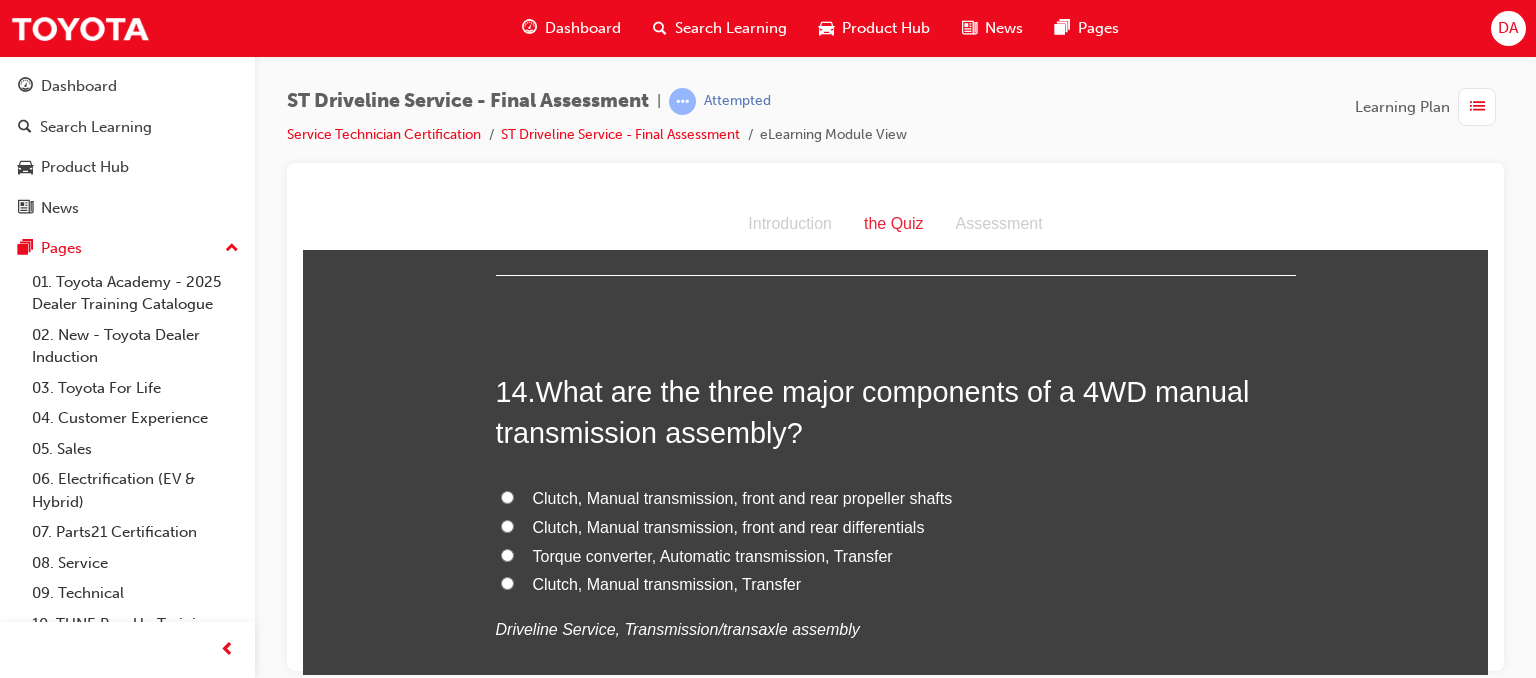 click on "Clutch, Manual transmission, Transfer" at bounding box center [667, 583] 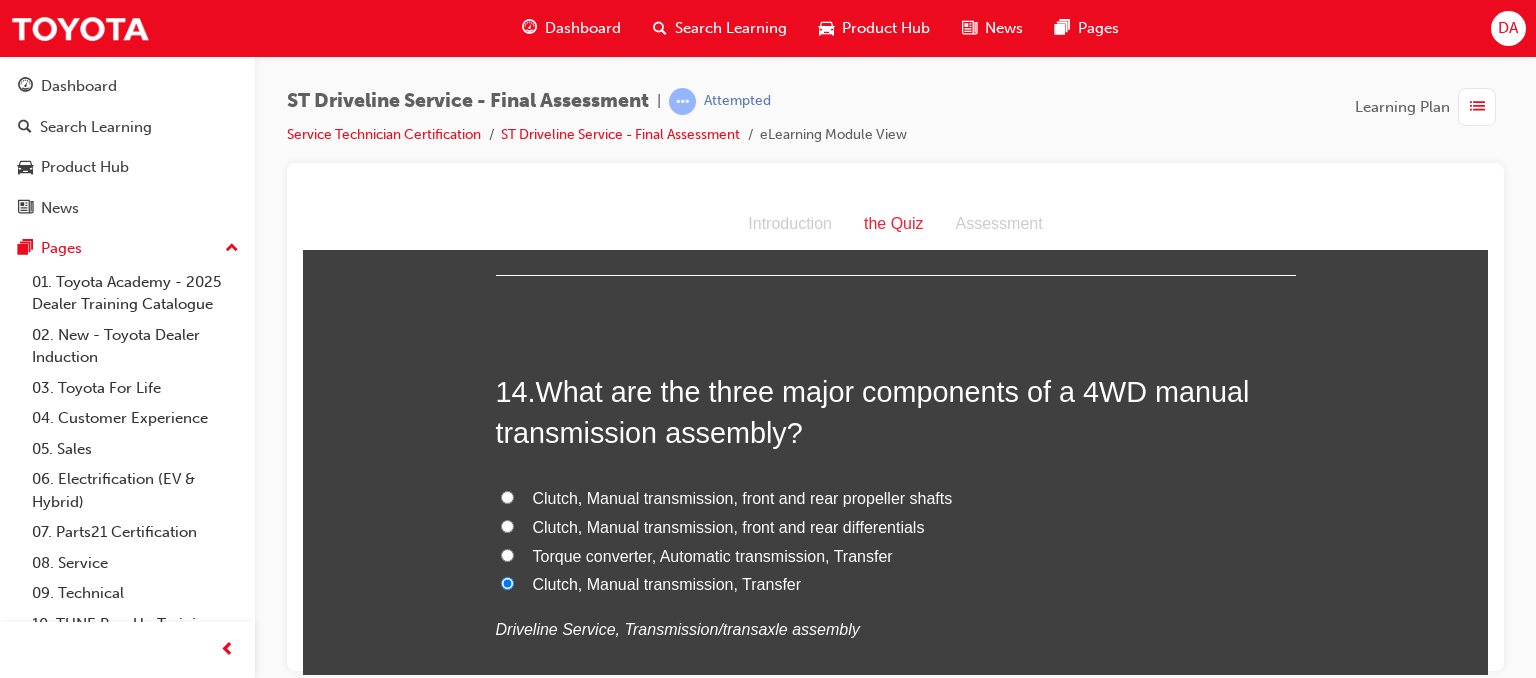 radio on "true" 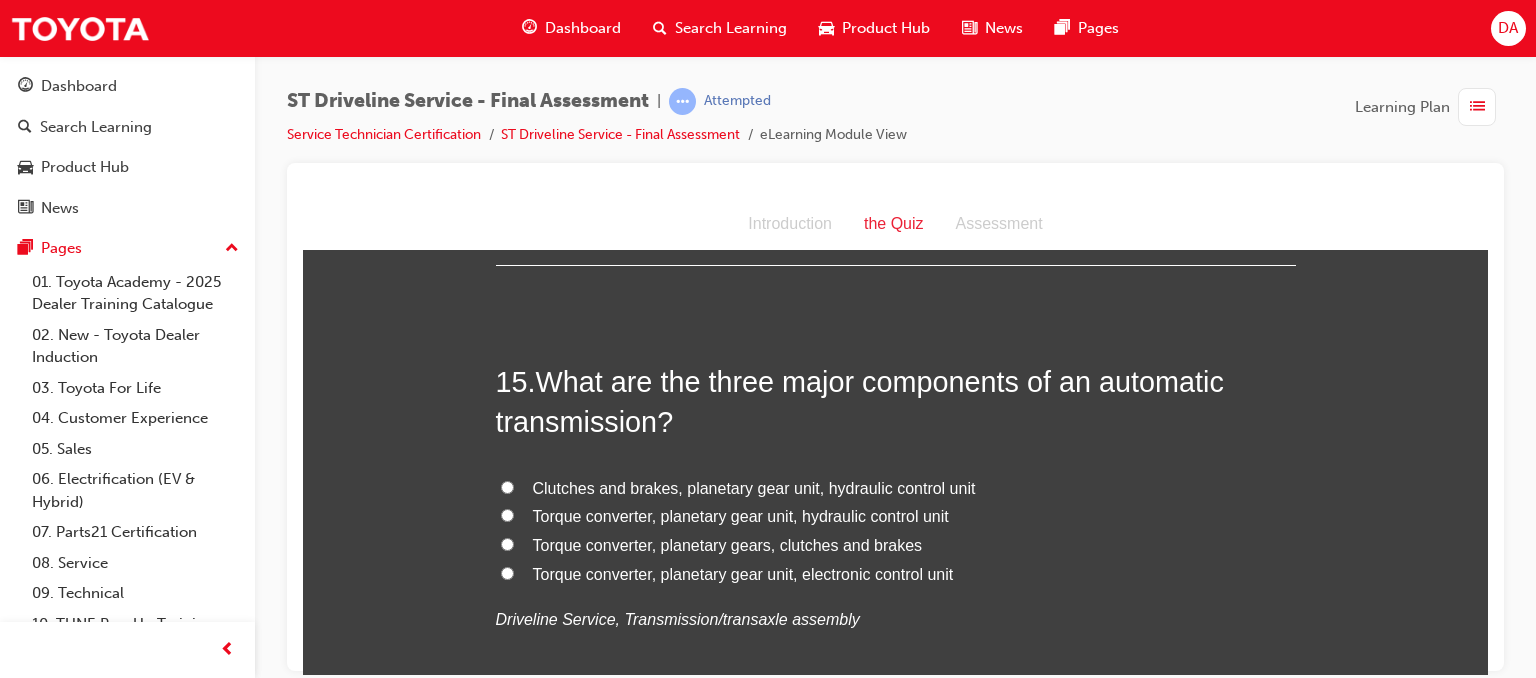 scroll, scrollTop: 6320, scrollLeft: 0, axis: vertical 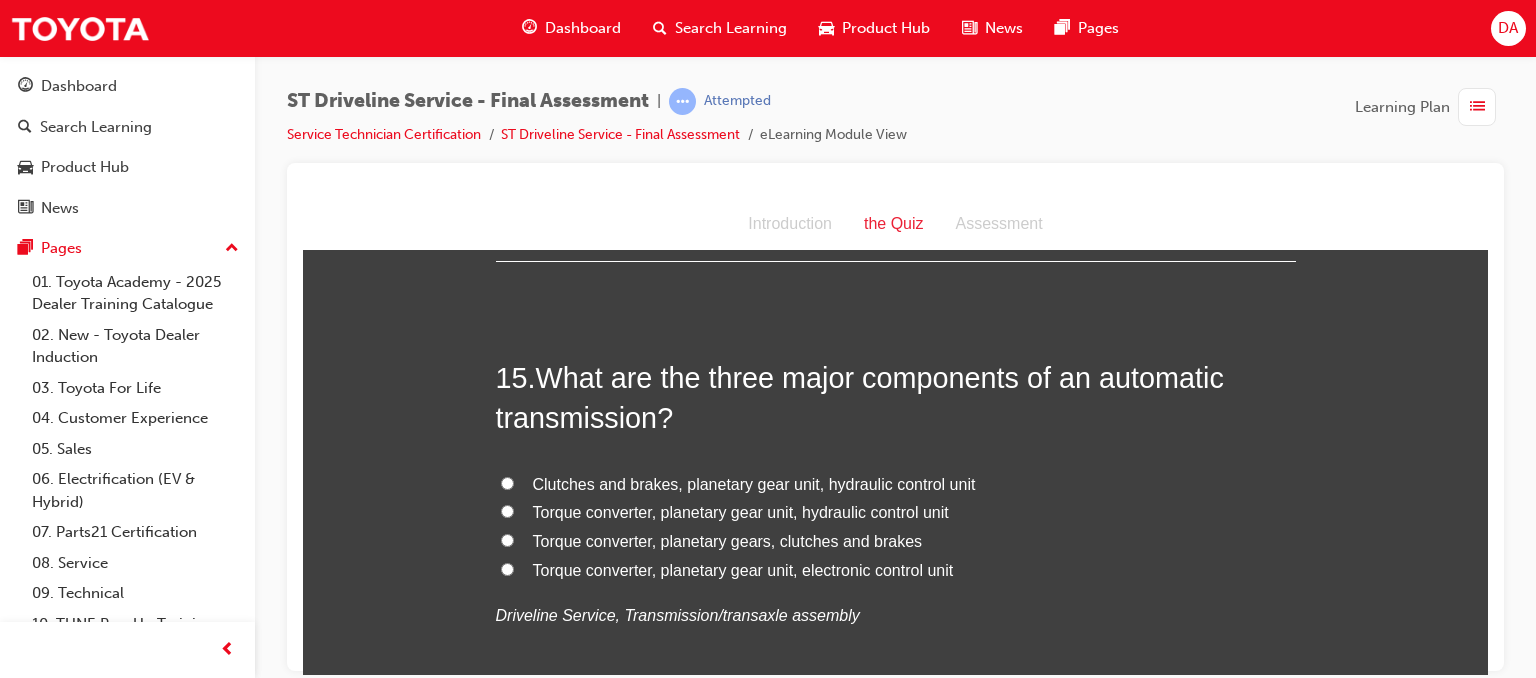 click on "Torque converter, planetary gear unit, hydraulic control unit" at bounding box center (507, 510) 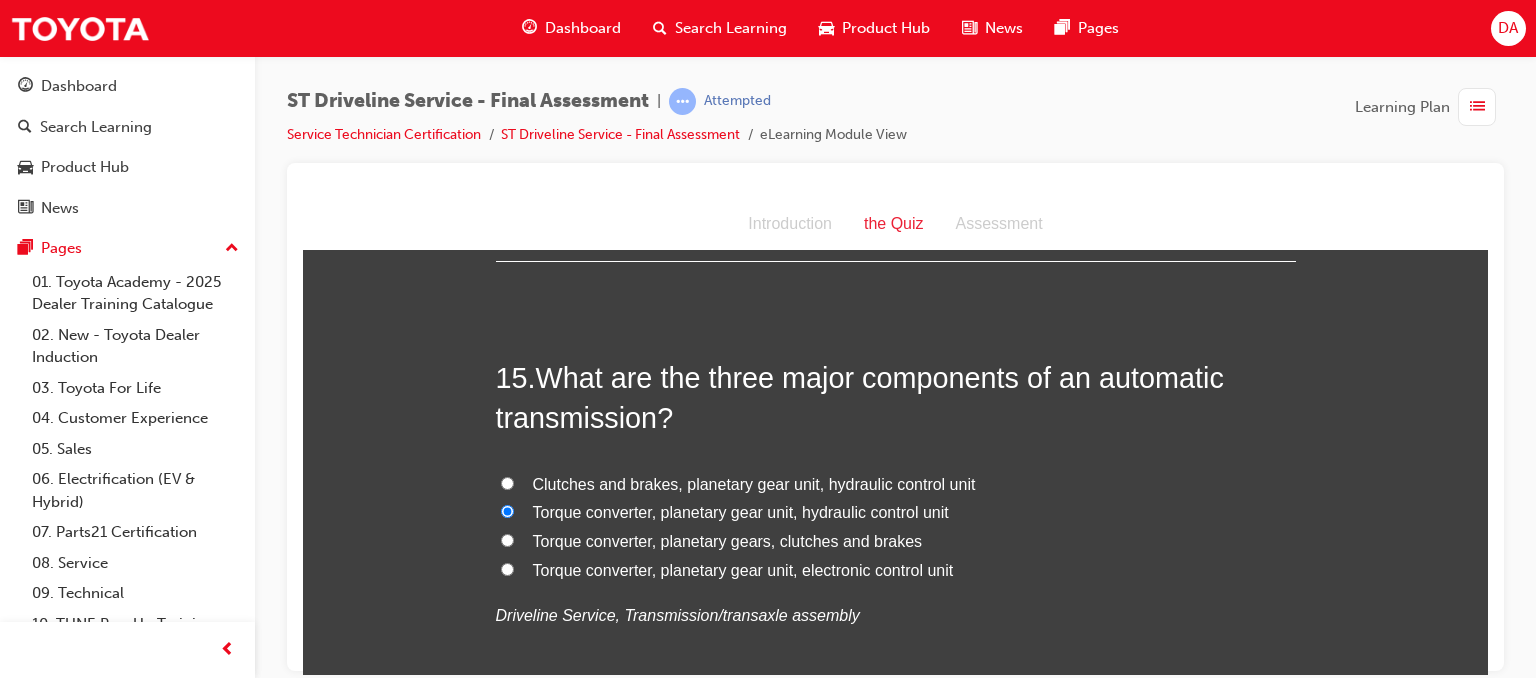 radio on "true" 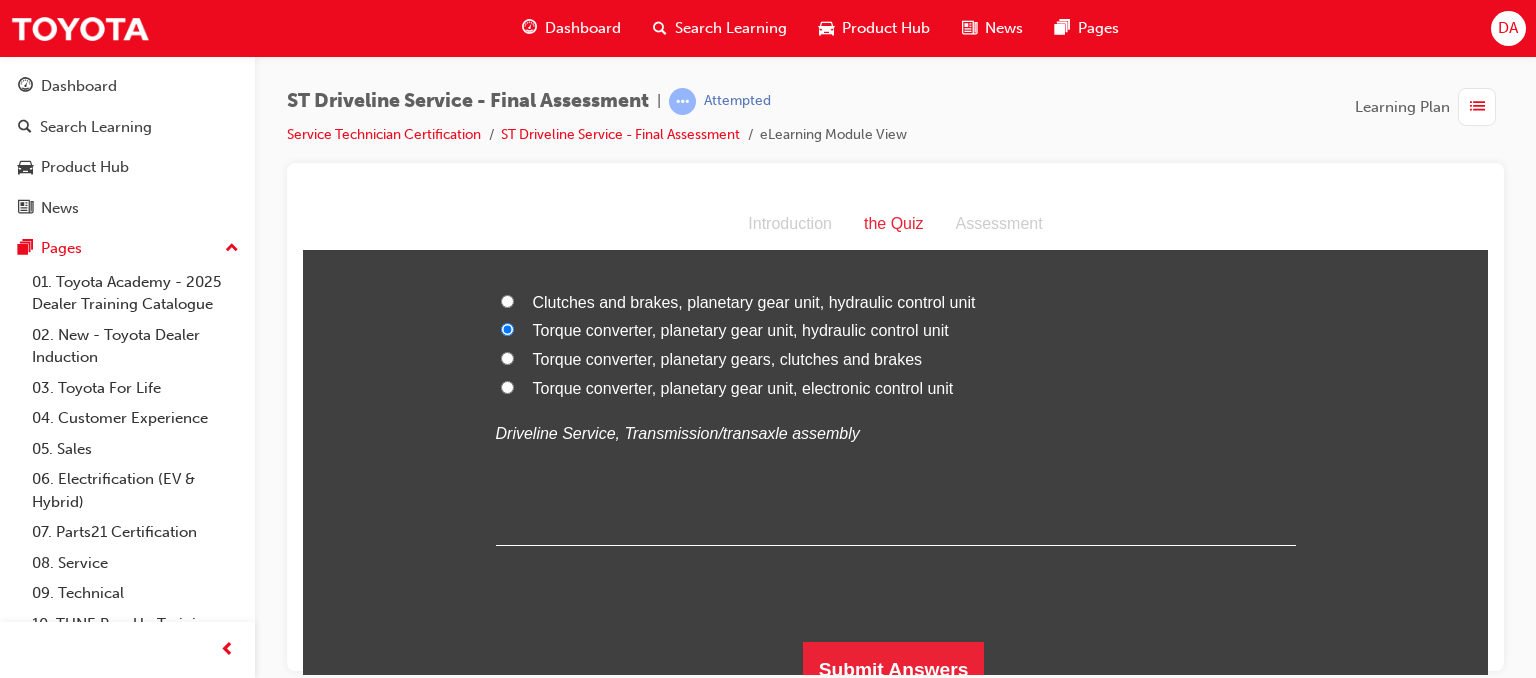 scroll, scrollTop: 6520, scrollLeft: 0, axis: vertical 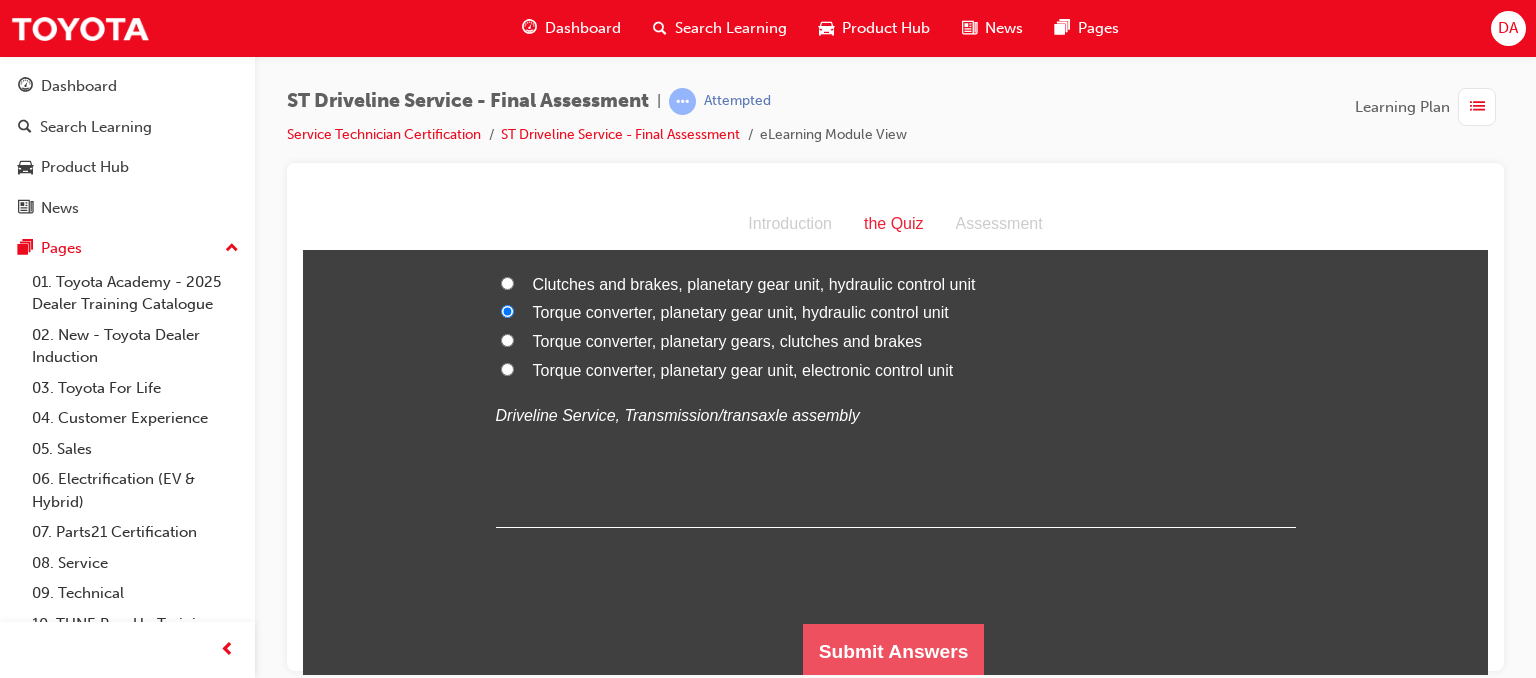 click on "Submit Answers" at bounding box center (894, 651) 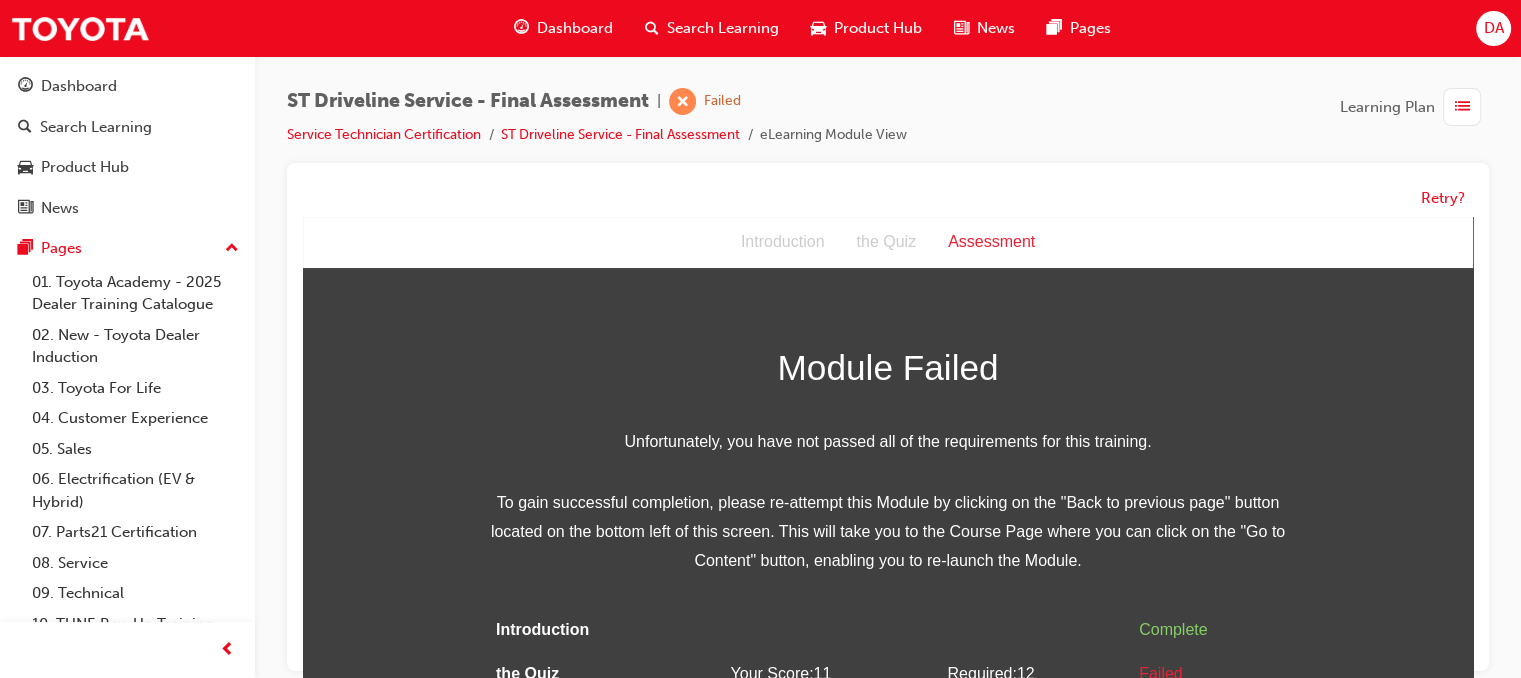scroll, scrollTop: 14, scrollLeft: 0, axis: vertical 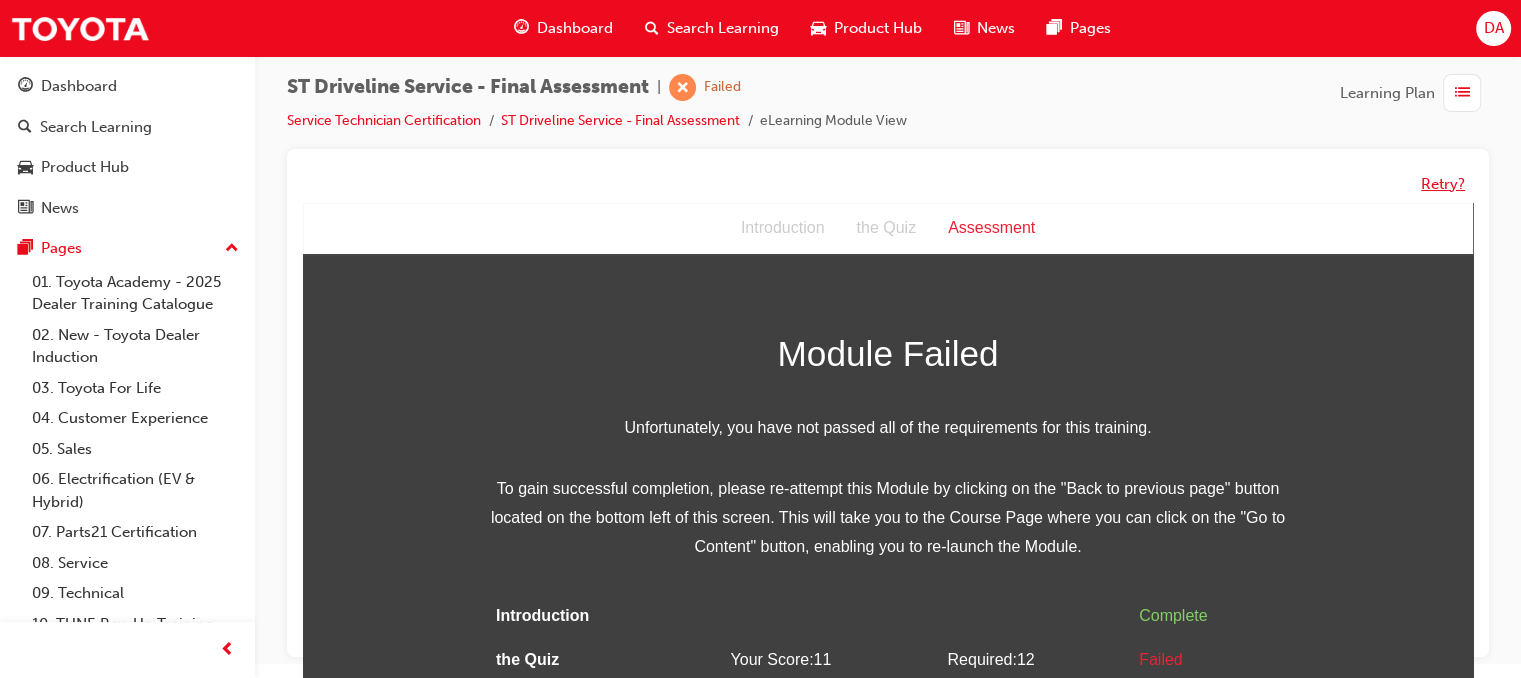 click on "Retry?" at bounding box center (1443, 184) 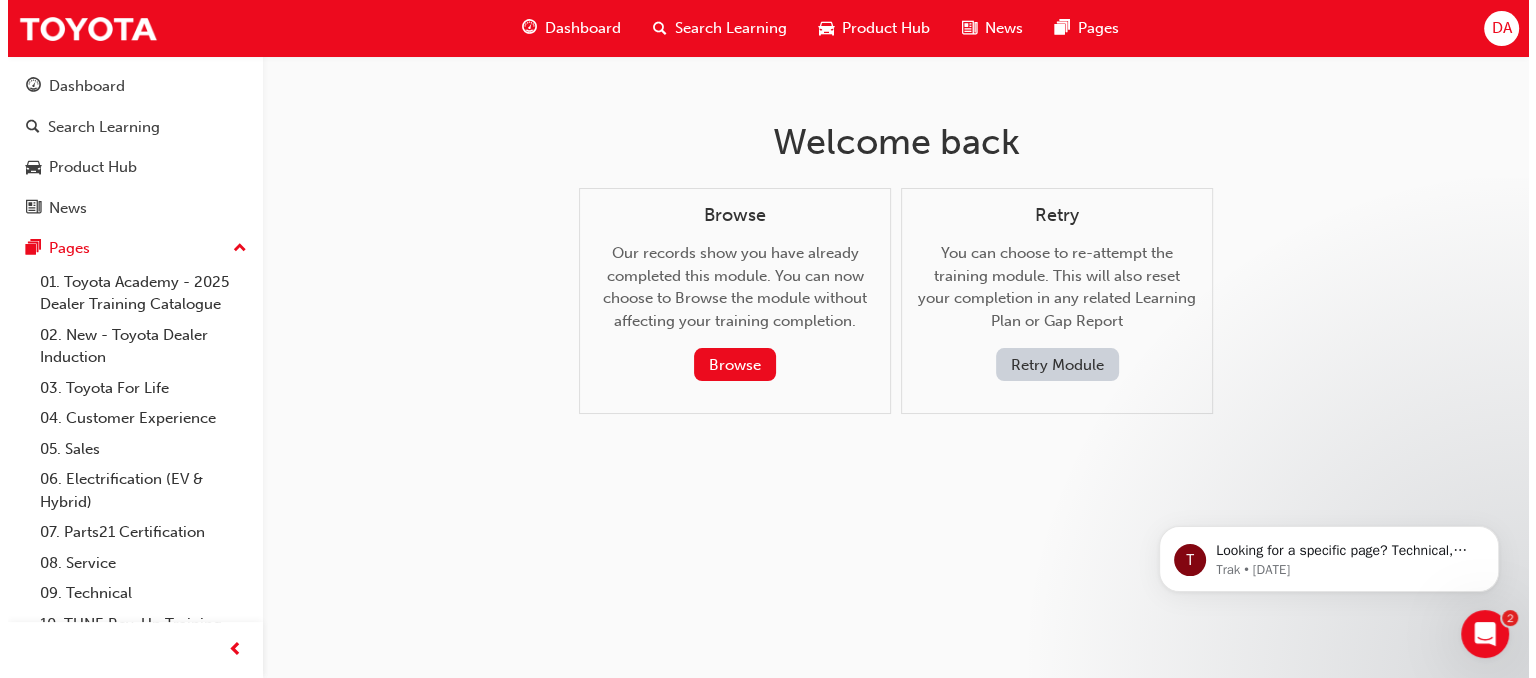 scroll, scrollTop: 0, scrollLeft: 0, axis: both 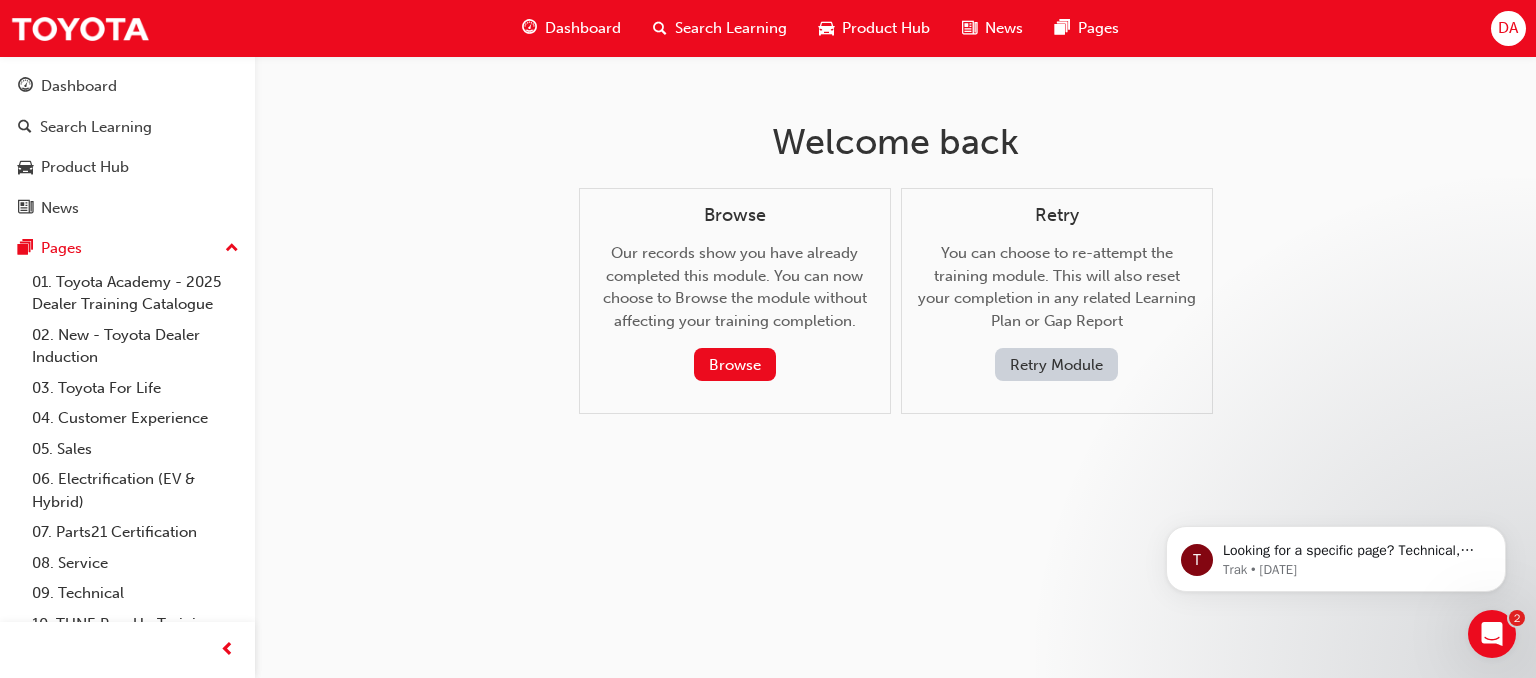 click on "DA" at bounding box center [1508, 28] 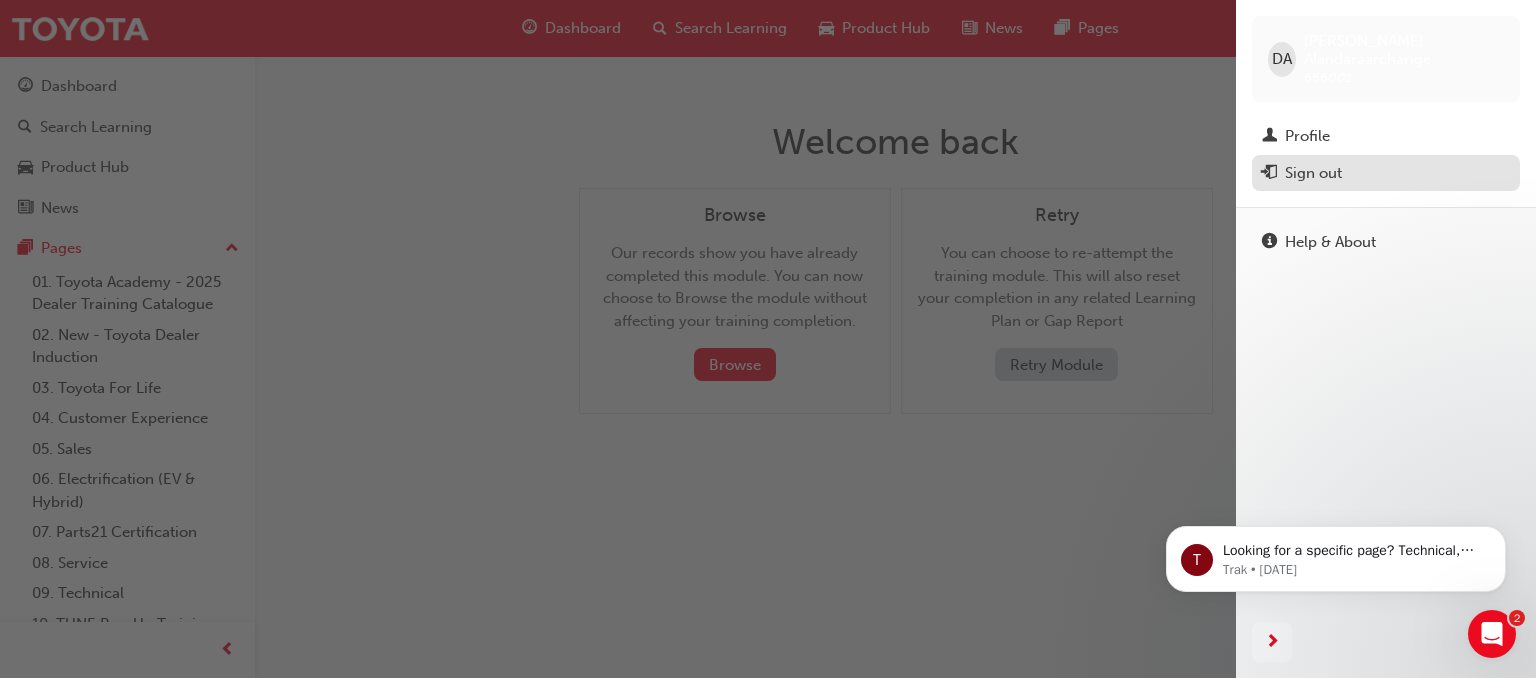 click on "Sign out" at bounding box center [1386, 173] 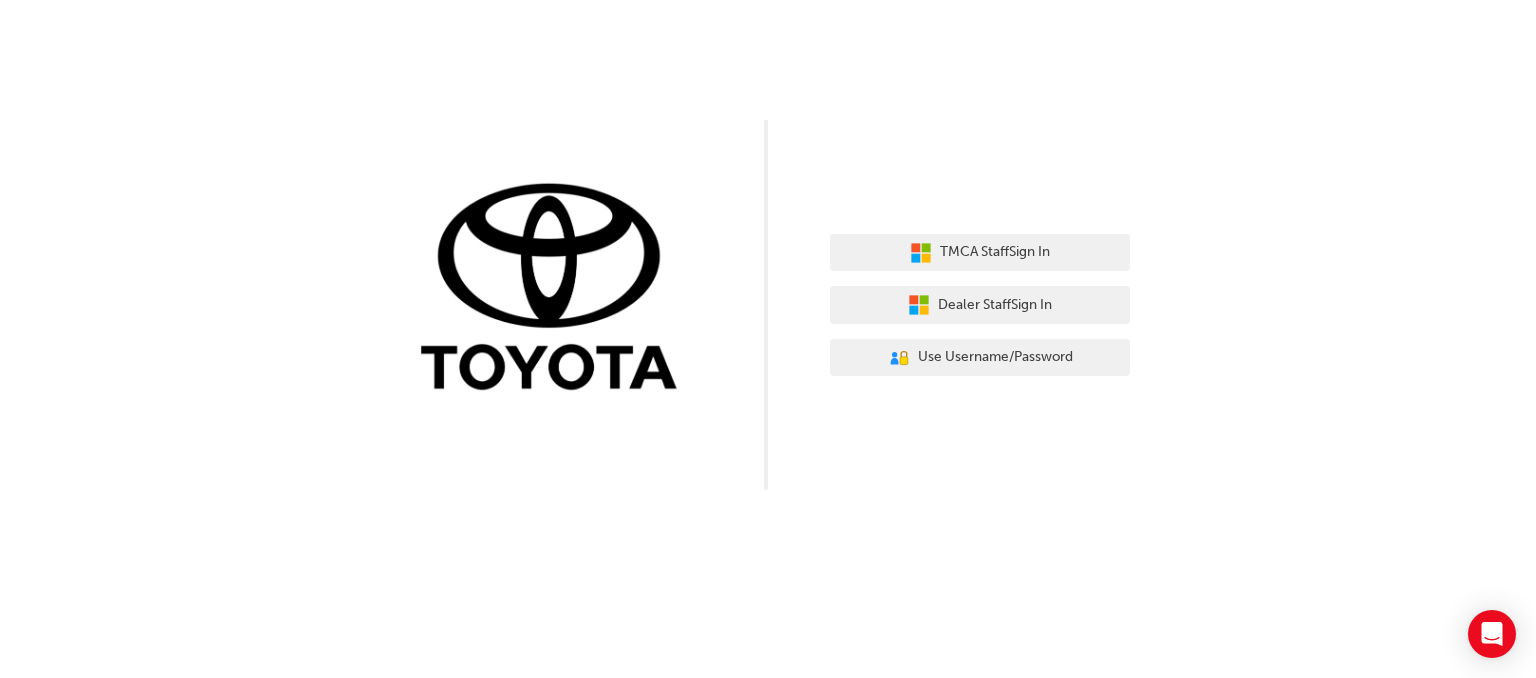 scroll, scrollTop: 0, scrollLeft: 0, axis: both 